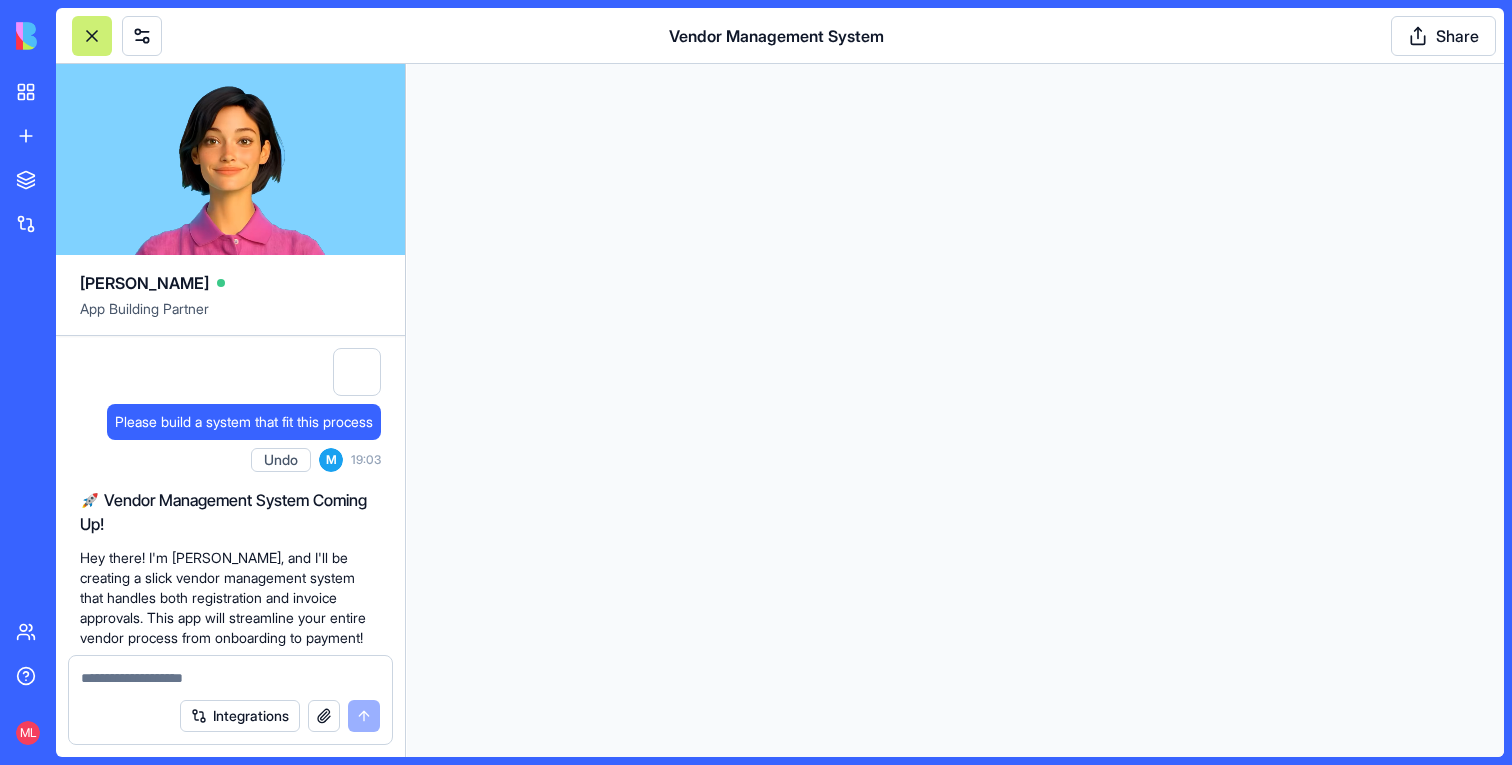 scroll, scrollTop: 0, scrollLeft: 0, axis: both 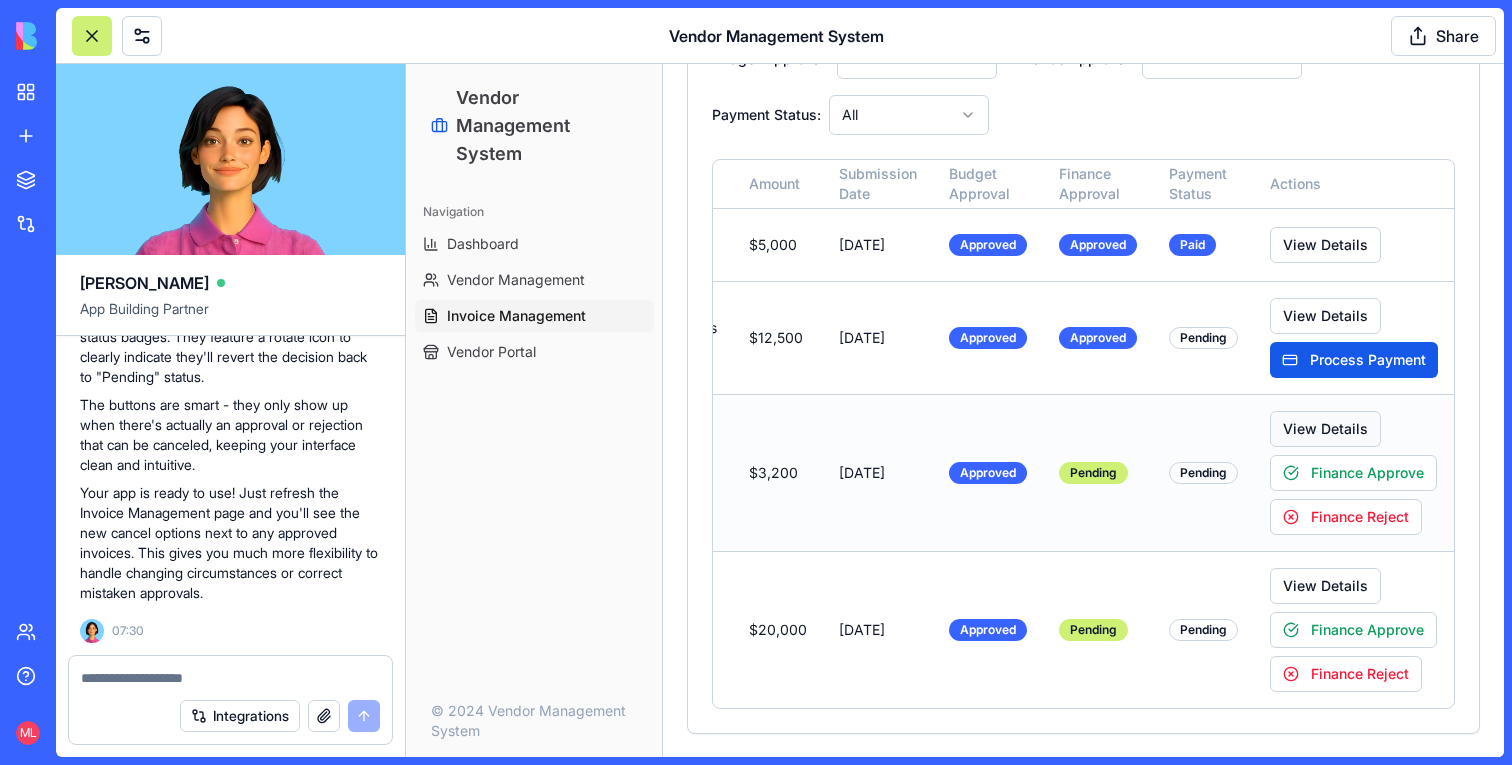 click on "View Details" at bounding box center [1325, 429] 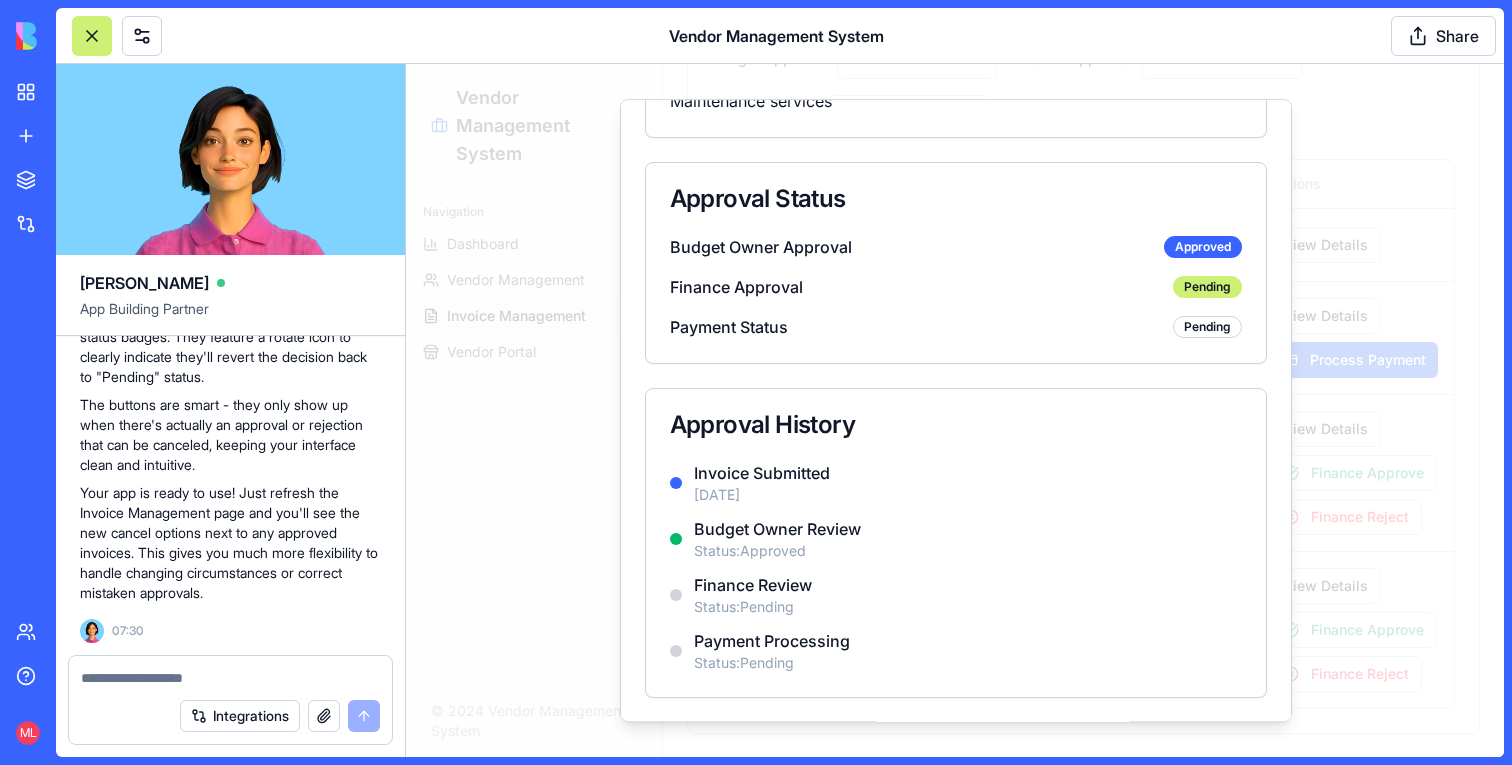 scroll, scrollTop: 0, scrollLeft: 0, axis: both 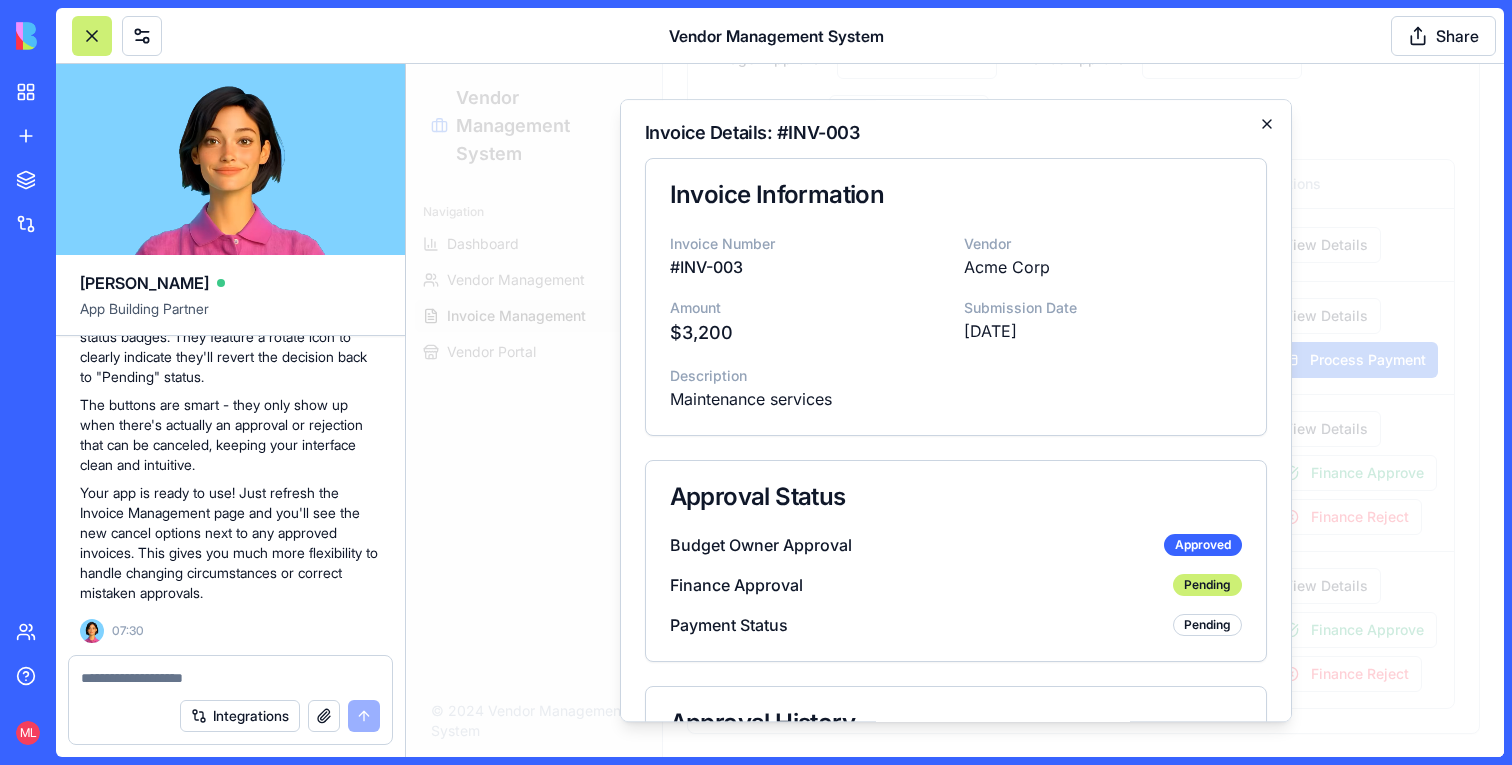 click 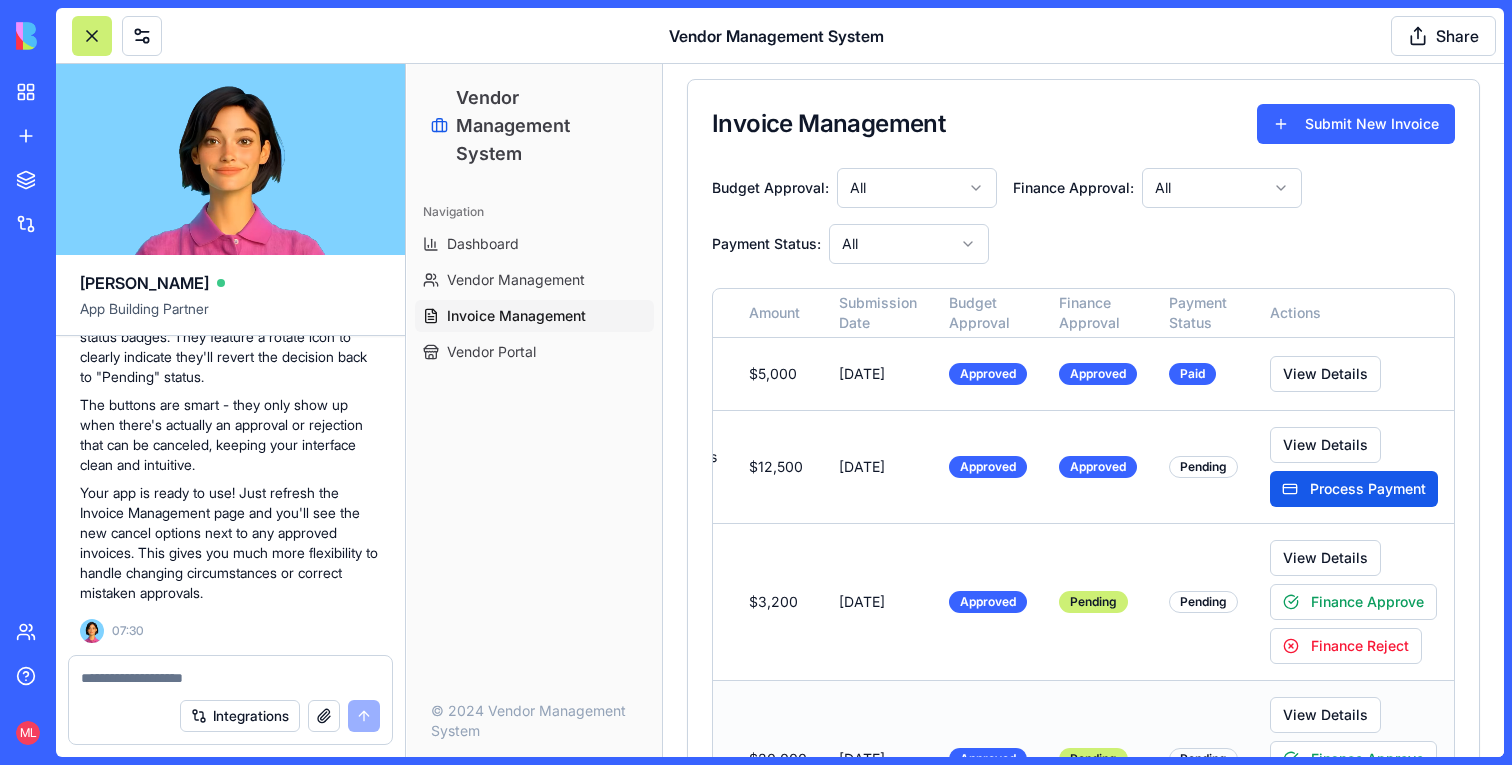 scroll, scrollTop: 0, scrollLeft: 0, axis: both 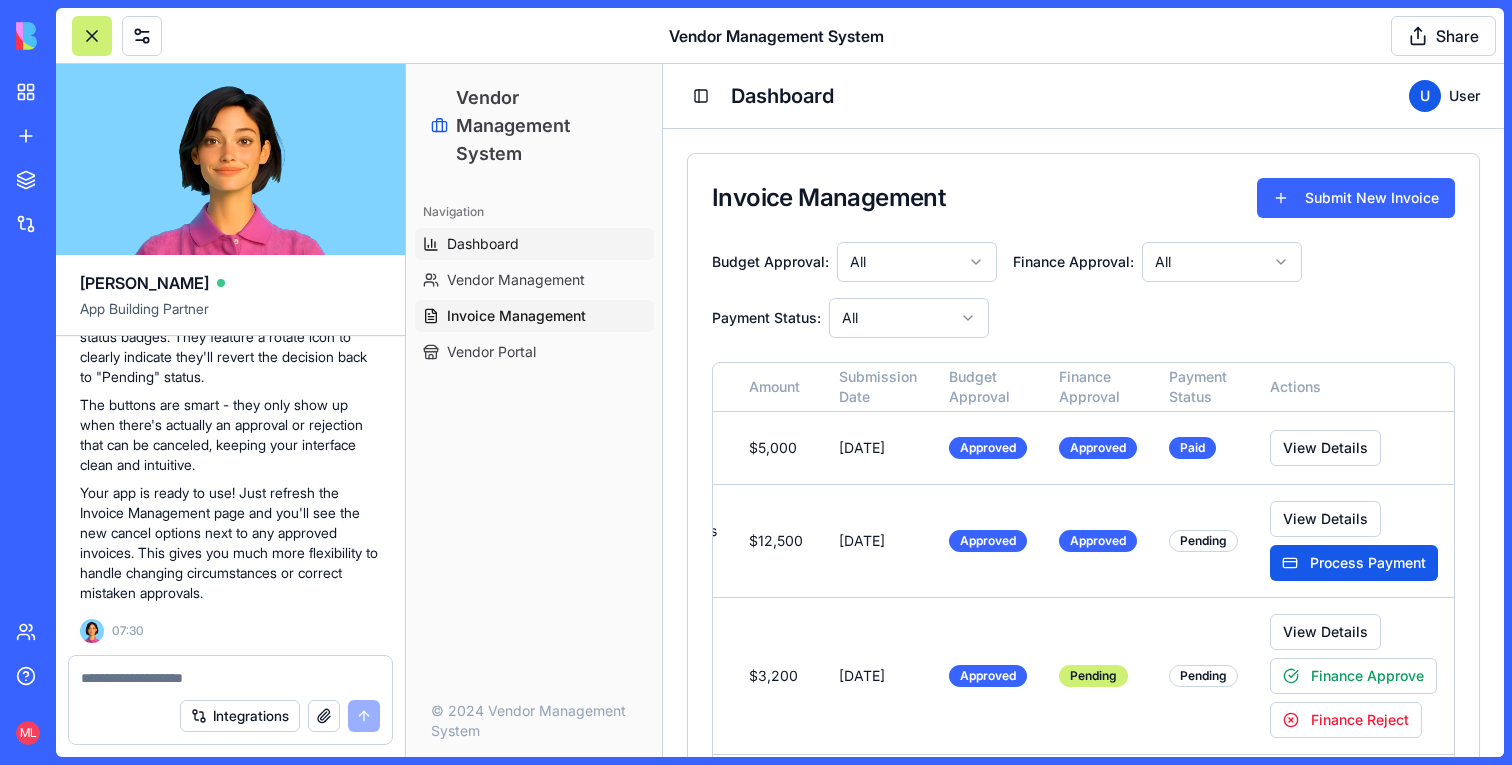 click on "Dashboard" at bounding box center [483, 244] 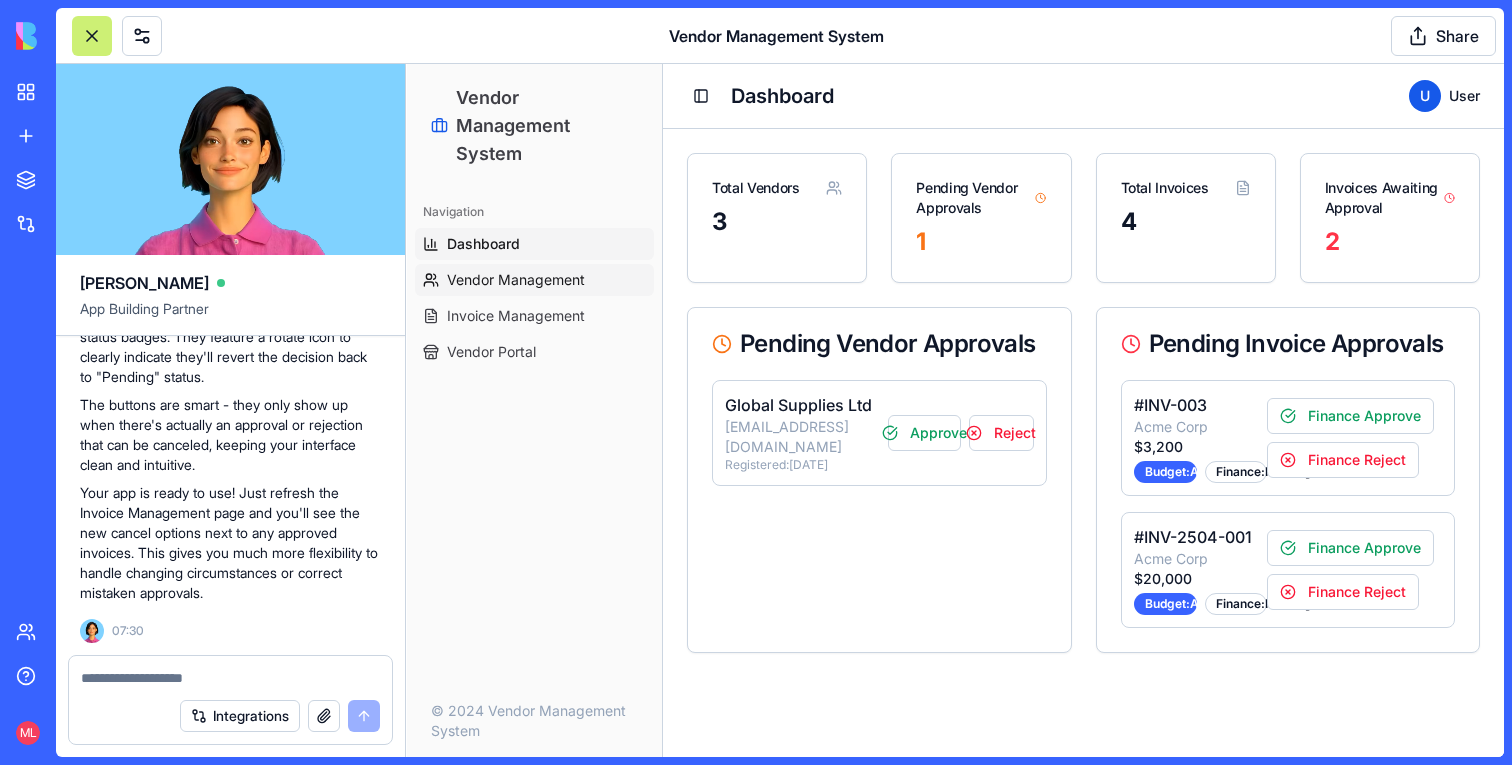 click on "Vendor Management" at bounding box center (534, 280) 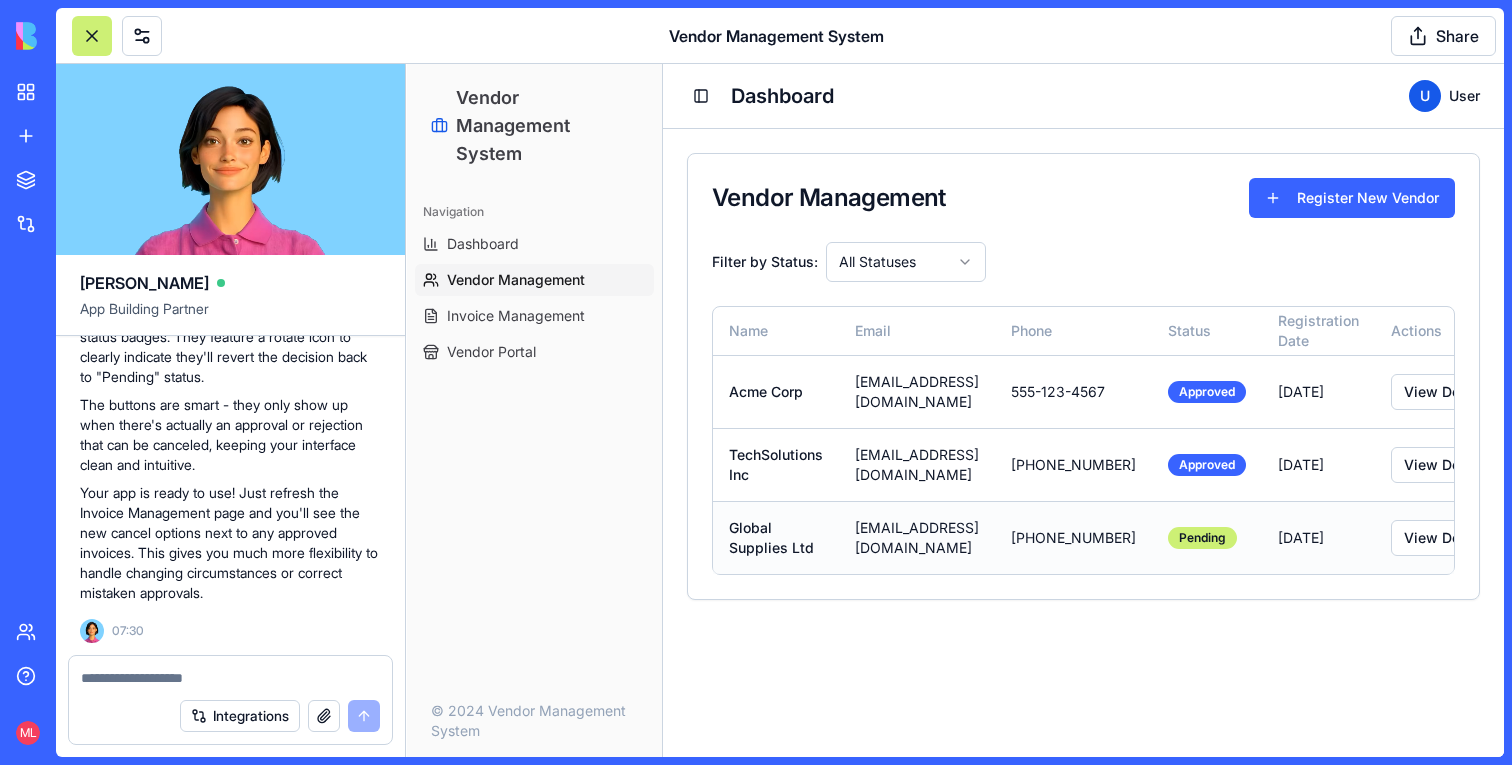scroll, scrollTop: 0, scrollLeft: 254, axis: horizontal 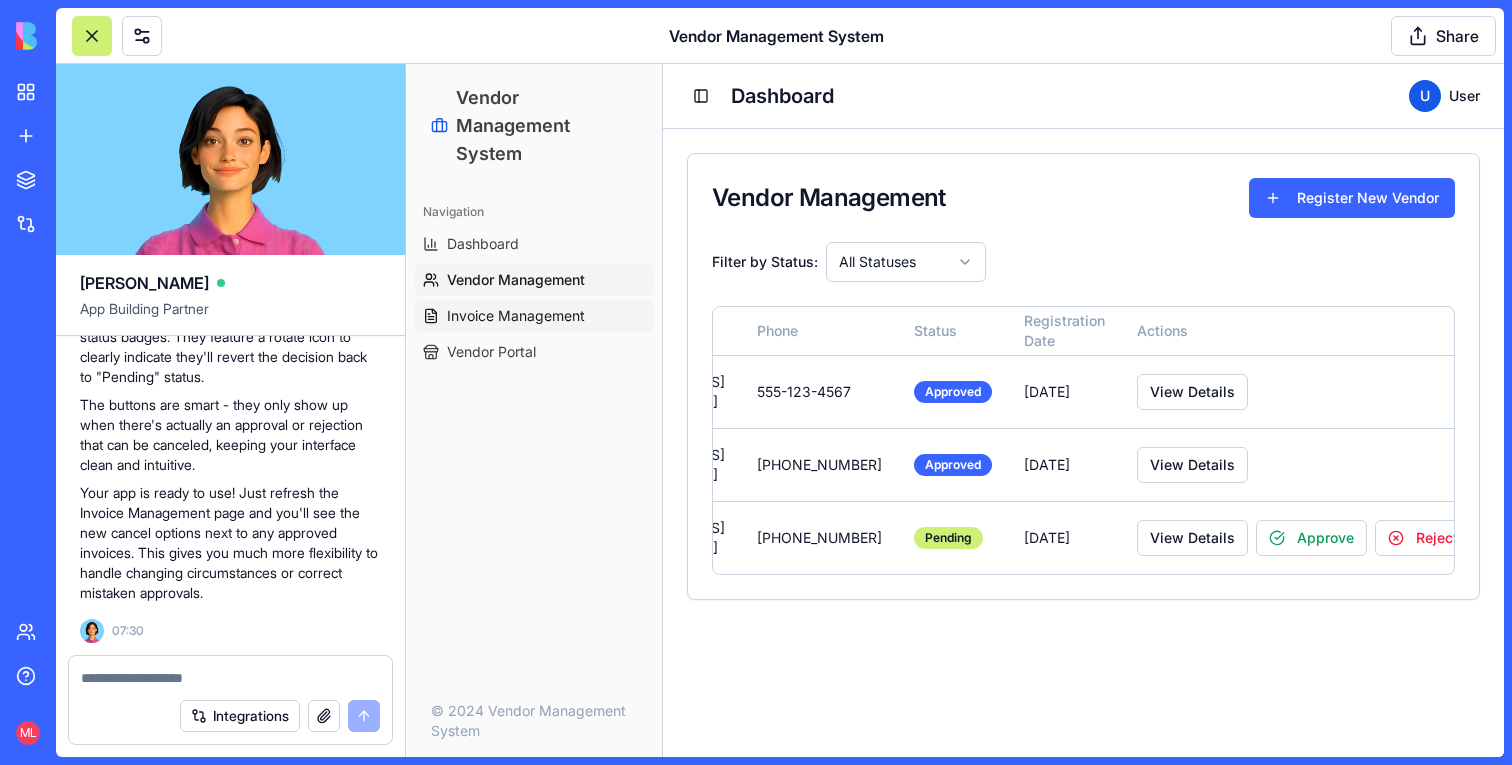 click on "Invoice Management" at bounding box center [534, 316] 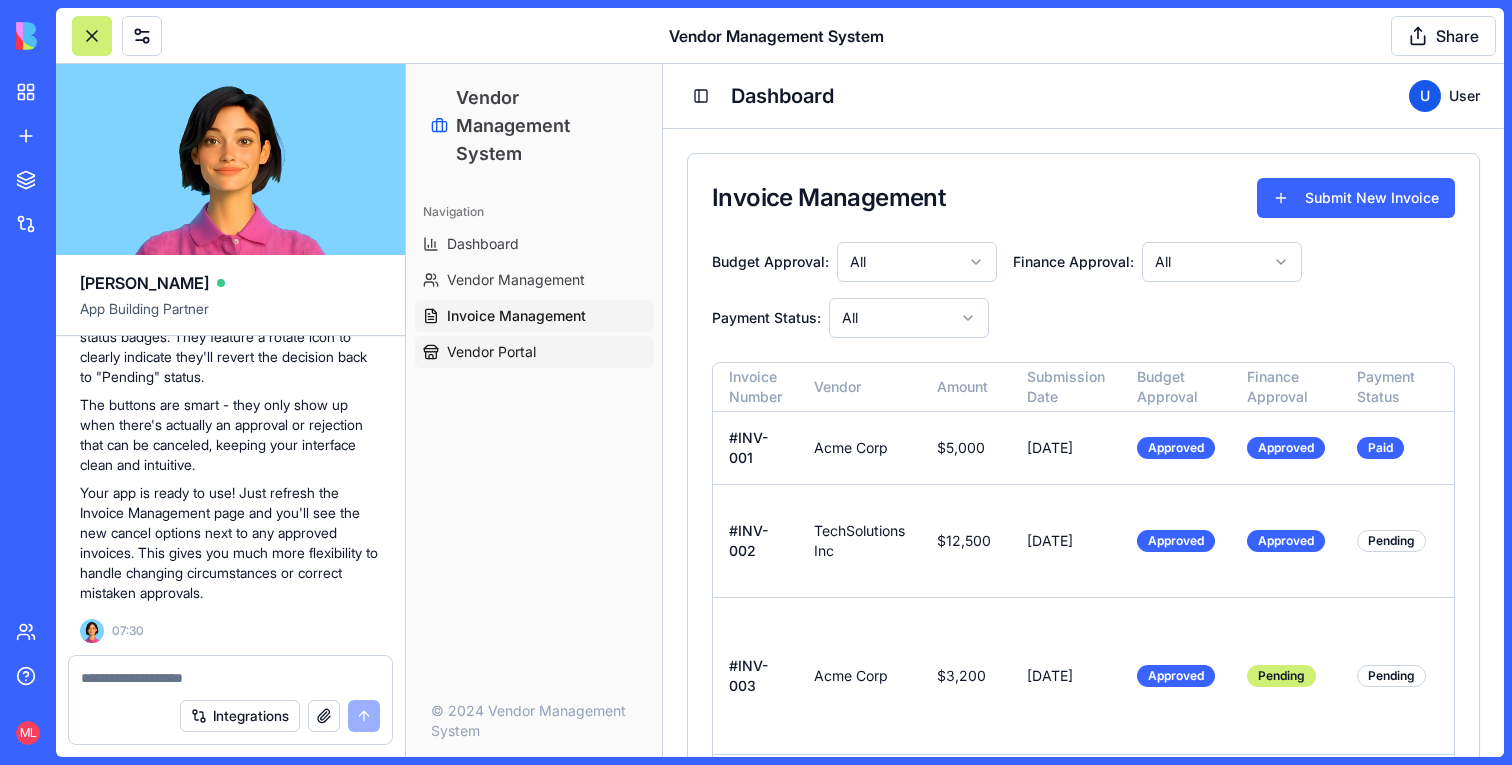 click on "Vendor Portal" at bounding box center [491, 352] 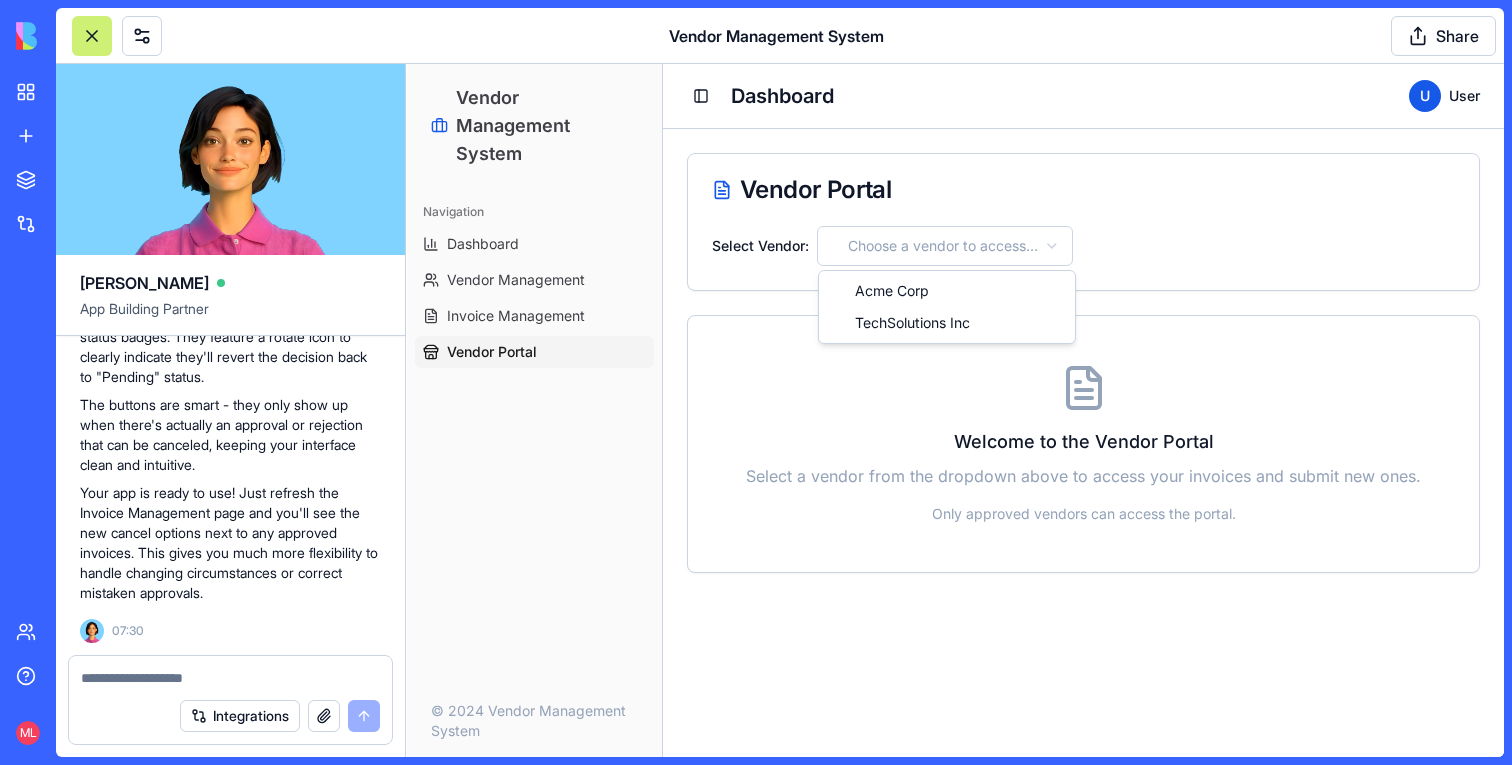 click on "Vendor Management System Navigation Dashboard Vendor Management Invoice Management Vendor Portal © 2024 Vendor Management System Toggle Sidebar Dashboard U User Vendor Portal Select Vendor: Choose a vendor to access portal Welcome to the Vendor Portal Select a vendor from the dropdown above to access your invoices and submit new ones. Only approved vendors can access the portal.
Acme Corp TechSolutions Inc" at bounding box center [955, 410] 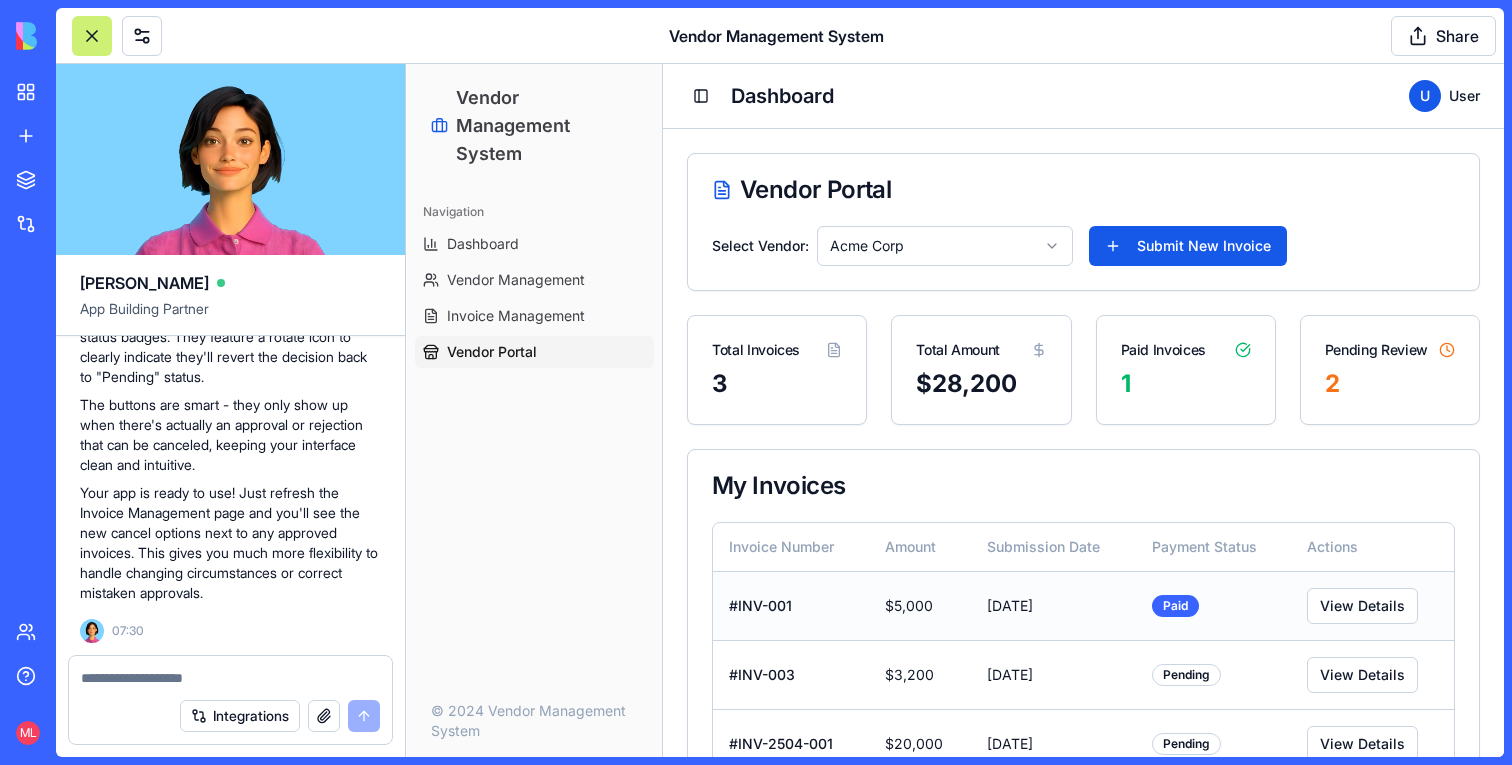 click on "View Details" at bounding box center [1372, 605] 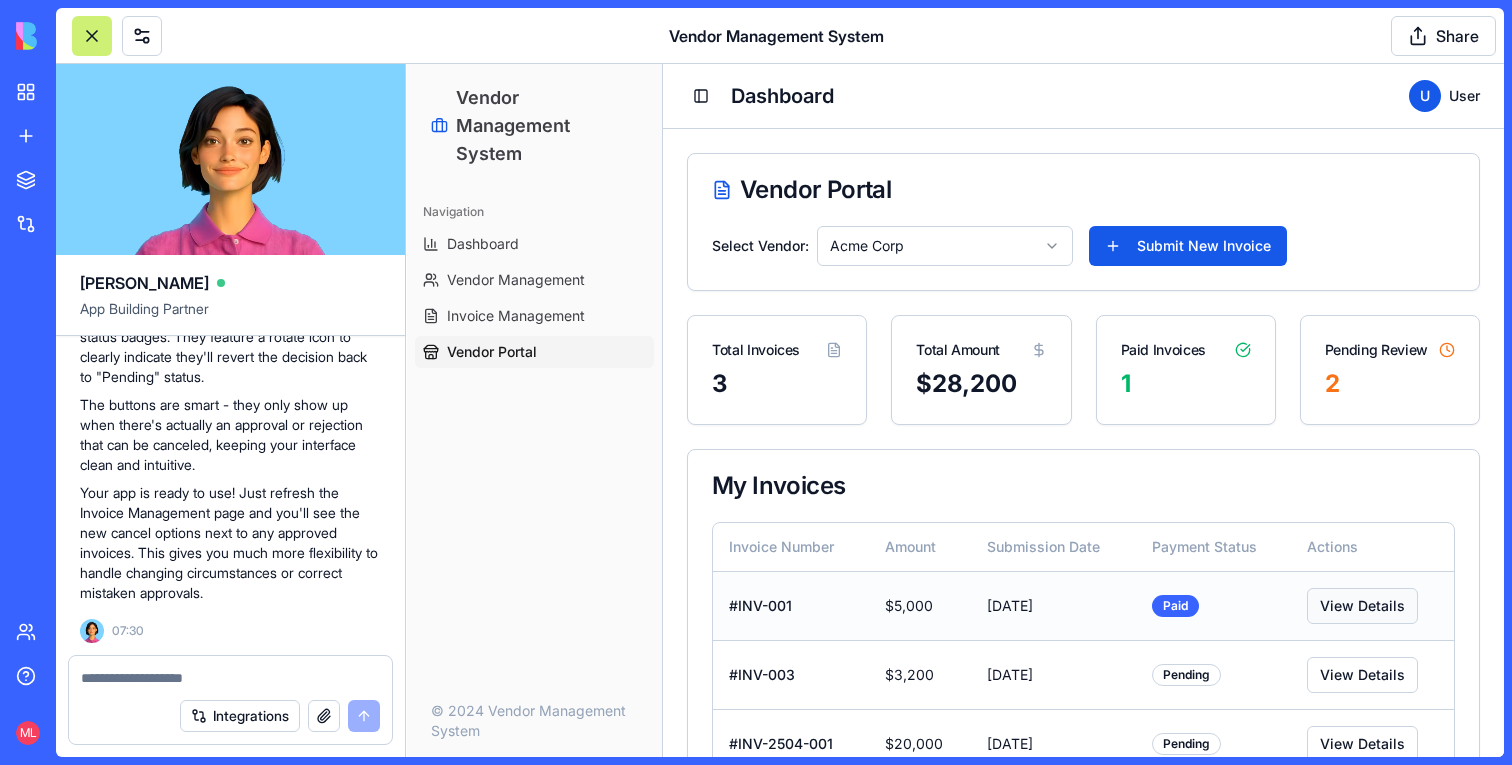 click on "View Details" at bounding box center [1362, 606] 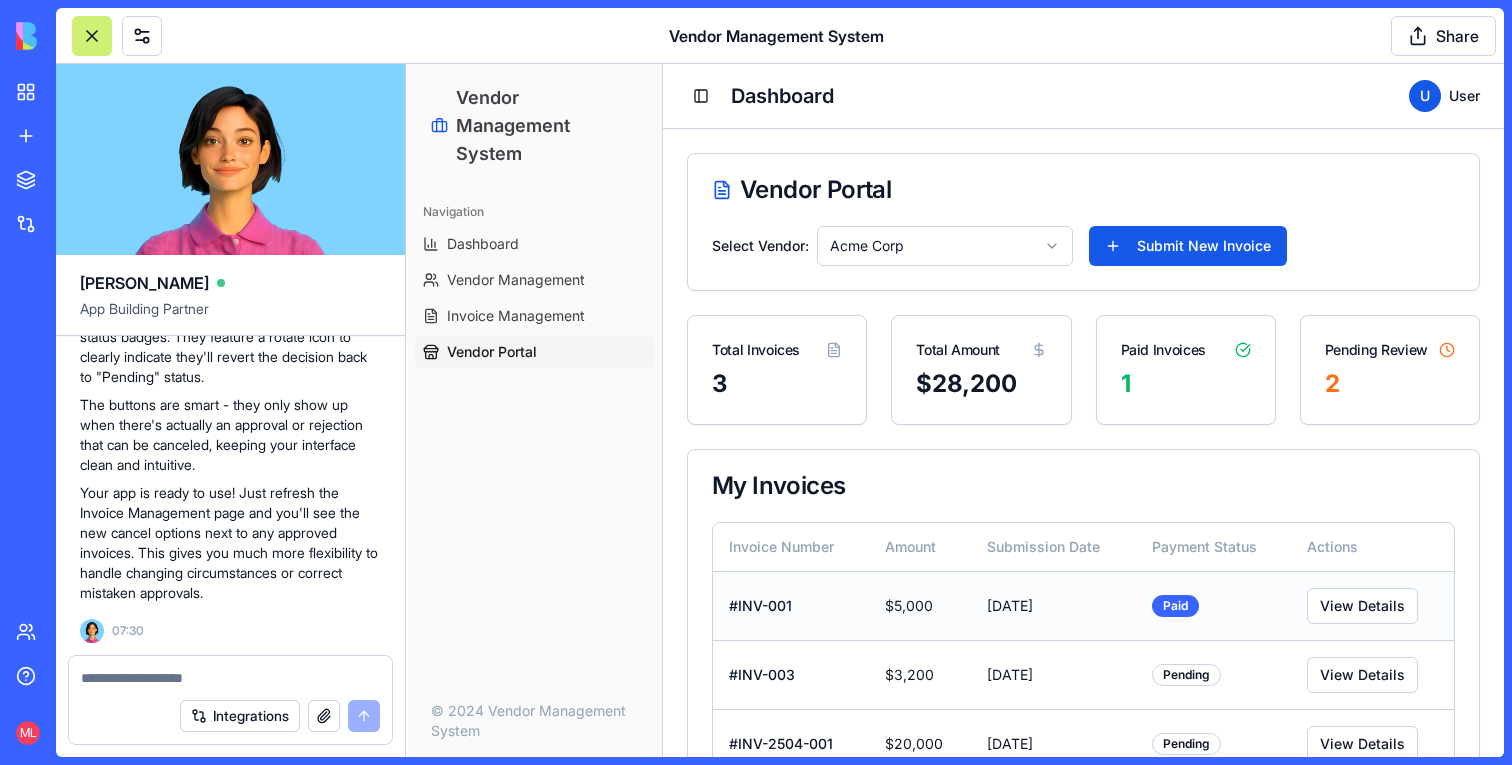 scroll, scrollTop: 70, scrollLeft: 0, axis: vertical 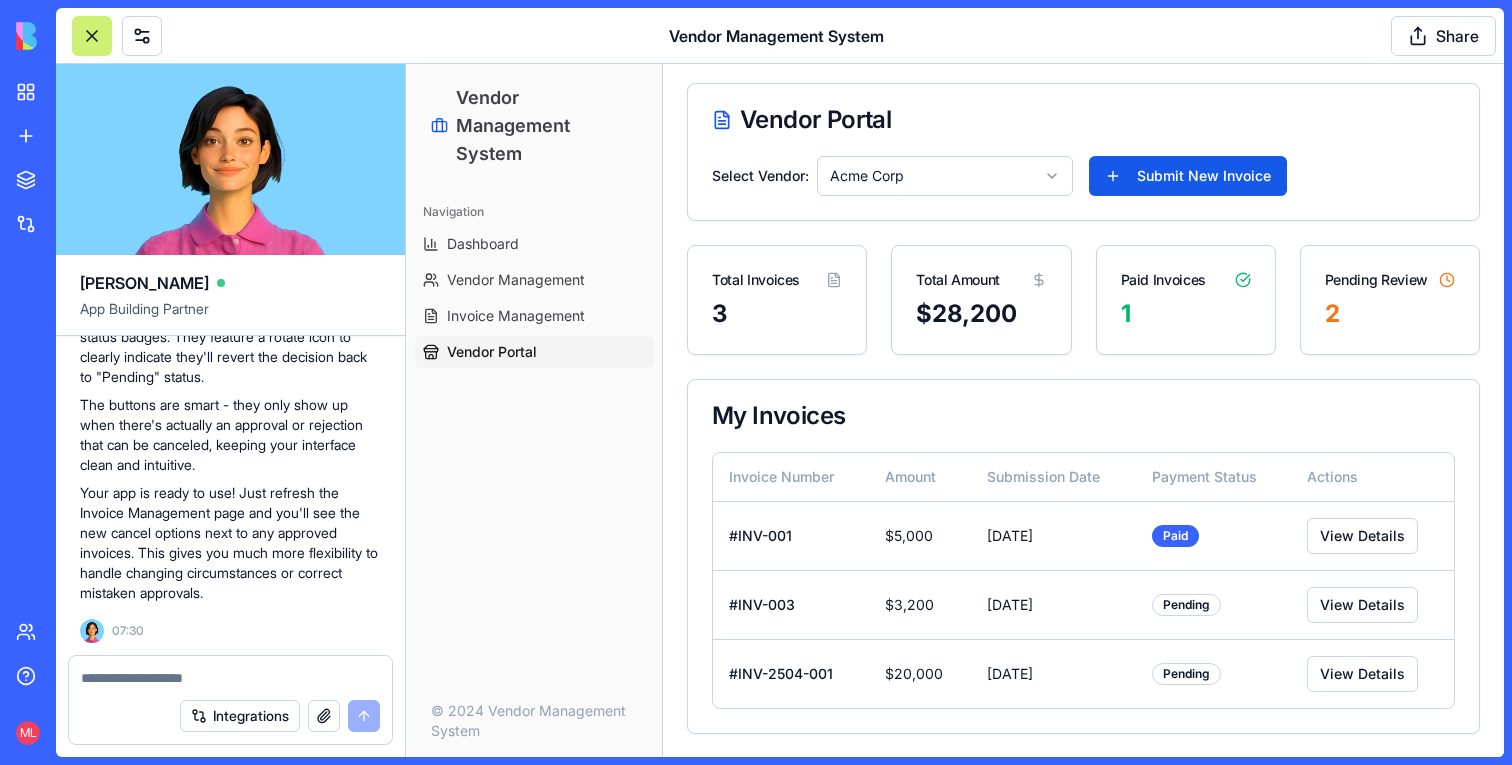 click on "Dashboard Vendor Management Invoice Management Vendor Portal" at bounding box center (534, 298) 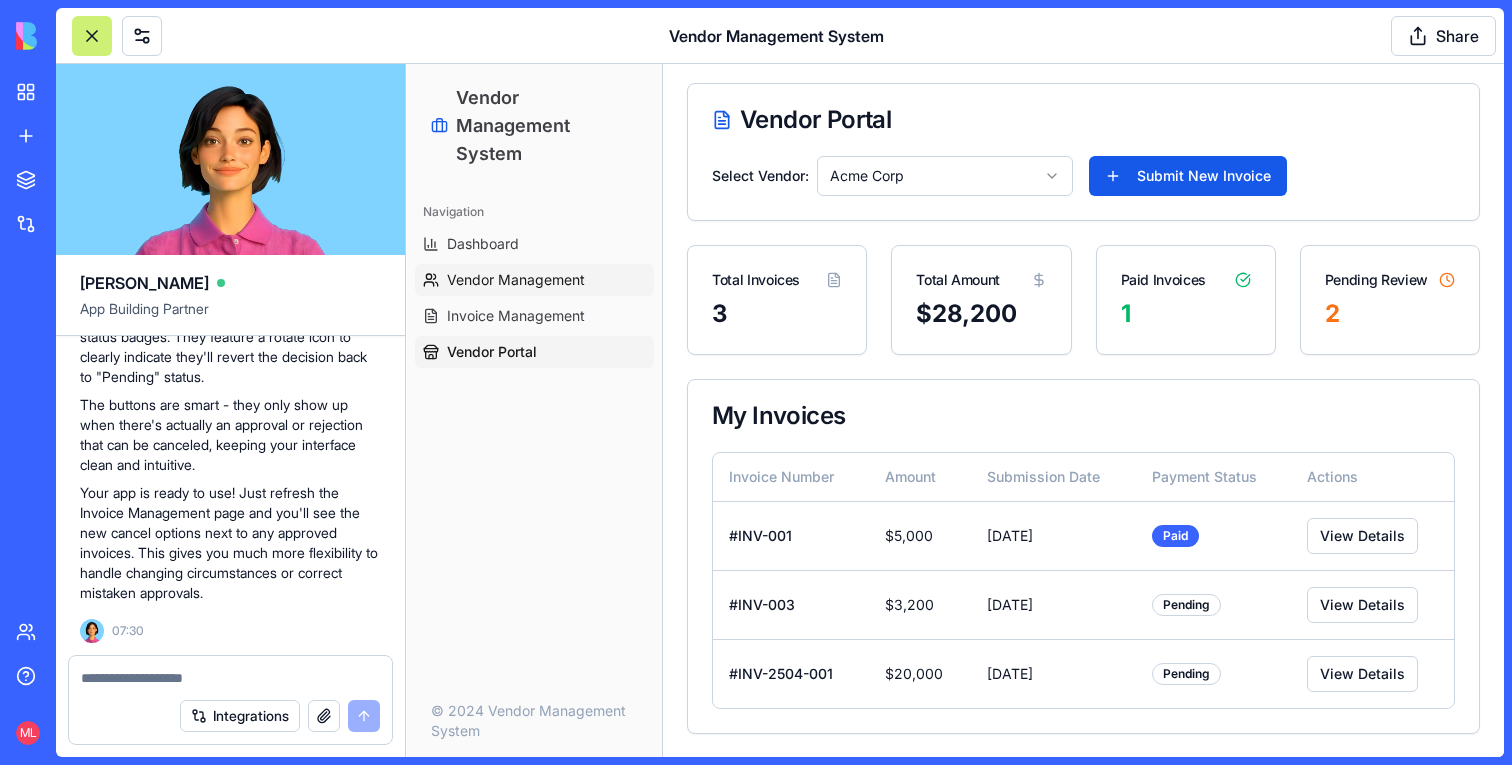 click on "Vendor Management" at bounding box center (516, 280) 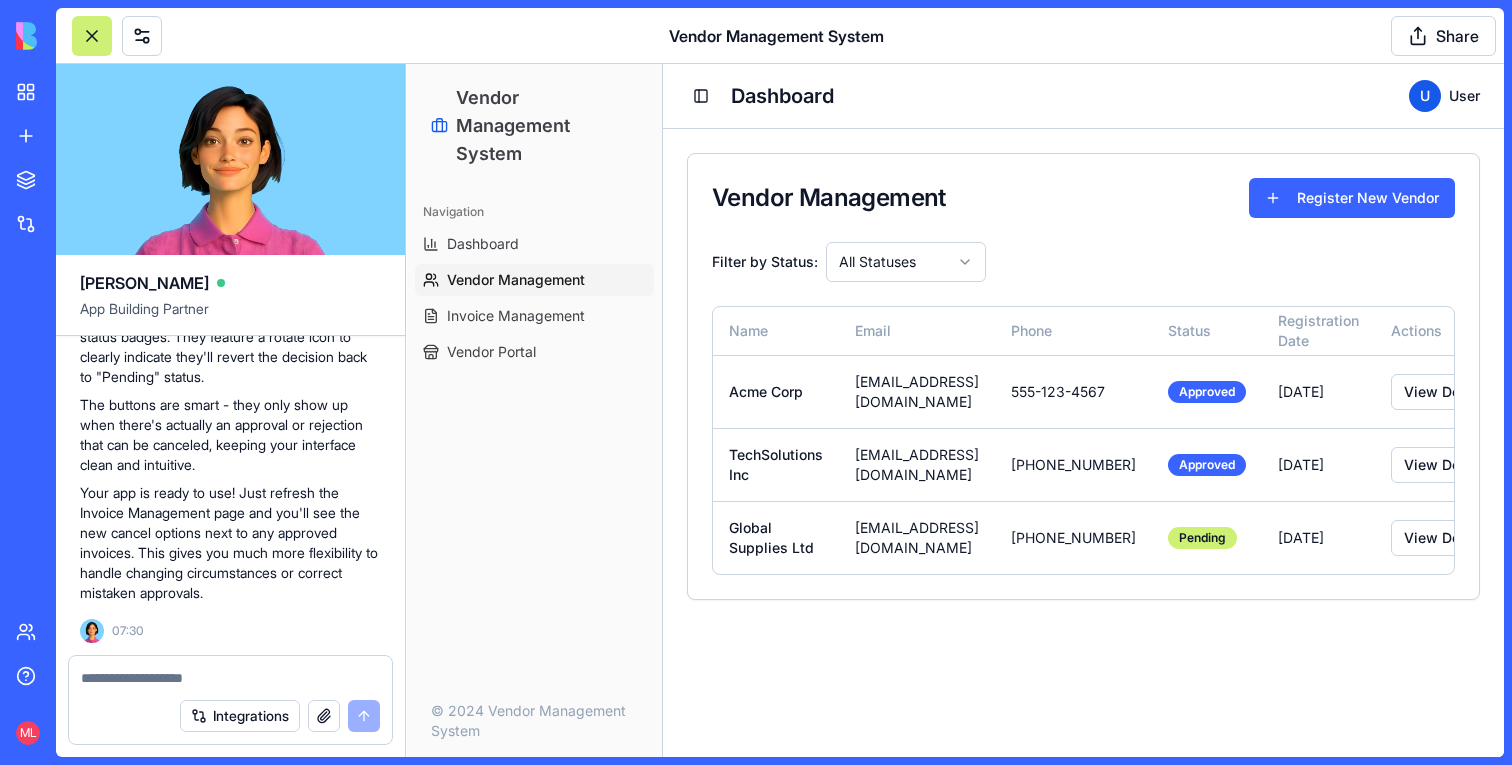 scroll, scrollTop: 0, scrollLeft: 0, axis: both 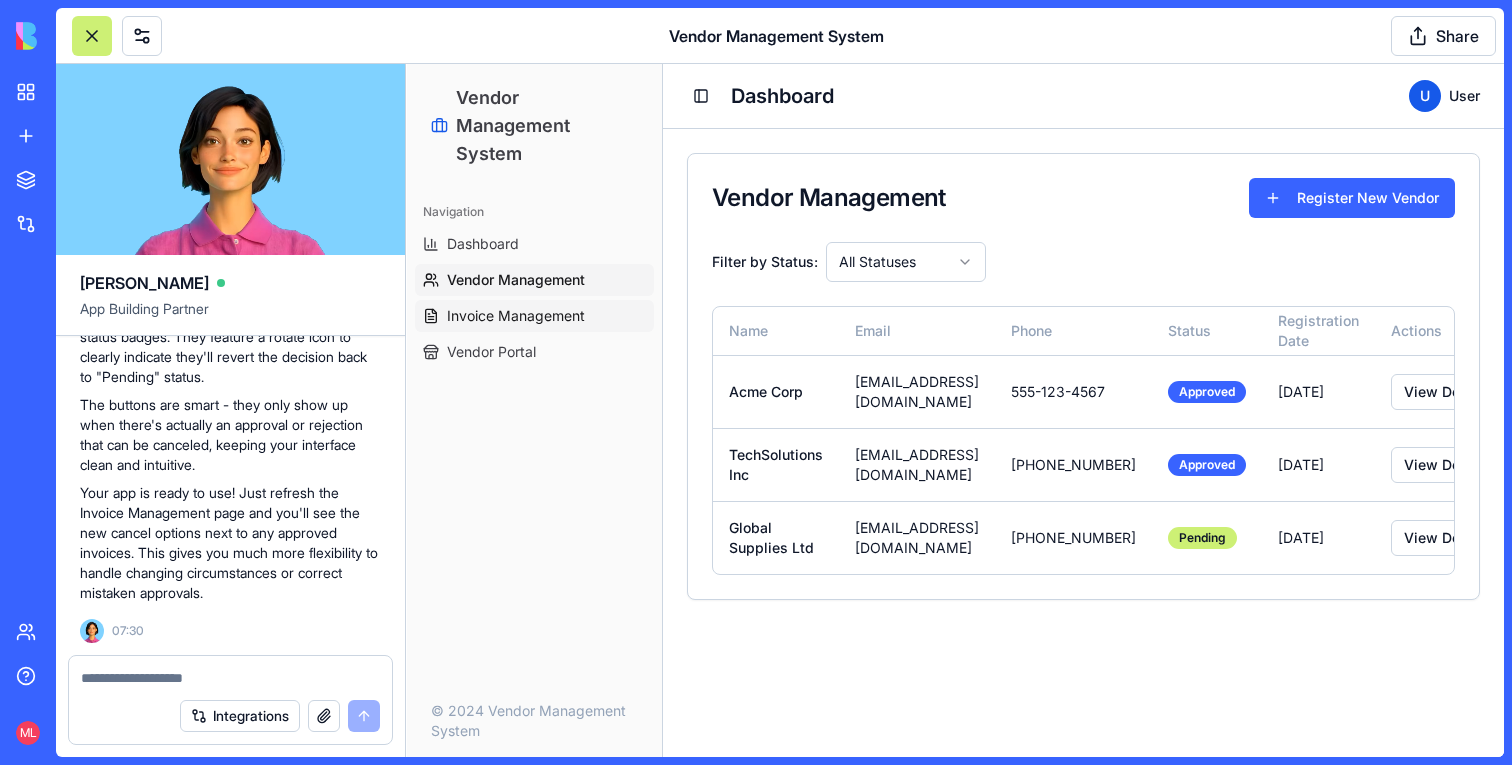 click on "Invoice Management" at bounding box center [516, 316] 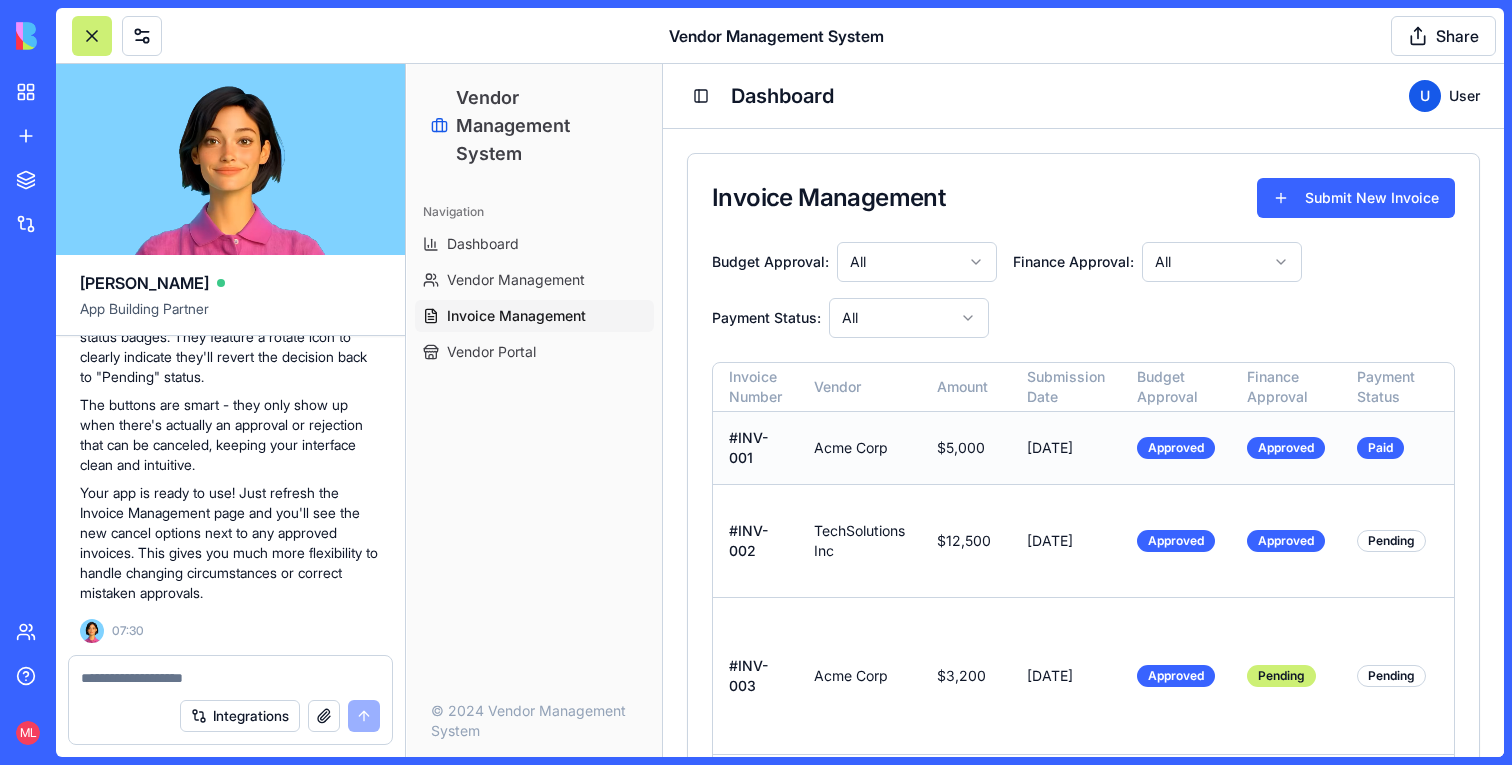 click on "Approved" at bounding box center (1176, 447) 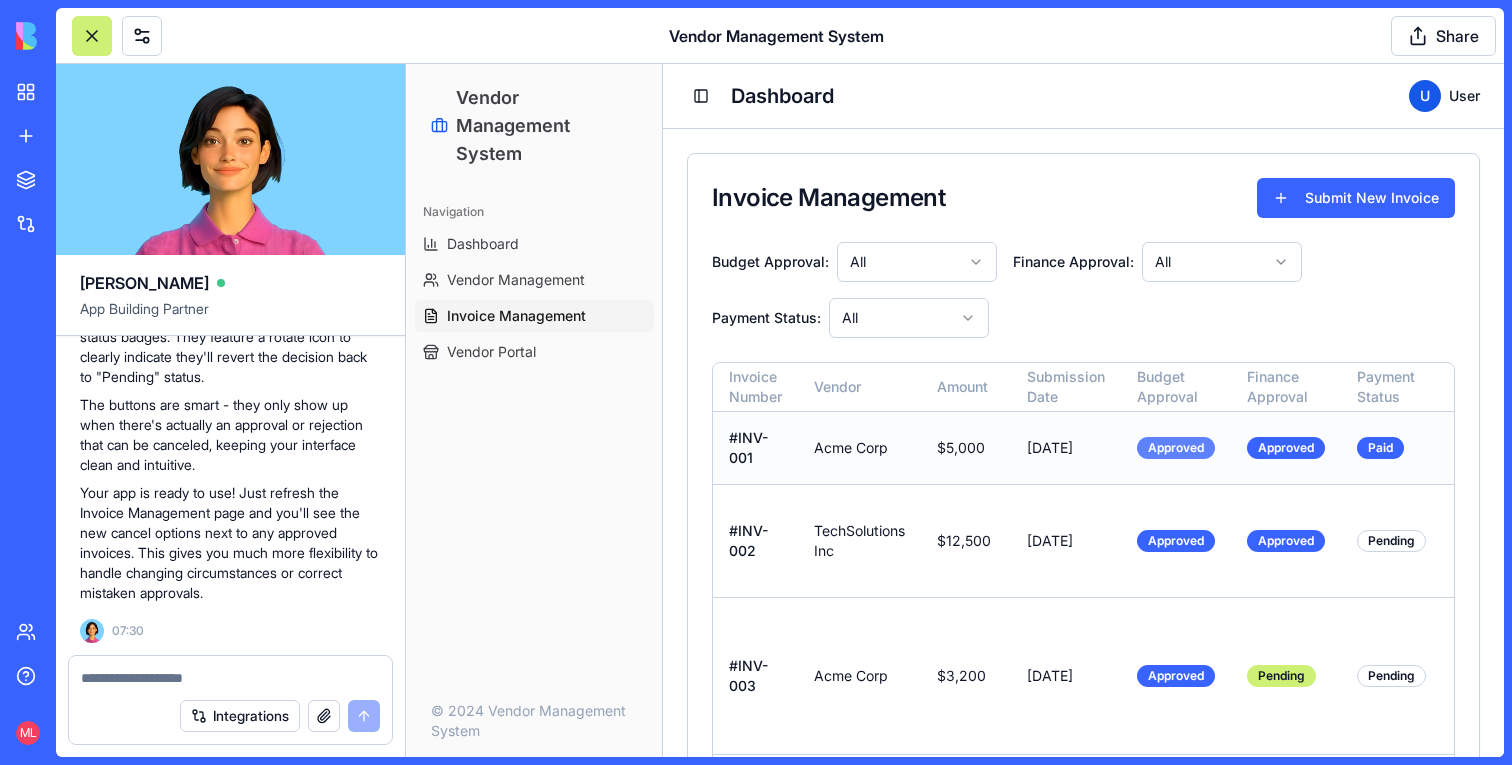click on "Approved" at bounding box center (1176, 448) 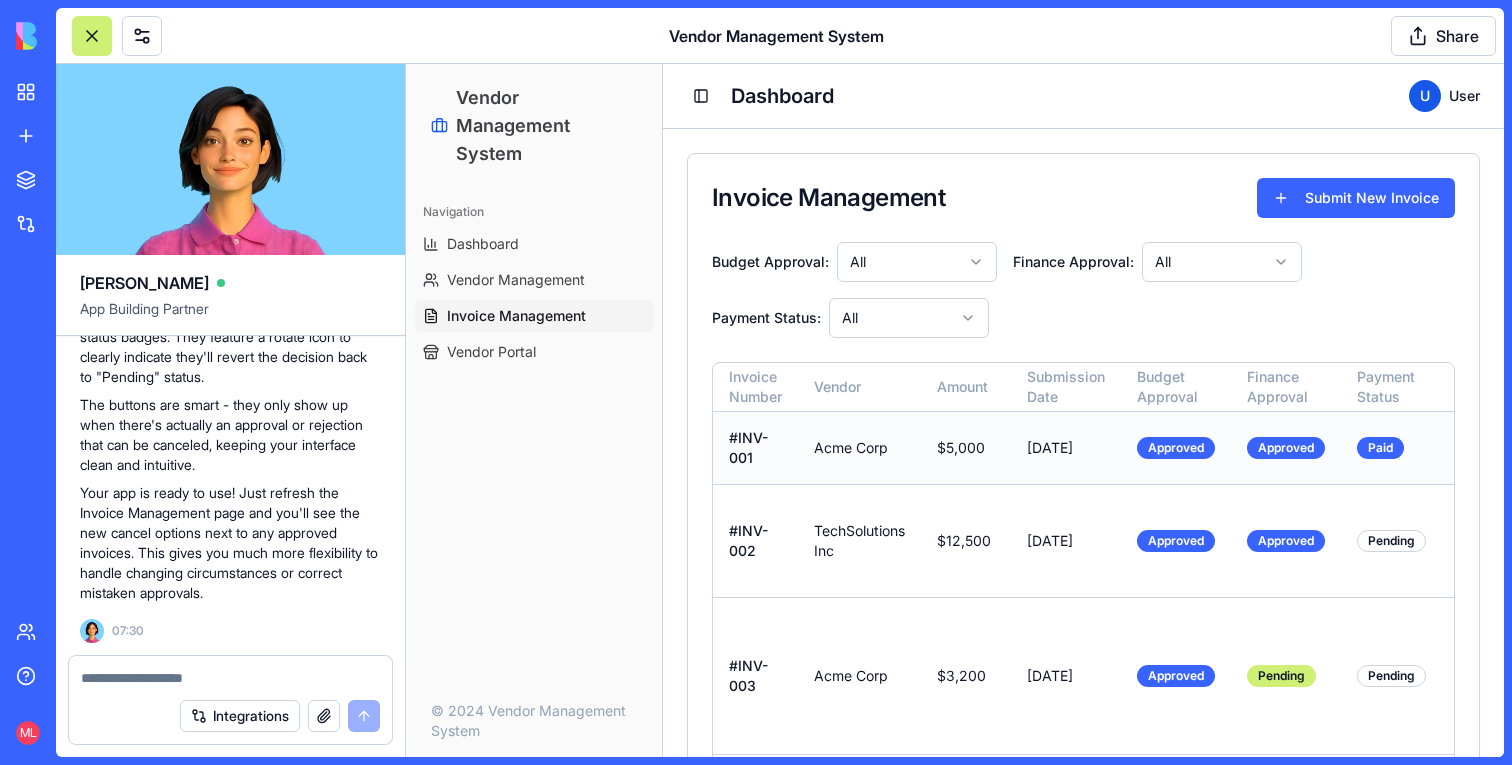 click on "Jan 15, 2024" at bounding box center [1066, 447] 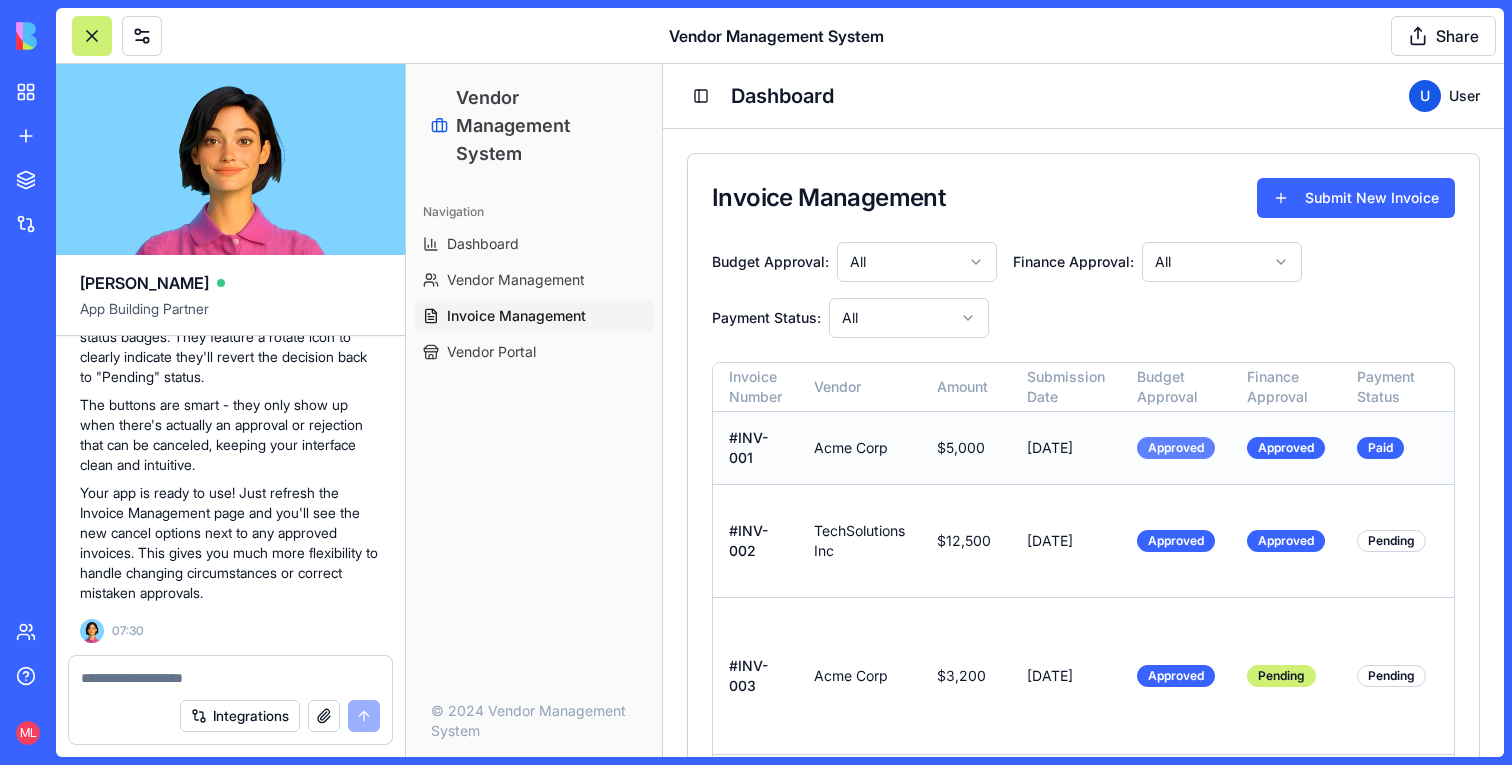 click on "Approved" at bounding box center (1176, 448) 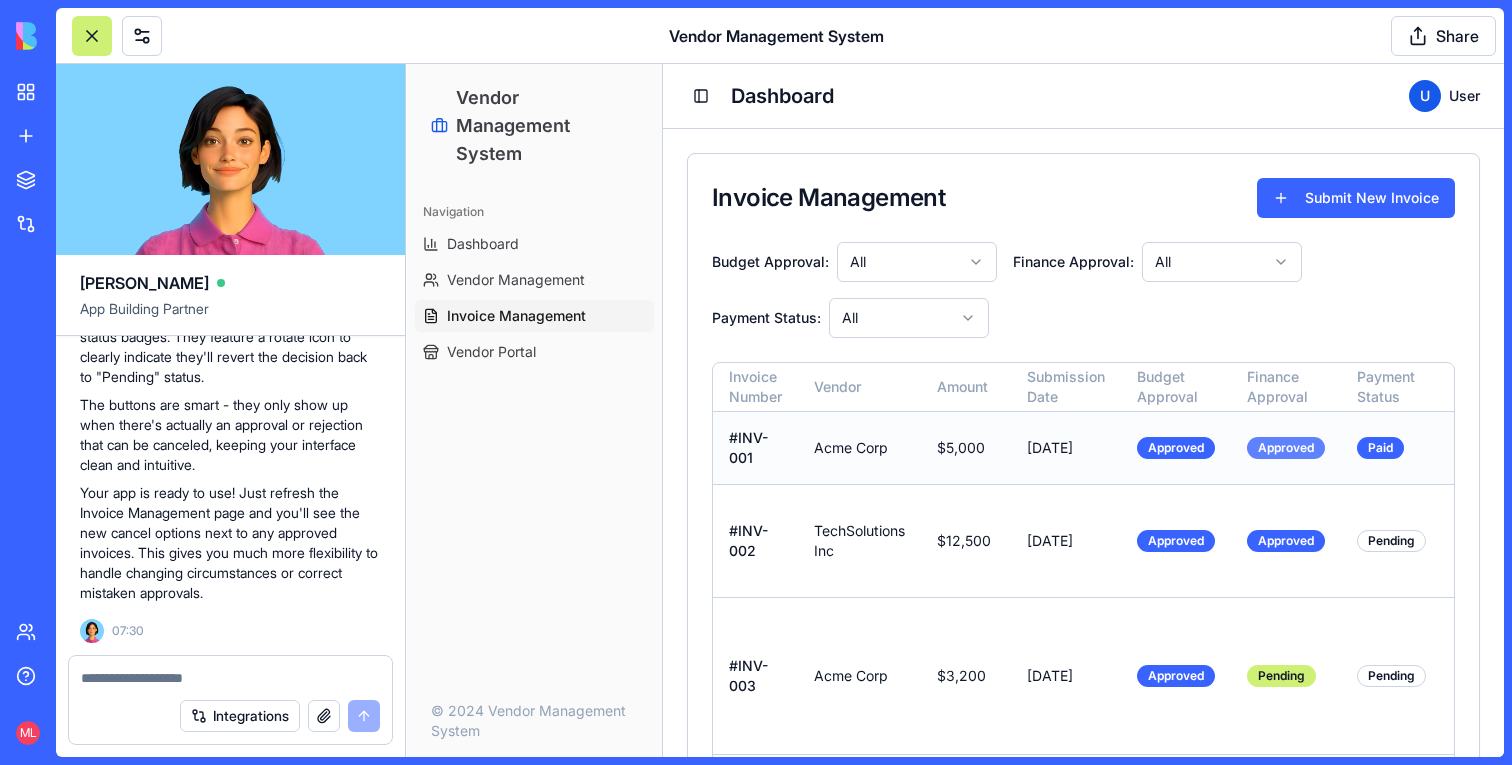 click on "Approved" at bounding box center (1286, 448) 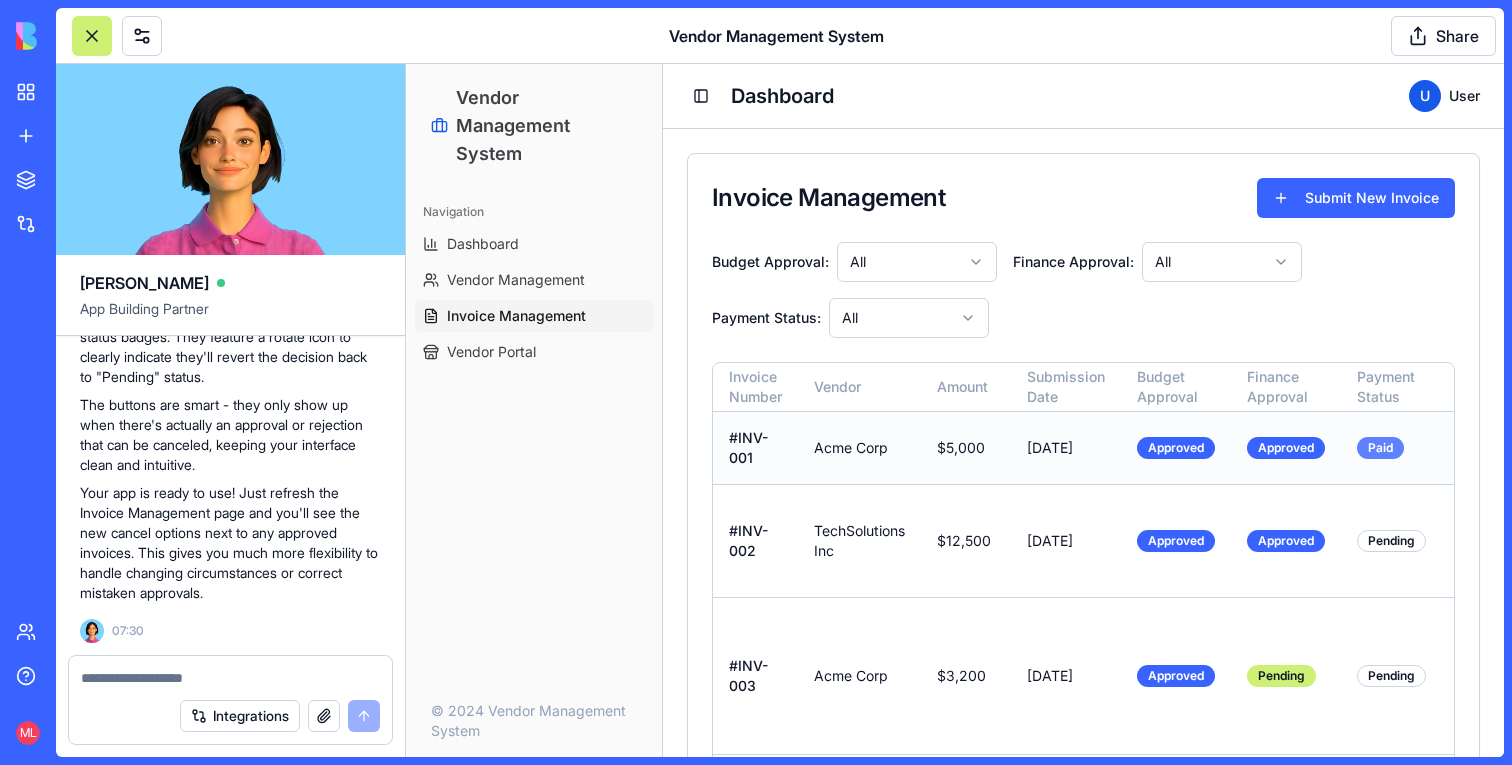 click on "Paid" at bounding box center [1380, 448] 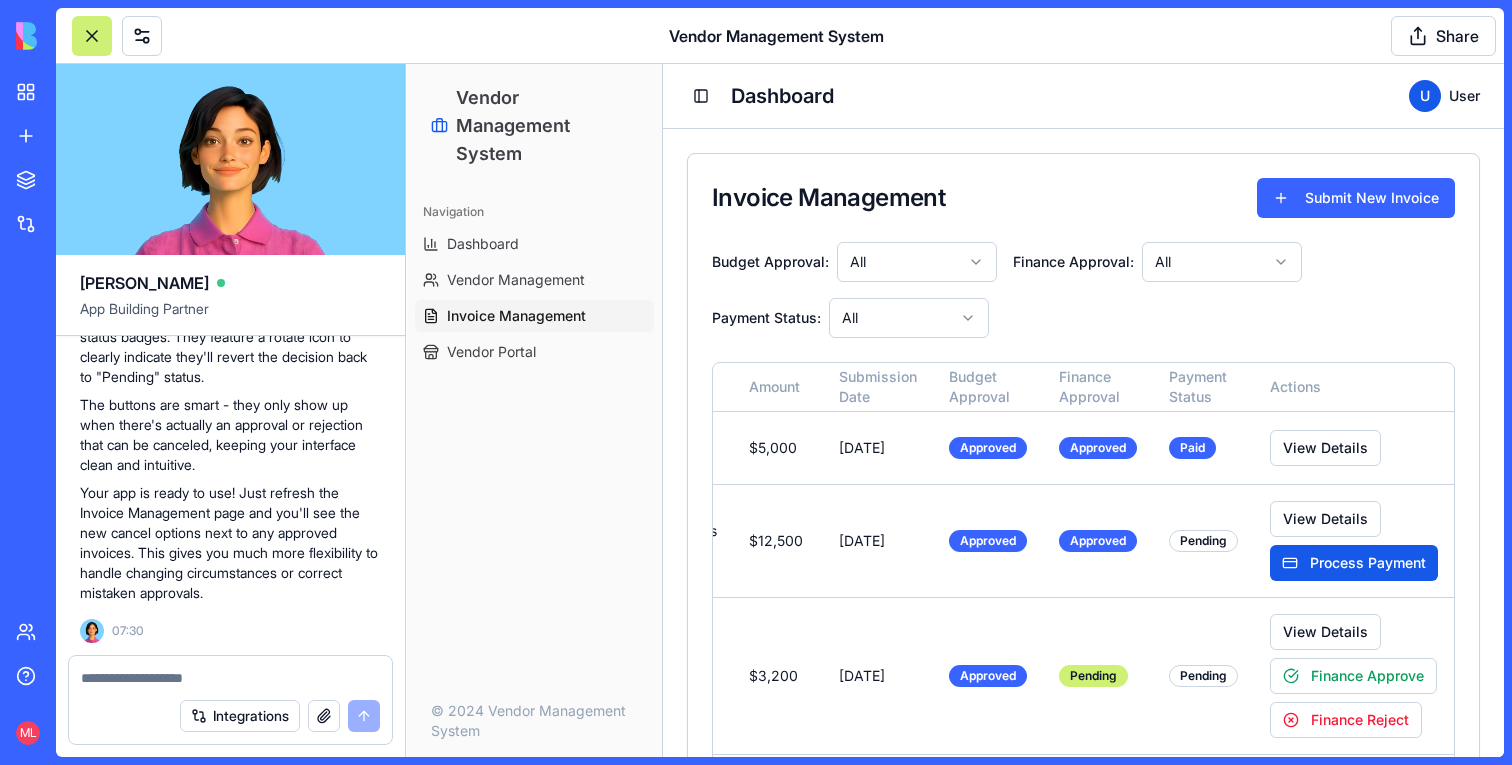 click at bounding box center [230, 678] 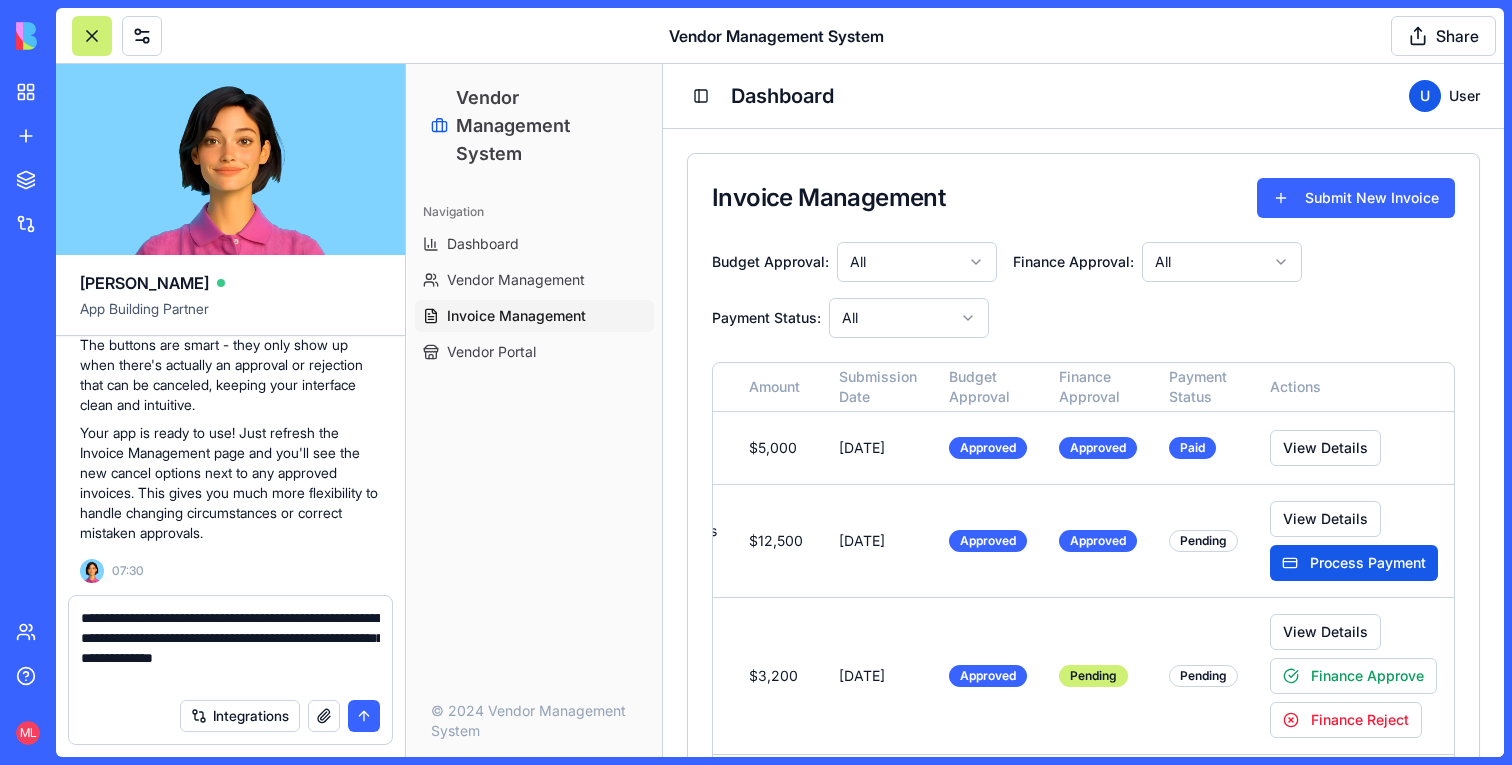 type on "**********" 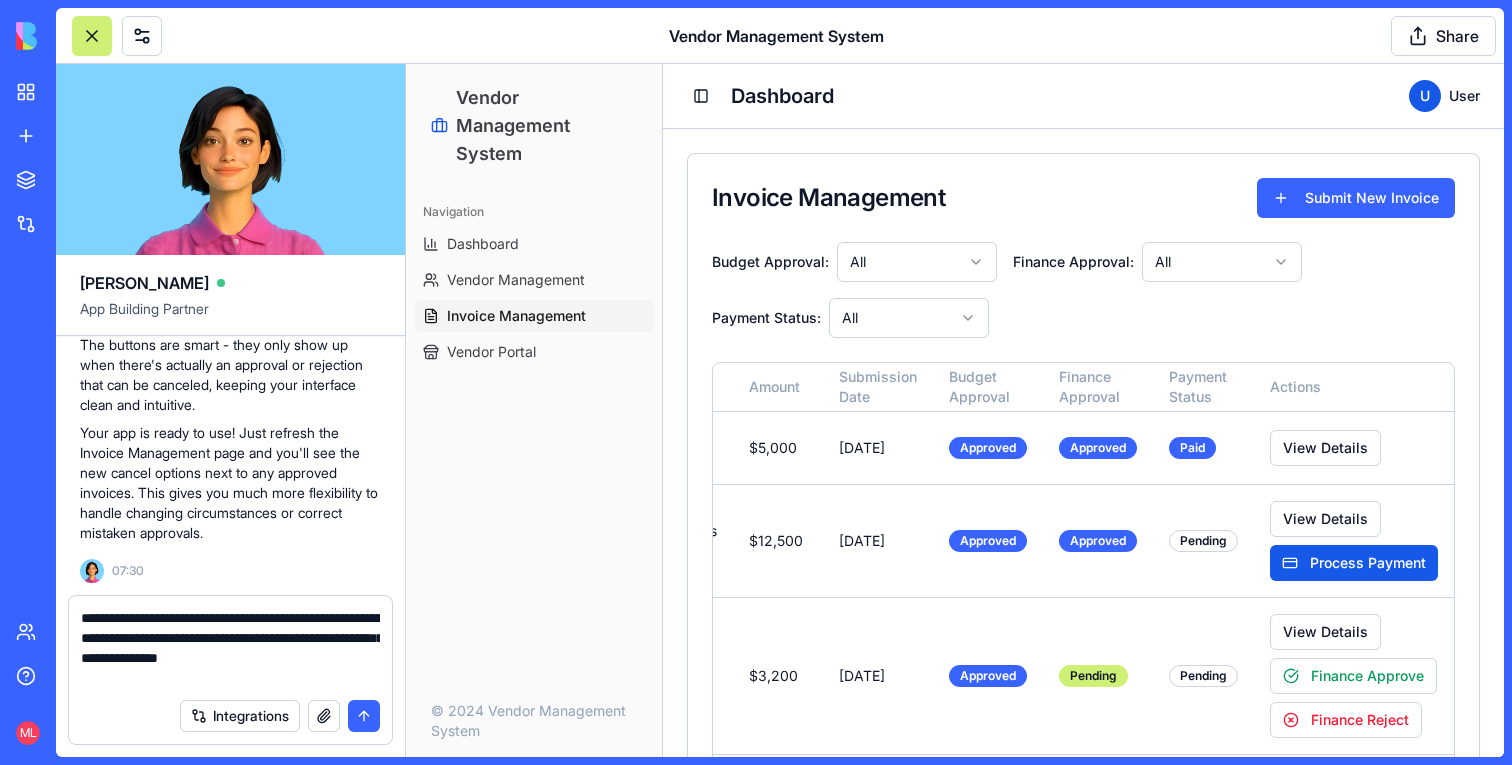 type 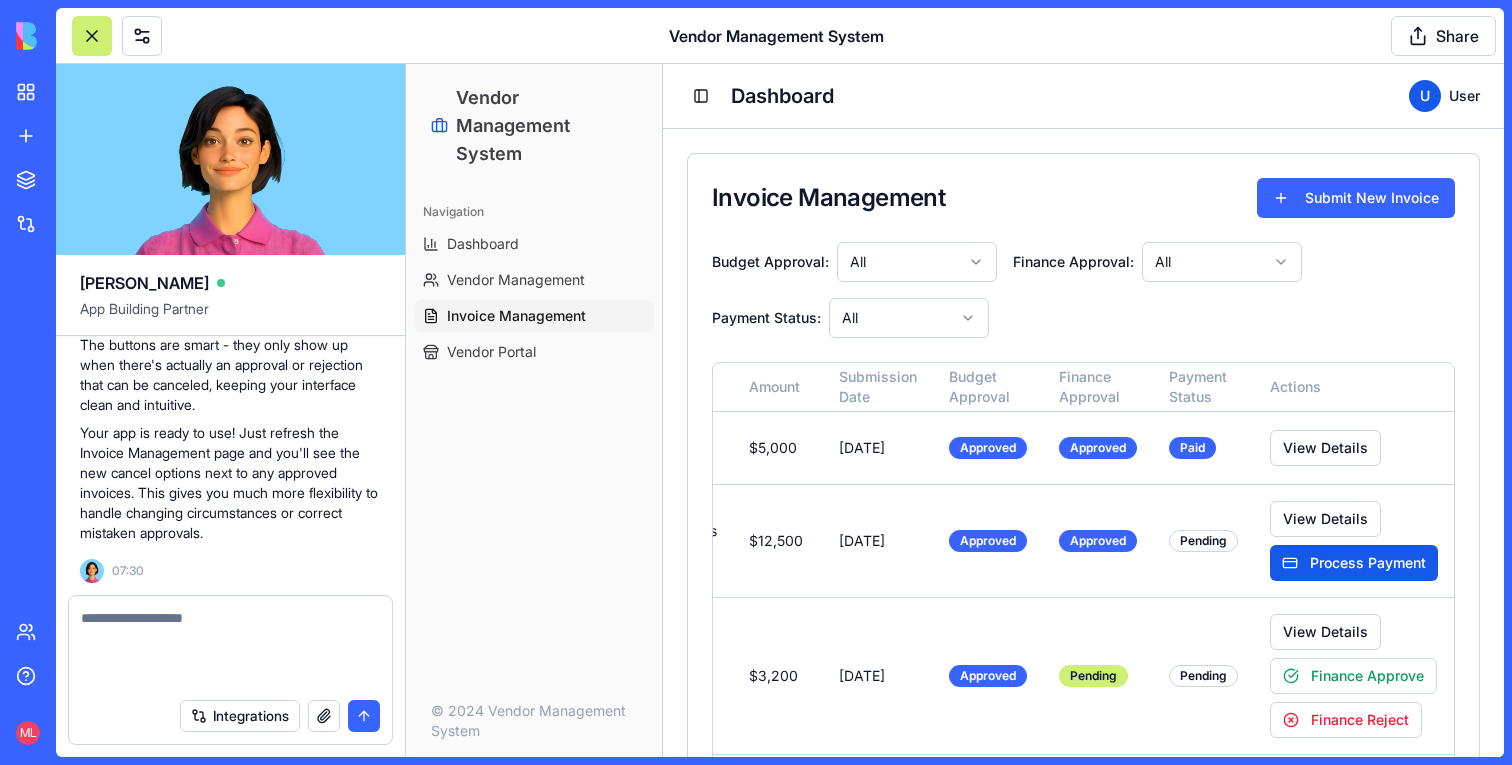 scroll, scrollTop: 15001, scrollLeft: 0, axis: vertical 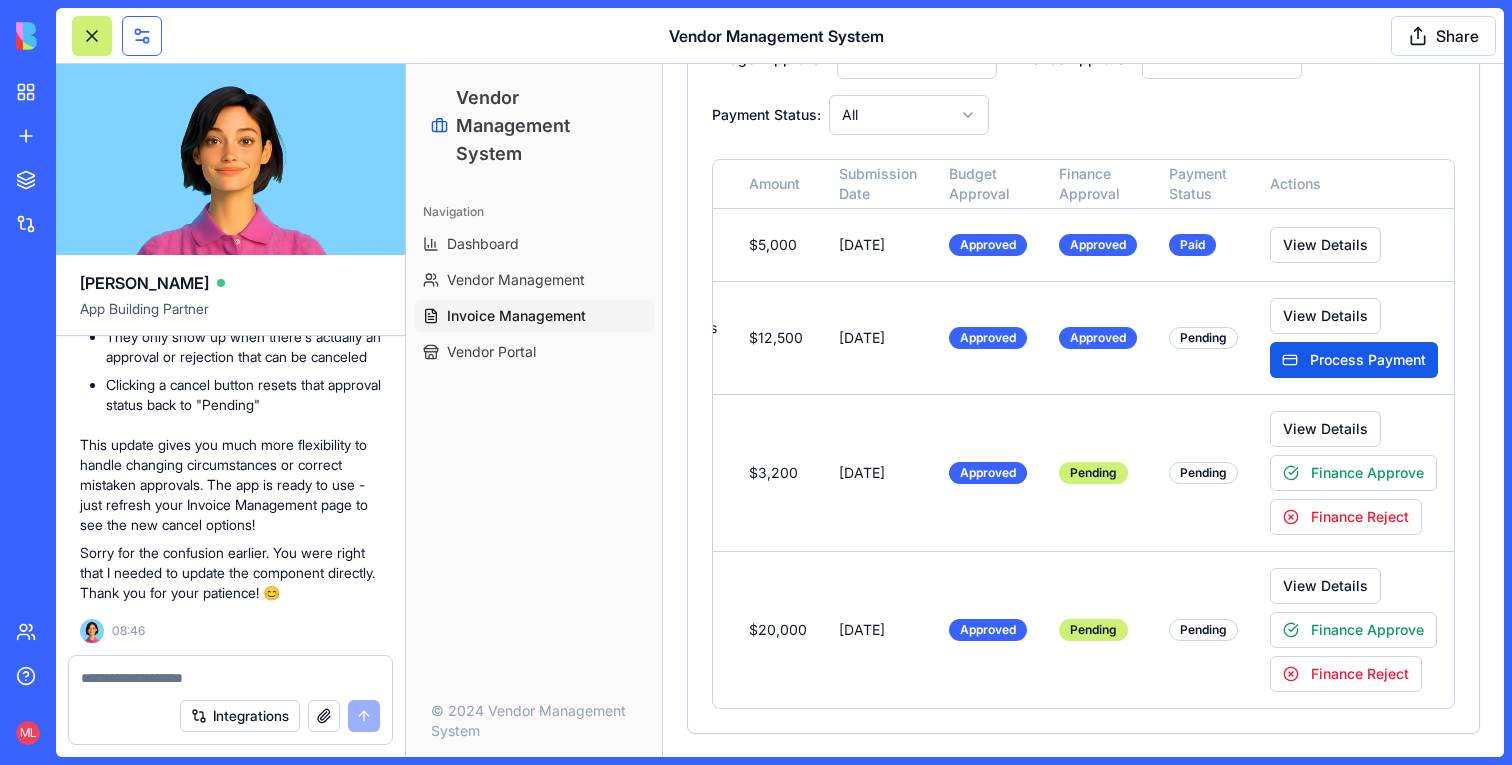 click at bounding box center [142, 36] 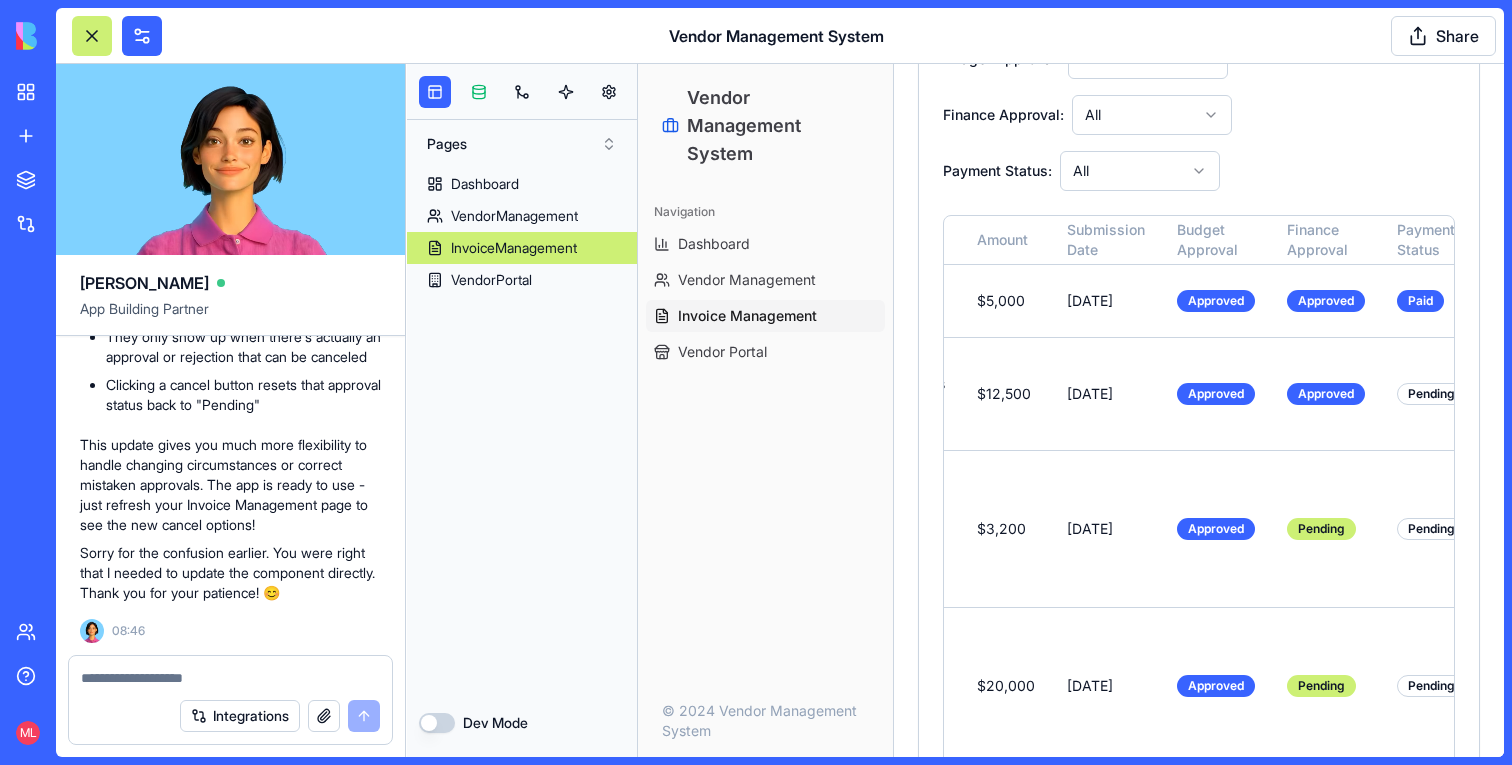click at bounding box center (479, 92) 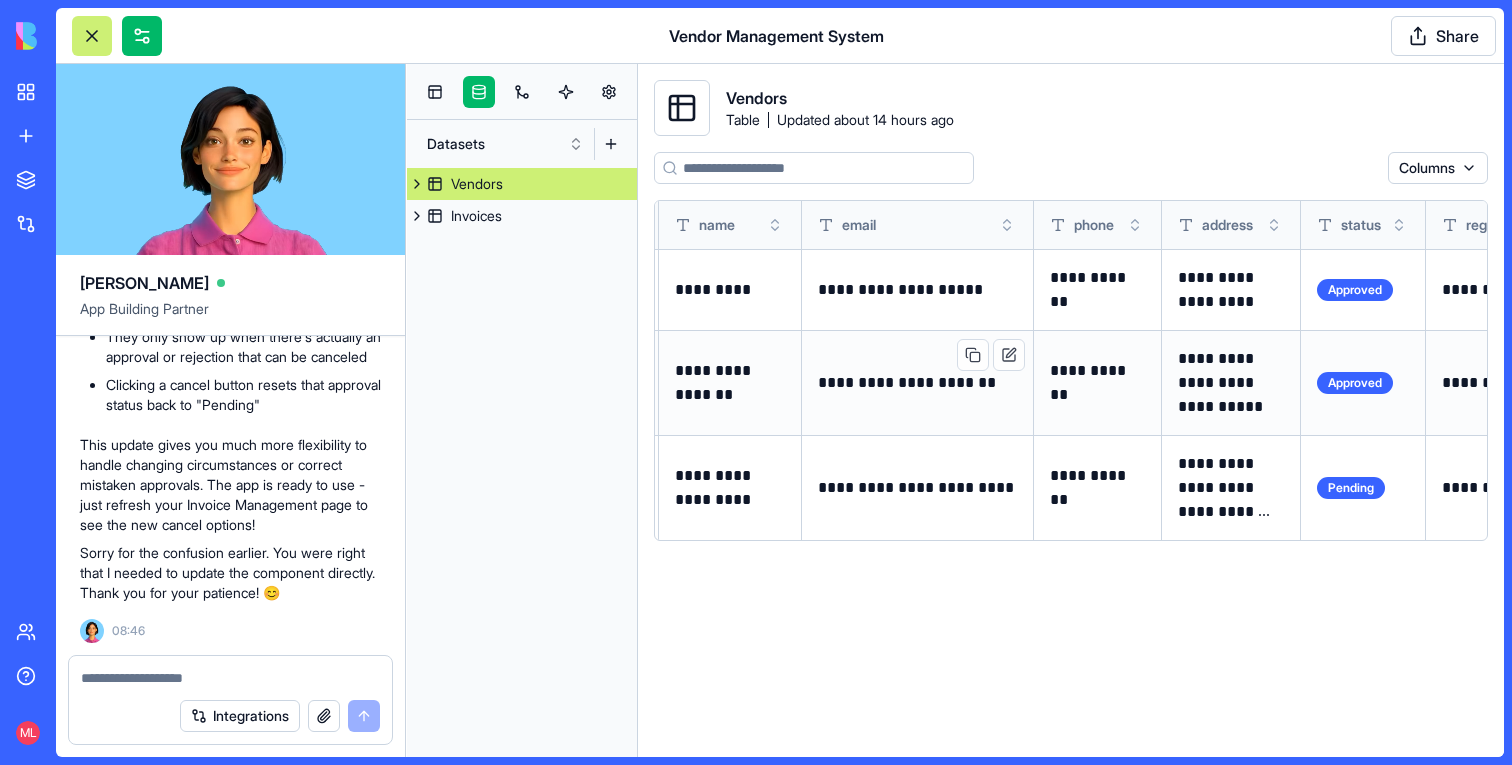scroll, scrollTop: 0, scrollLeft: 212, axis: horizontal 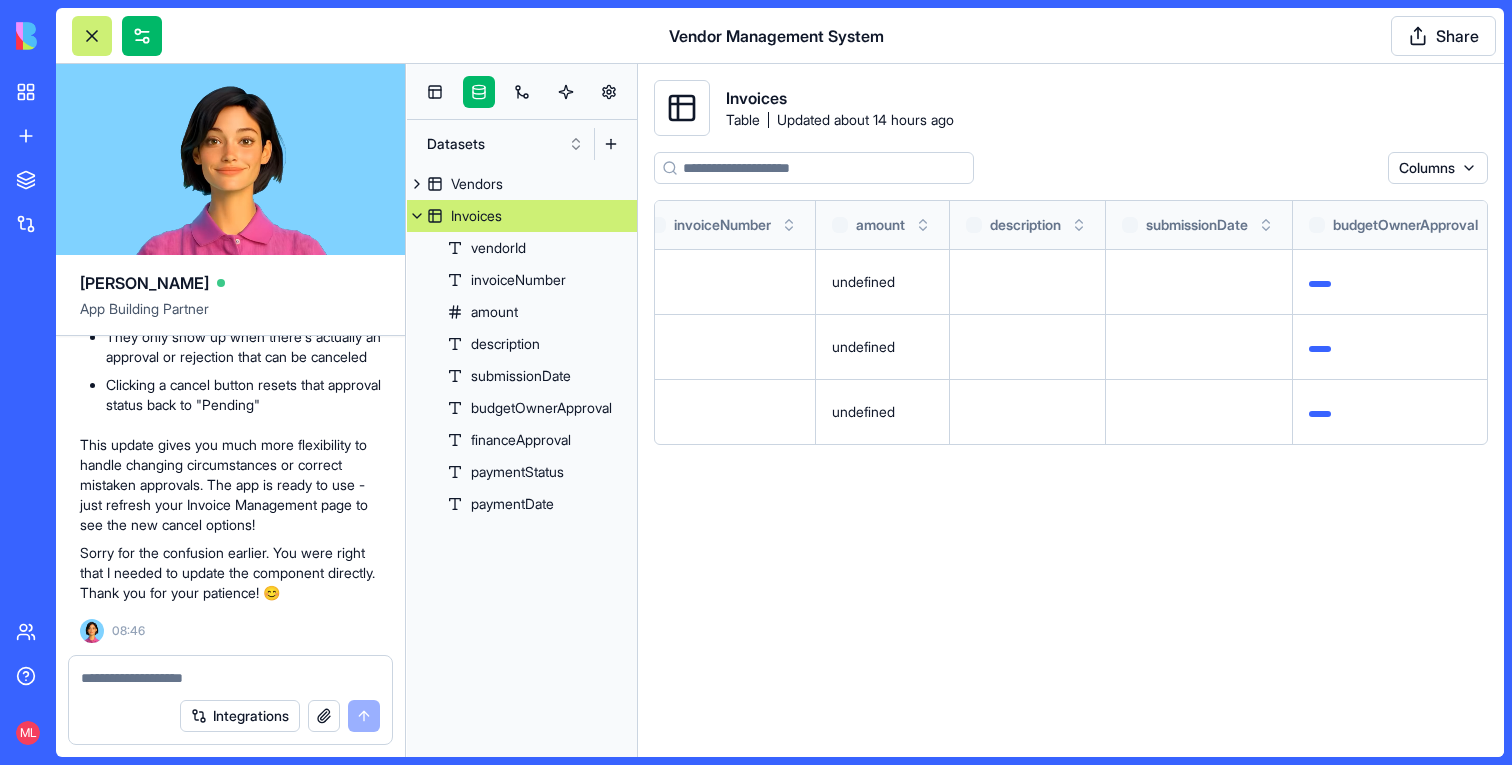 click on "Invoices" at bounding box center [522, 216] 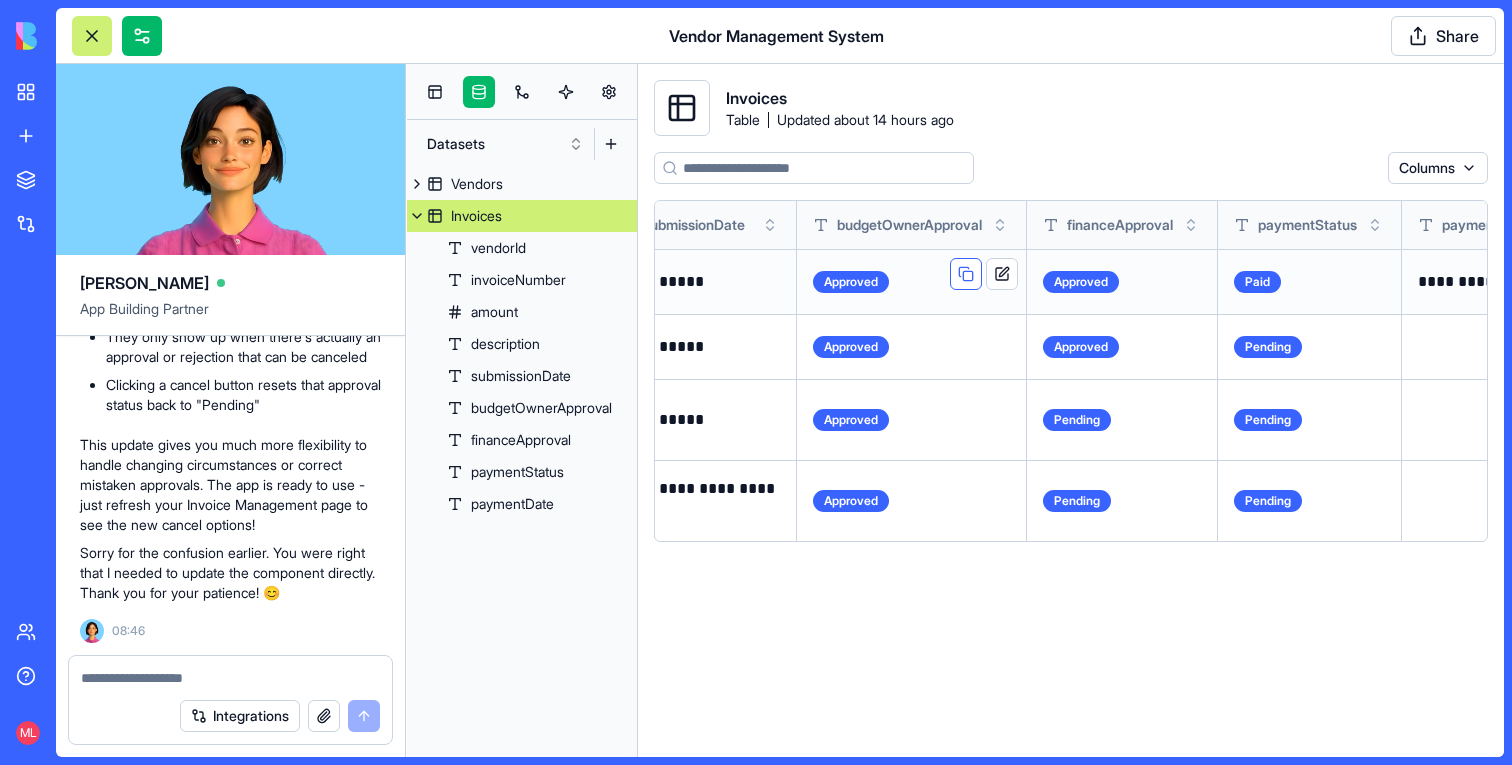 scroll, scrollTop: 0, scrollLeft: 872, axis: horizontal 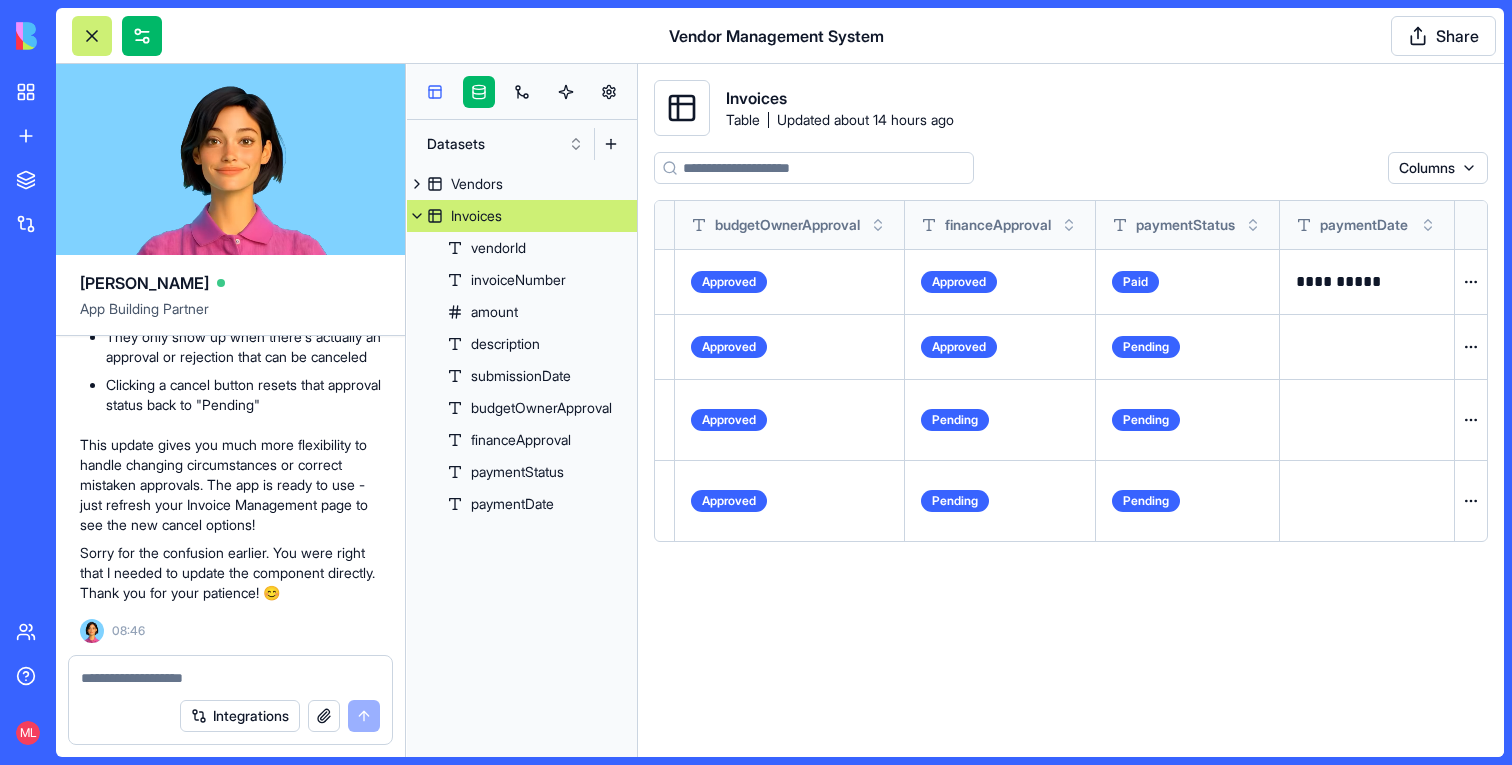 click at bounding box center [435, 92] 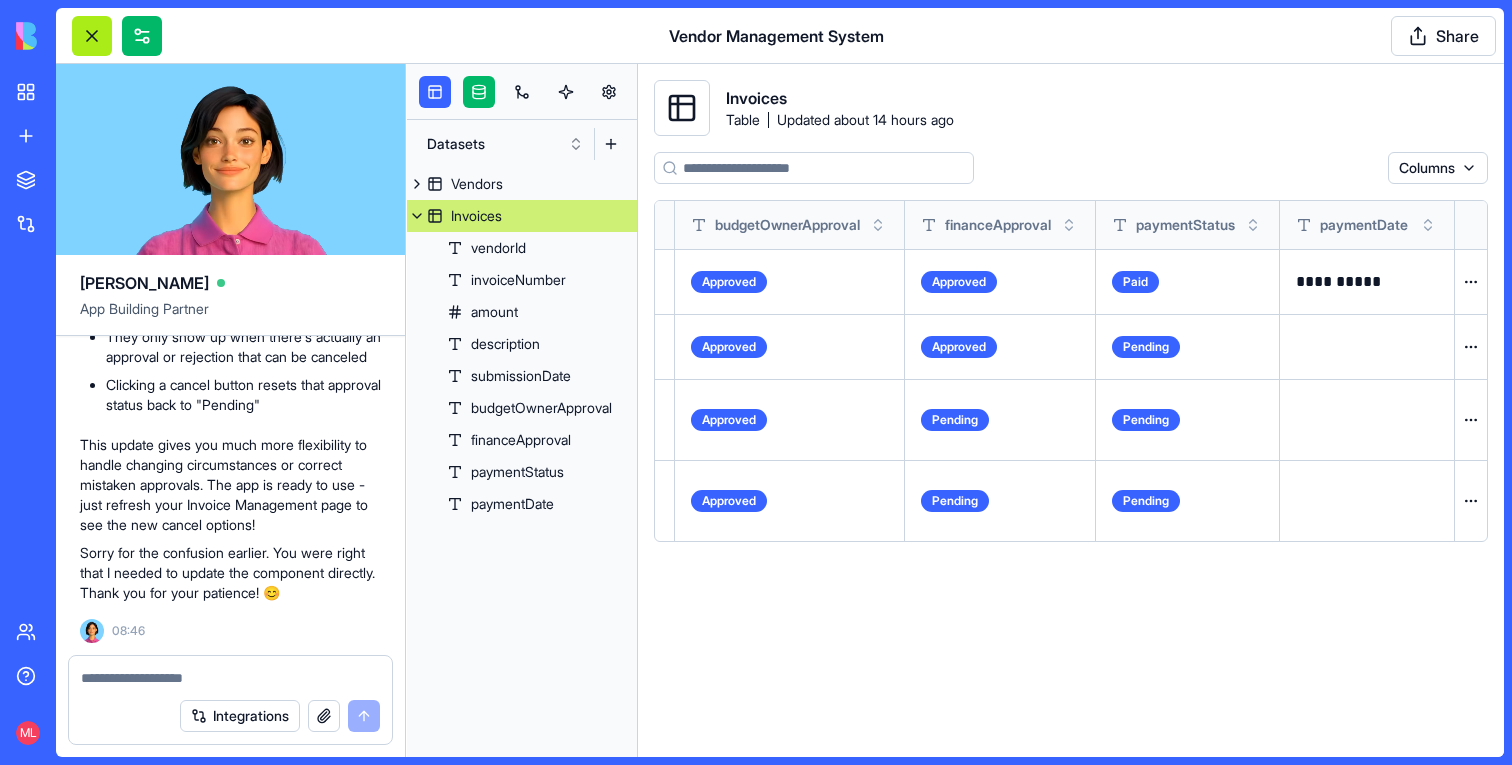 click at bounding box center [92, 36] 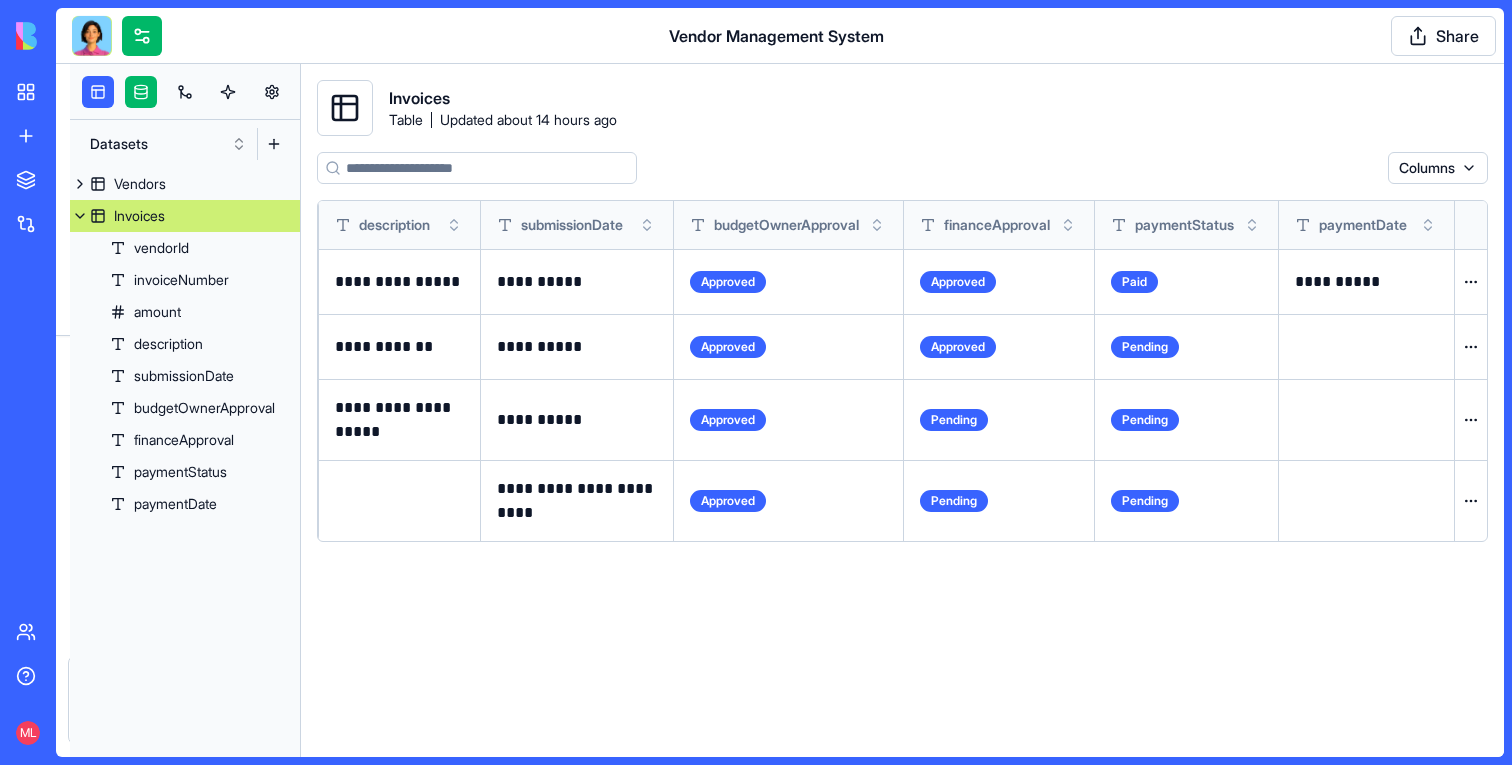scroll, scrollTop: 0, scrollLeft: 521, axis: horizontal 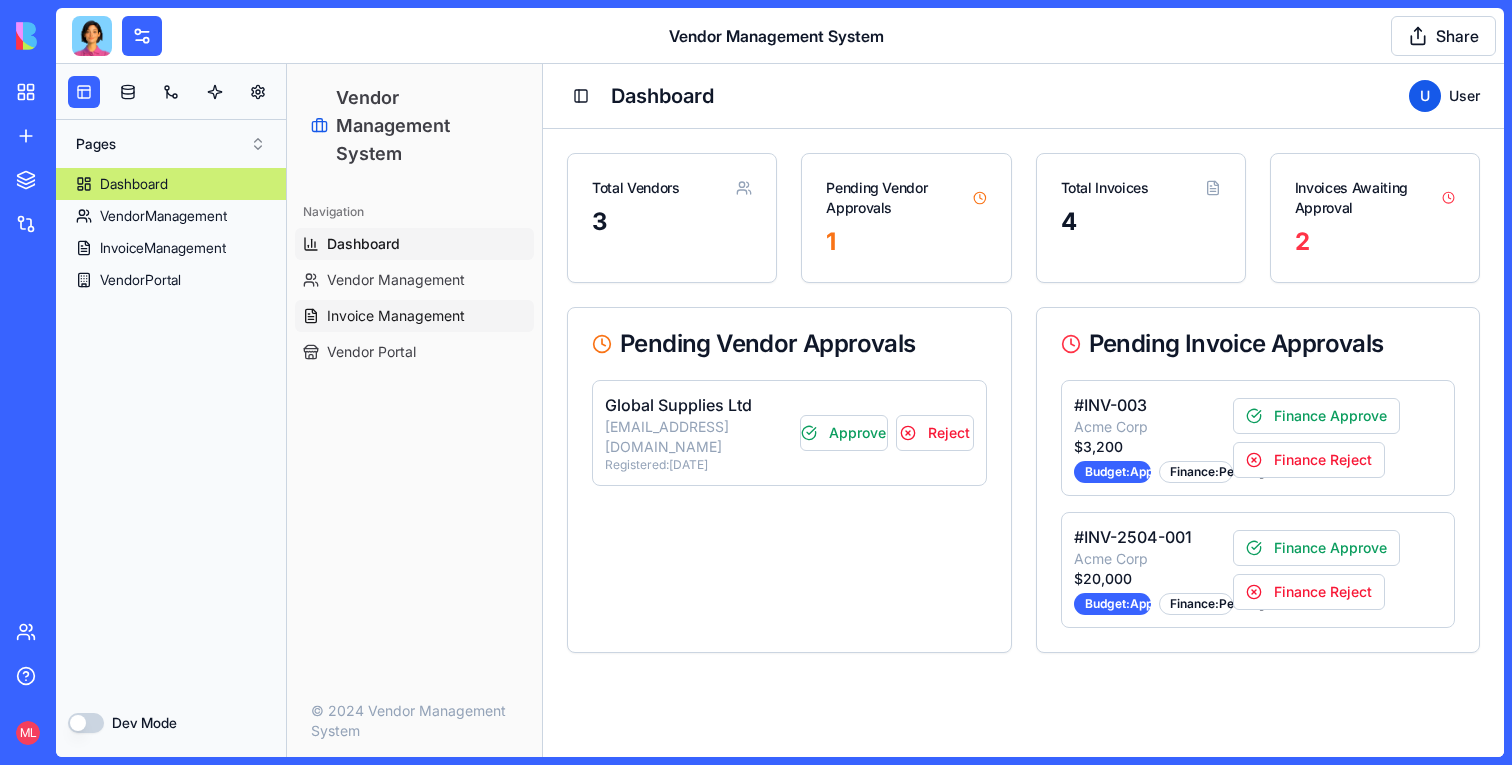 click on "Invoice Management" at bounding box center (414, 316) 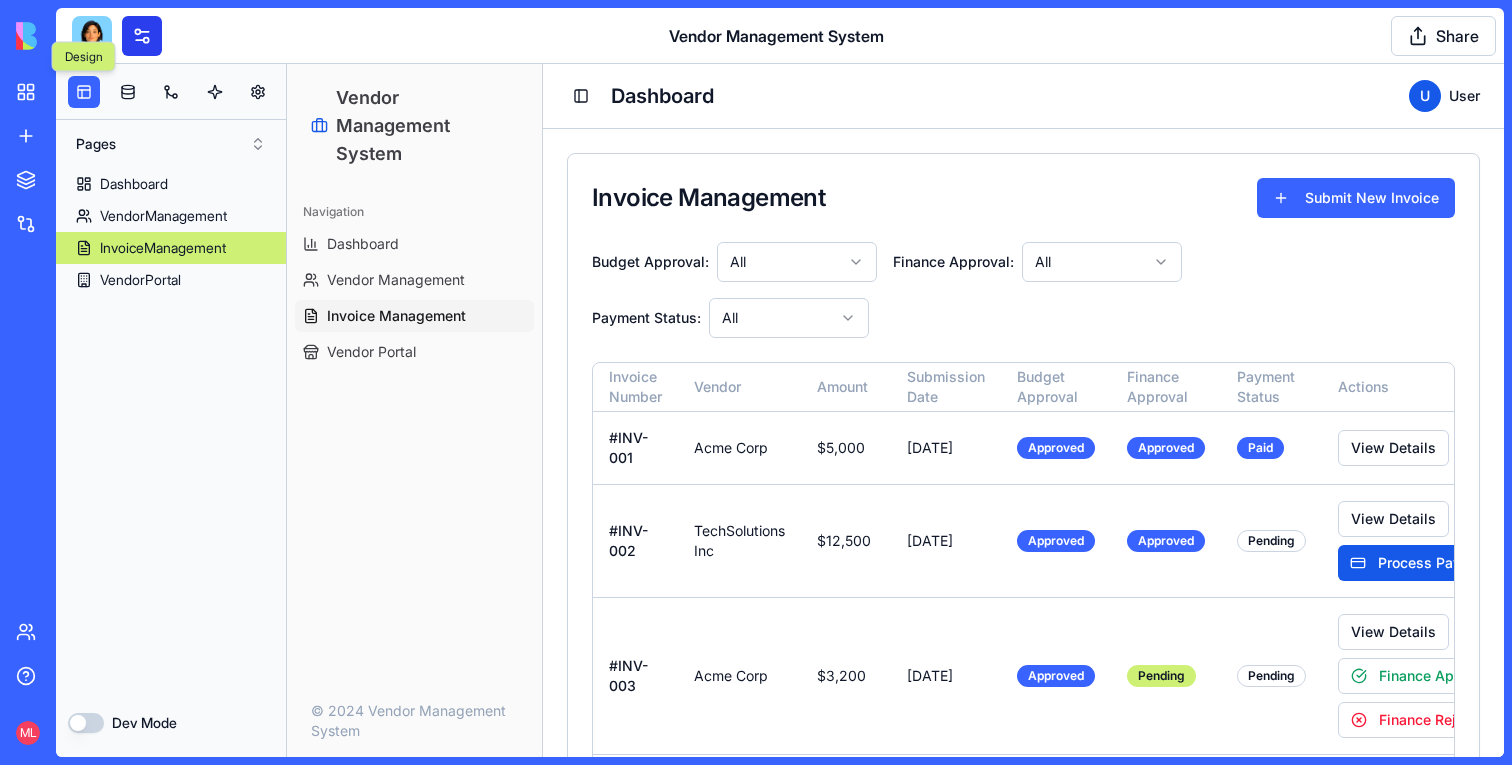 click at bounding box center (142, 36) 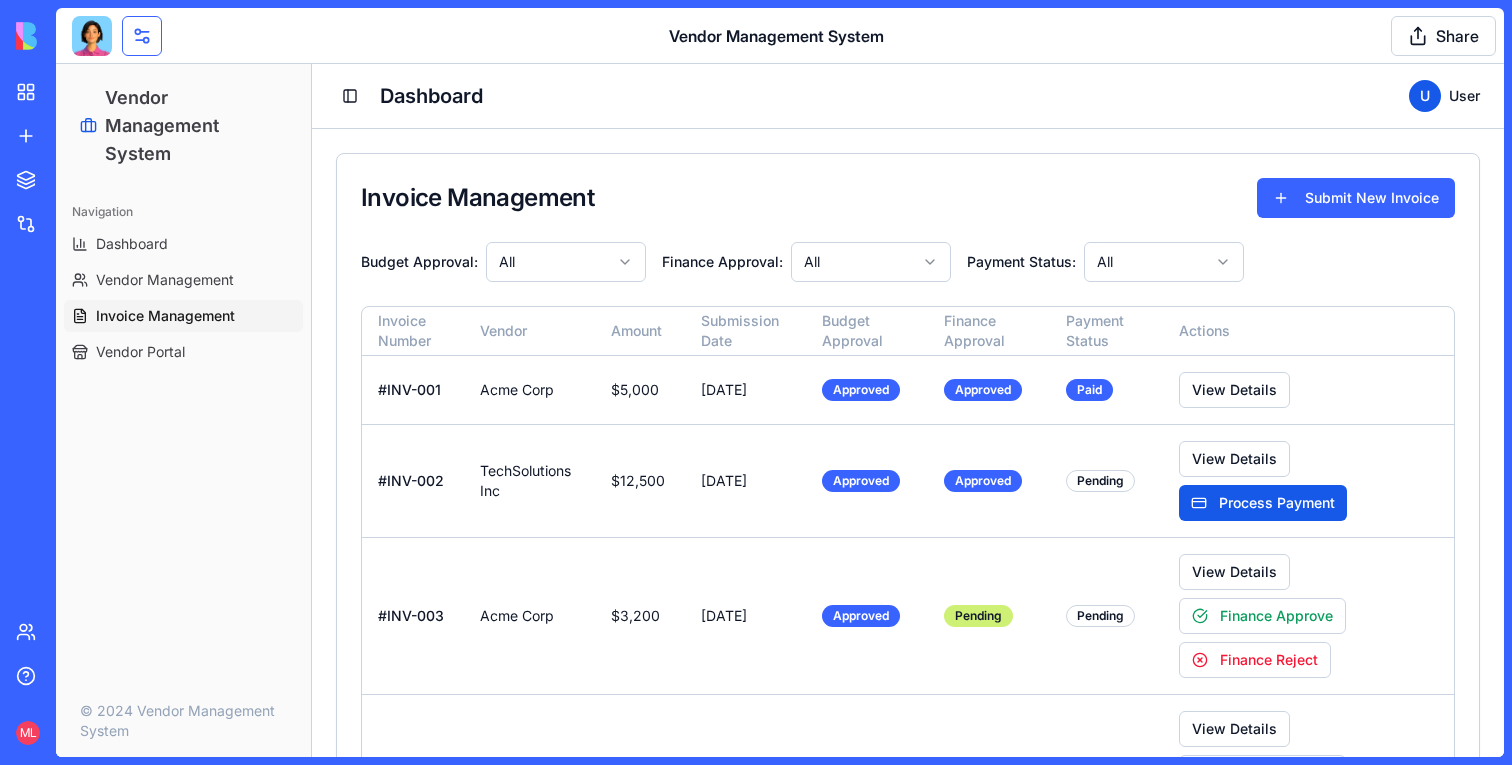 type 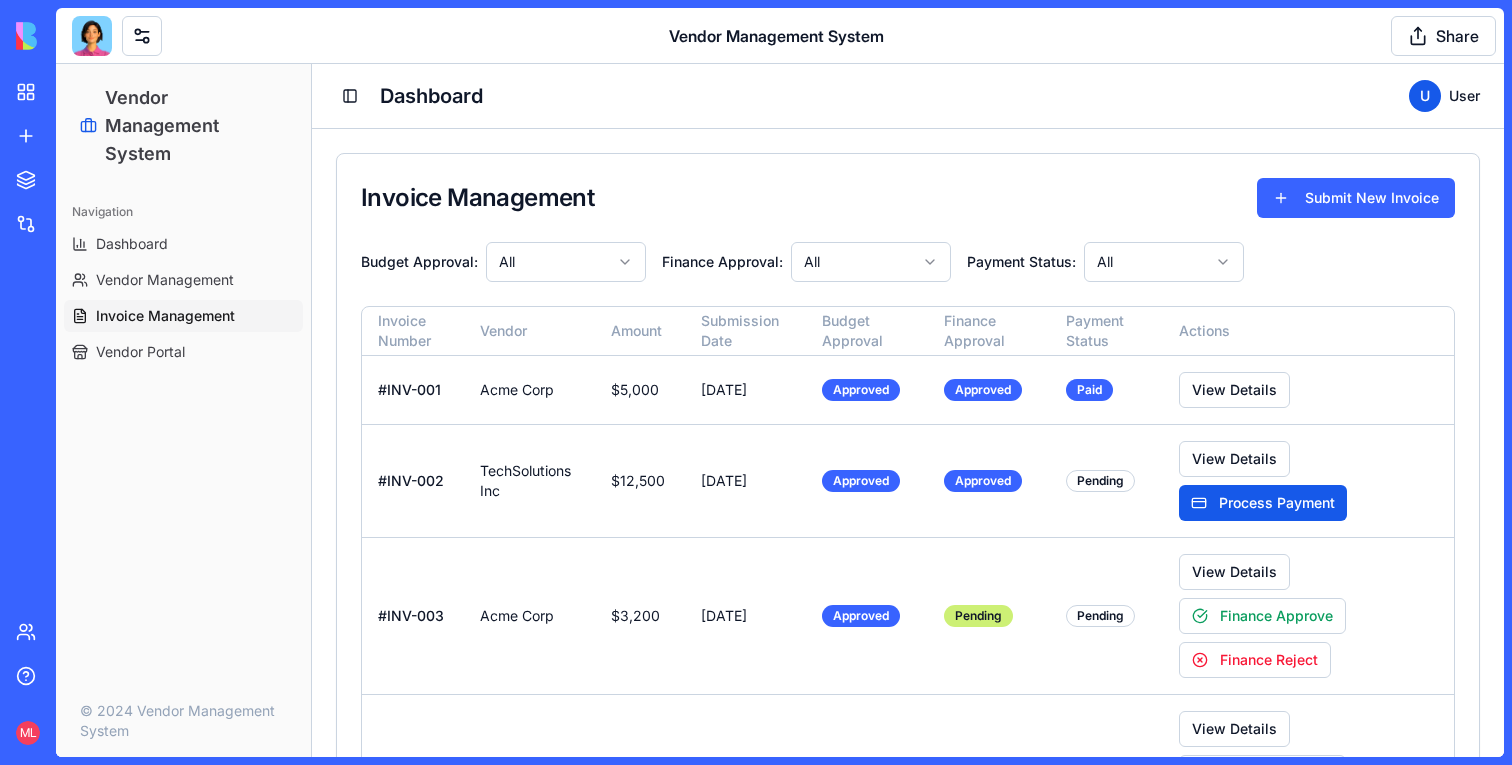 click at bounding box center [92, 36] 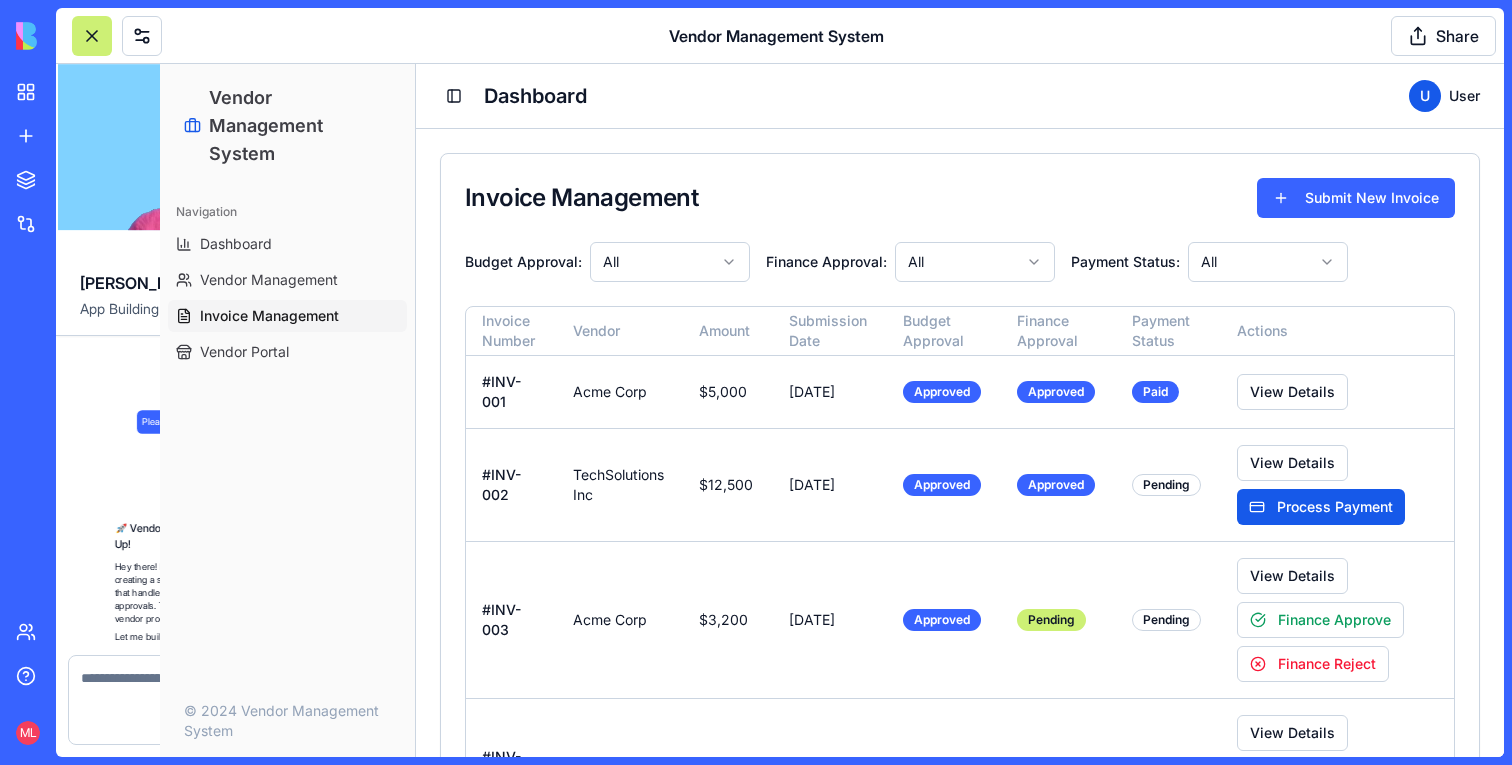 scroll, scrollTop: 15937, scrollLeft: 0, axis: vertical 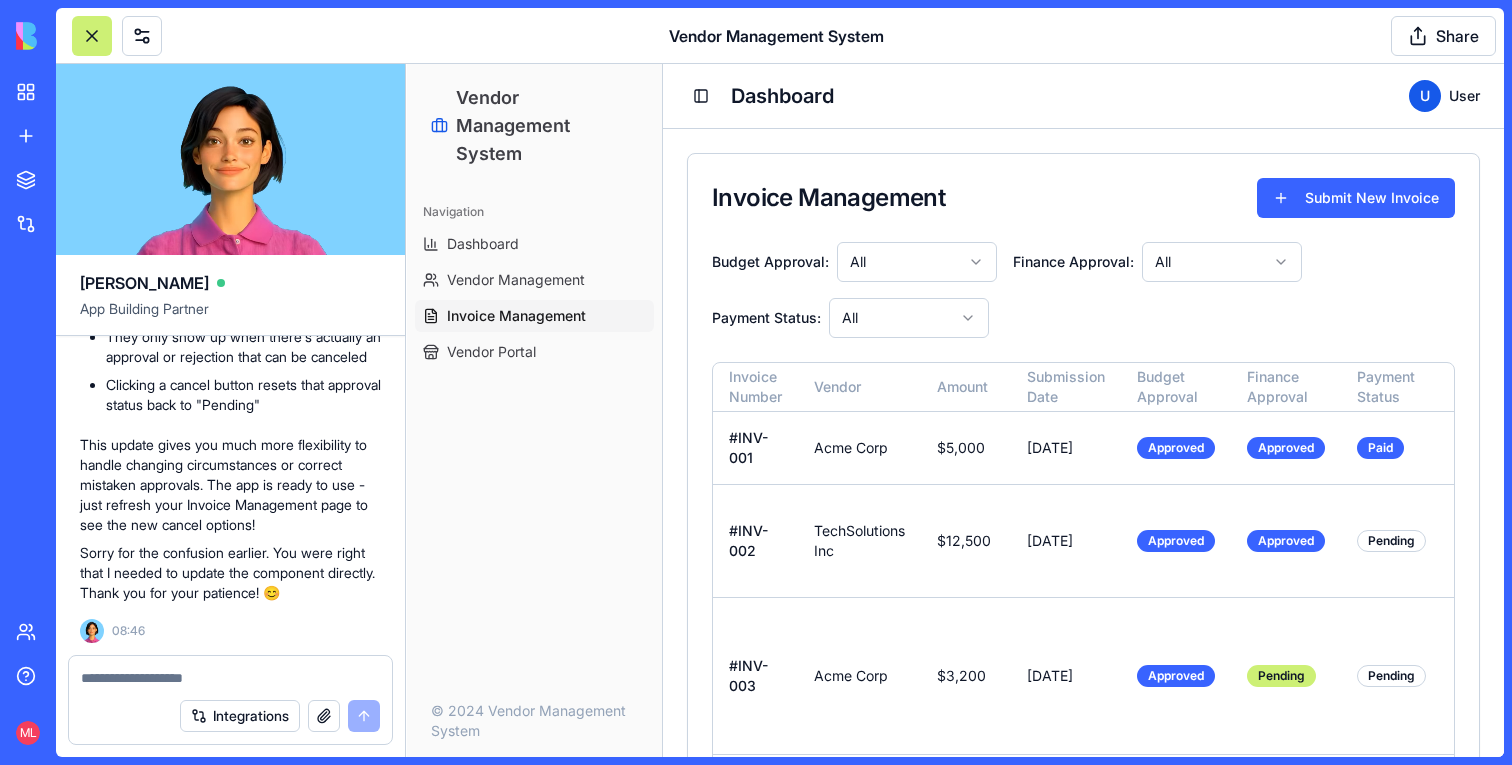 click at bounding box center (92, 36) 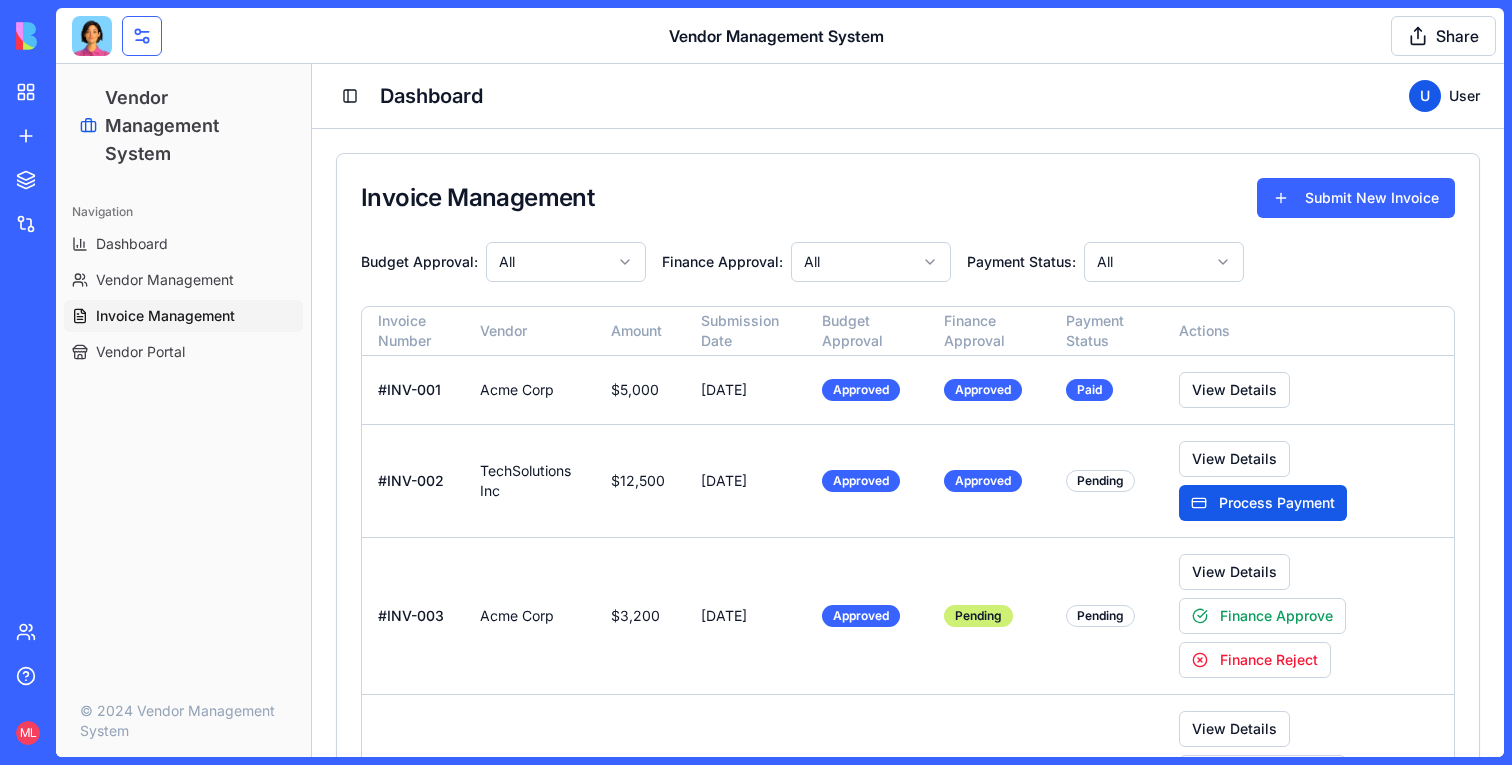 click at bounding box center [142, 36] 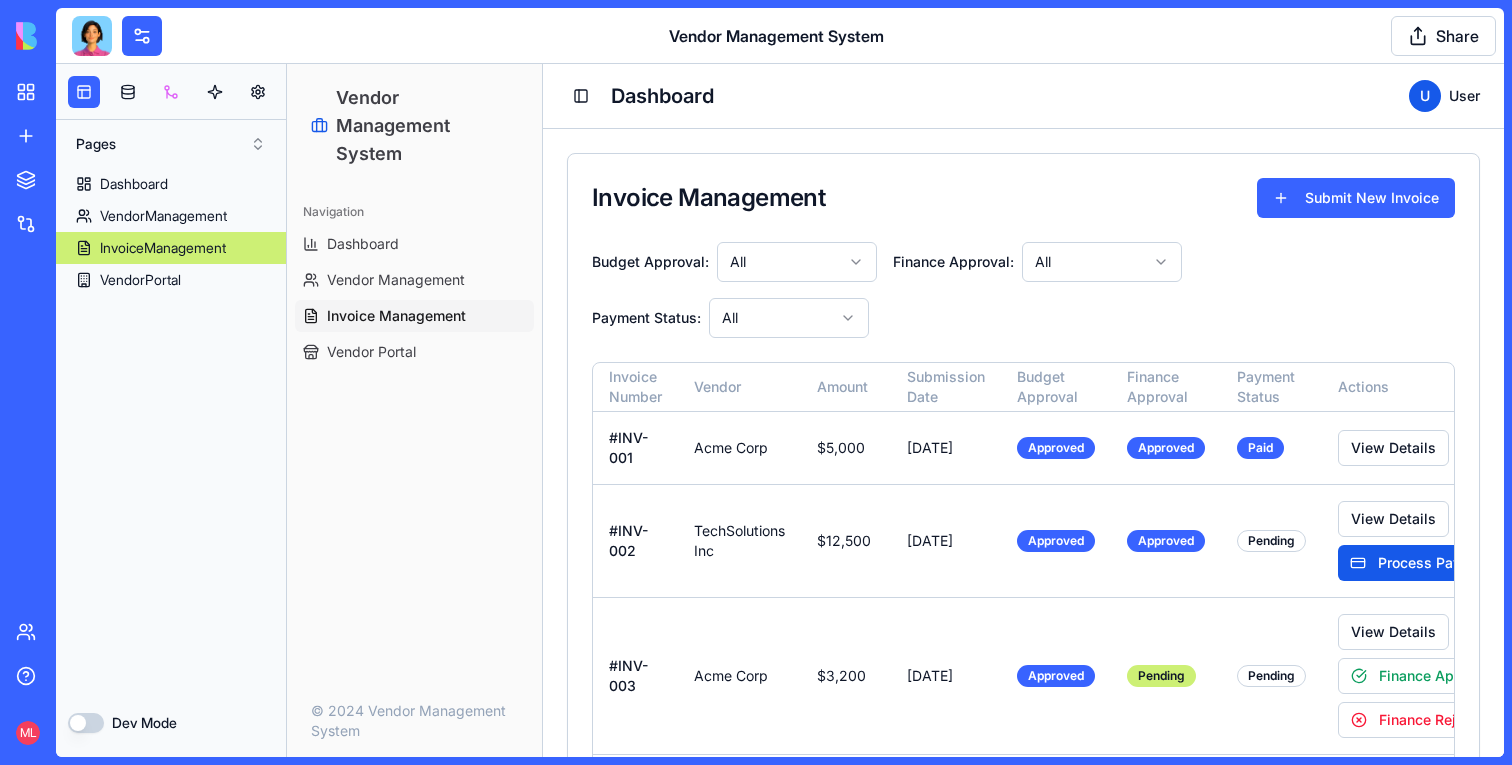click at bounding box center [171, 92] 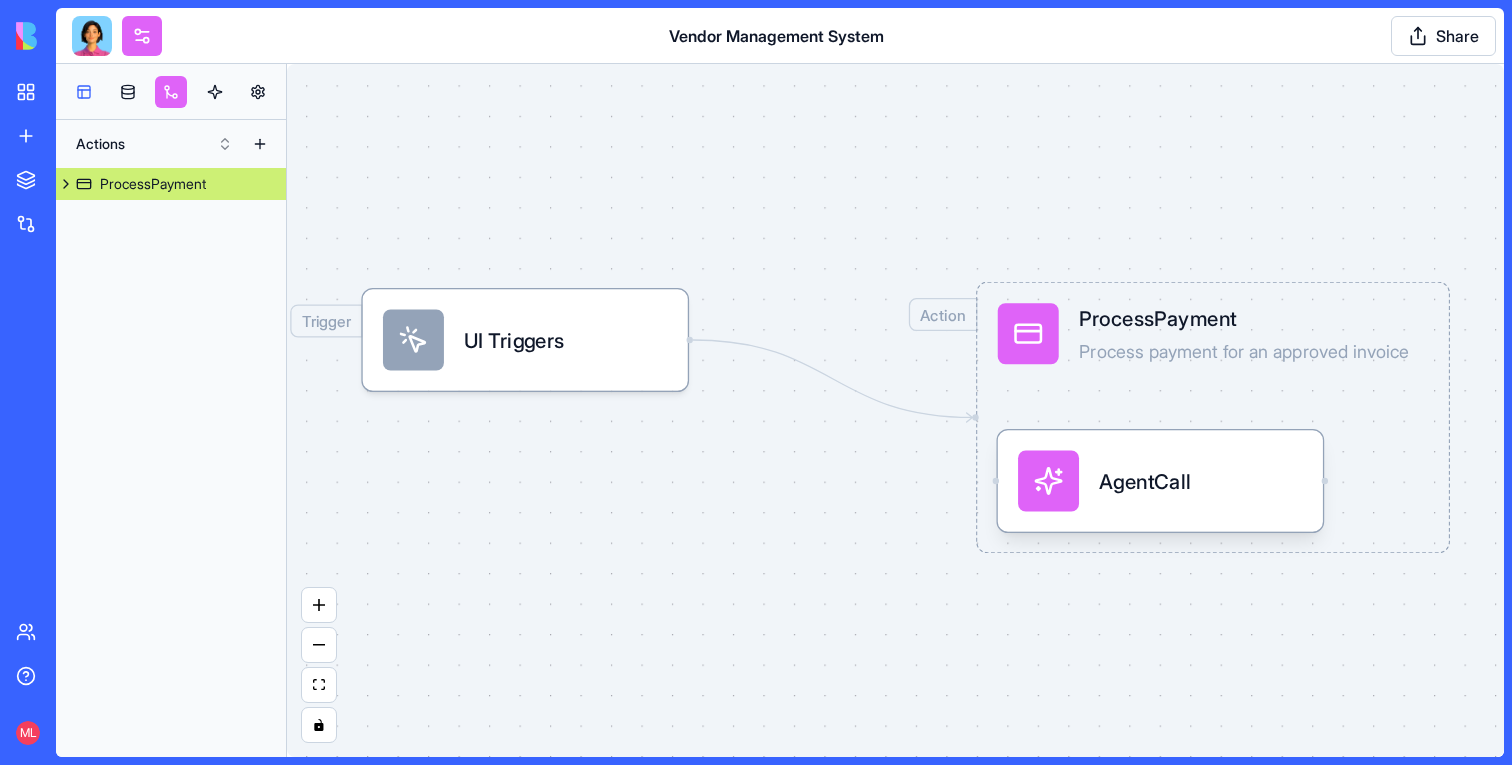 click at bounding box center [84, 92] 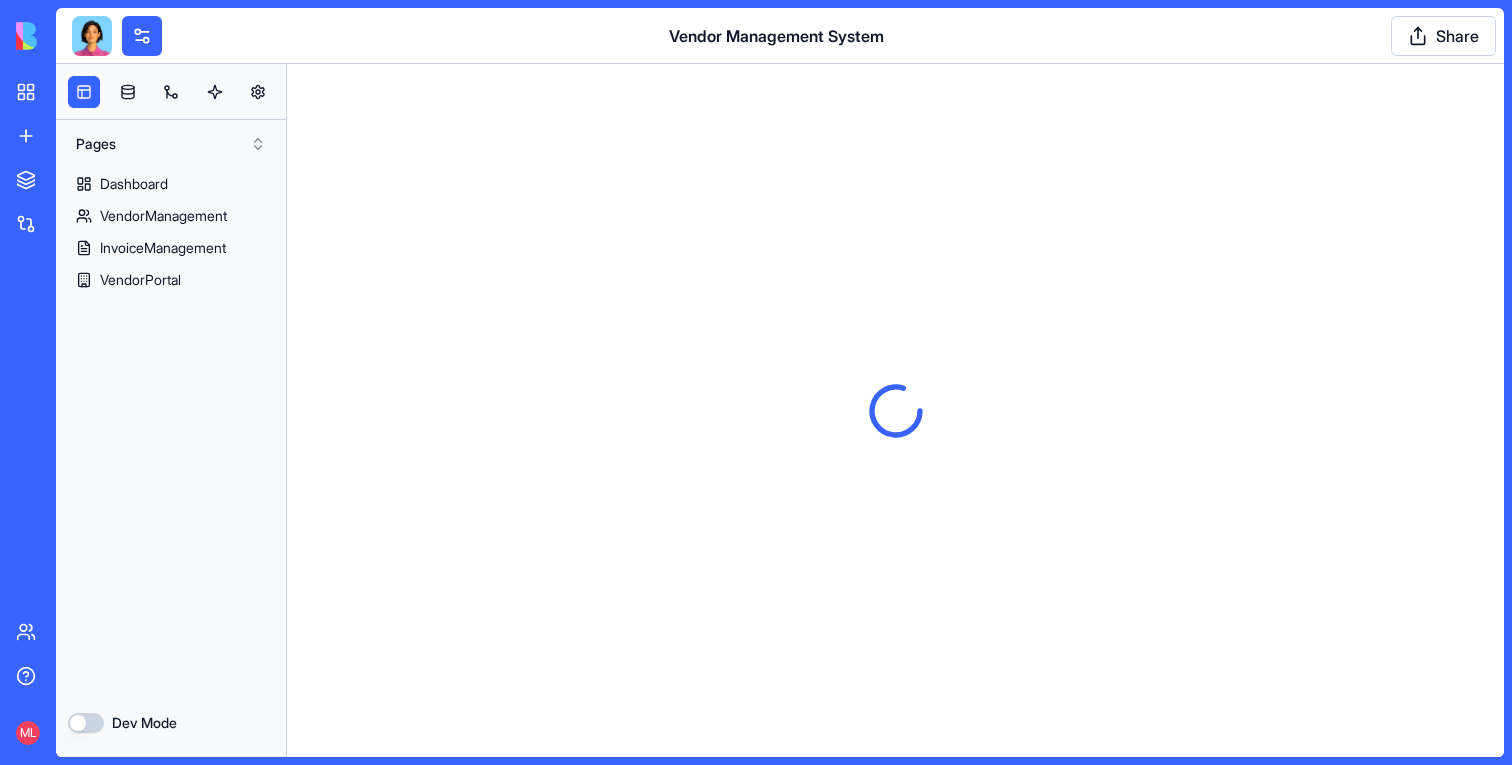 scroll, scrollTop: 0, scrollLeft: 0, axis: both 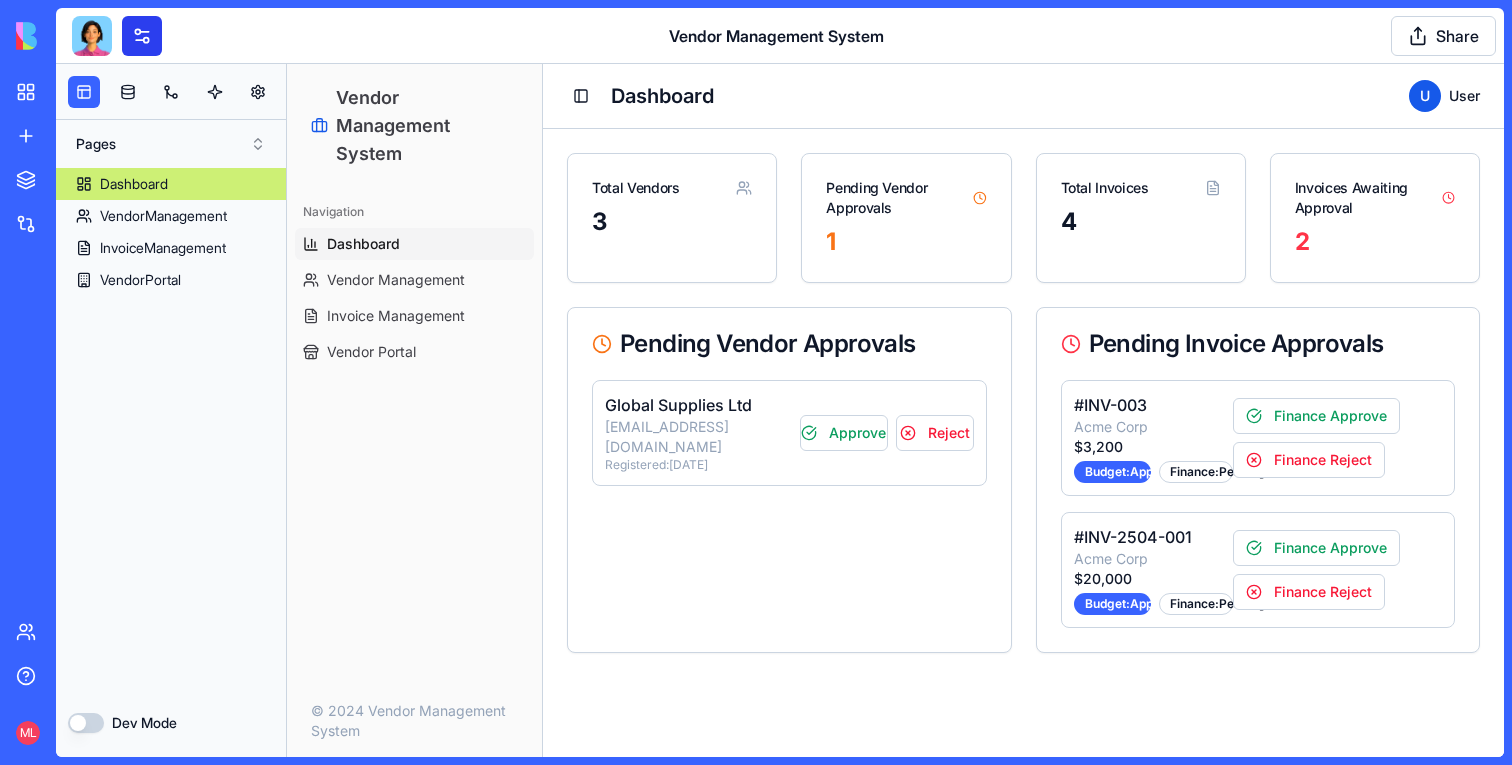 click at bounding box center [142, 36] 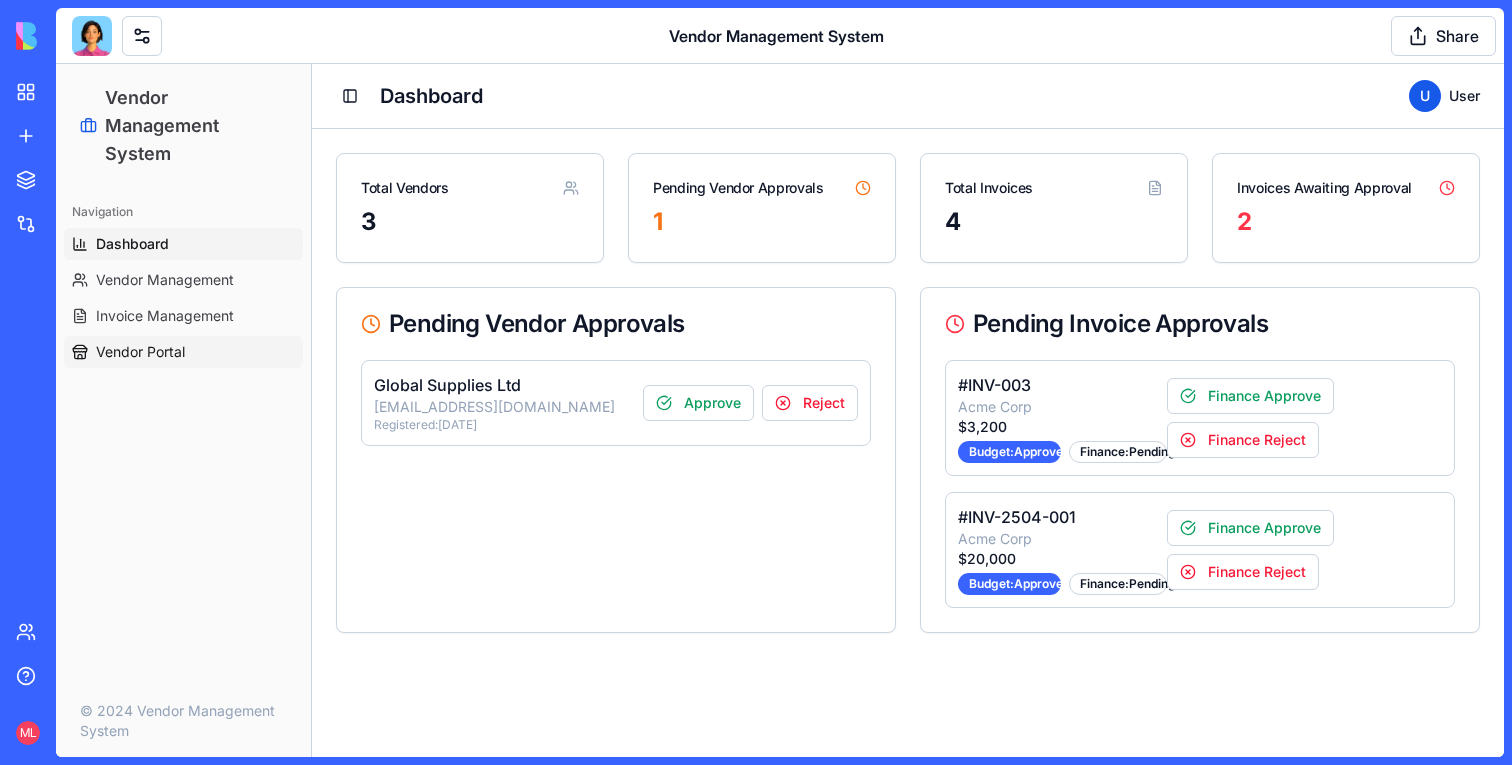 click on "Vendor Portal" at bounding box center [183, 352] 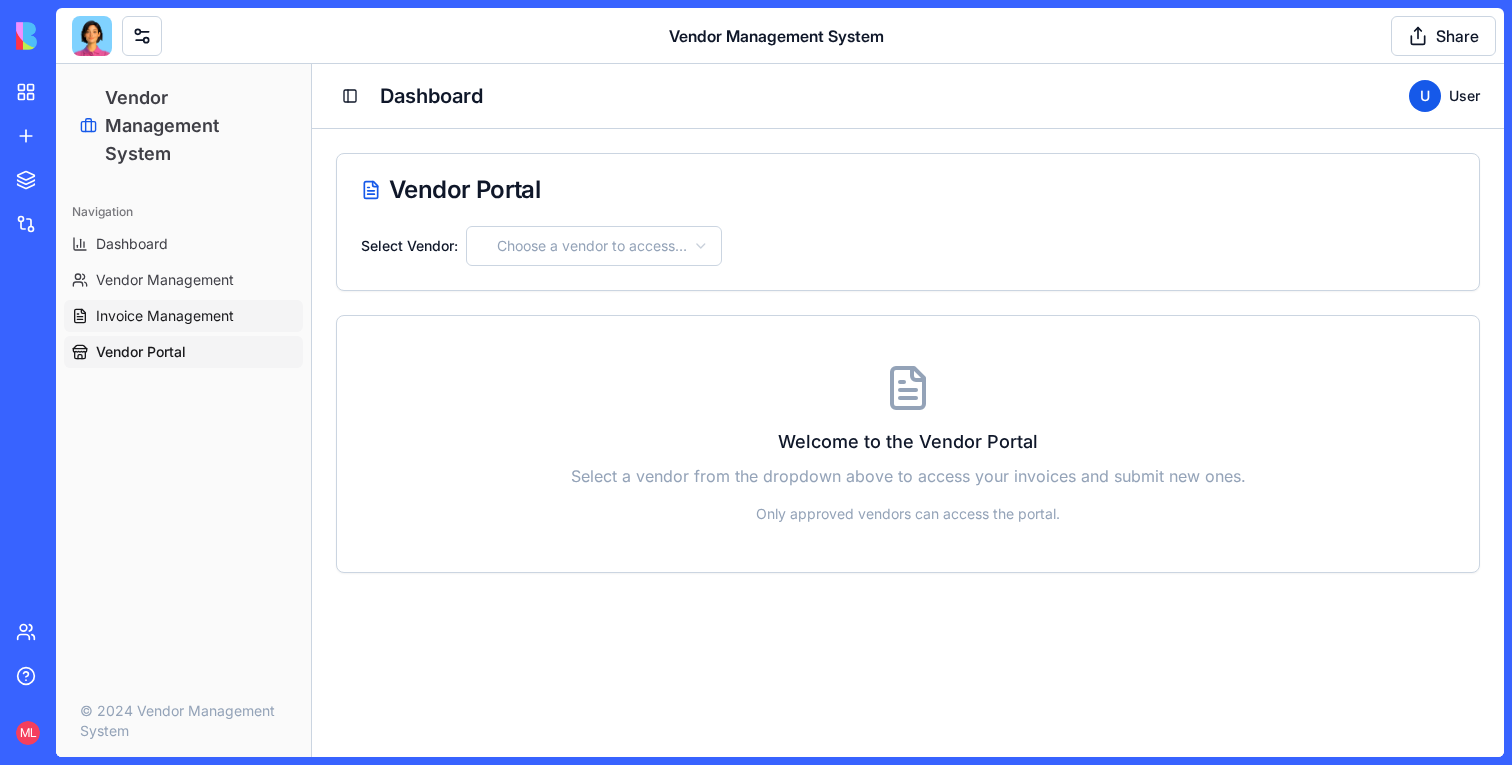 click on "Invoice Management" at bounding box center (165, 316) 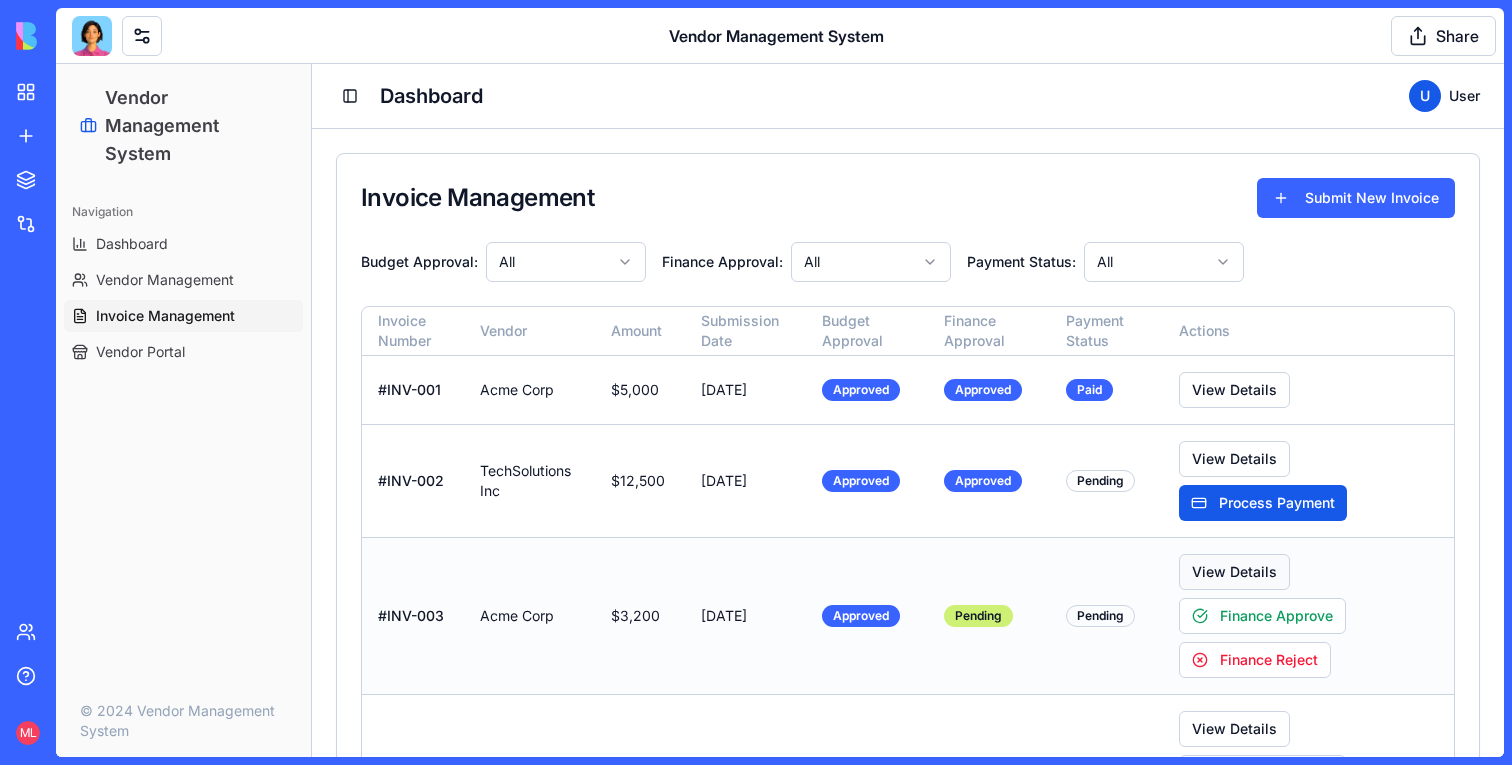 click on "View Details" at bounding box center (1234, 572) 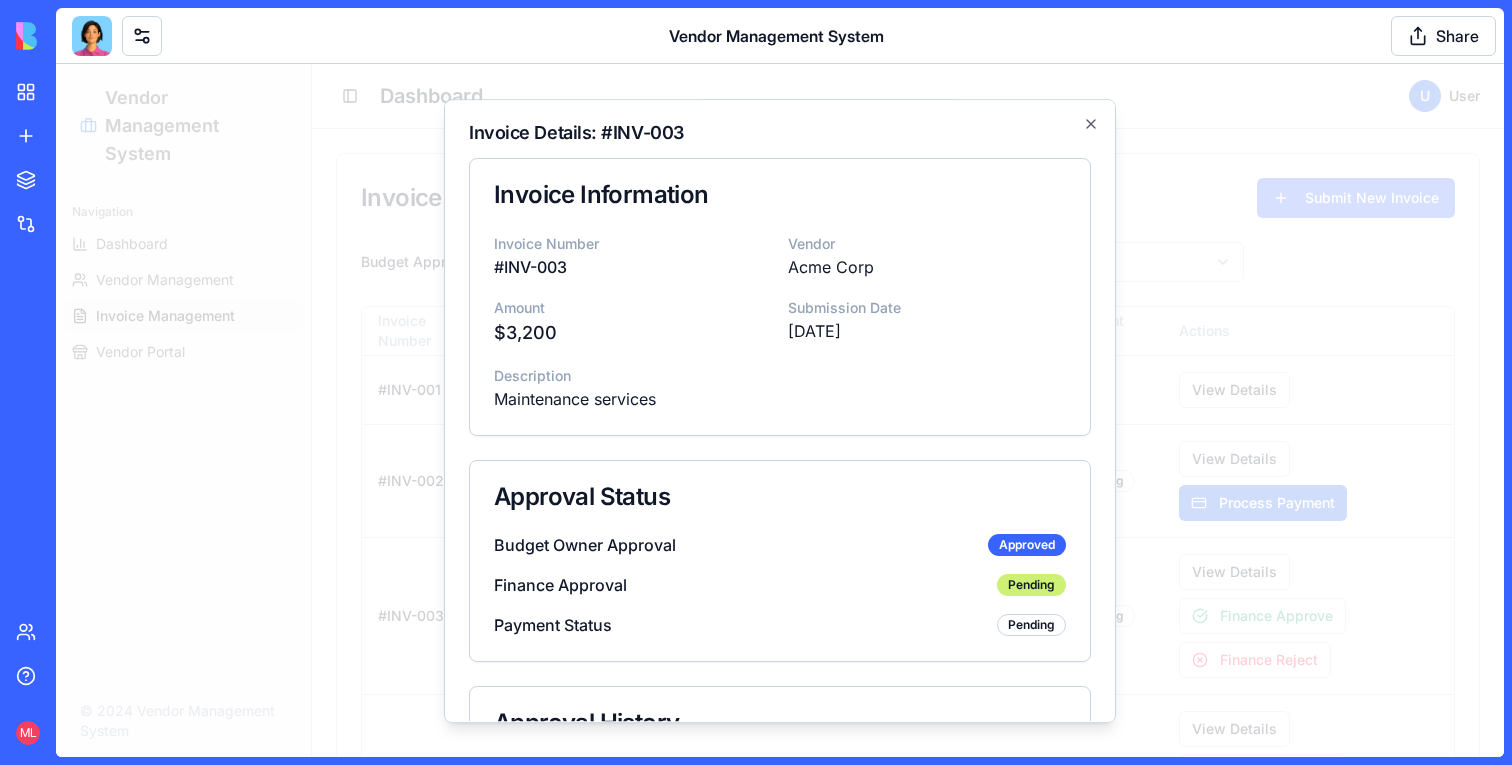 scroll, scrollTop: 298, scrollLeft: 0, axis: vertical 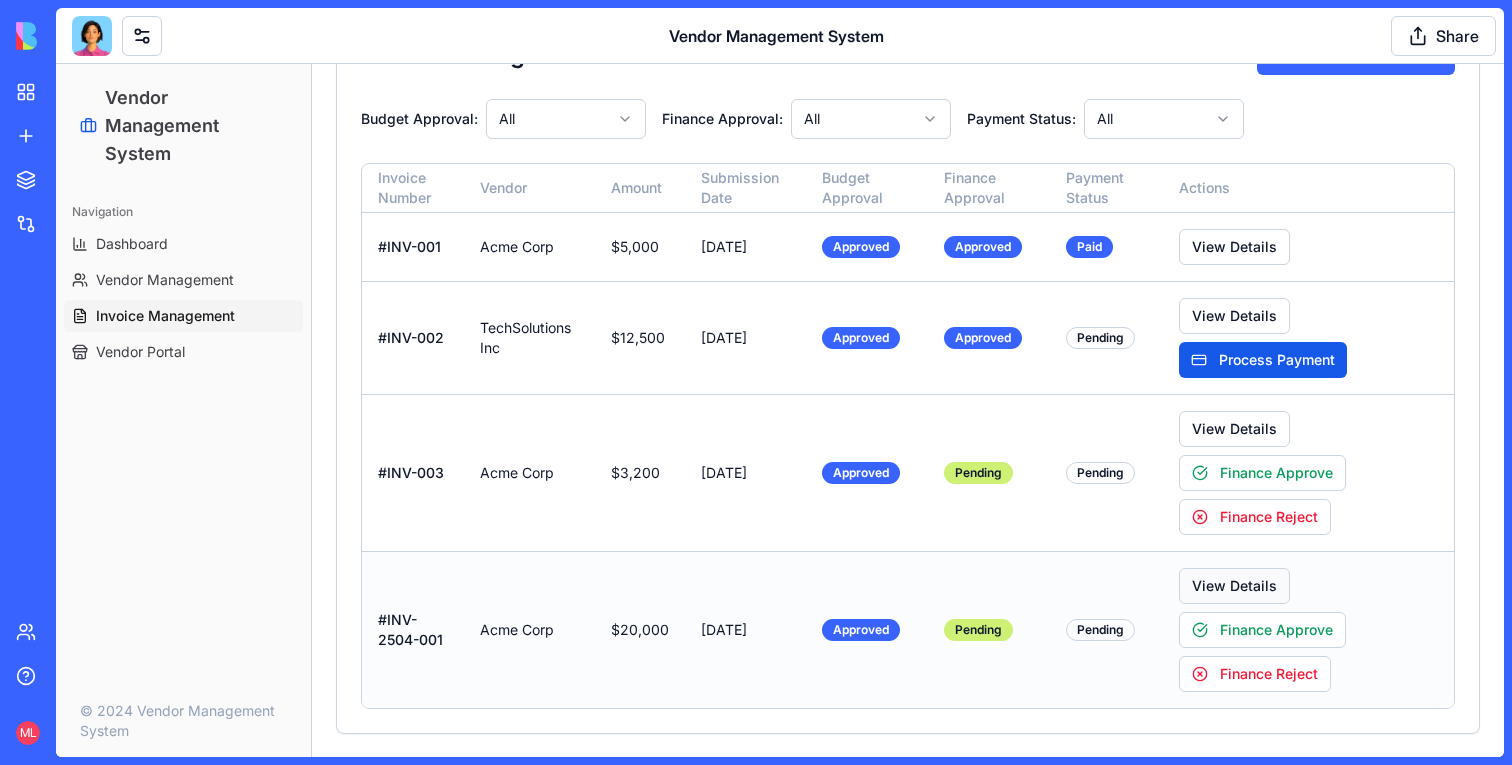 click on "View Details" at bounding box center [1234, 586] 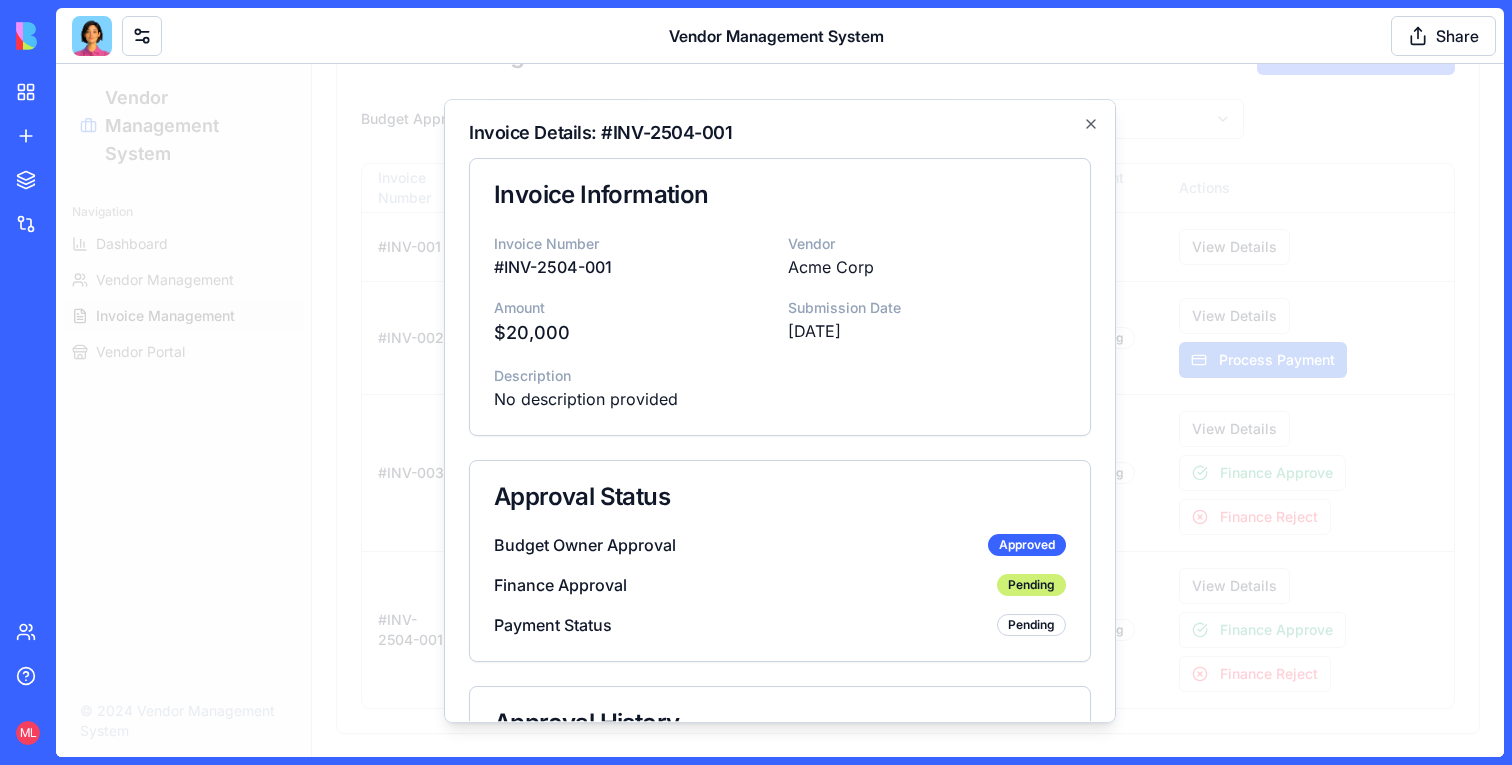 scroll, scrollTop: 298, scrollLeft: 0, axis: vertical 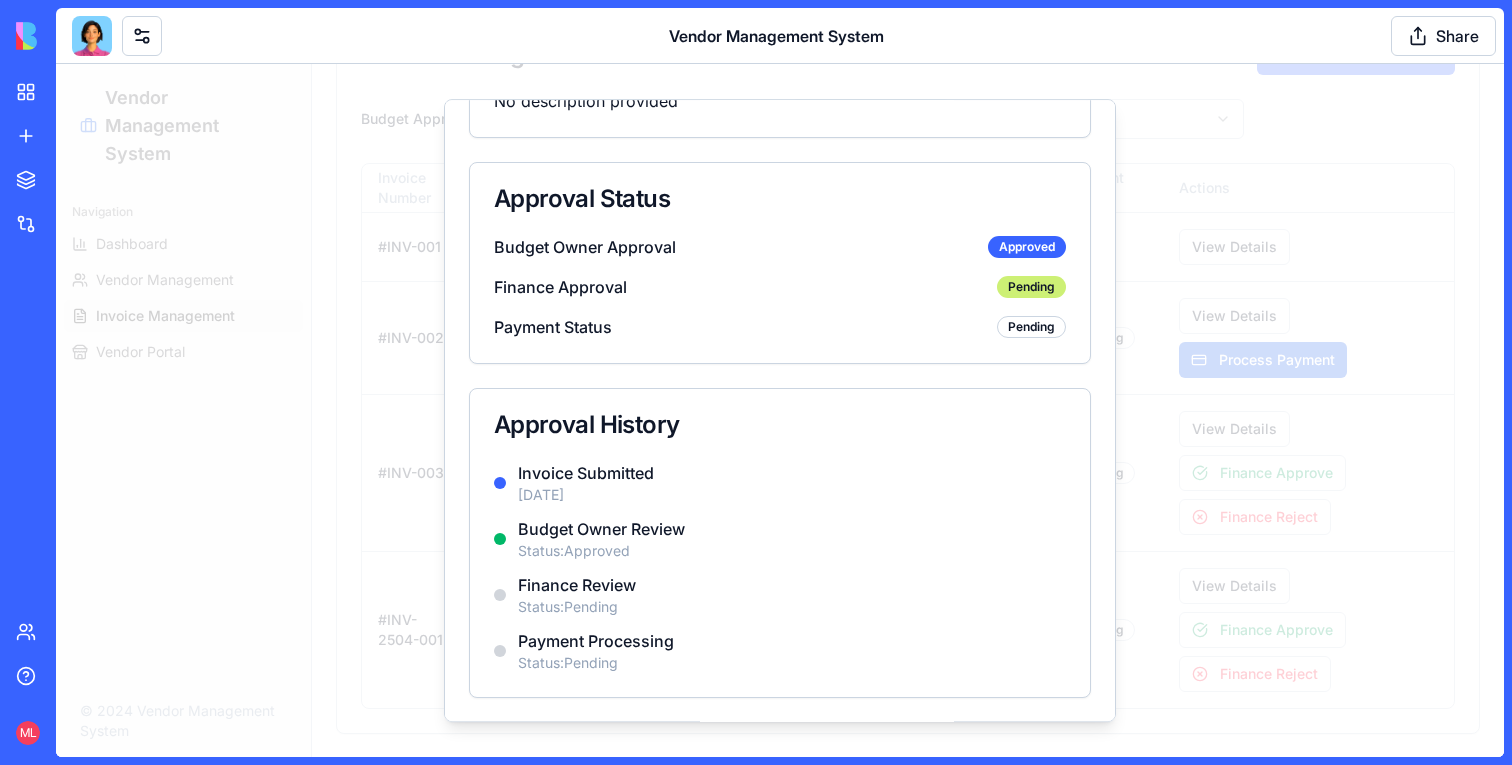 type 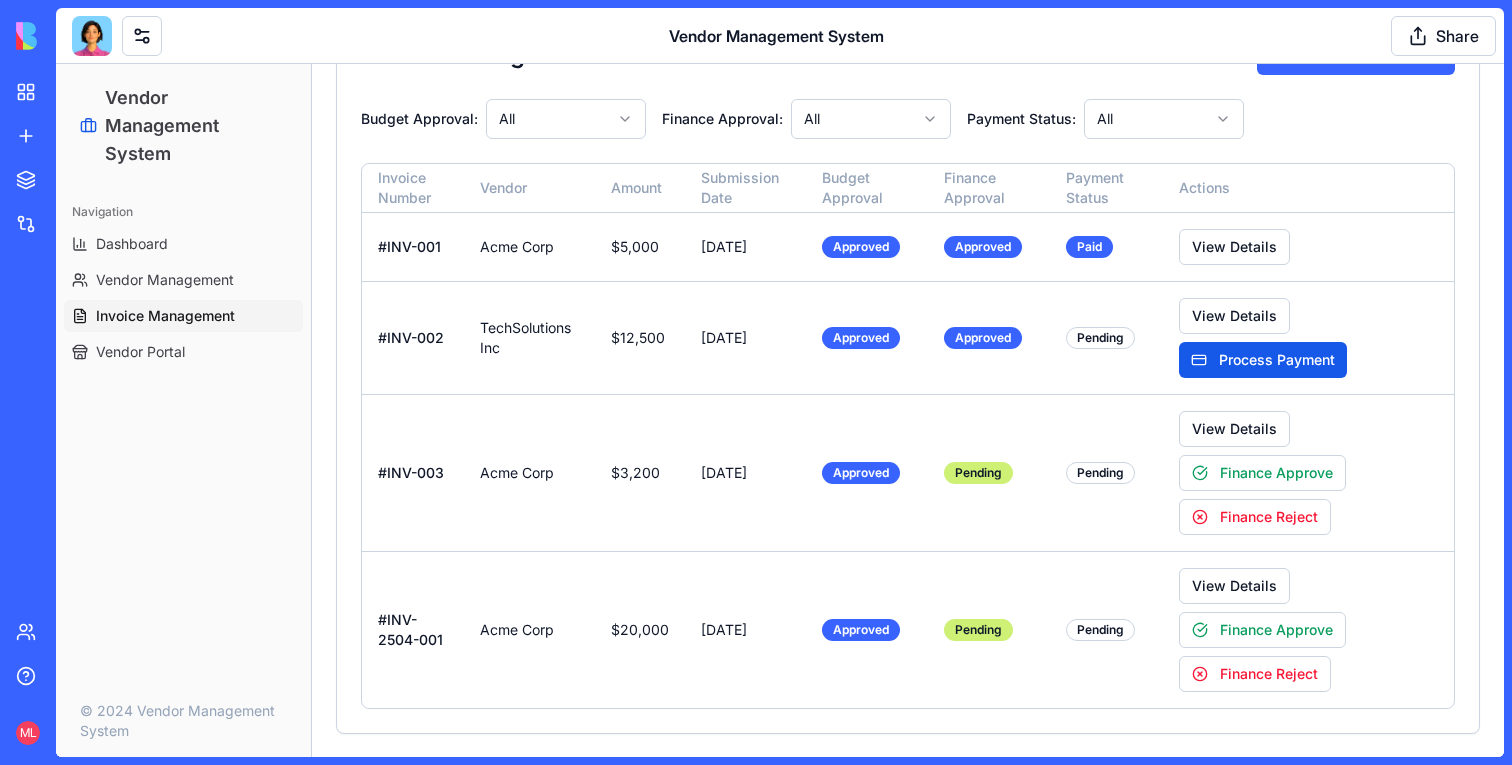 drag, startPoint x: 98, startPoint y: 43, endPoint x: 69, endPoint y: 230, distance: 189.2353 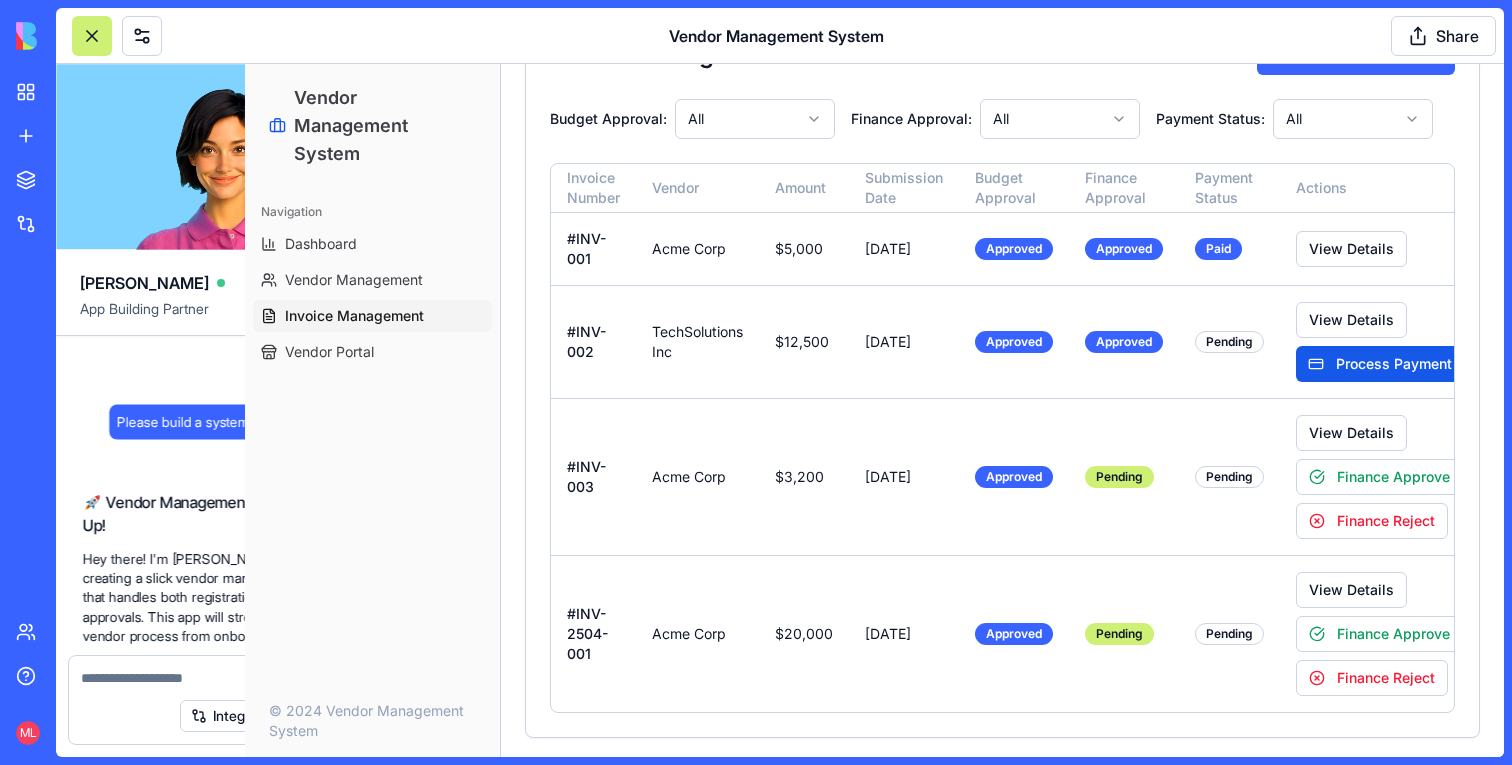 scroll, scrollTop: 15937, scrollLeft: 0, axis: vertical 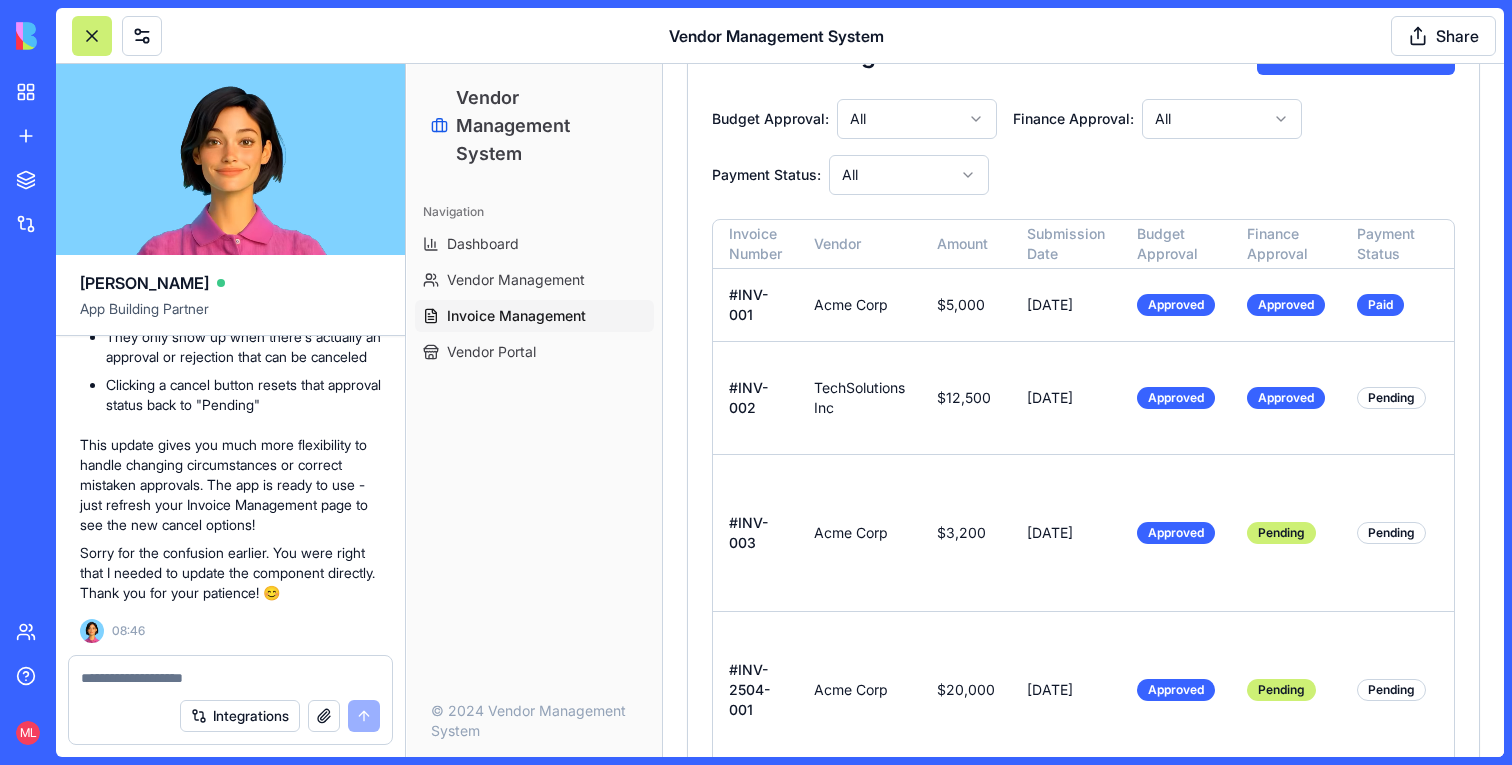 click at bounding box center [230, 678] 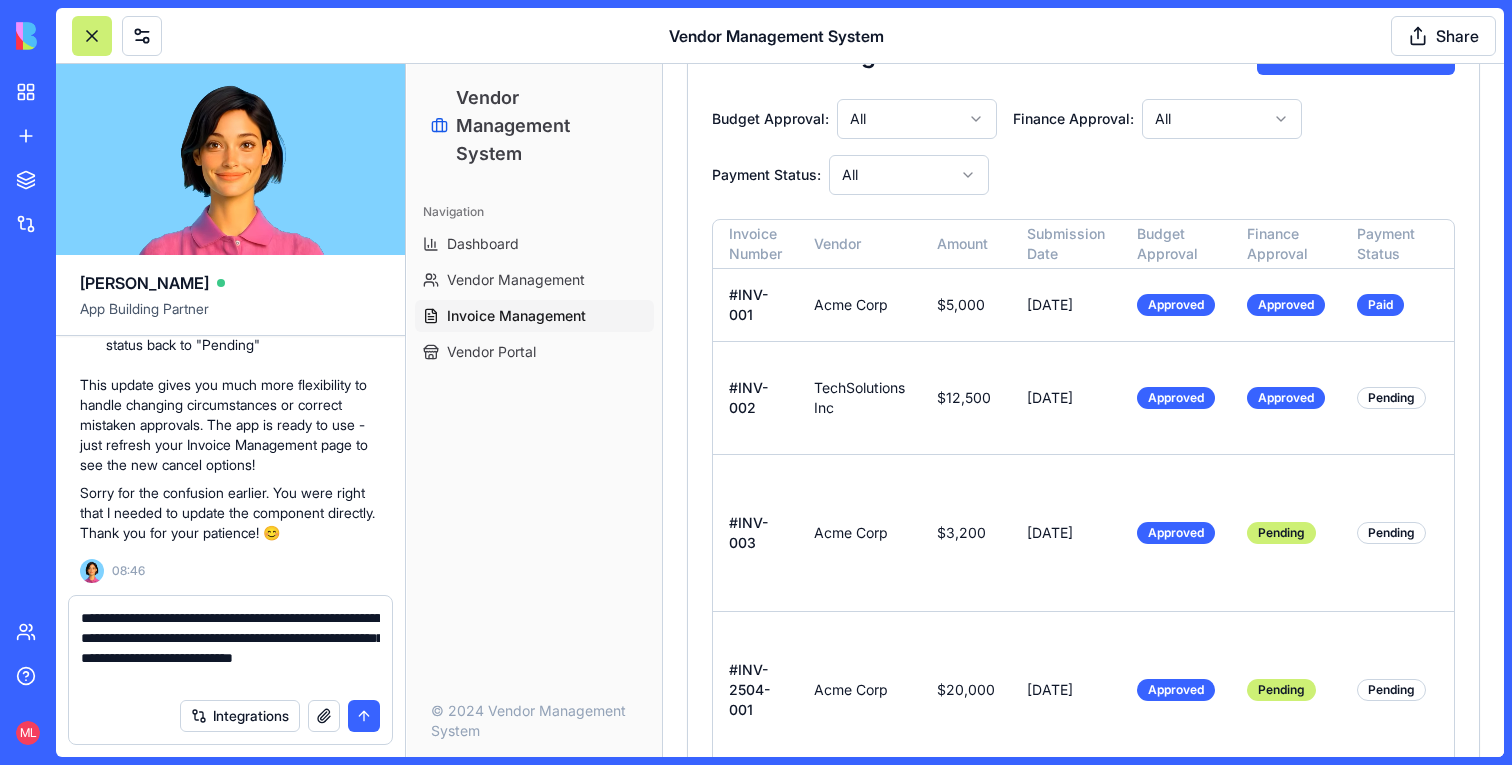 type on "**********" 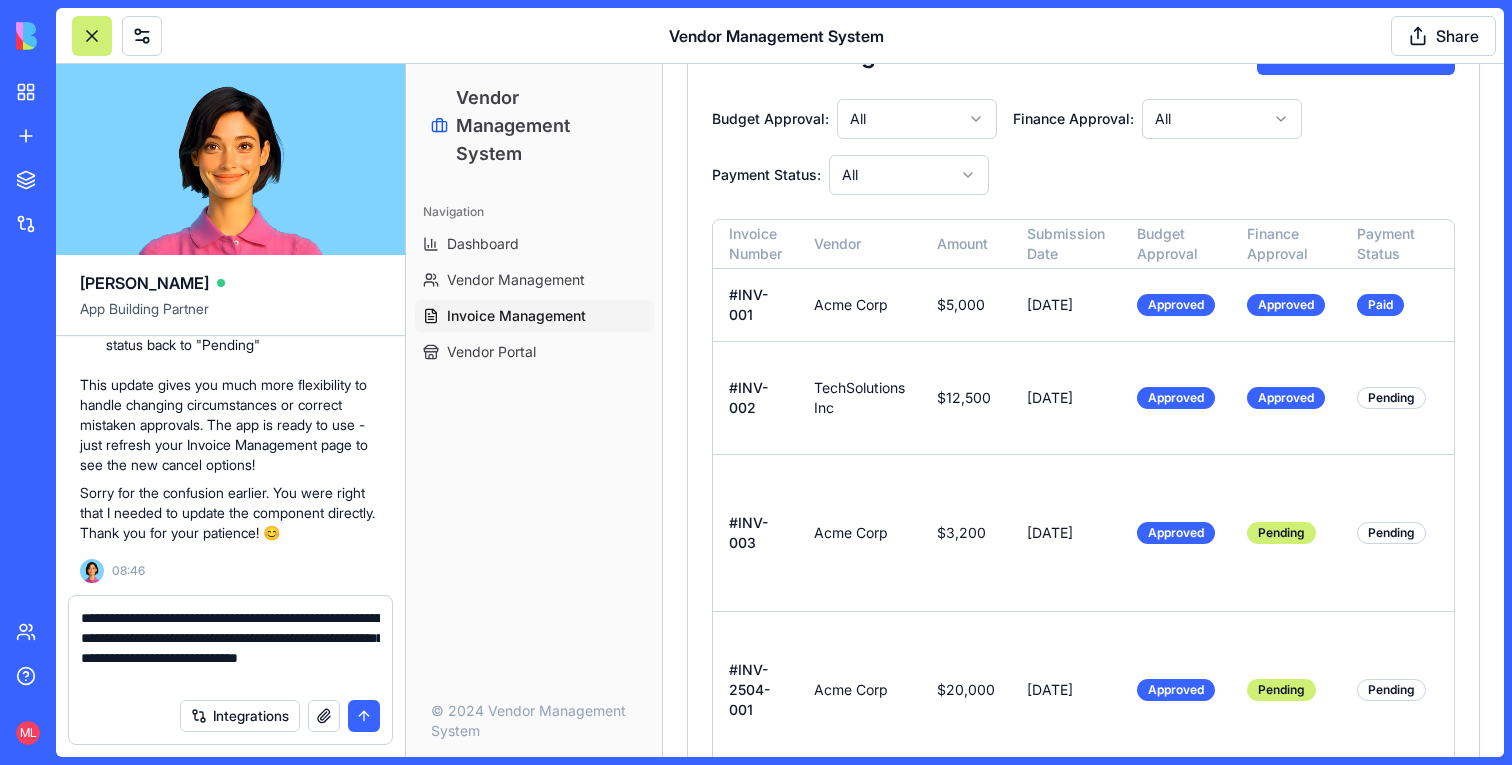 paste 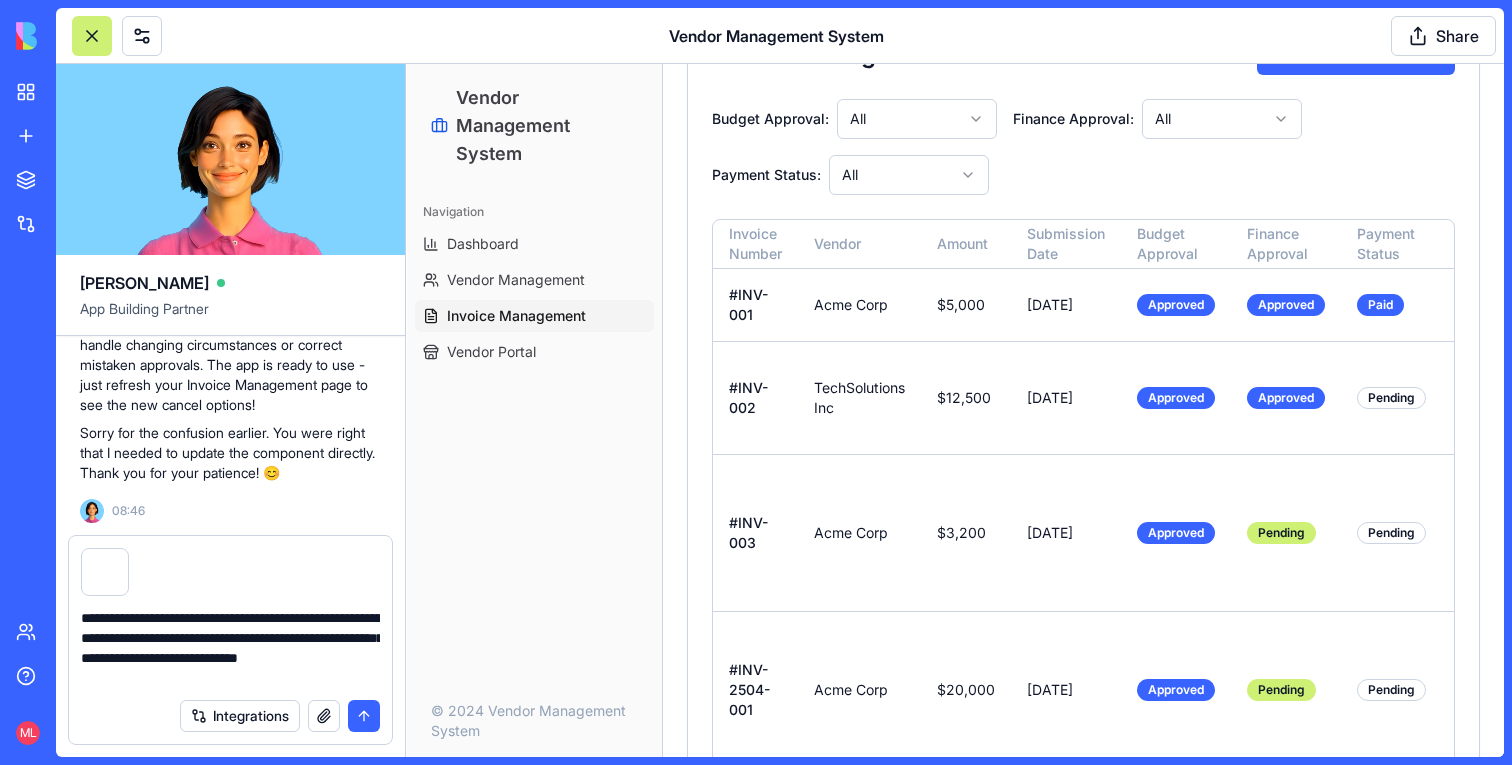 type 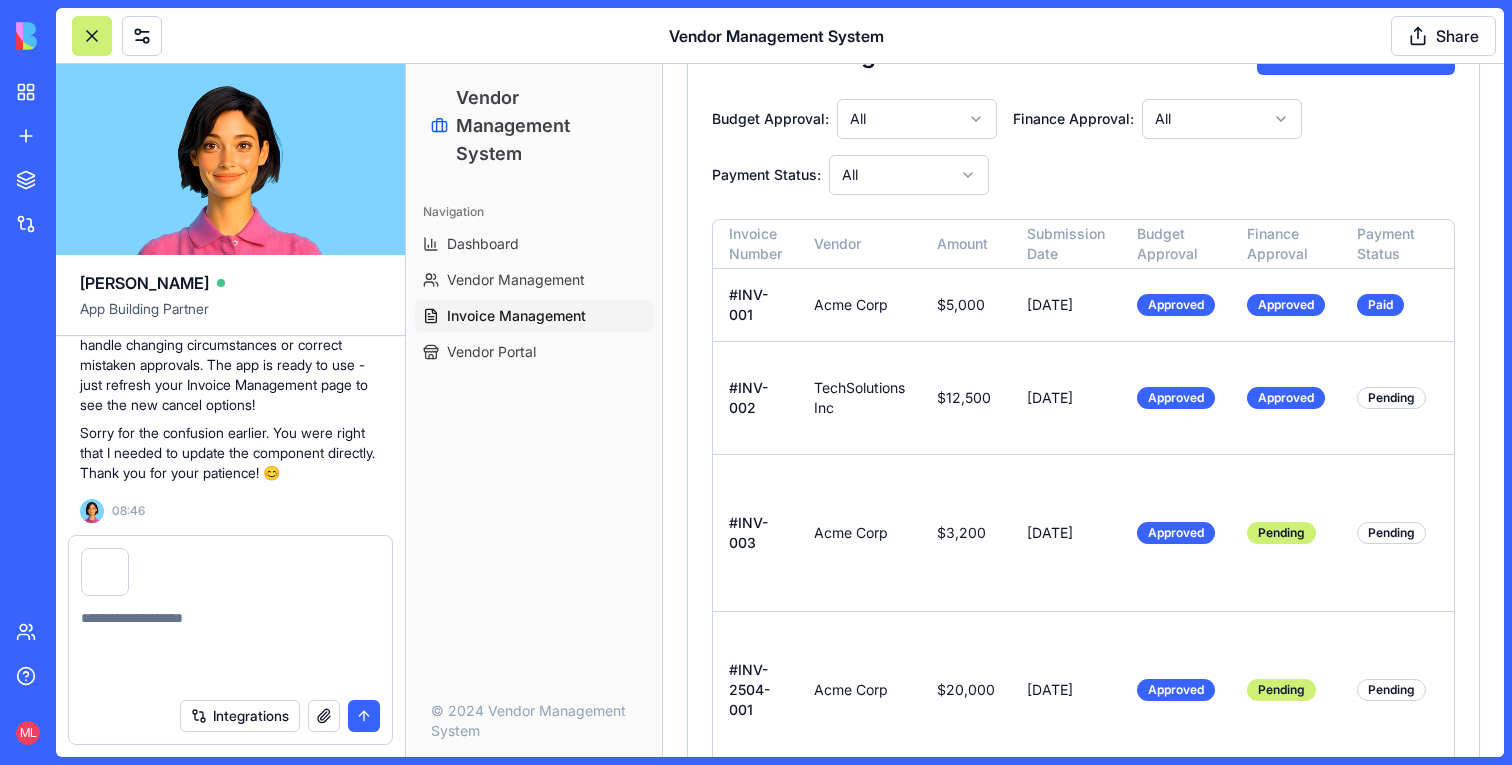 scroll, scrollTop: 16129, scrollLeft: 0, axis: vertical 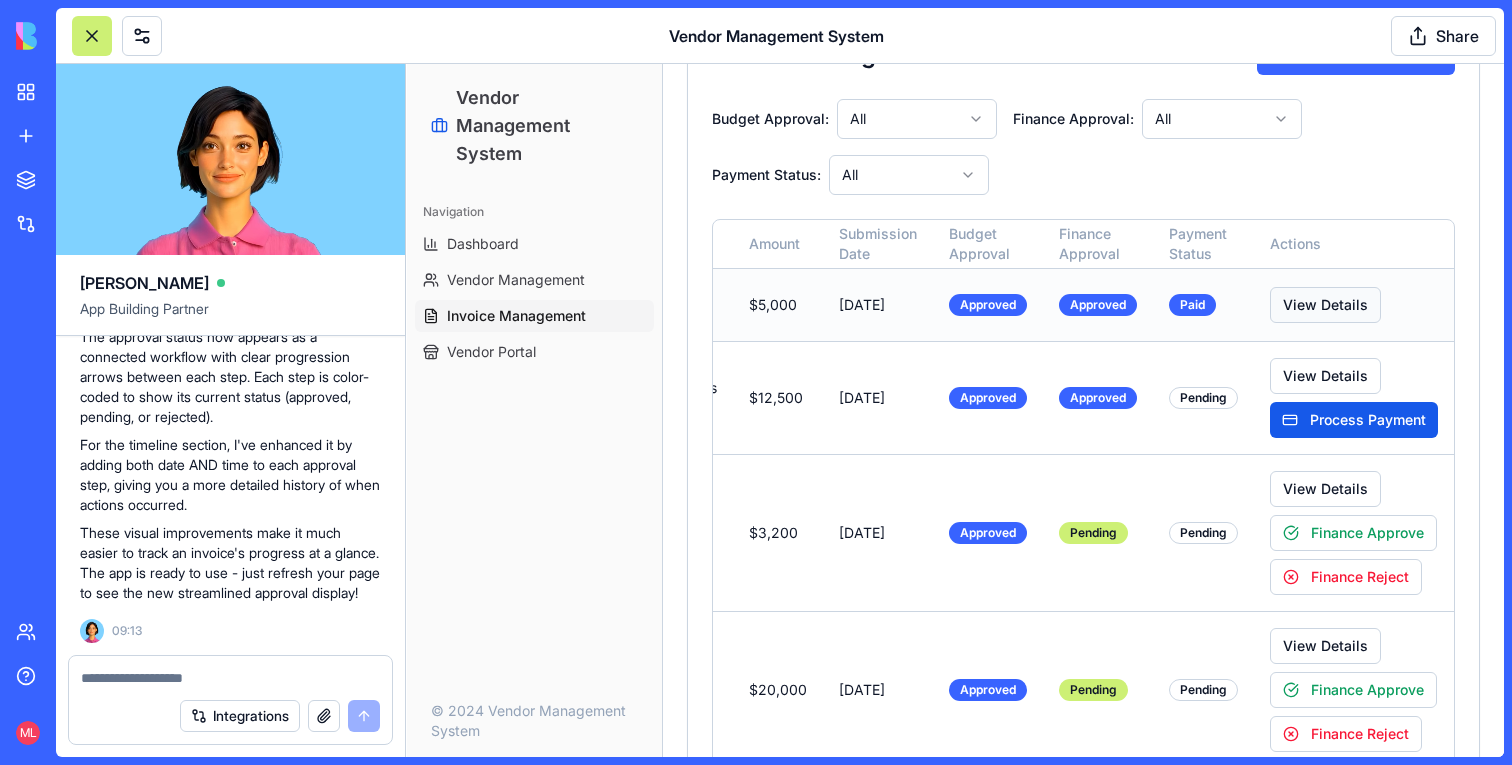 click on "View Details" at bounding box center (1325, 305) 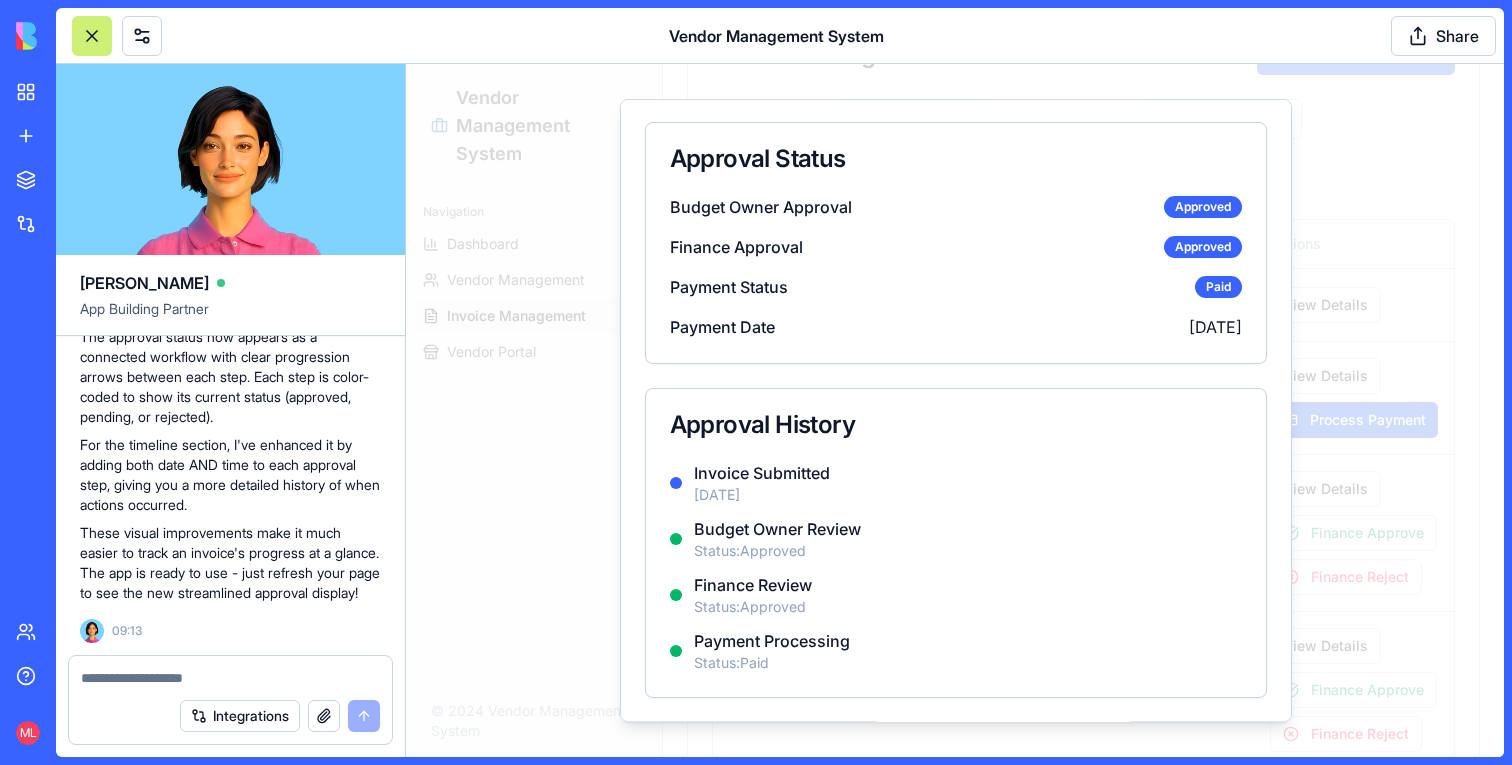 scroll, scrollTop: 0, scrollLeft: 0, axis: both 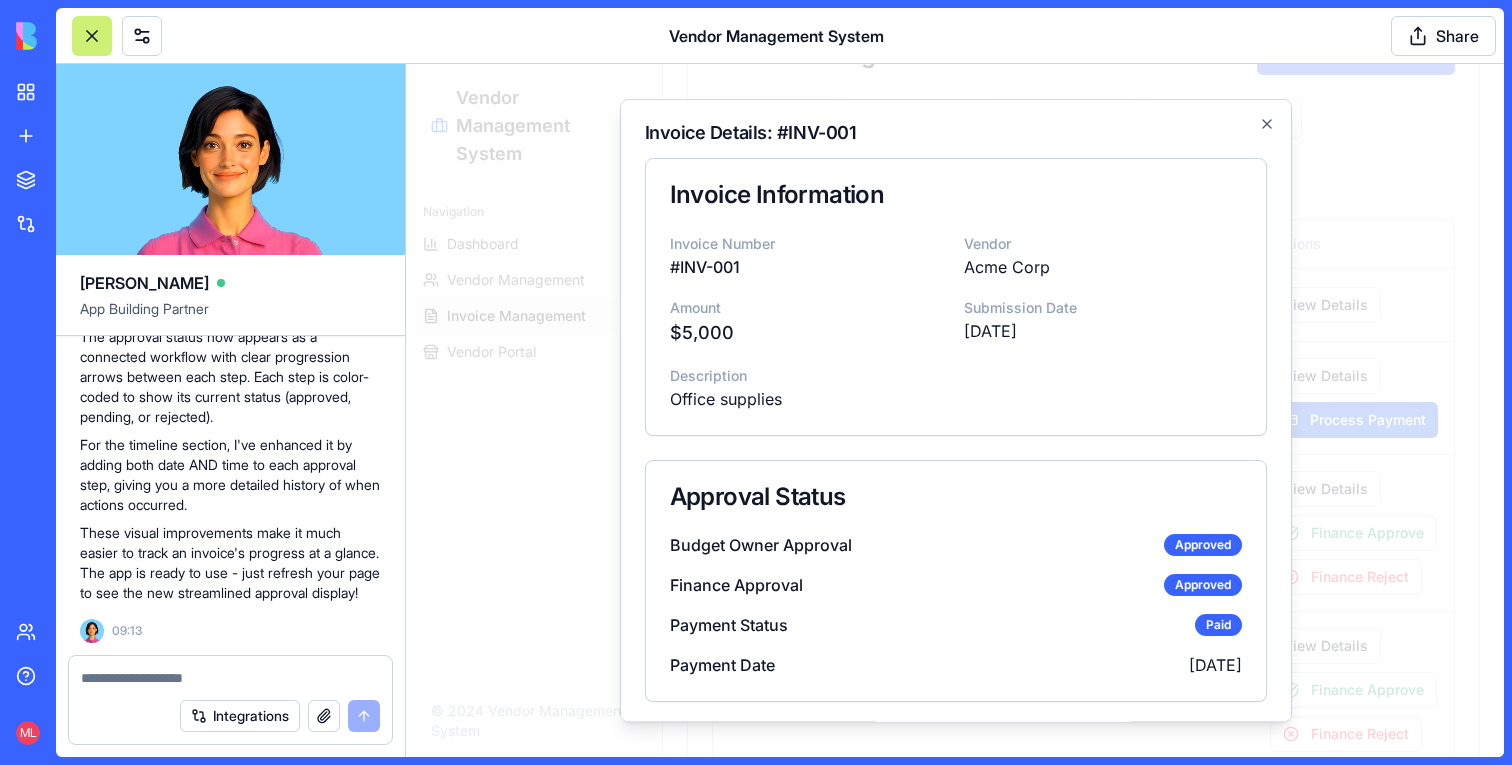 click on "I'll implement those visual improvements to make the approval process clearer! Let me update the invoice details view with horizontal arrows for the approval steps and add date/time to each timeline item." at bounding box center [230, 137] 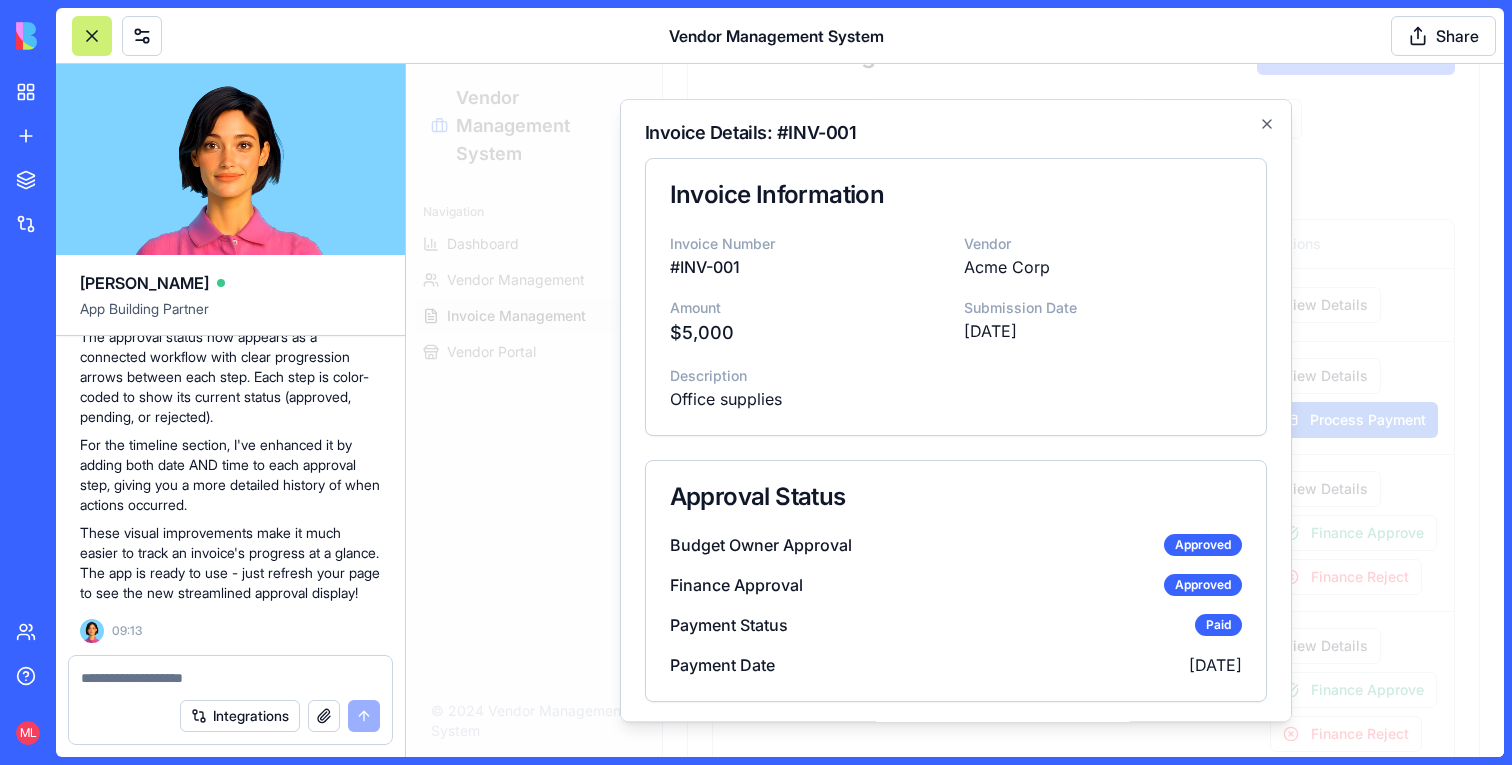 scroll, scrollTop: 16334, scrollLeft: 0, axis: vertical 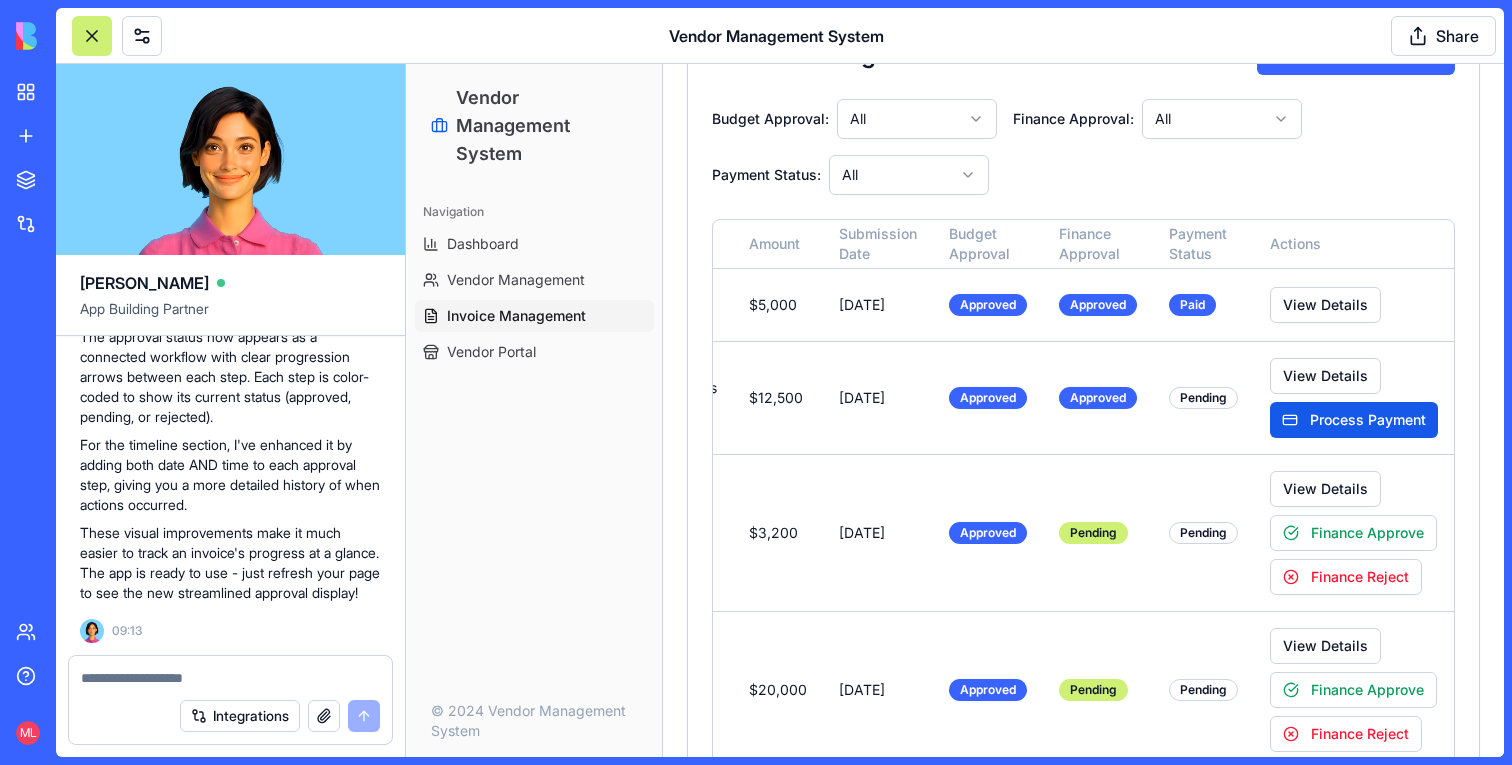 click on "Budget Approval: All Finance Approval: All Payment Status: All" at bounding box center (1083, 147) 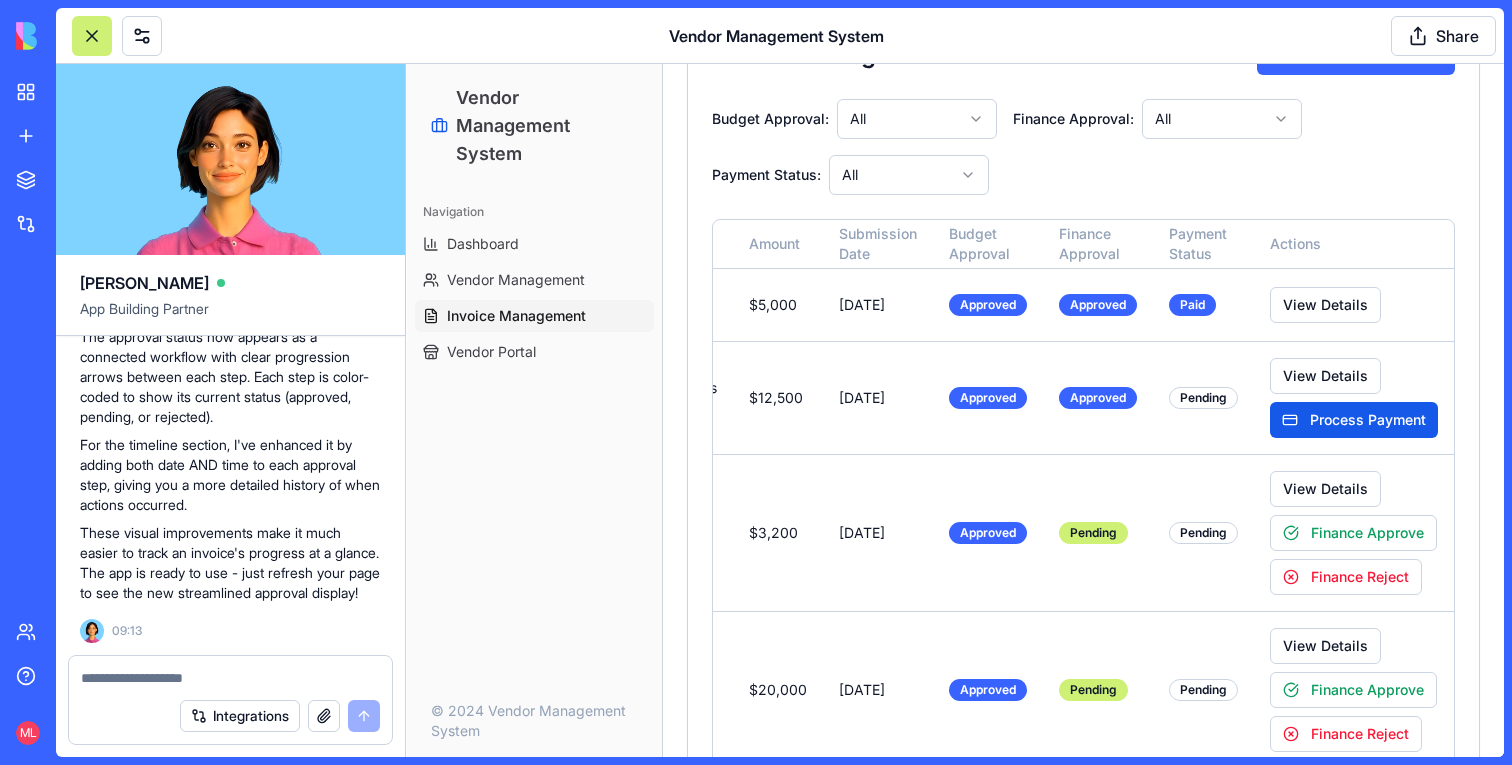 click on "Budget Approval: All Finance Approval: All Payment Status: All Invoice Number Vendor Amount Submission Date Budget Approval Finance Approval Payment Status Actions # INV-001 Acme Corp $ 5,000 Jan 15, 2024 Approved Approved Paid View Details # INV-002 TechSolutions Inc $ 12,500 Feb 10, 2024 Approved Approved Pending View Details Process Payment # INV-003 Acme Corp $ 3,200 Mar 05, 2024 Approved Pending Pending View Details Finance Approve Finance Reject # INV-2504-001 Acme Corp $ 20,000 Jul 08, 2025 Approved Pending Pending View Details Finance Approve Finance Reject" at bounding box center [1083, 446] 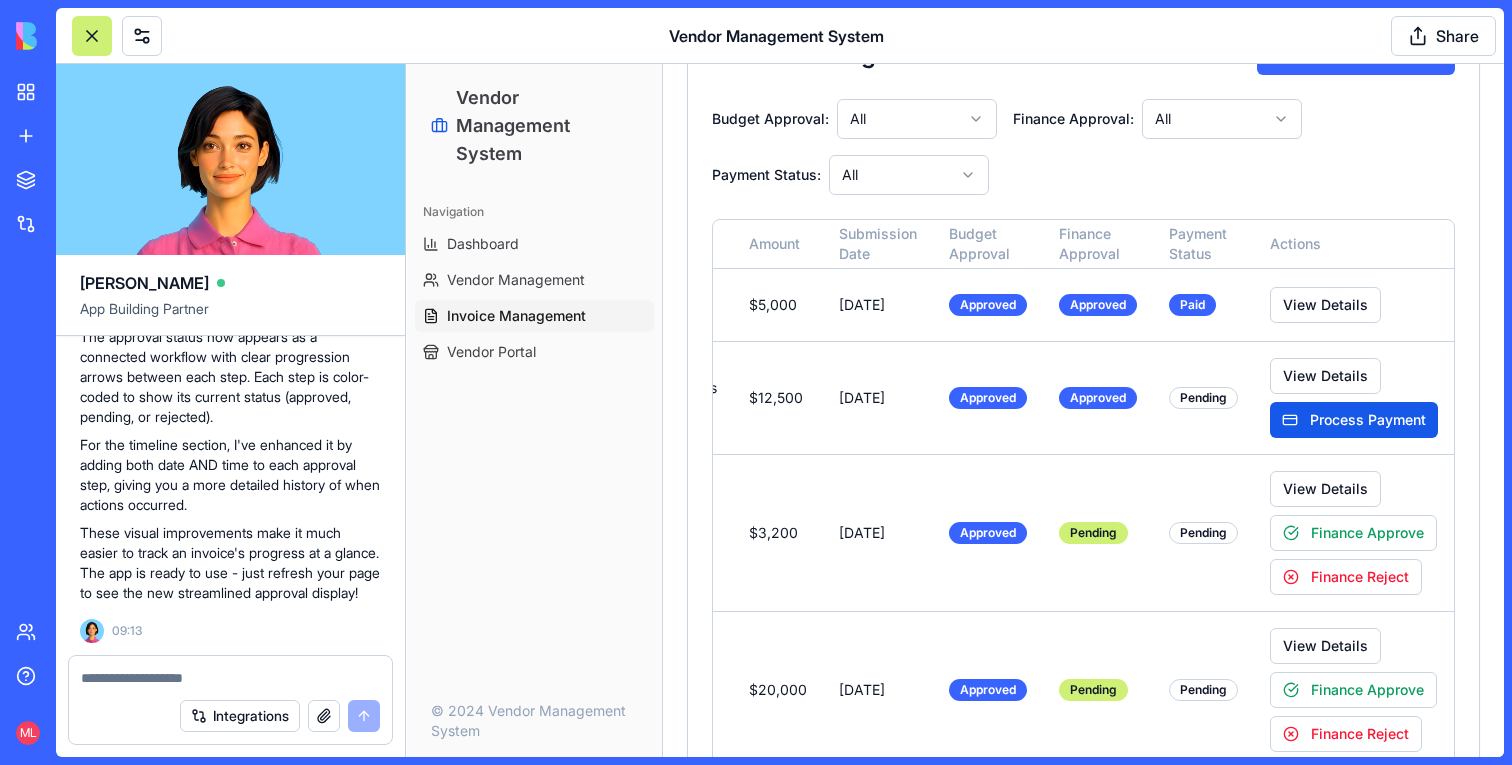 click on "Budget Approval: All Finance Approval: All Payment Status: All Invoice Number Vendor Amount Submission Date Budget Approval Finance Approval Payment Status Actions # INV-001 Acme Corp $ 5,000 Jan 15, 2024 Approved Approved Paid View Details # INV-002 TechSolutions Inc $ 12,500 Feb 10, 2024 Approved Approved Pending View Details Process Payment # INV-003 Acme Corp $ 3,200 Mar 05, 2024 Approved Pending Pending View Details Finance Approve Finance Reject # INV-2504-001 Acme Corp $ 20,000 Jul 08, 2025 Approved Pending Pending View Details Finance Approve Finance Reject" at bounding box center (1083, 446) 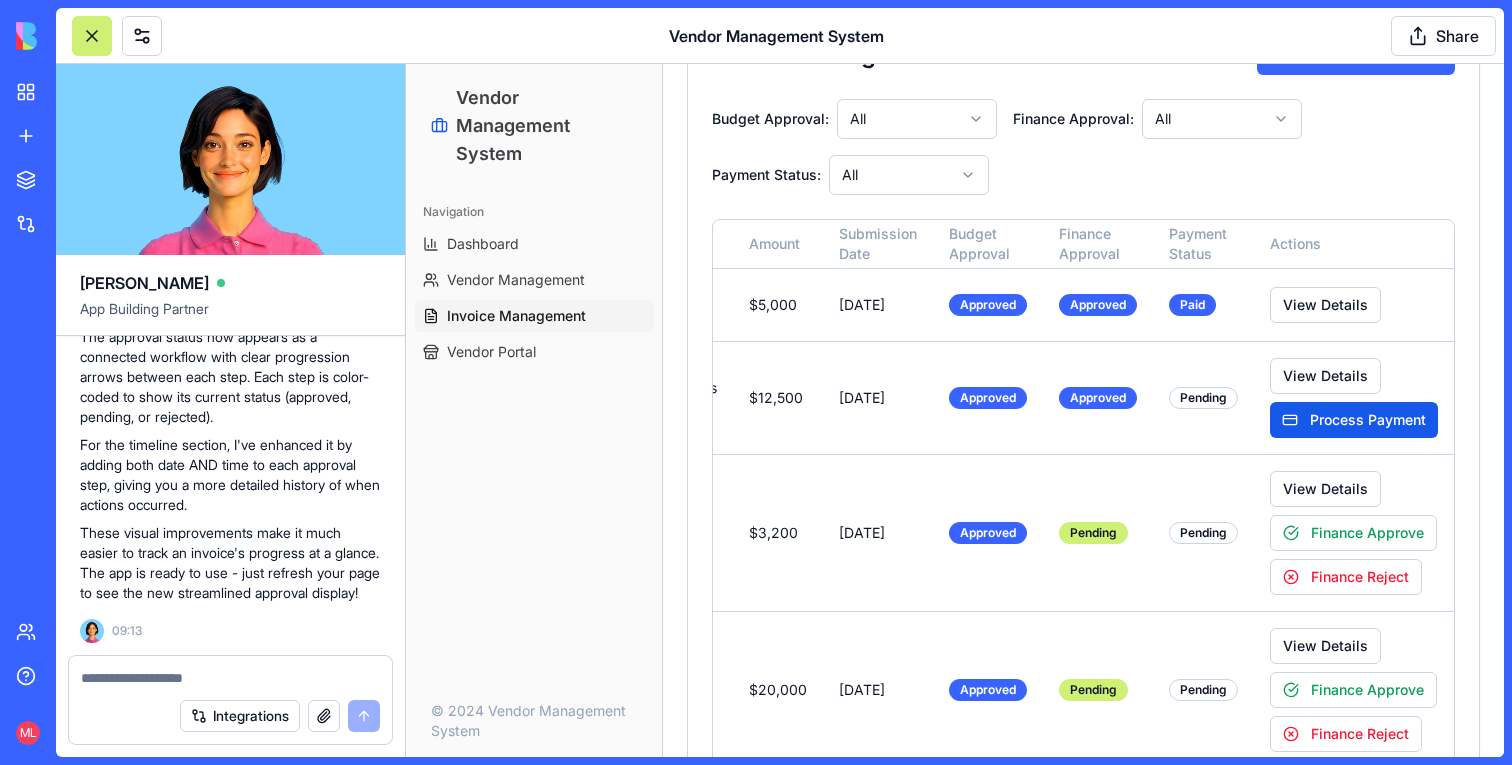 click on "Navigation Dashboard Vendor Management Invoice Management Vendor Portal" at bounding box center [534, 436] 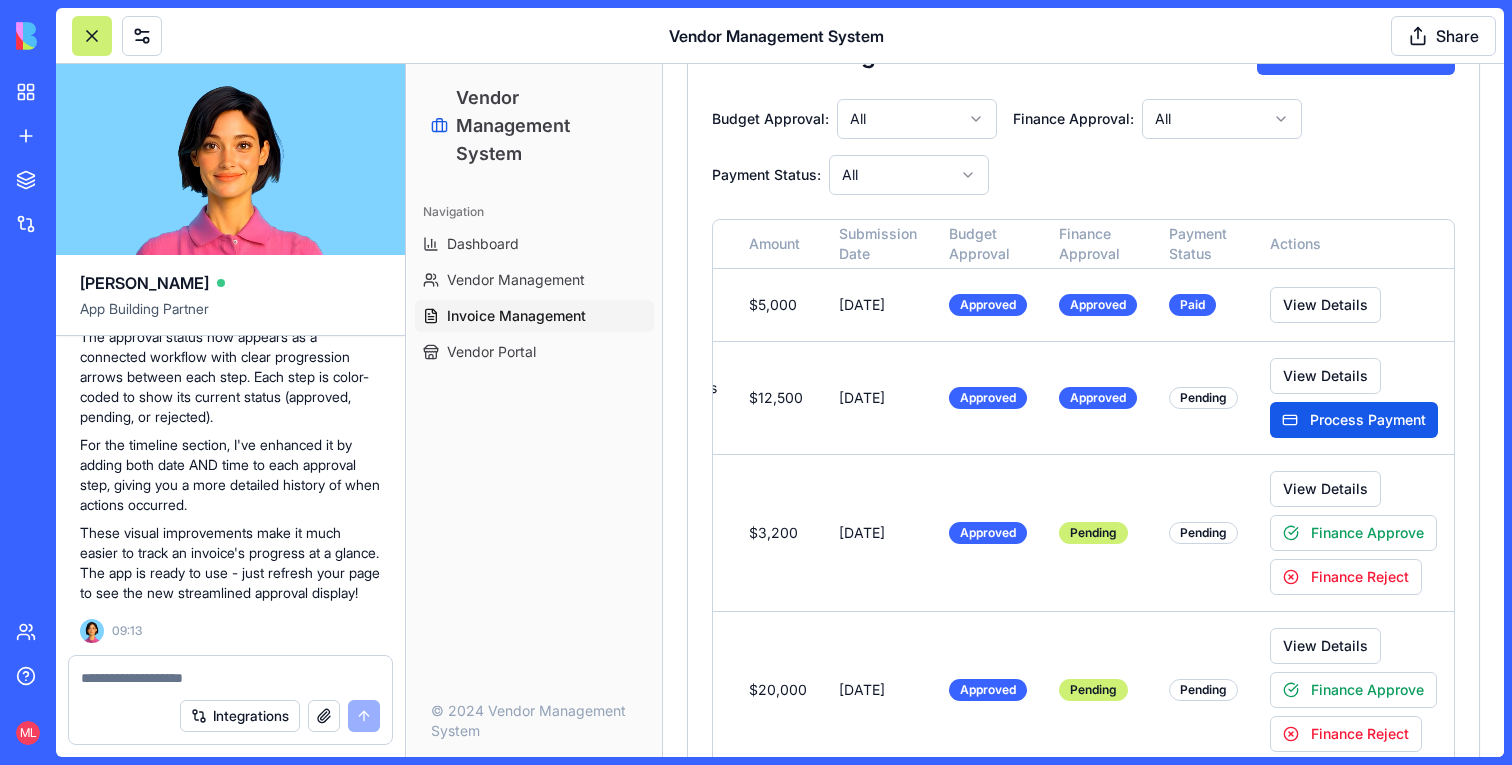 scroll, scrollTop: 16721, scrollLeft: 0, axis: vertical 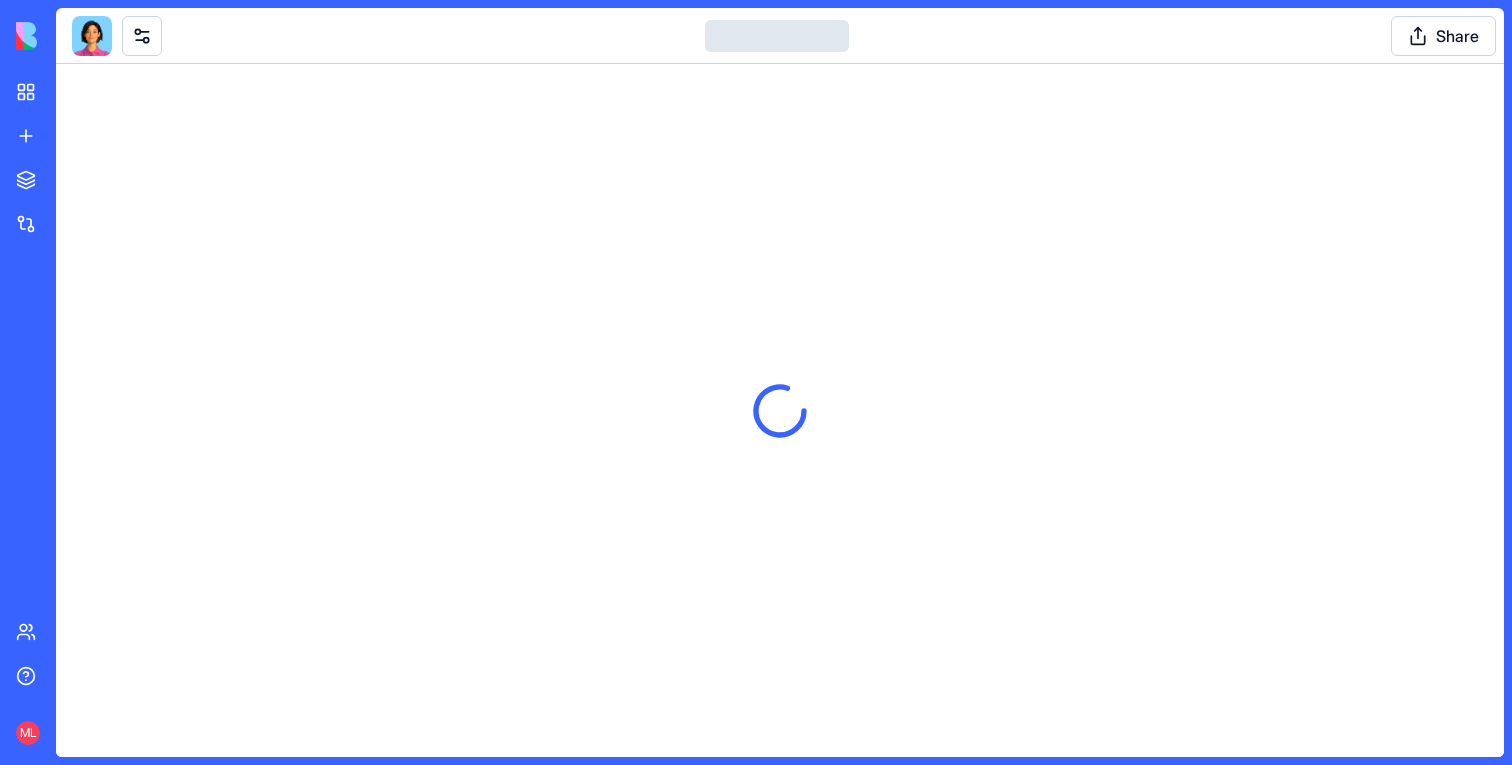 click at bounding box center (92, 36) 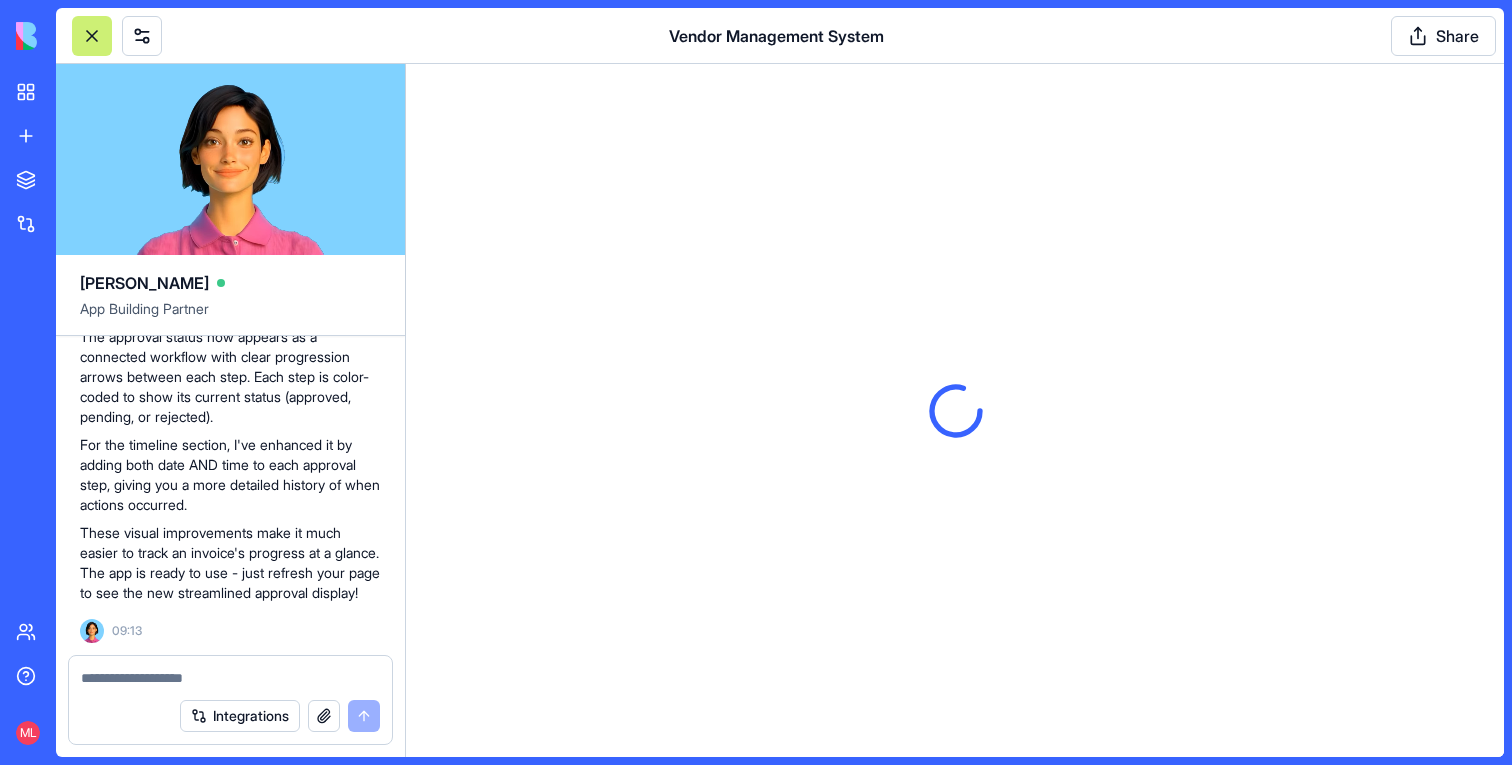 scroll, scrollTop: 16412, scrollLeft: 0, axis: vertical 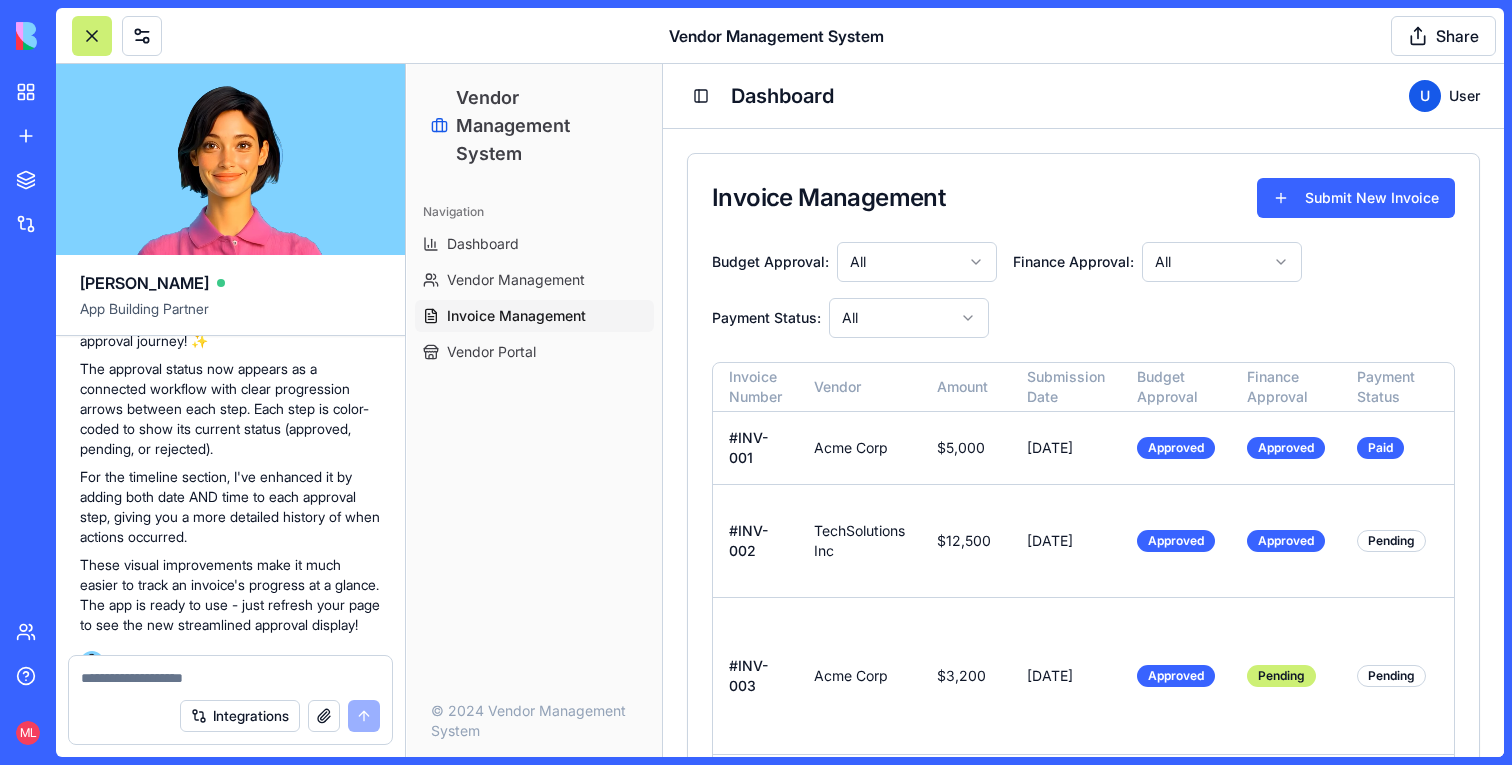 click on "Can you show the approval steps in the upper part as horizontal arrows like steps) and the timeline below can you add date & time to each of the steps" at bounding box center (230, 23) 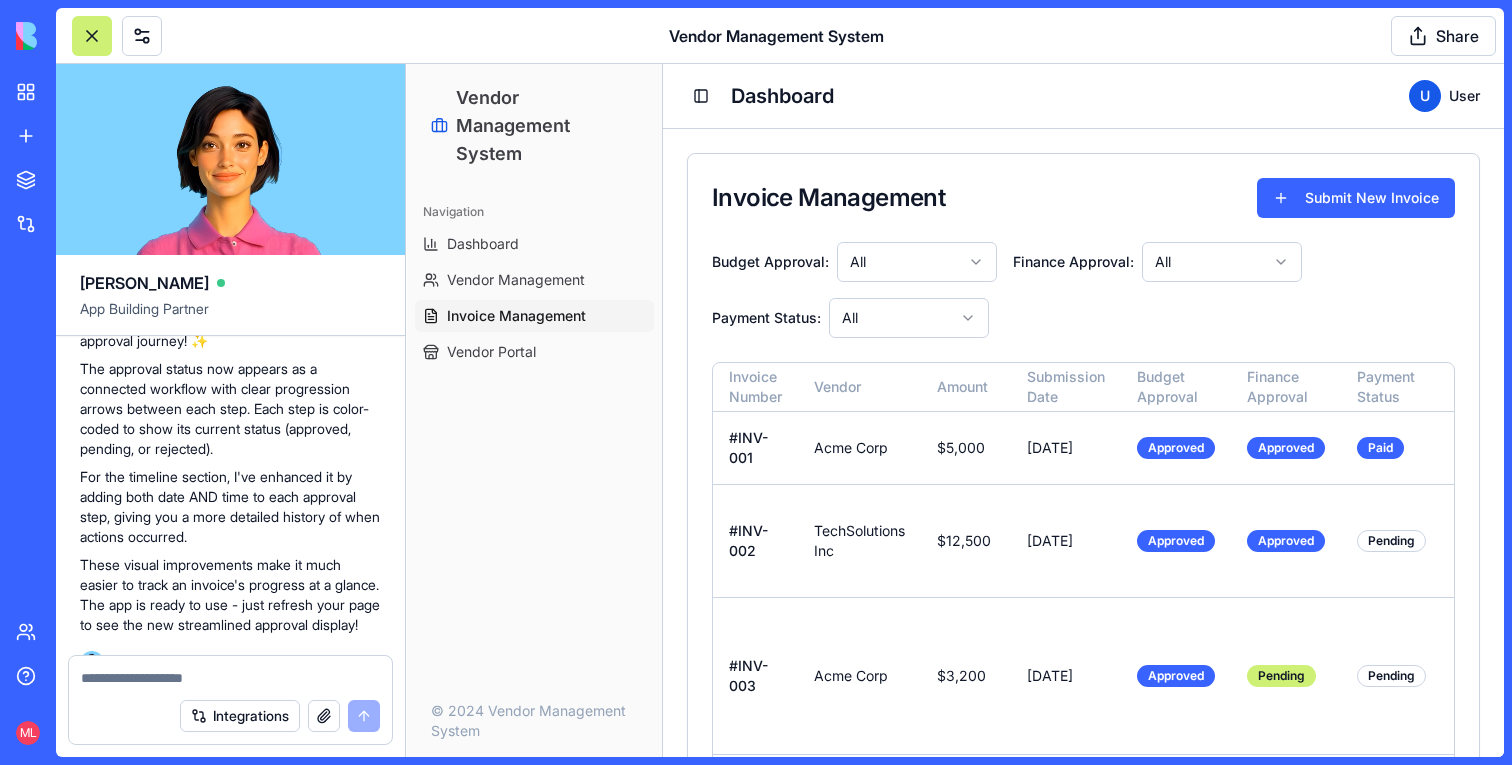 click on "Can you show the approval steps in the upper part as horizontal arrows like steps) and the timeline below can you add date & time to each of the steps" at bounding box center (230, 23) 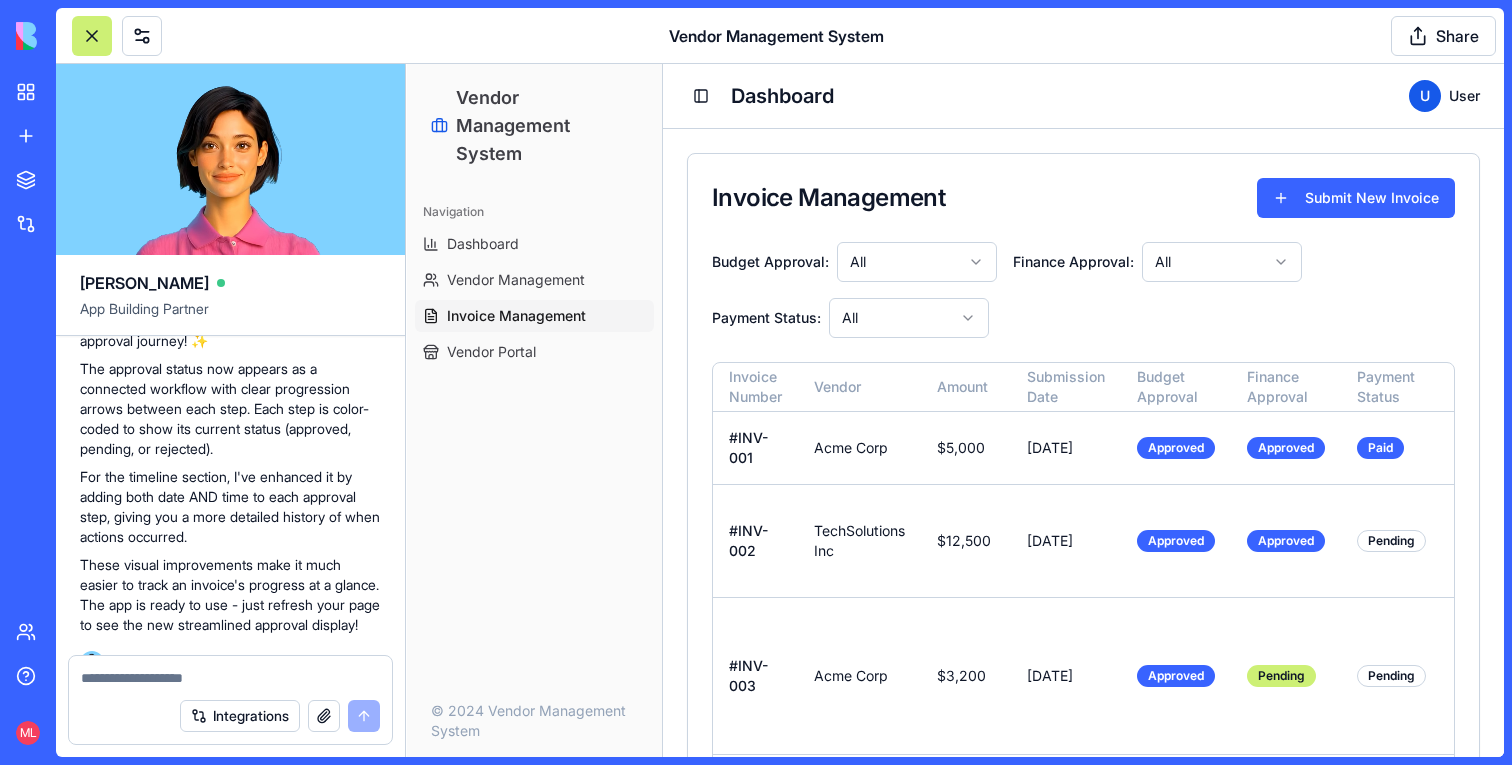 click on "Can you show the approval steps in the upper part as horizontal arrows like steps) and the timeline below can you add date & time to each of the steps" at bounding box center (230, 23) 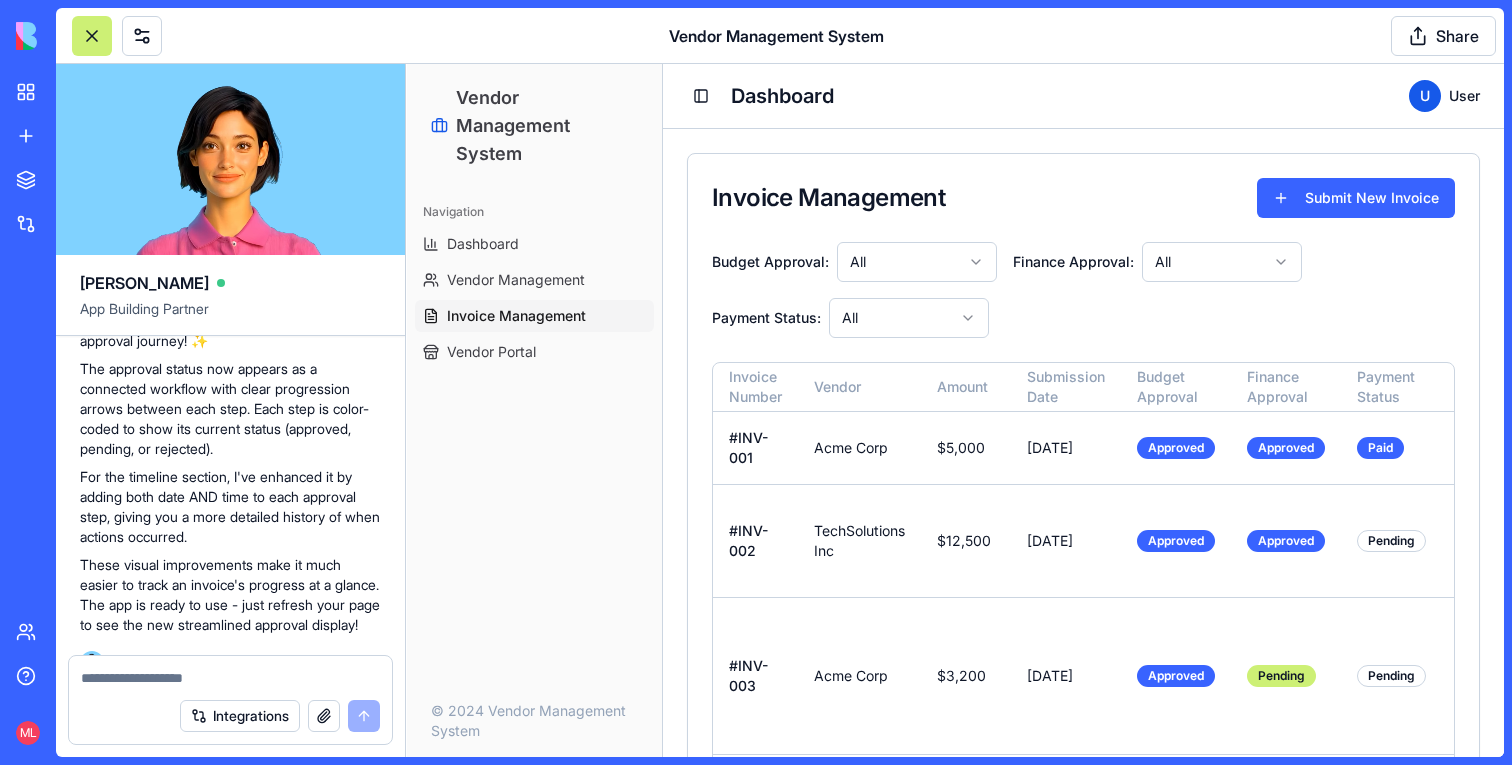 copy on "Can you show the approval steps in the upper part as horizontal arrows like steps) and the timeline below can you add date & time to each of the steps" 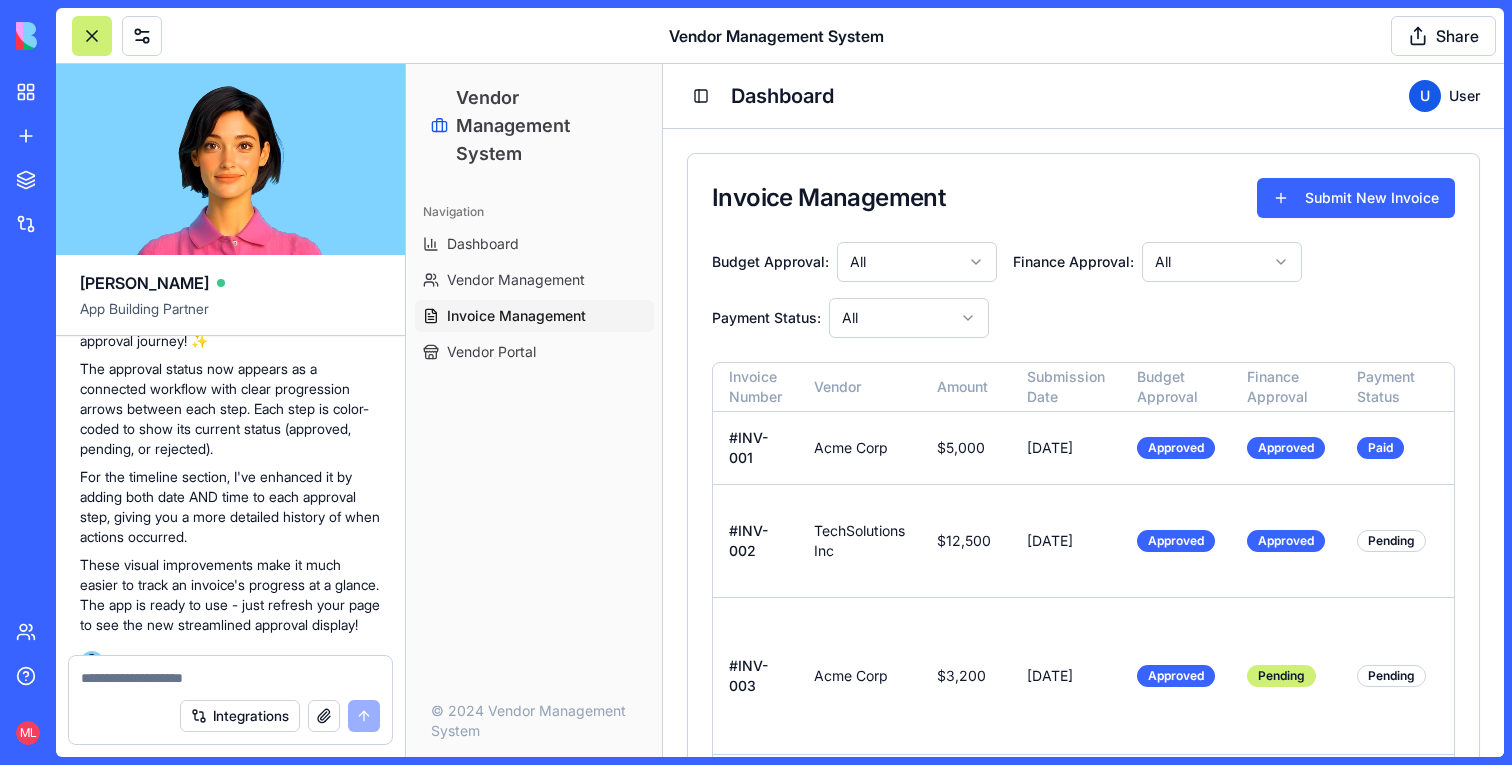 click at bounding box center [230, 678] 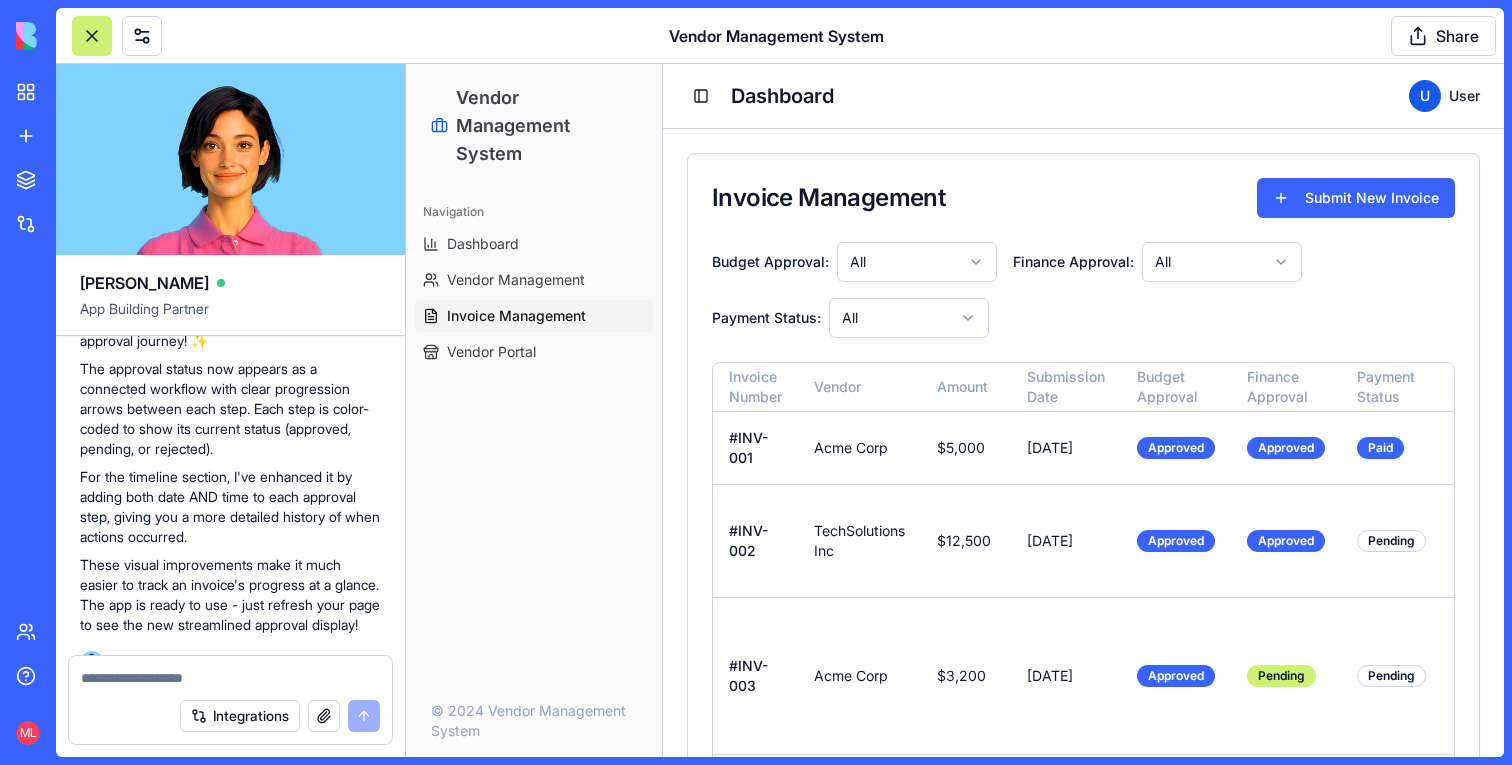 paste on "**********" 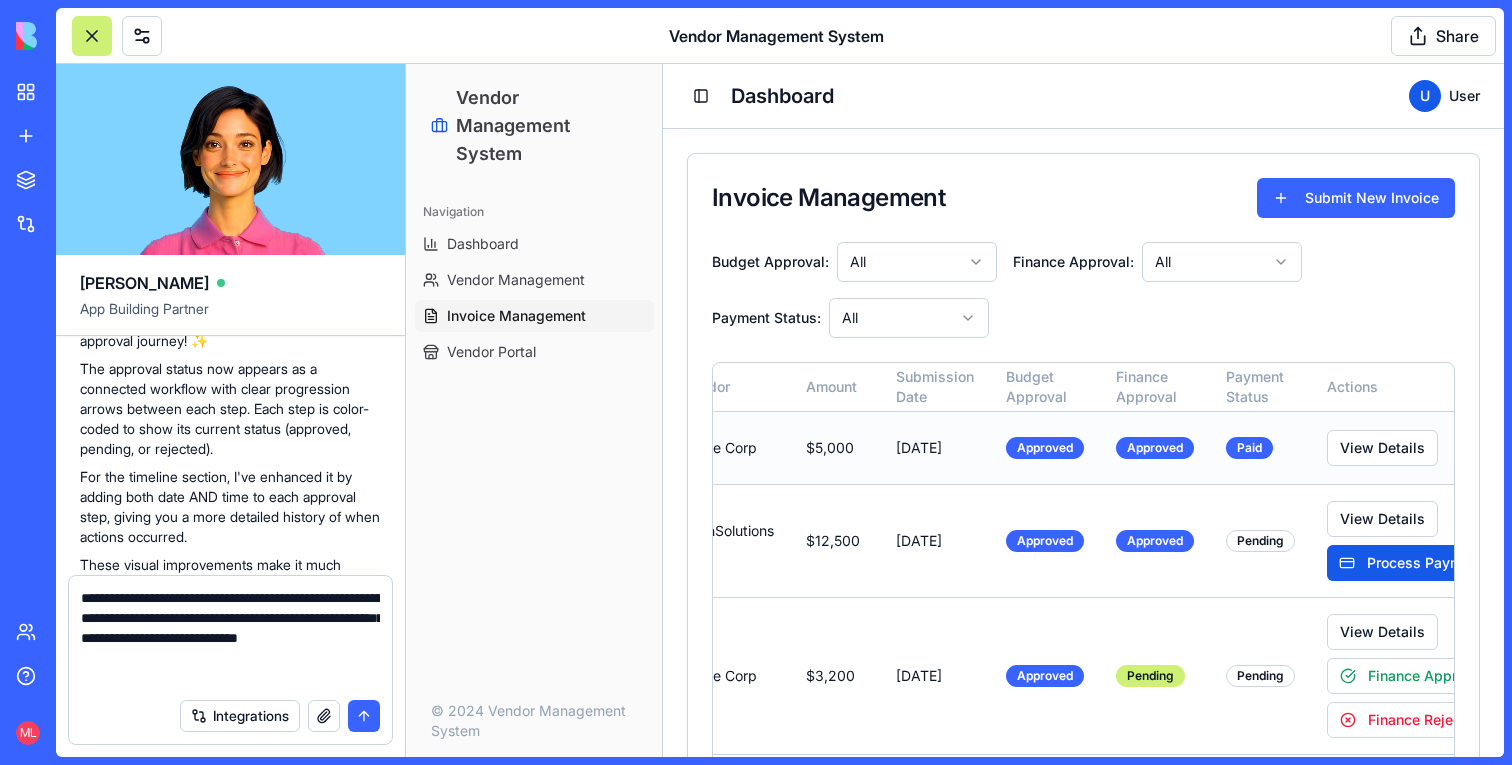 scroll, scrollTop: 0, scrollLeft: 191, axis: horizontal 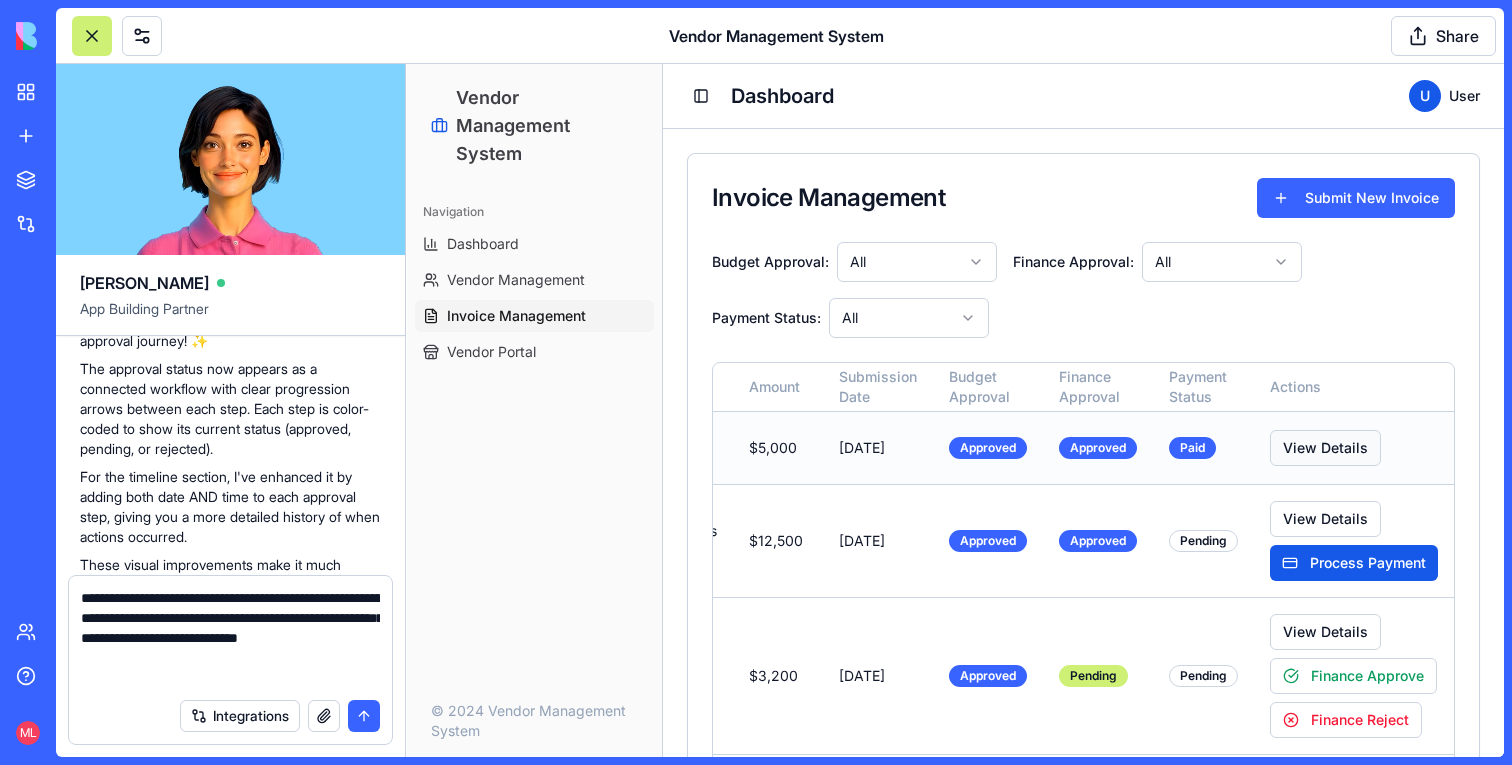 type on "**********" 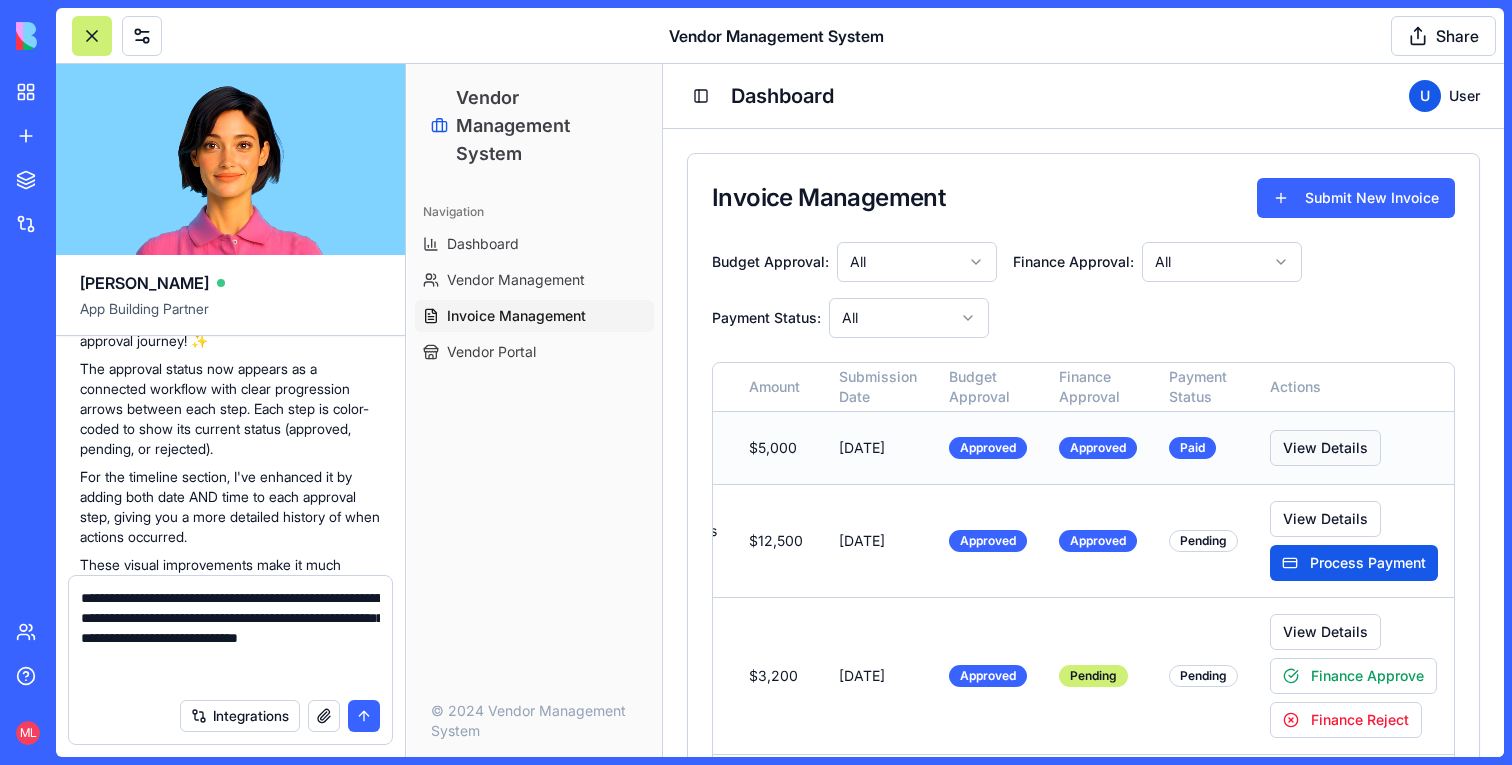 click on "View Details" at bounding box center (1325, 448) 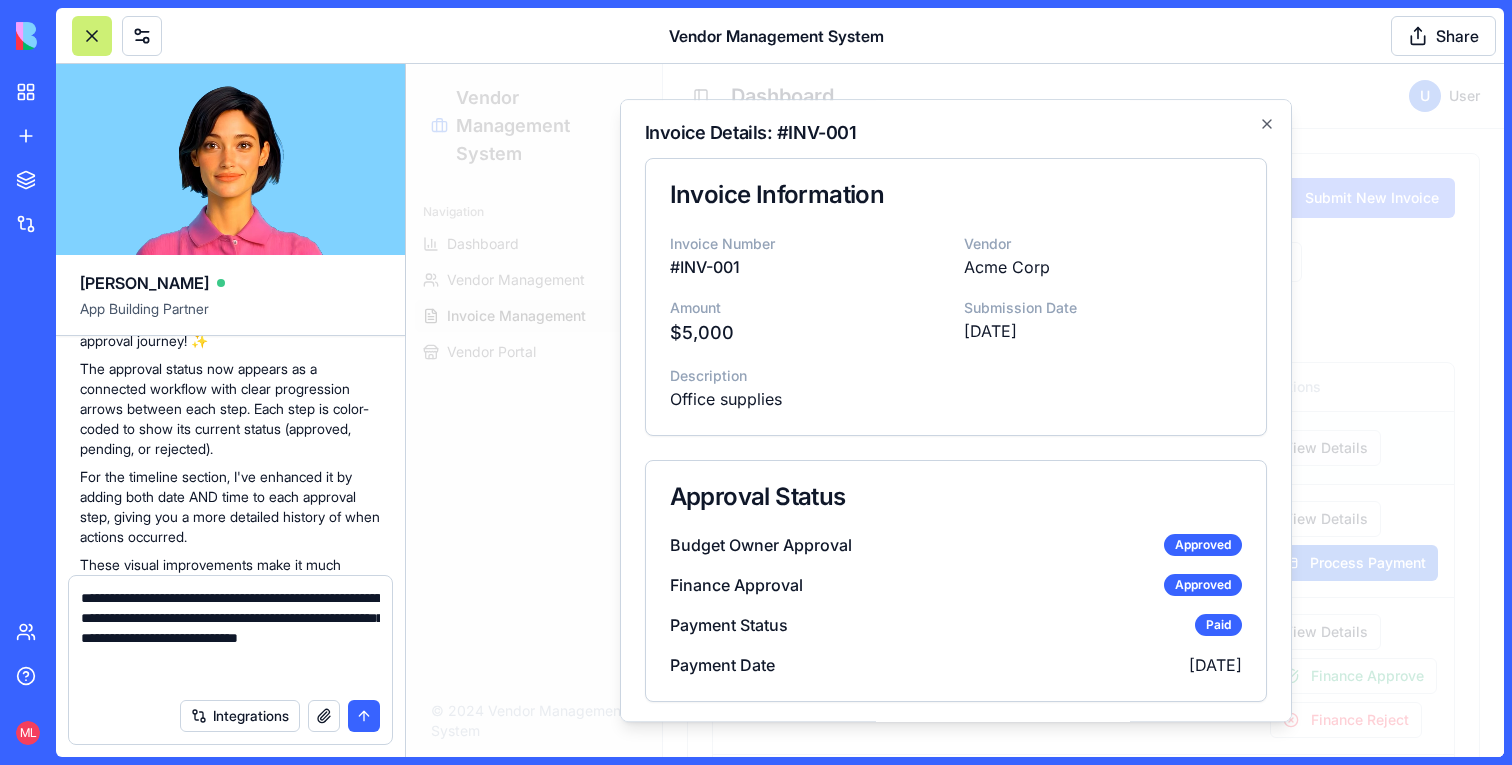 type 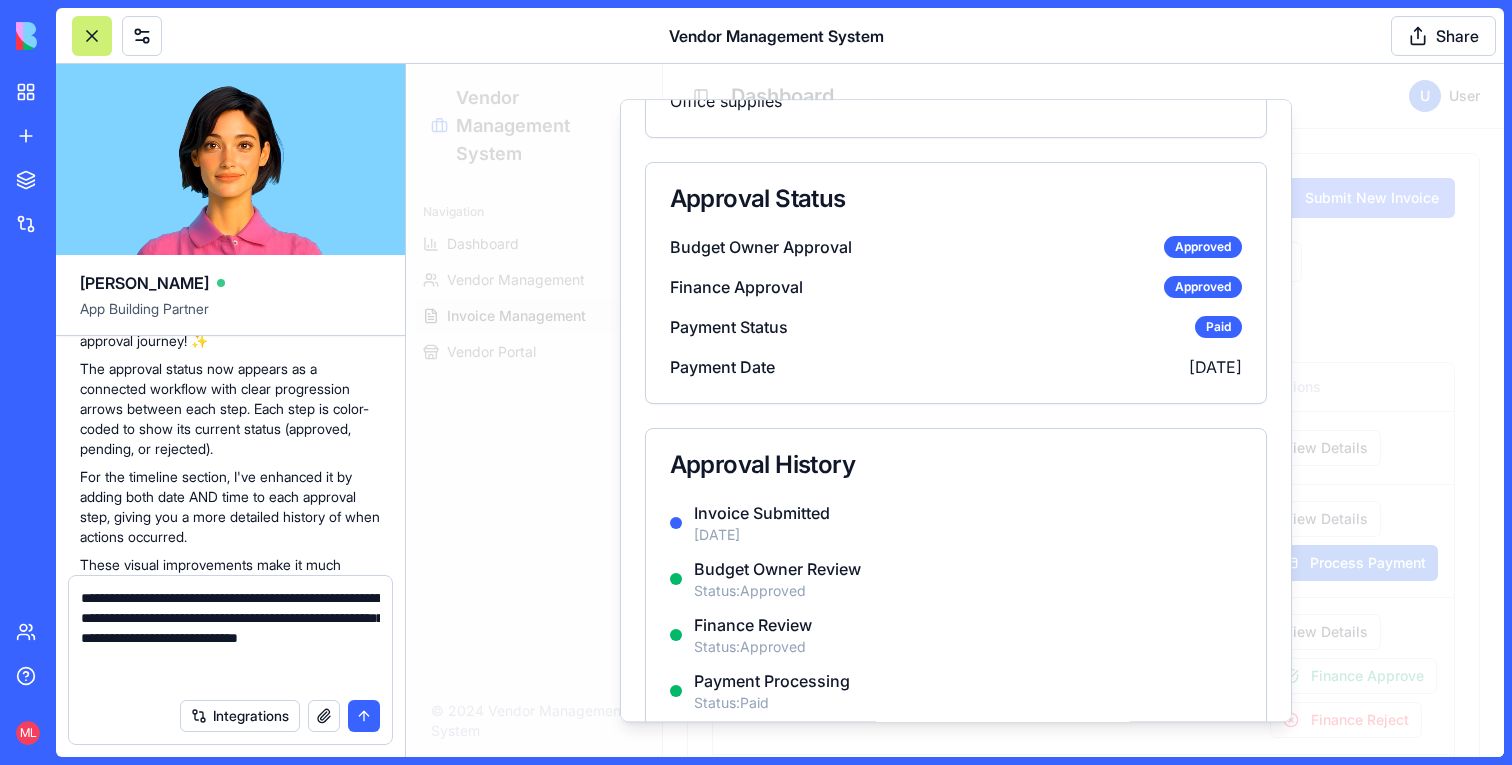 scroll, scrollTop: 338, scrollLeft: 0, axis: vertical 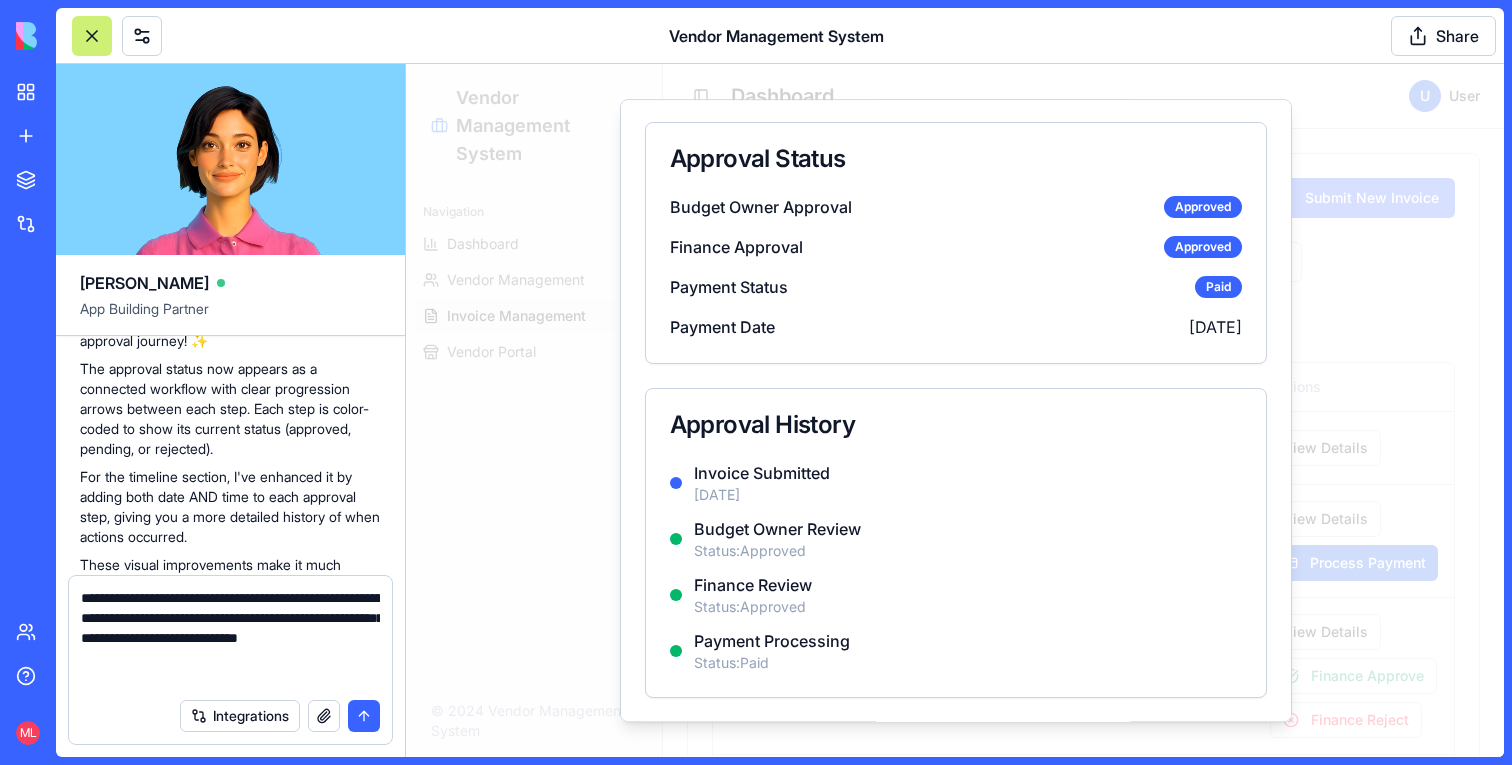click on "**********" at bounding box center [230, 638] 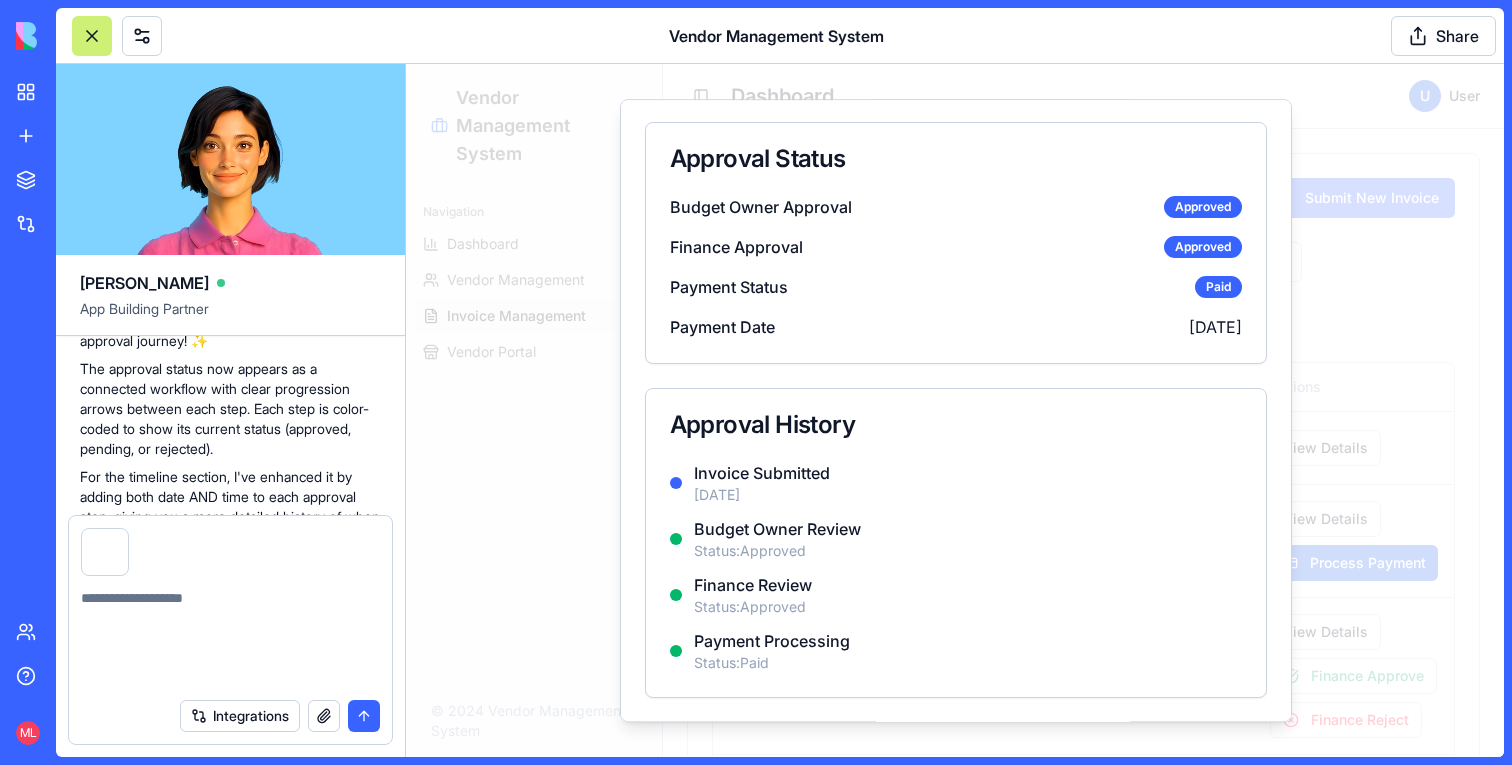 scroll, scrollTop: 16913, scrollLeft: 0, axis: vertical 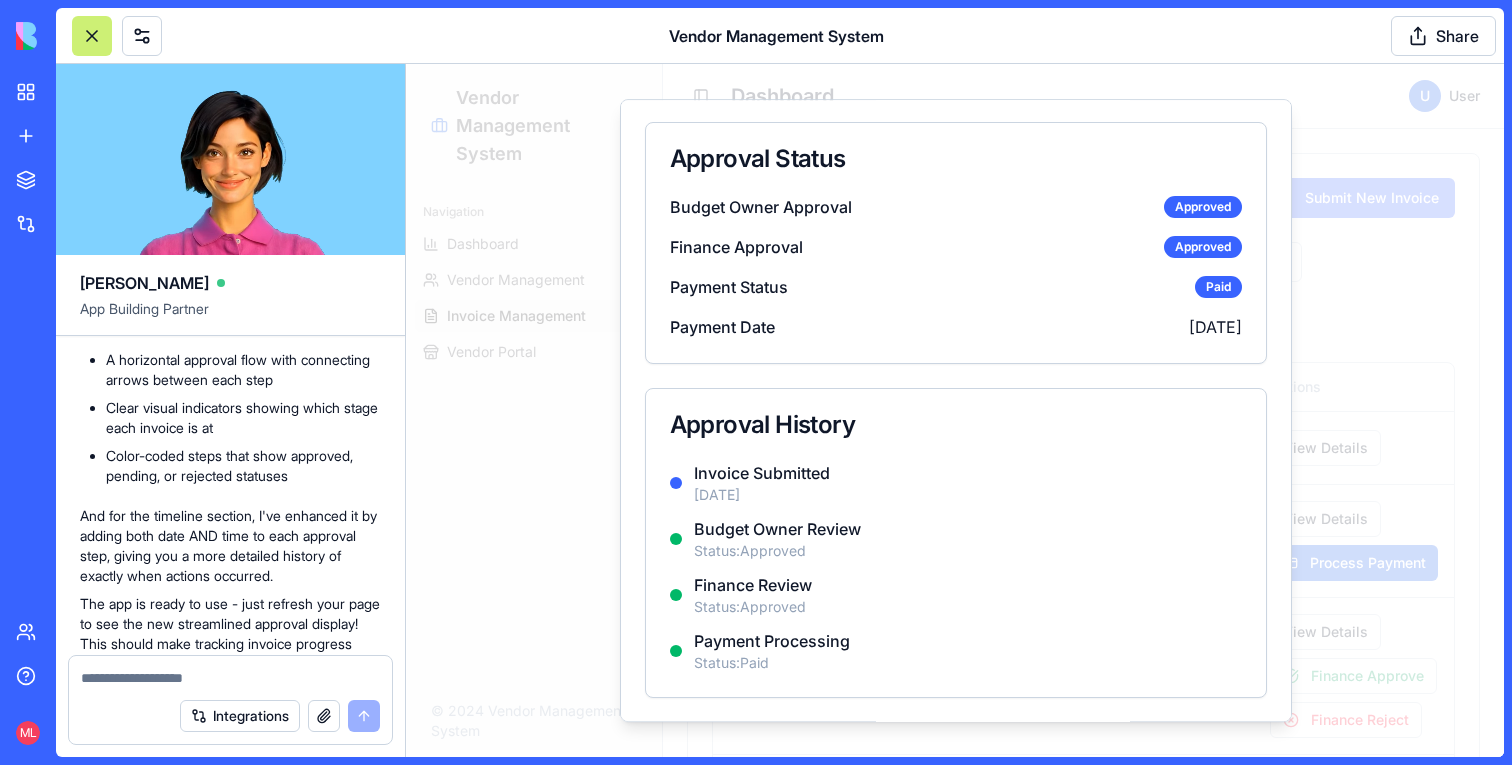 click on "Can you show the approval steps in the upper part as horizontal arrows like steps) and the timeline below can you add date & time to each of the steps" at bounding box center [230, -6] 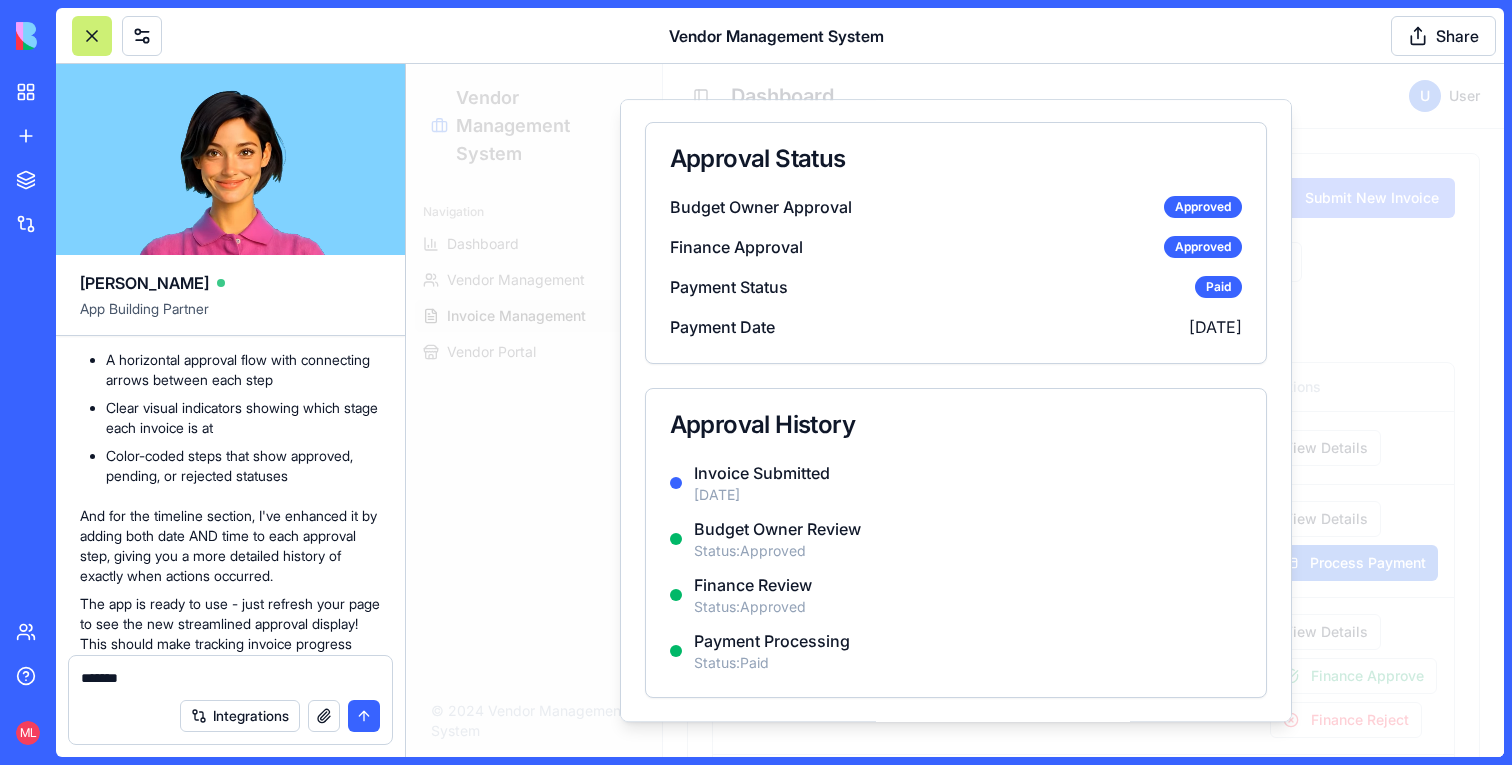 paste on "**********" 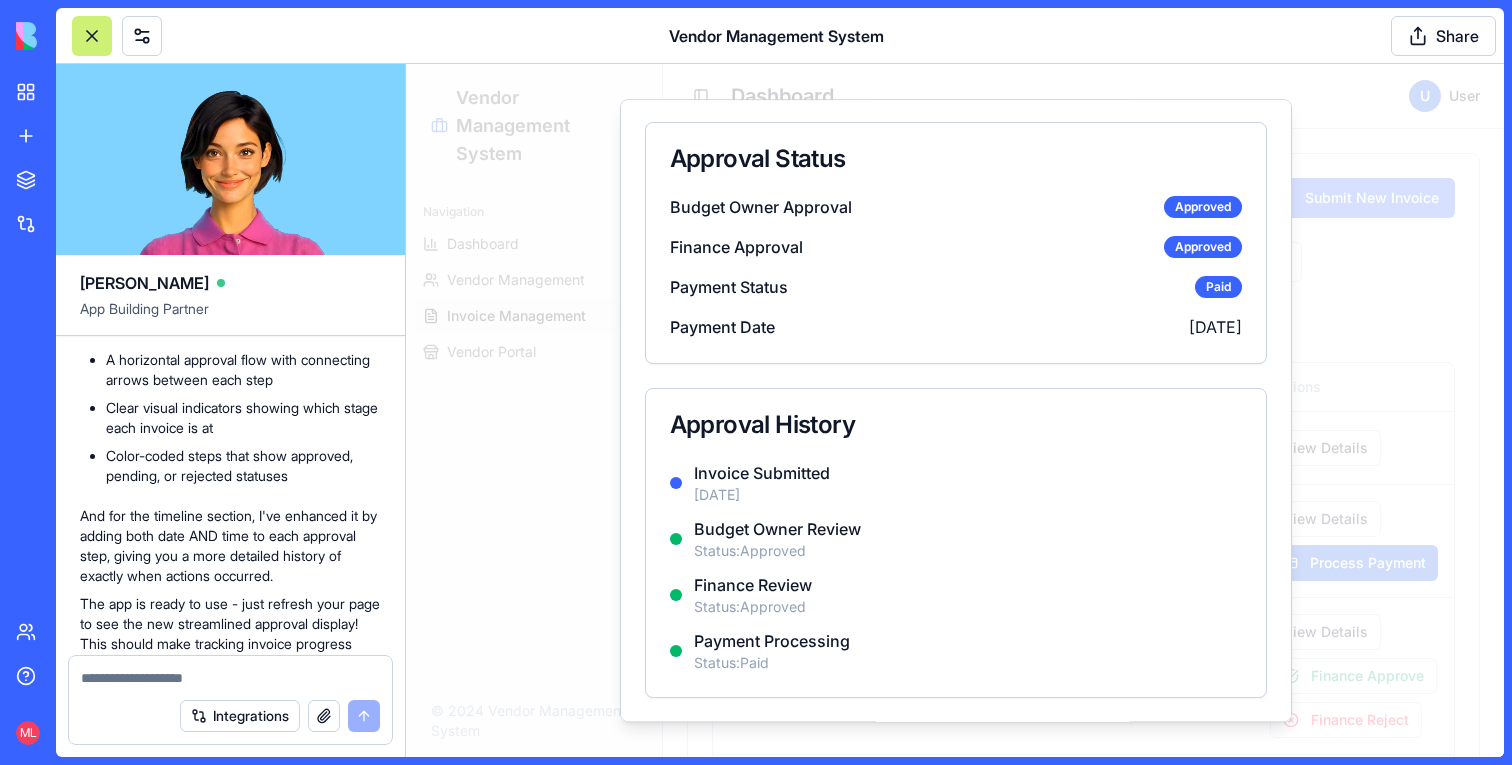 paste on "**********" 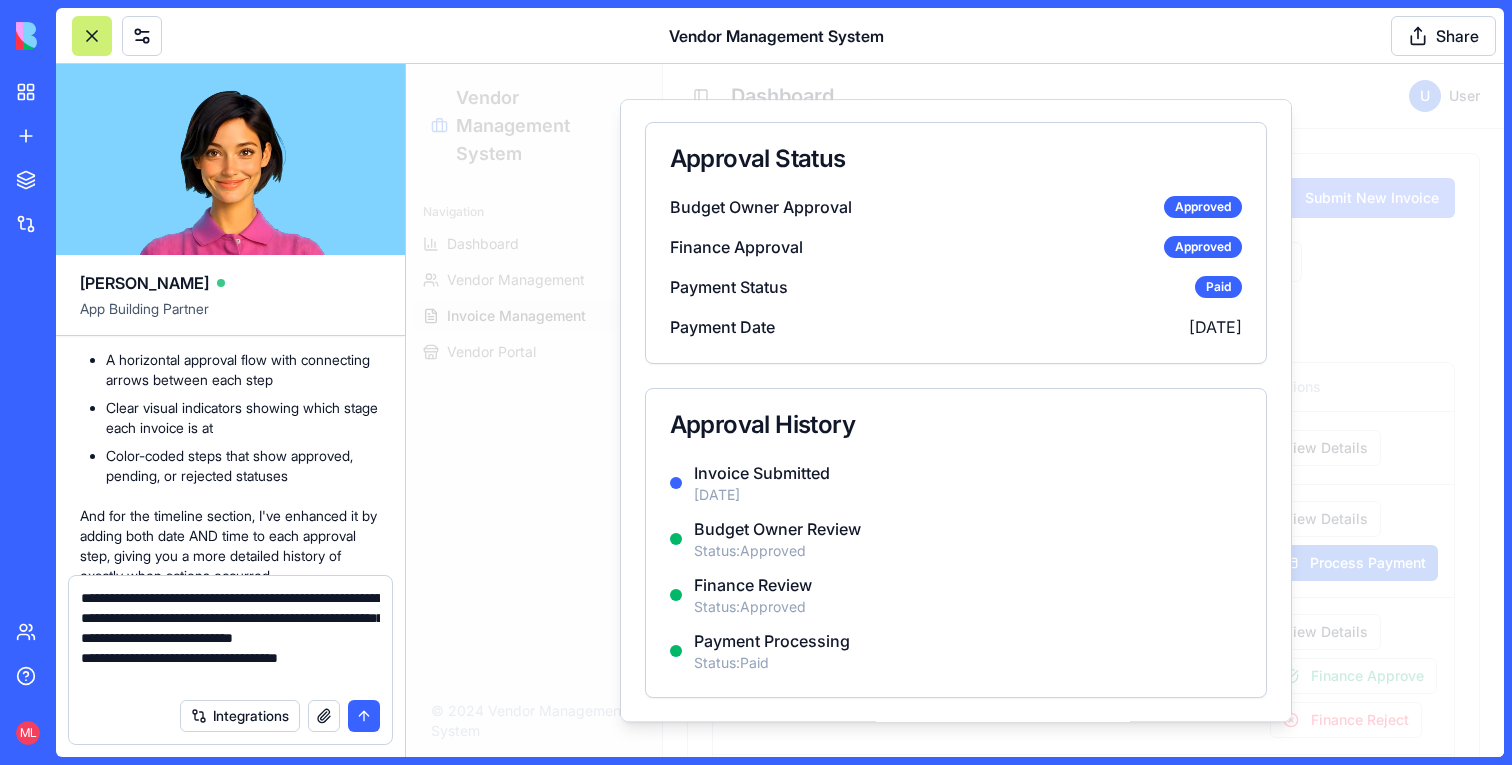 paste 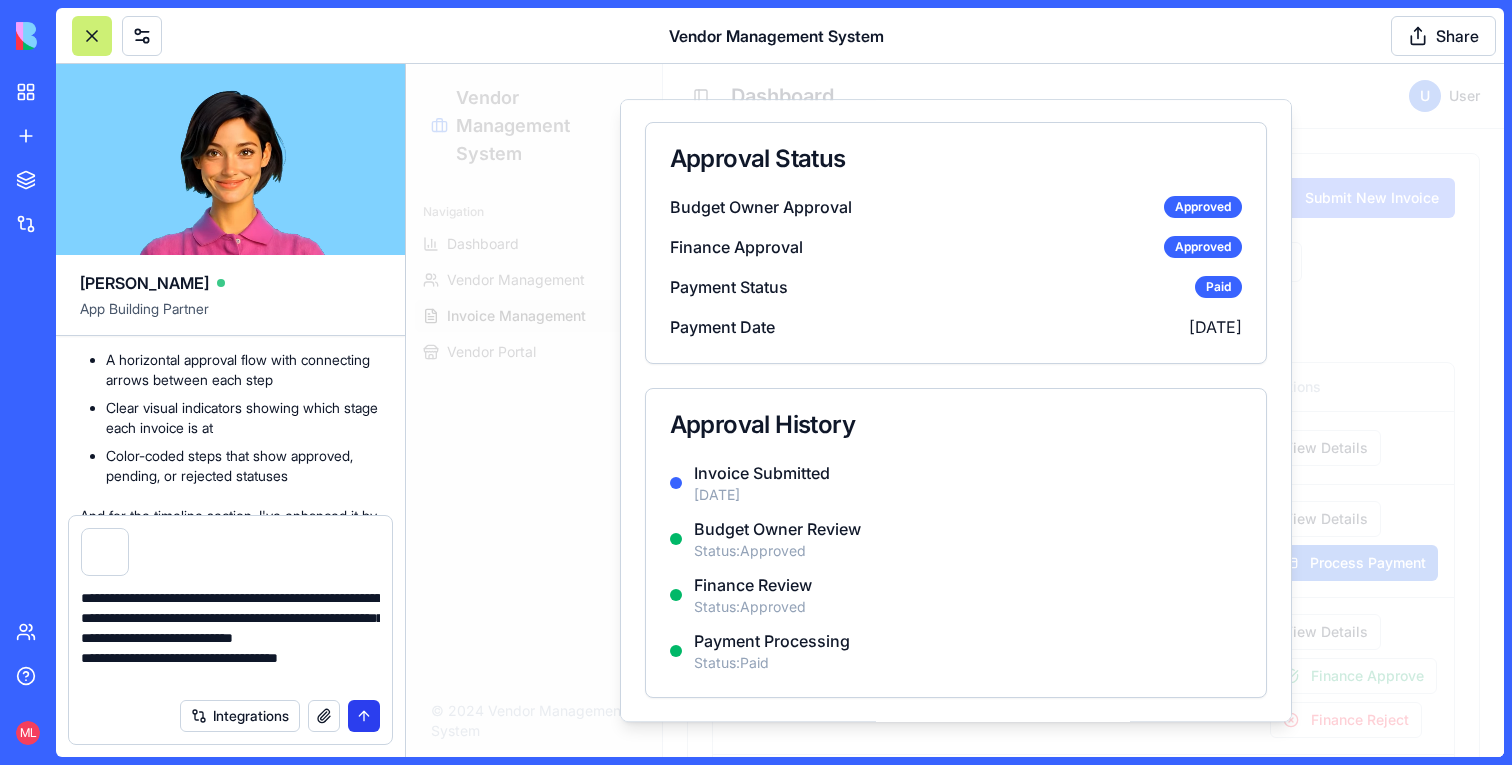 type on "**********" 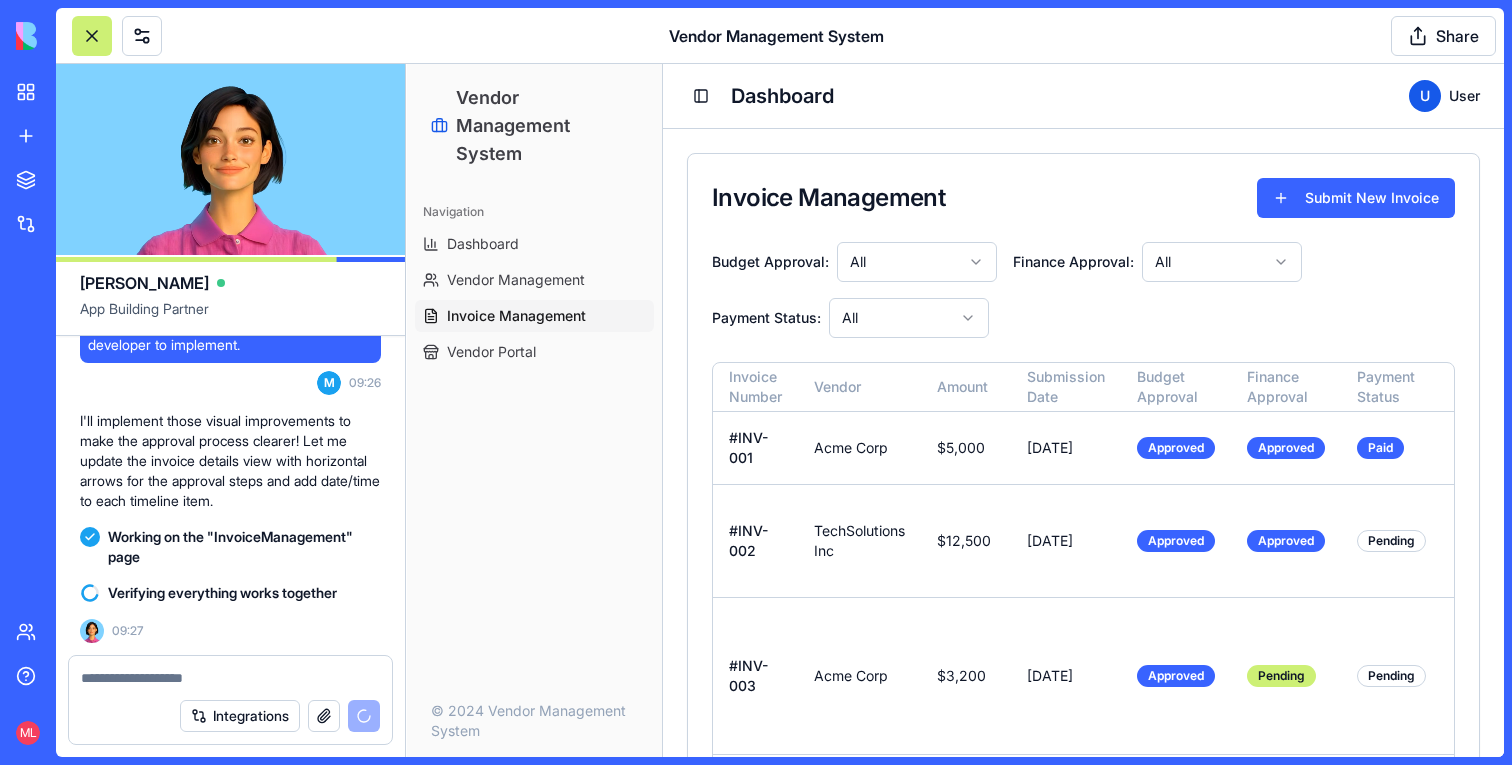 scroll, scrollTop: 18565, scrollLeft: 0, axis: vertical 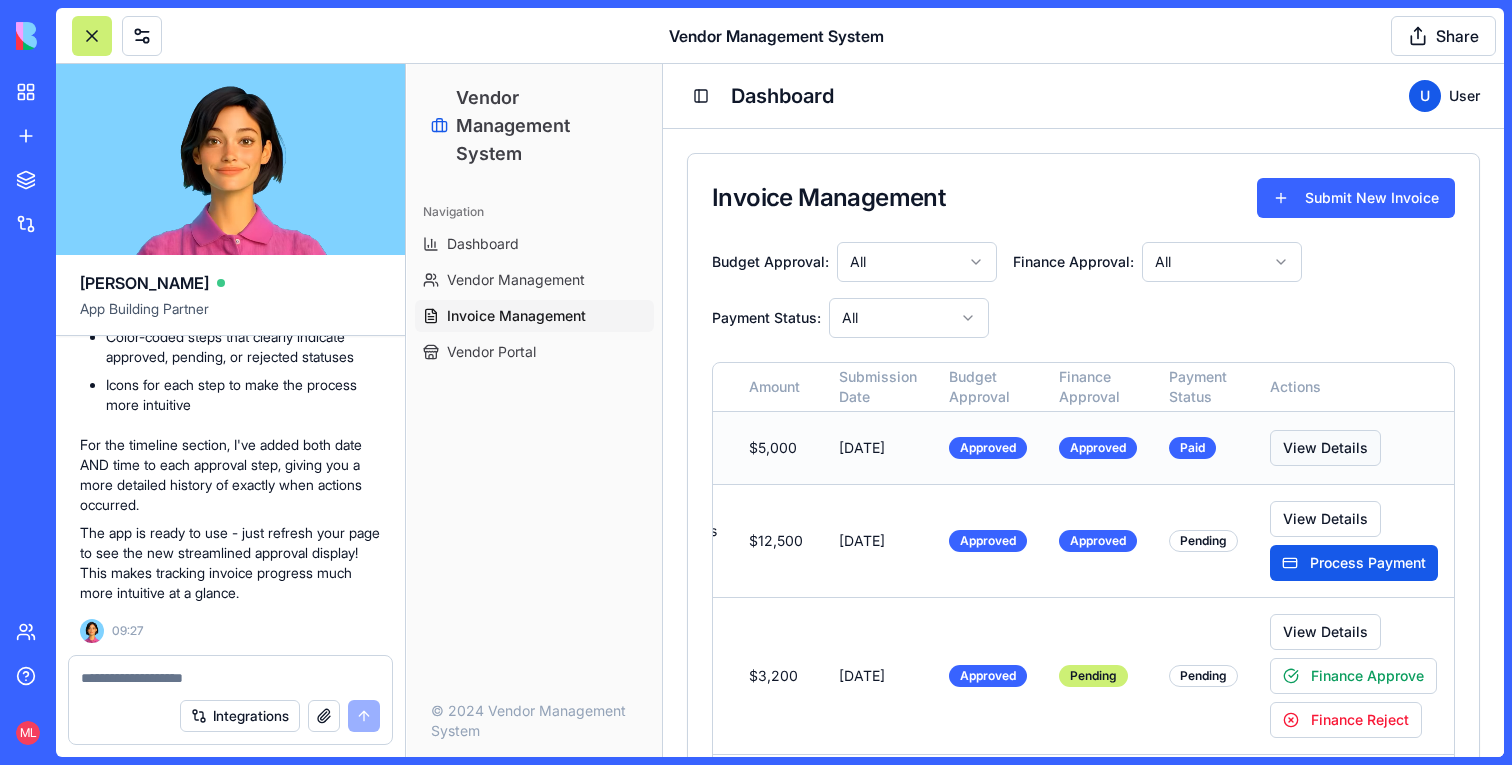 click on "View Details" at bounding box center (1325, 448) 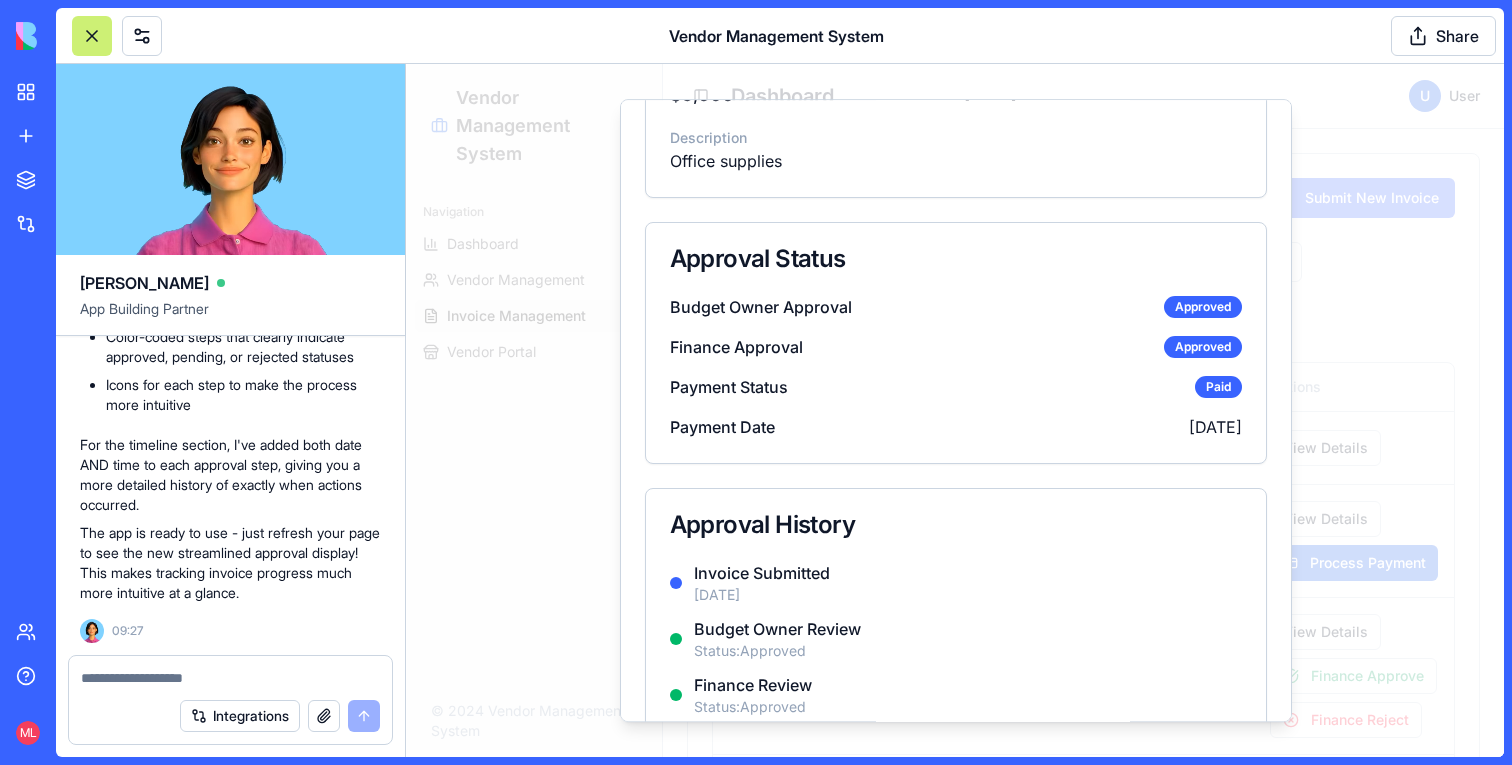 scroll, scrollTop: 338, scrollLeft: 0, axis: vertical 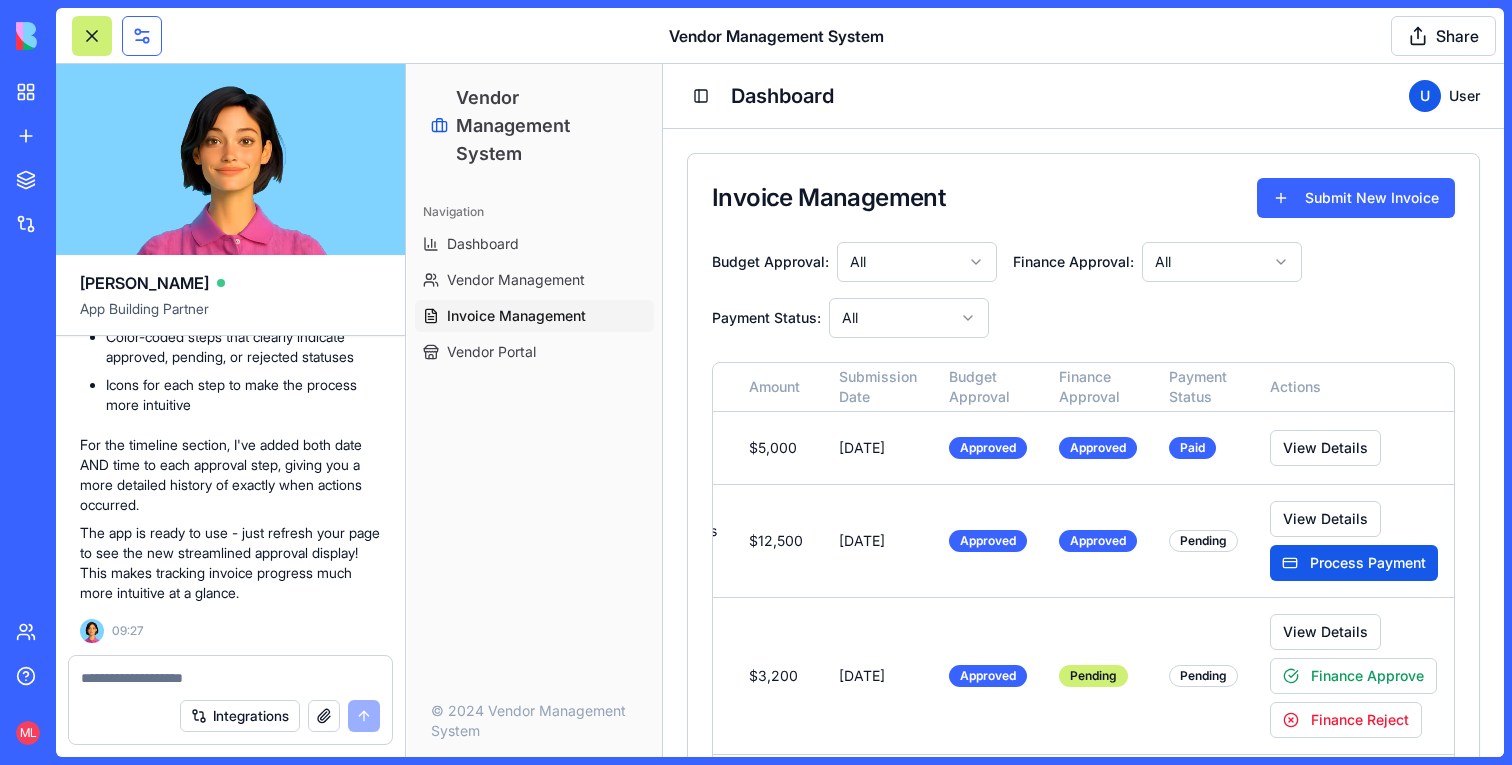 click at bounding box center (142, 36) 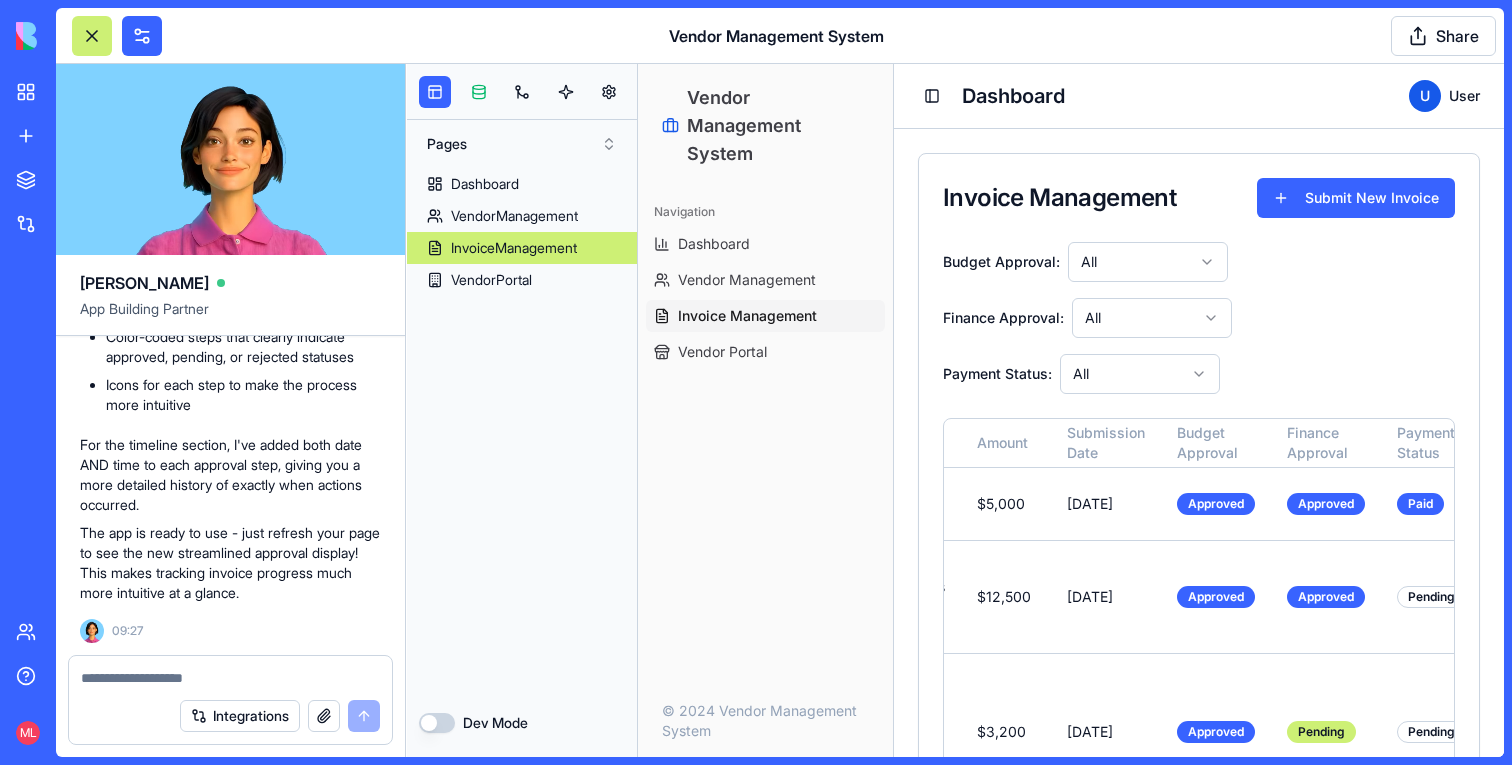 click at bounding box center [479, 92] 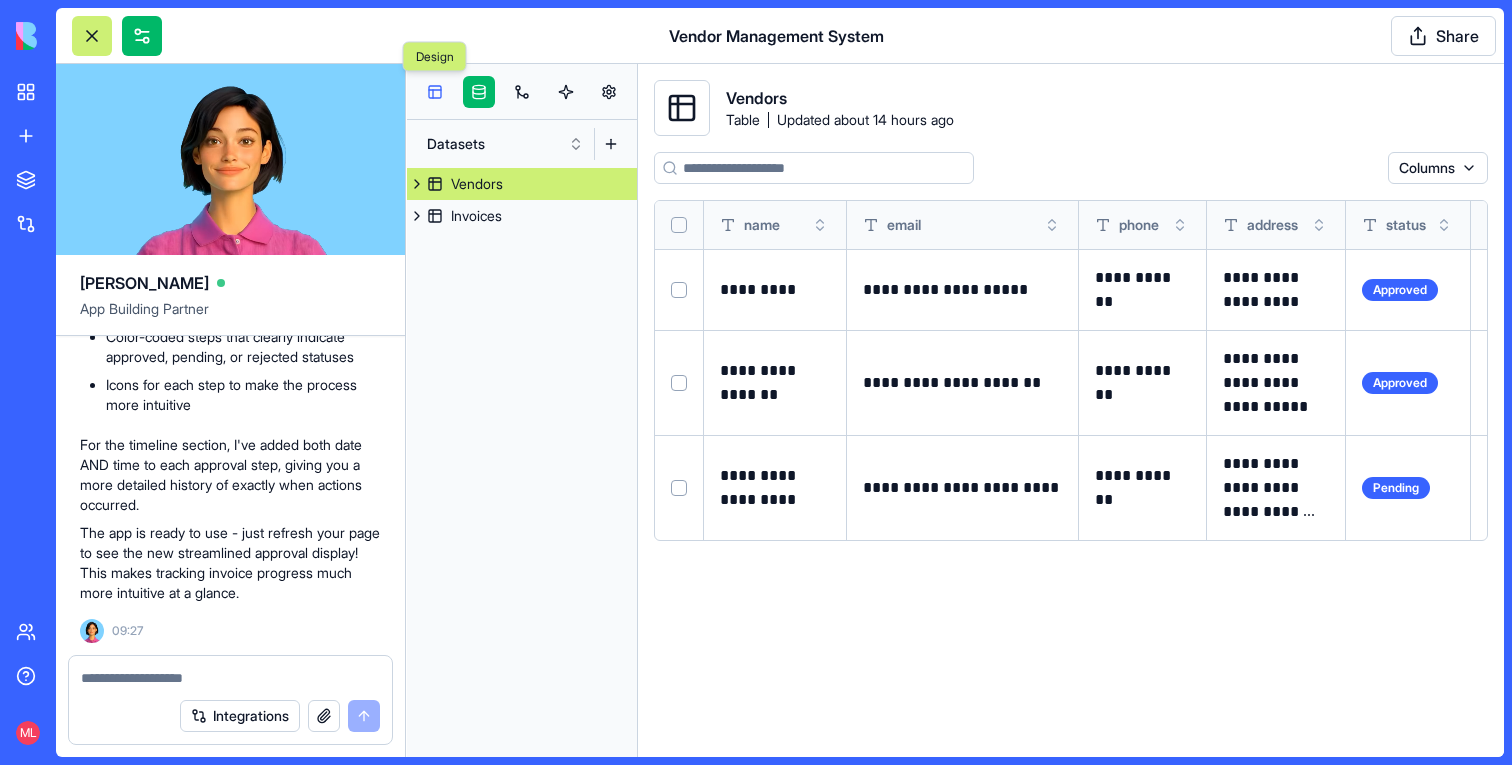 click at bounding box center [435, 92] 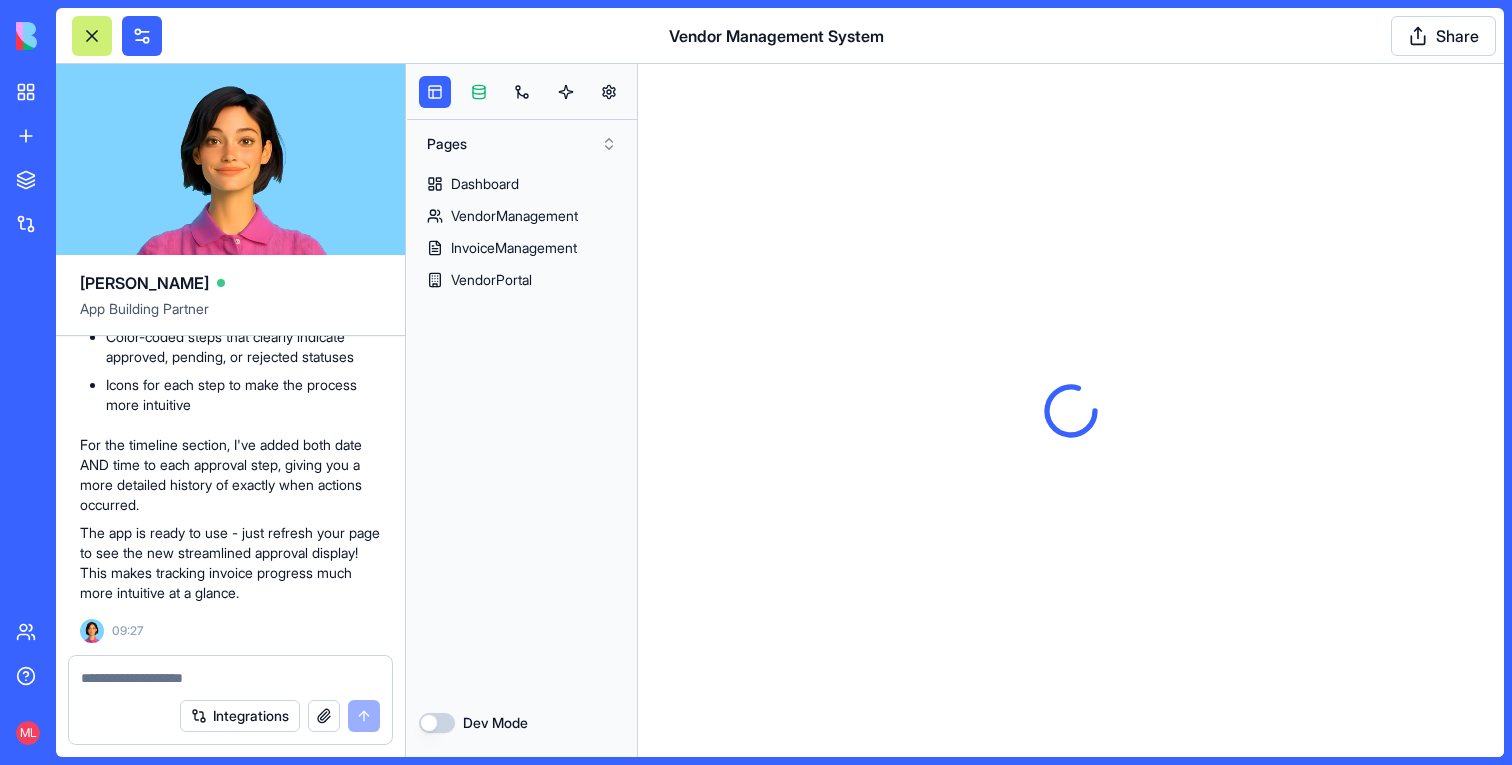scroll, scrollTop: 0, scrollLeft: 0, axis: both 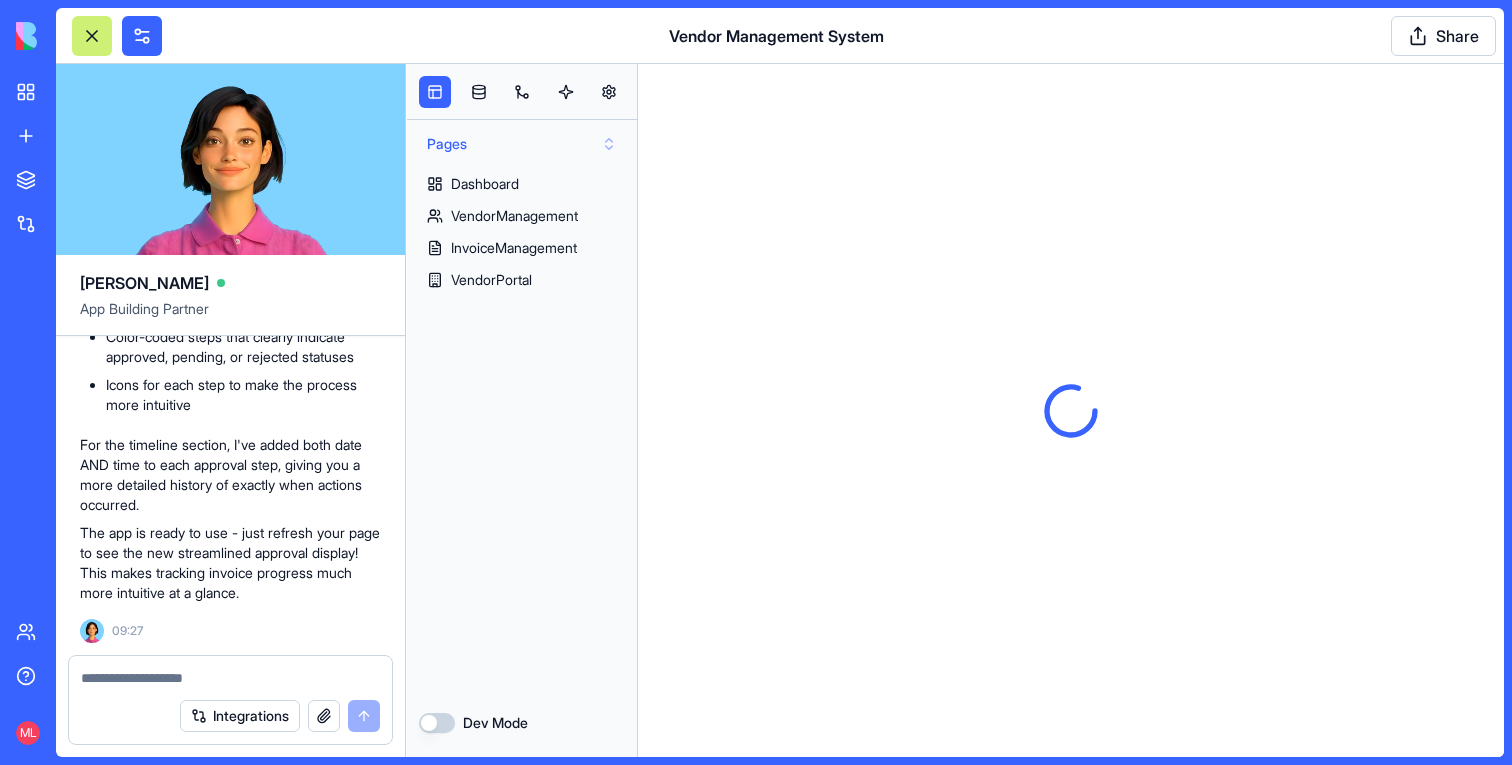 click on "Pages" at bounding box center [522, 144] 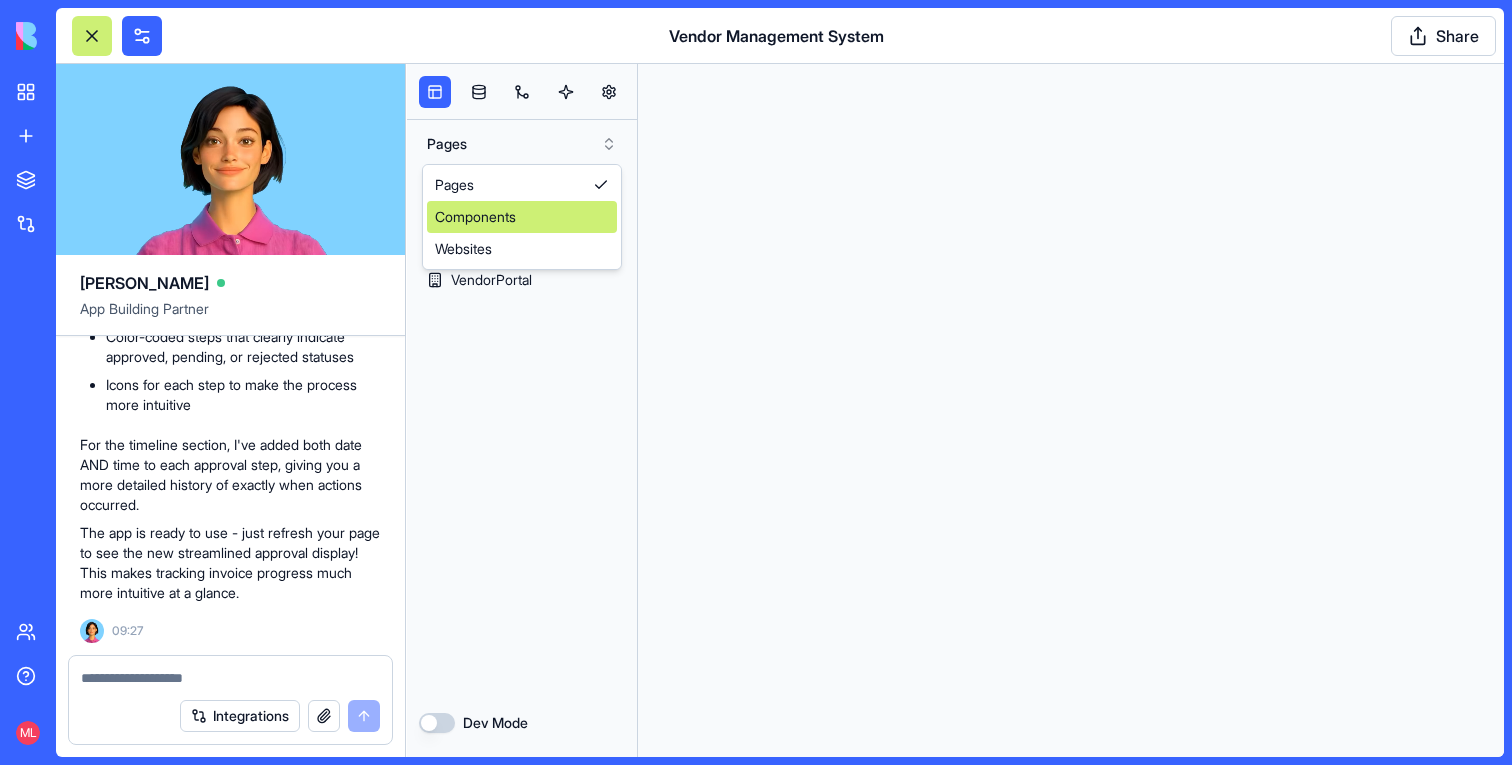 click on "Components" at bounding box center [522, 217] 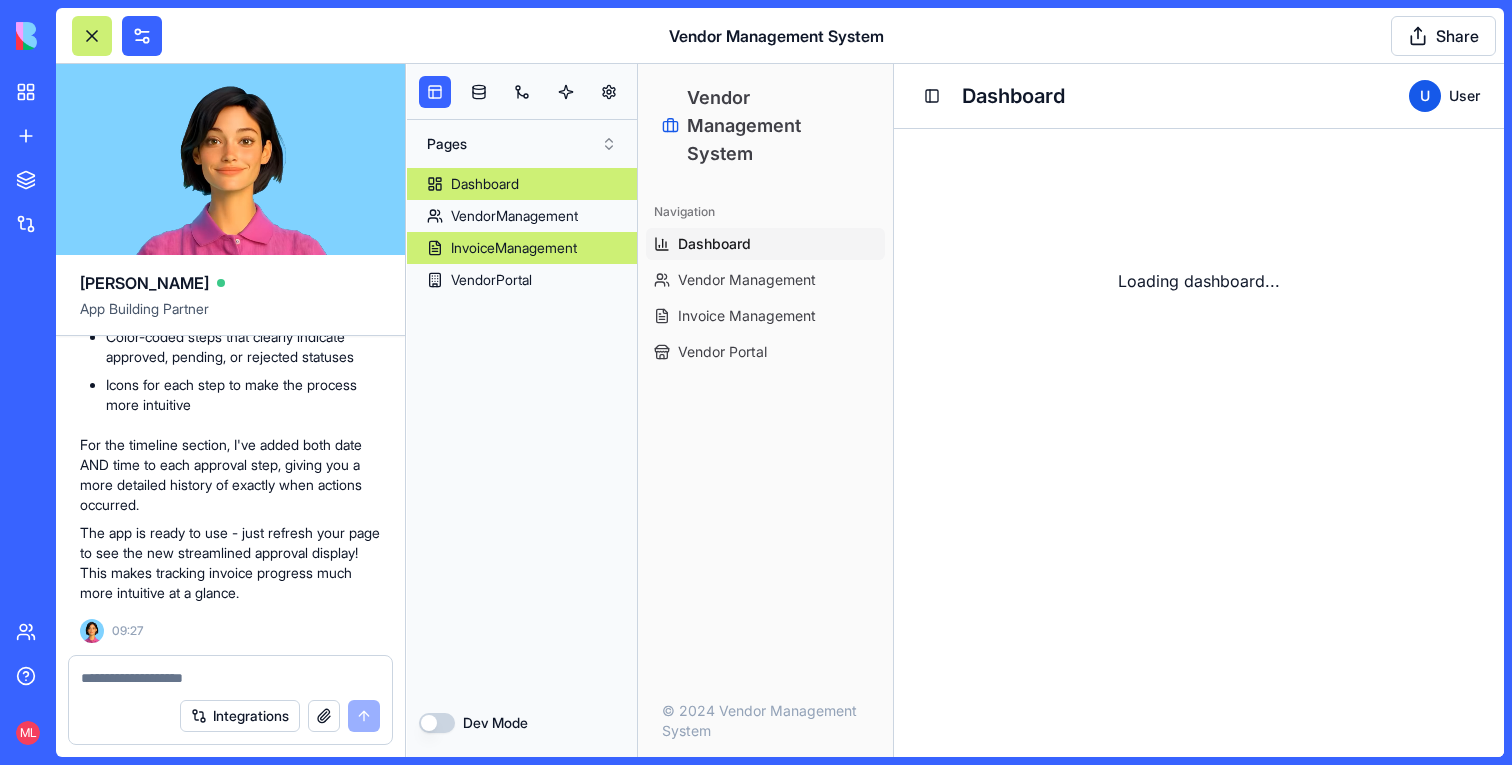 click on "InvoiceManagement" at bounding box center [514, 248] 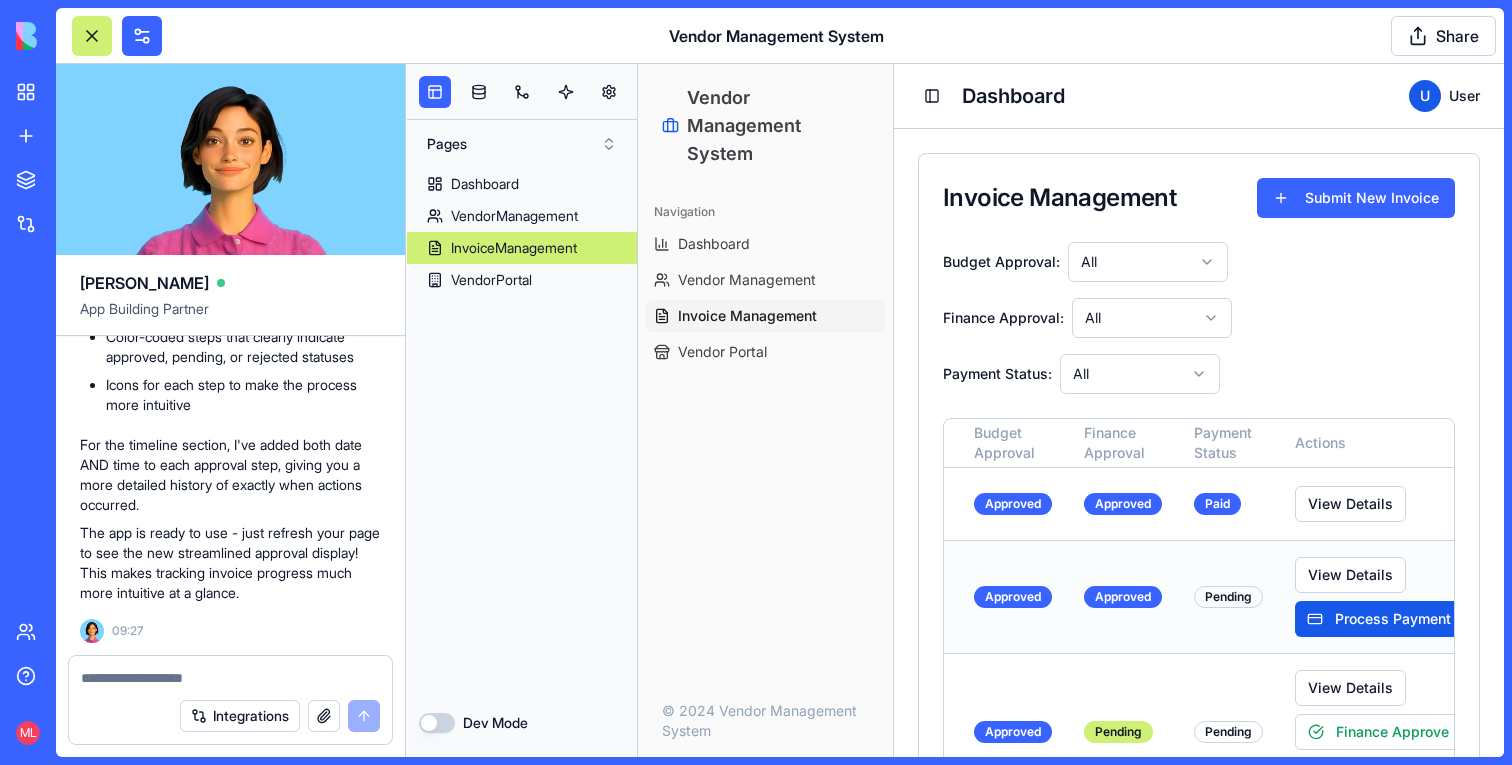 scroll, scrollTop: 0, scrollLeft: 422, axis: horizontal 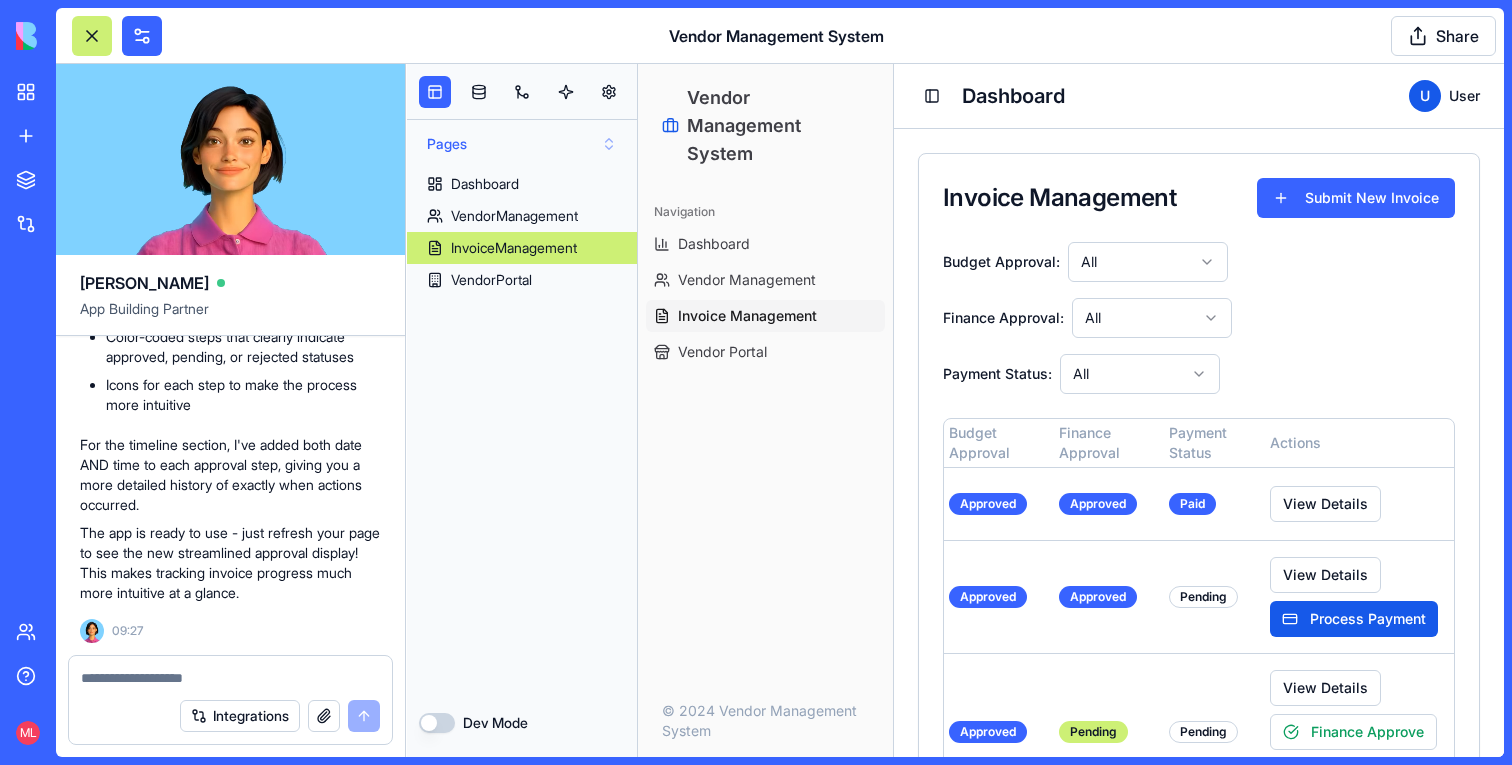 click on "Pages" at bounding box center (522, 144) 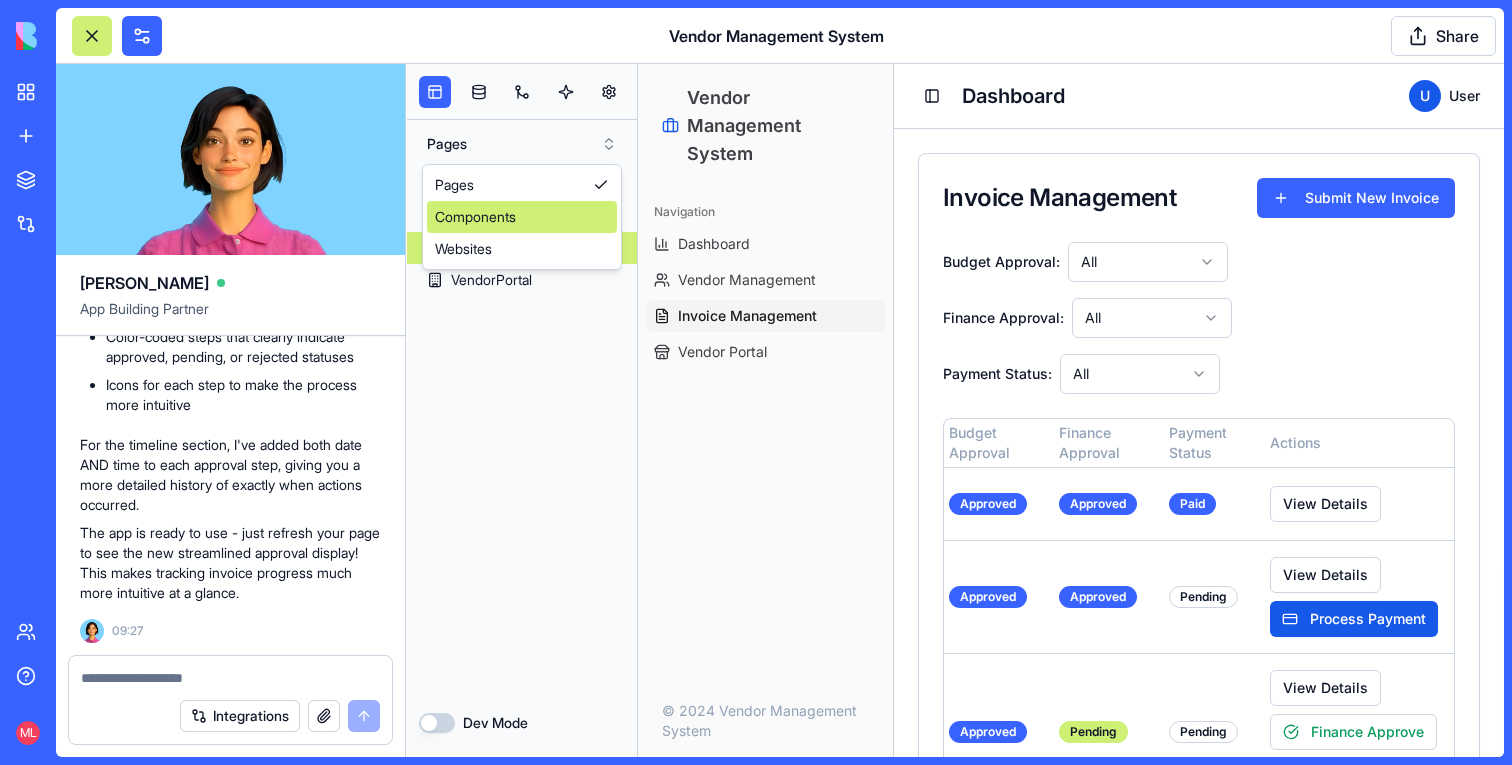 click on "Components" at bounding box center [522, 217] 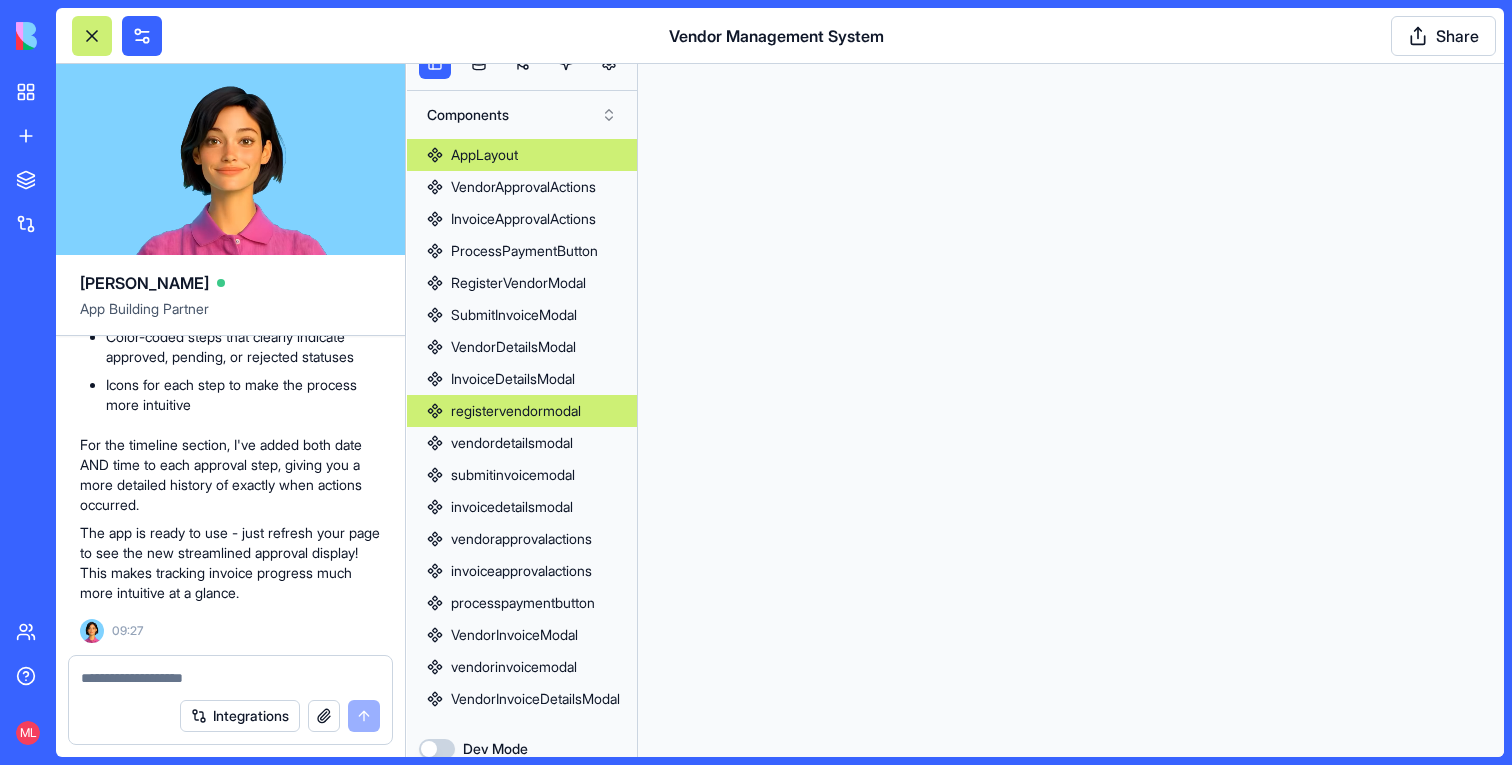 scroll, scrollTop: 55, scrollLeft: 0, axis: vertical 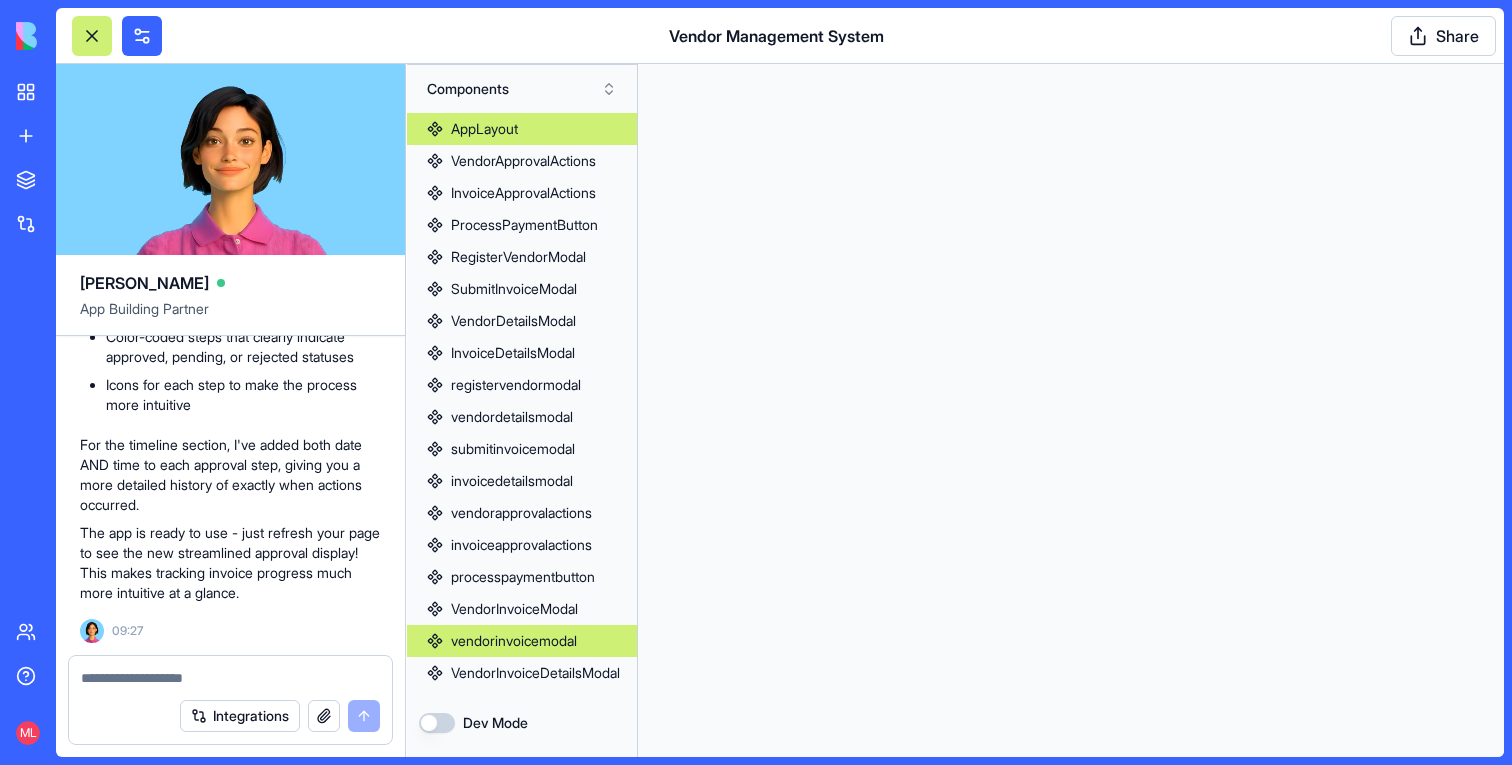 click on "vendorinvoicemodal" at bounding box center (514, 641) 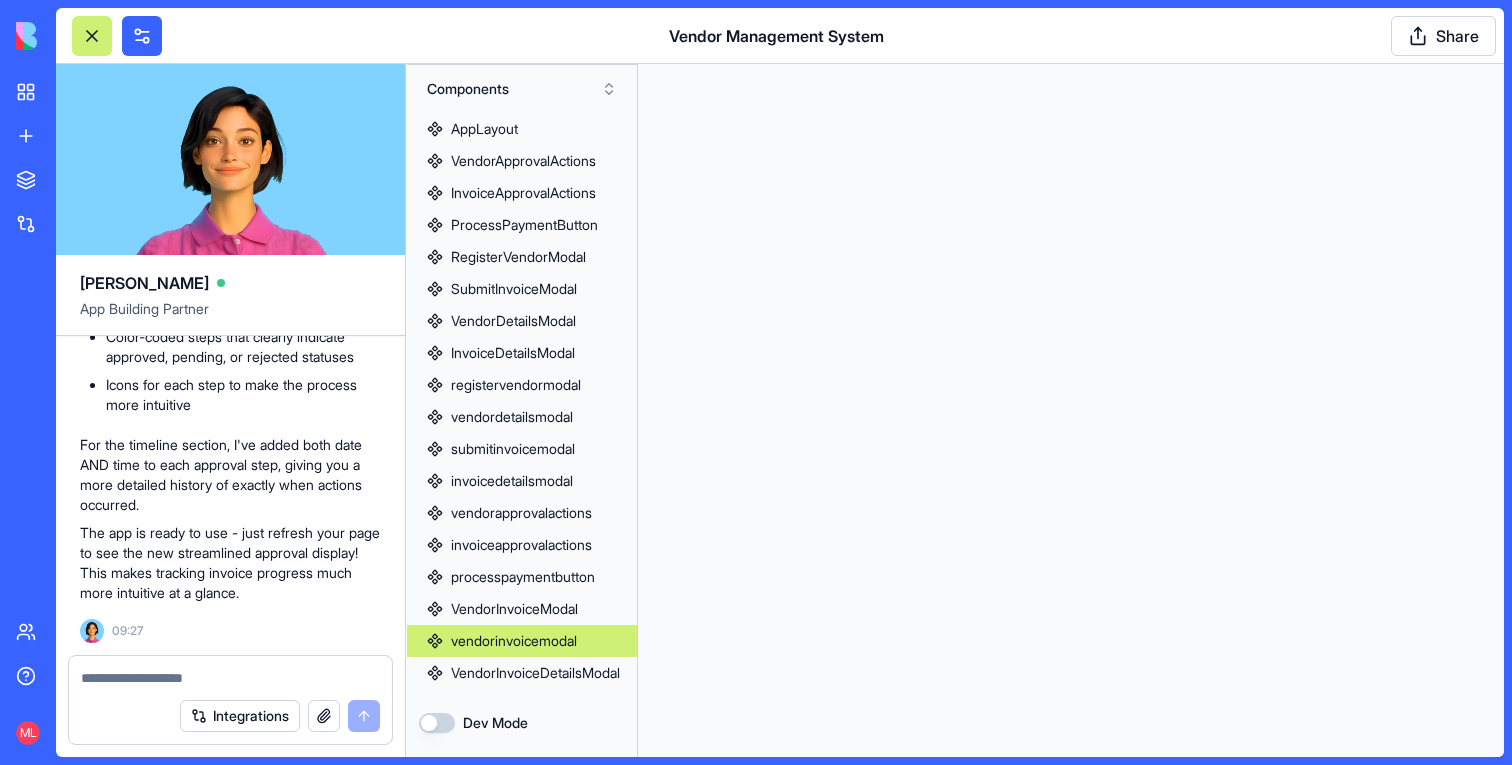 click on "vendorinvoicemodal" at bounding box center [514, 641] 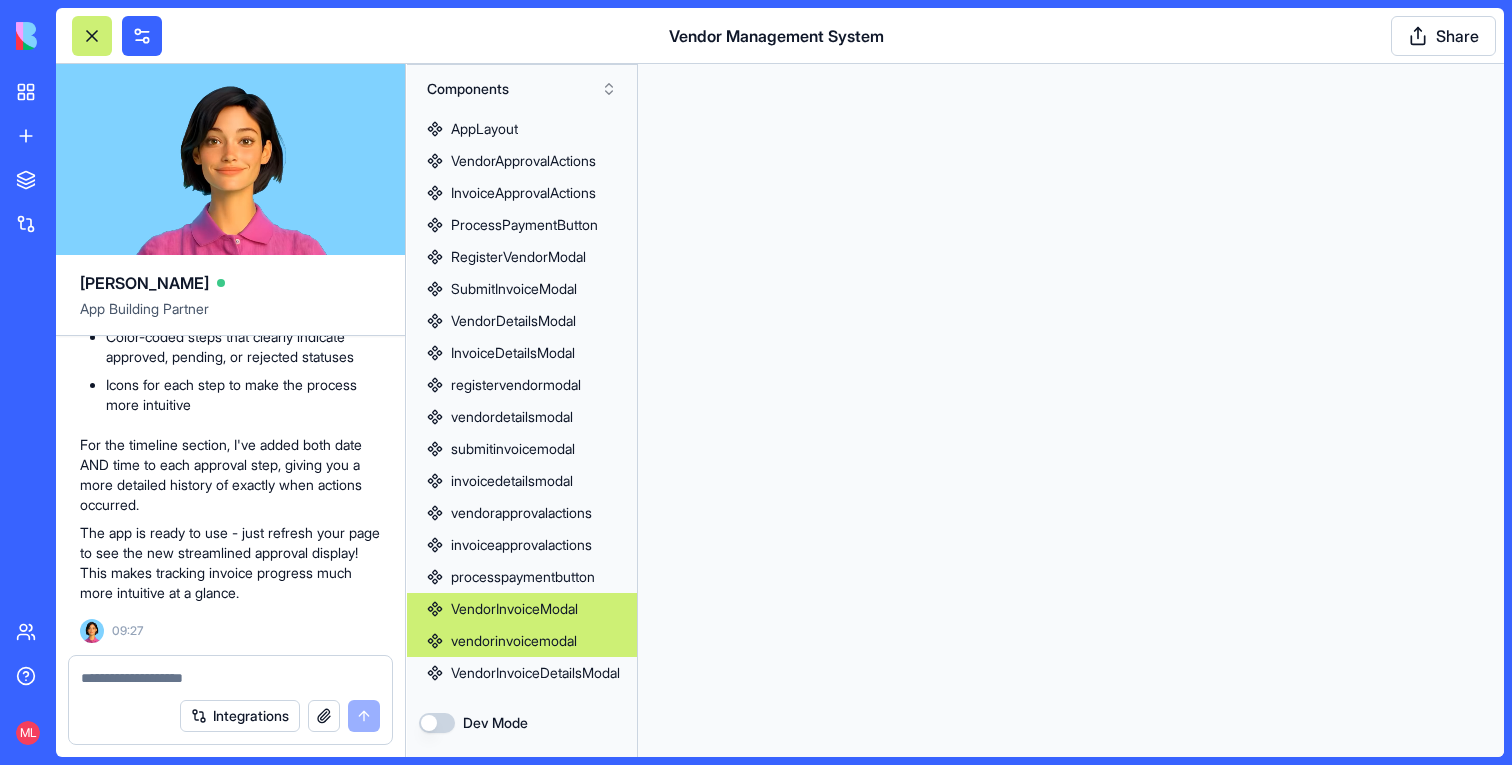 click on "VendorInvoiceModal" at bounding box center [514, 609] 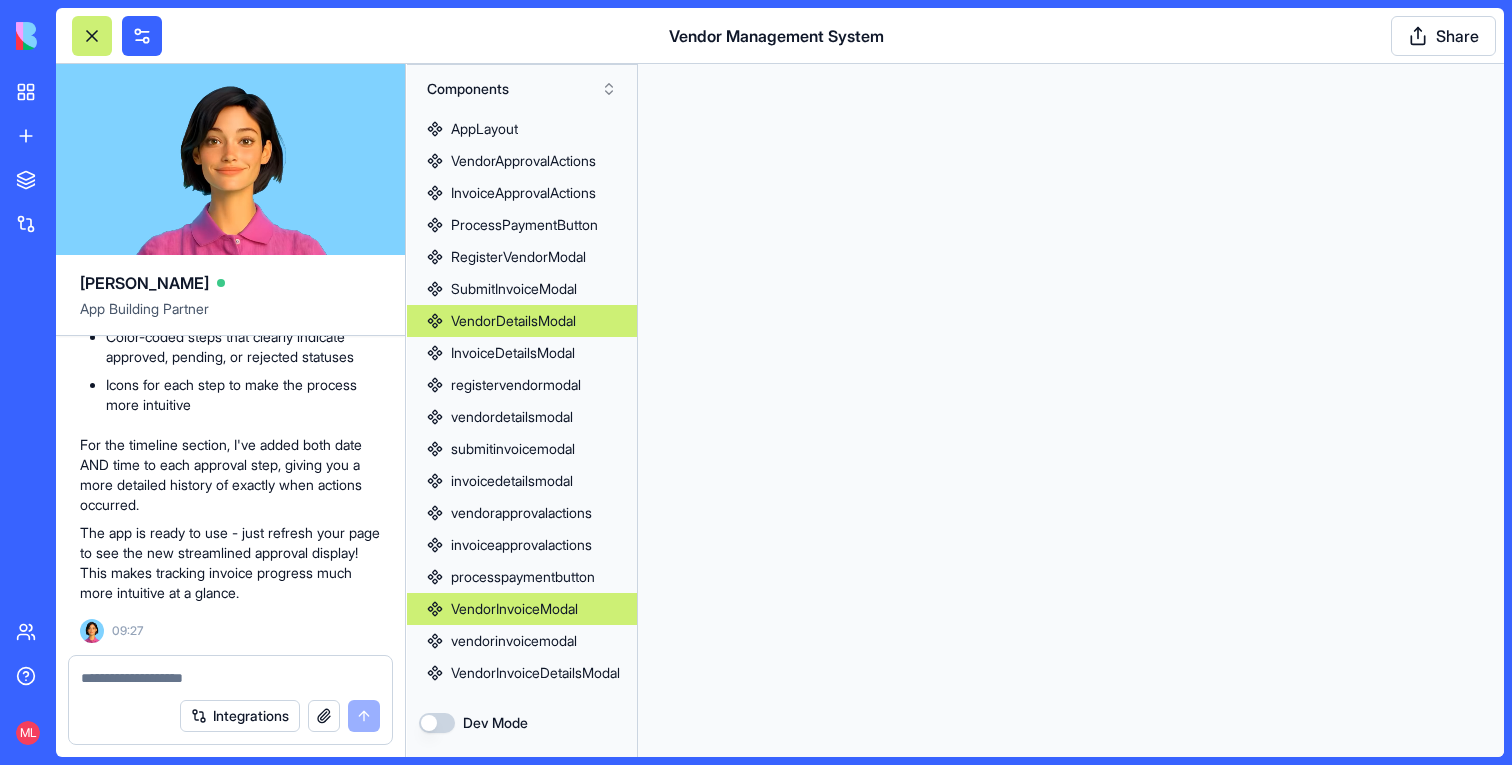 scroll, scrollTop: 0, scrollLeft: 0, axis: both 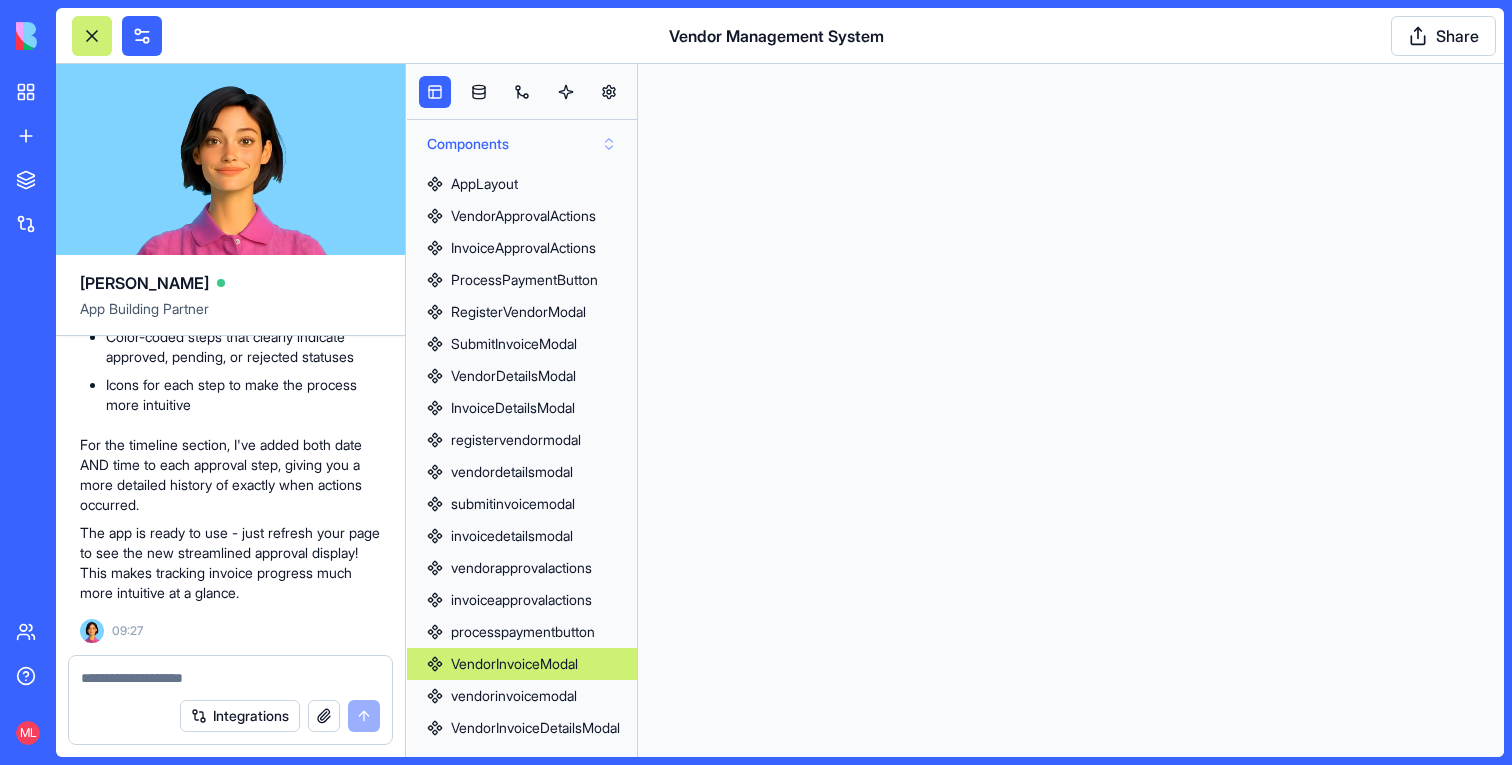 click on "Components" at bounding box center (522, 144) 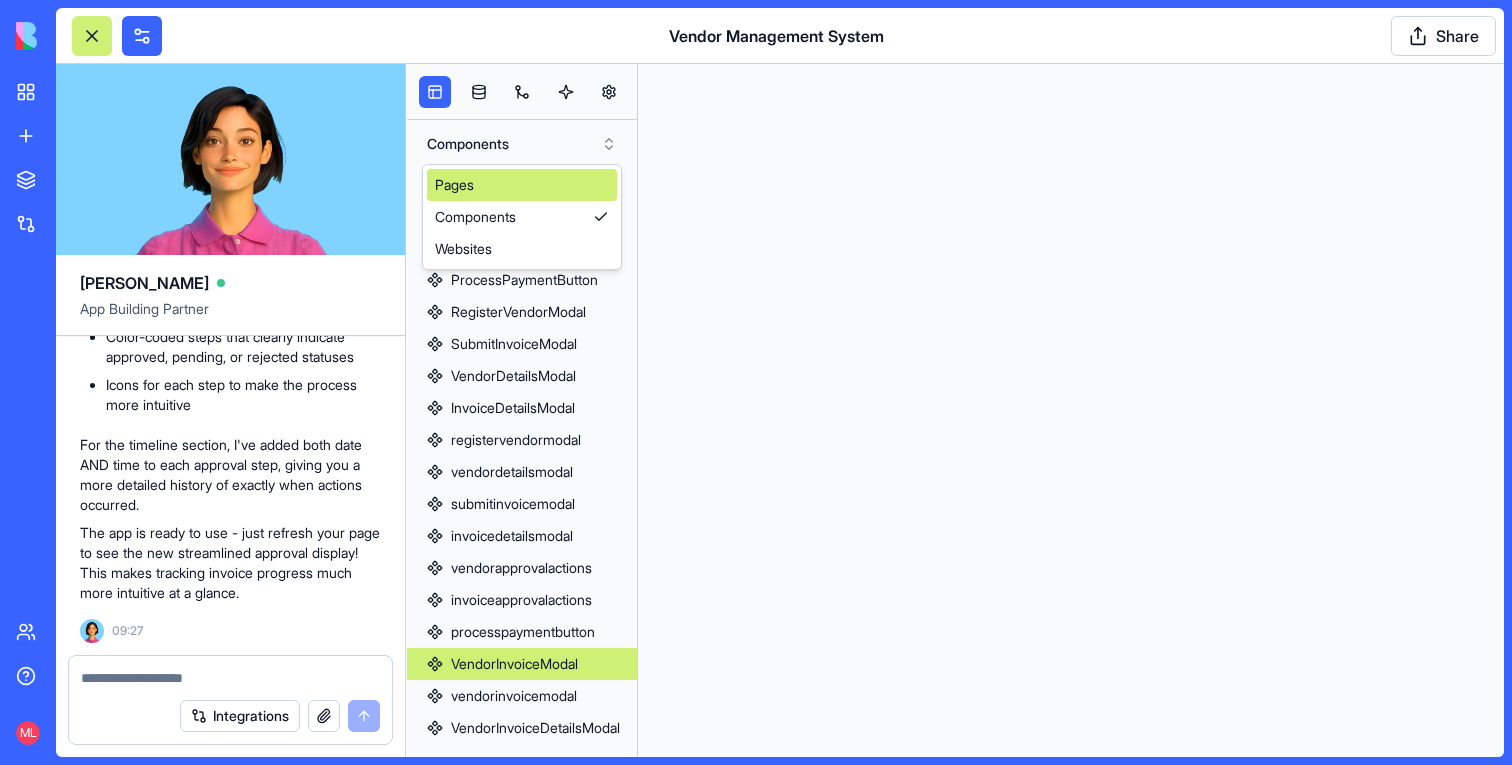 click on "Pages" at bounding box center [522, 185] 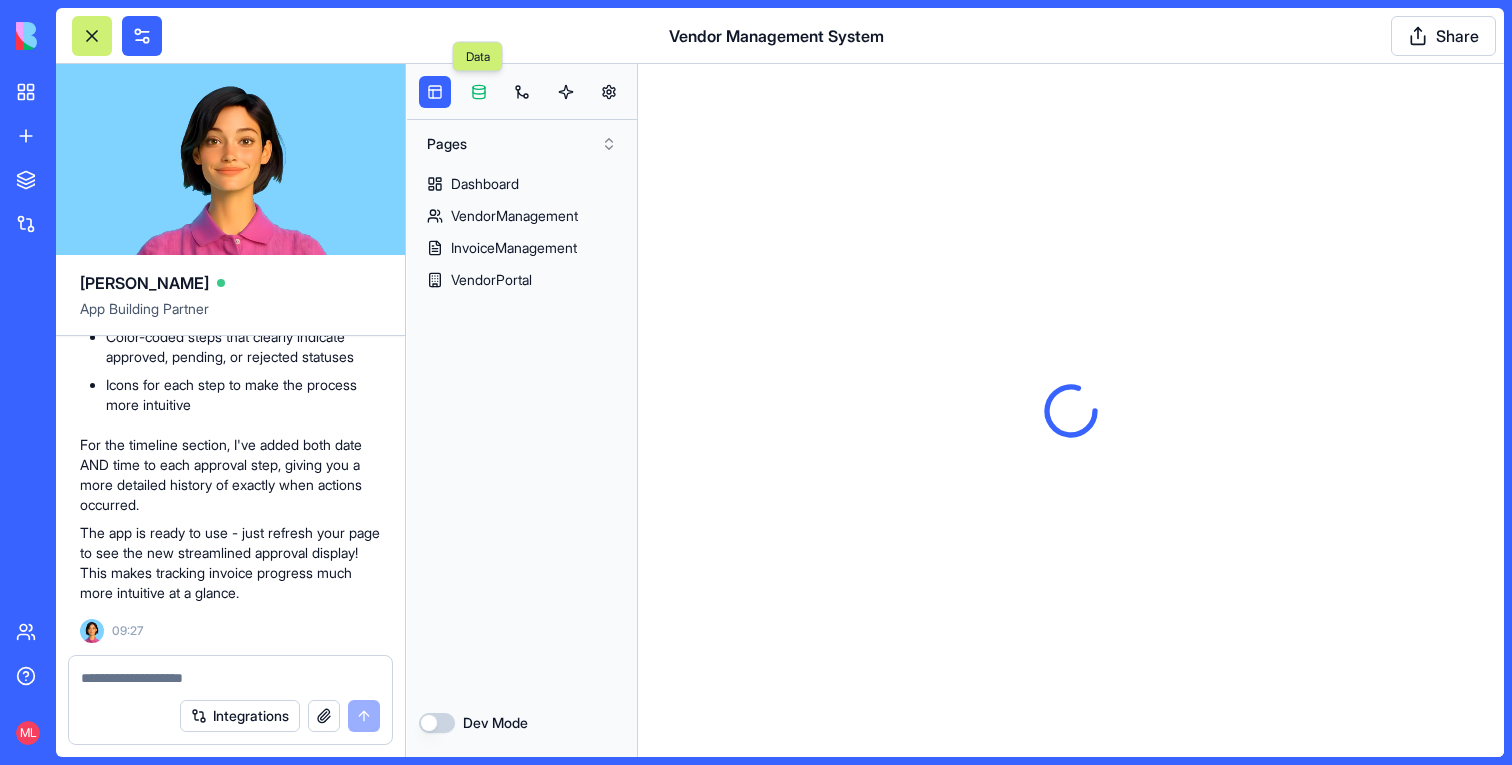 scroll, scrollTop: 0, scrollLeft: 0, axis: both 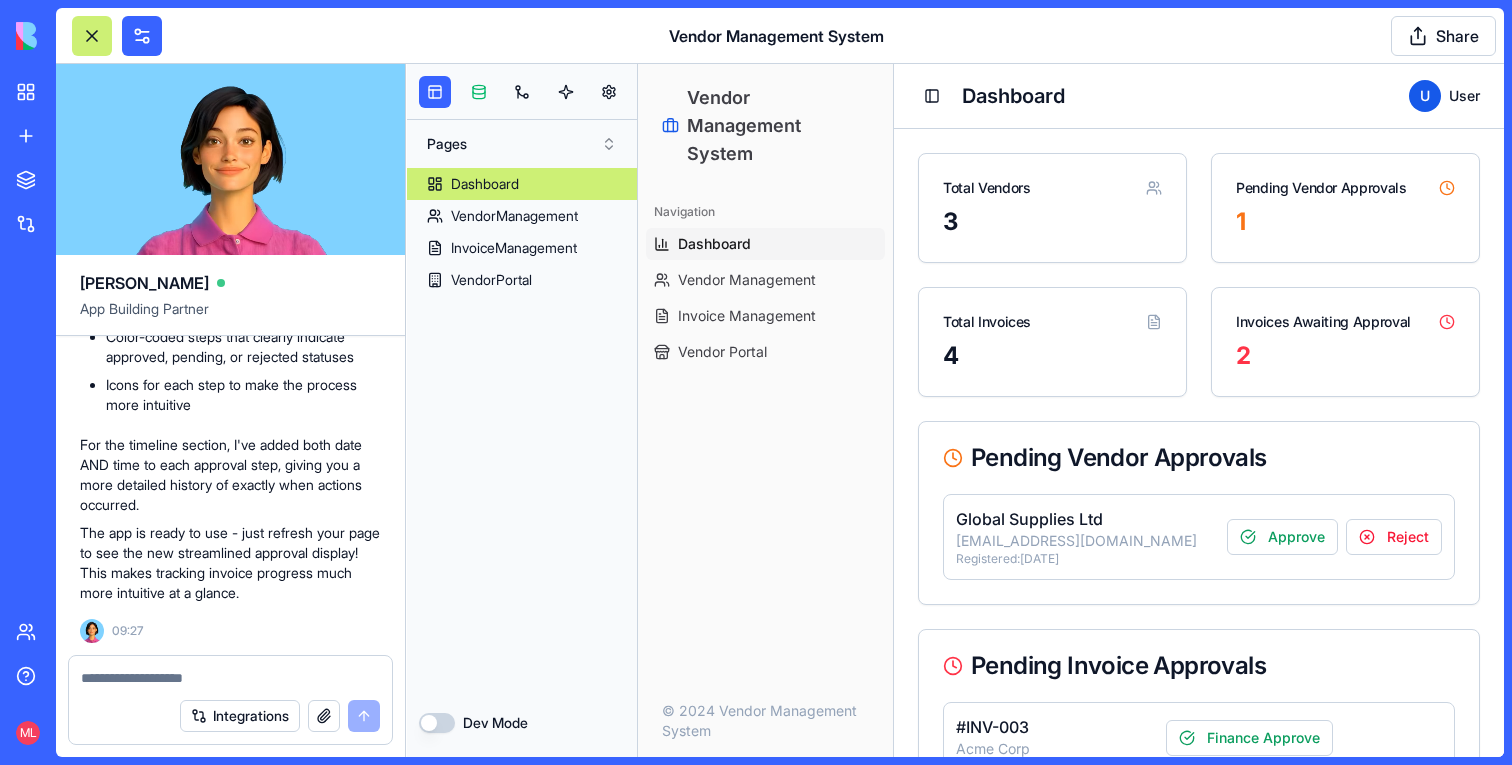 type 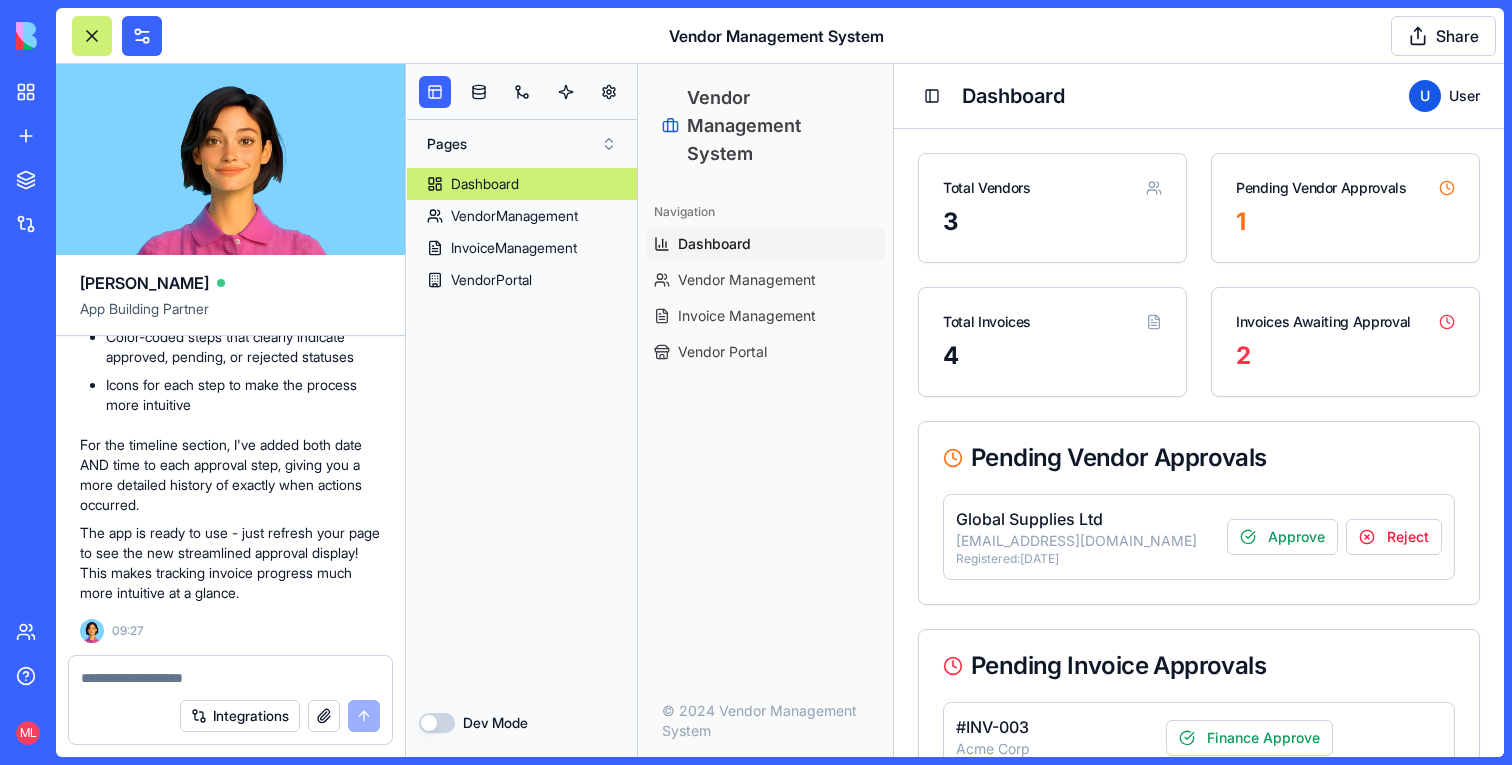 scroll, scrollTop: 18565, scrollLeft: 0, axis: vertical 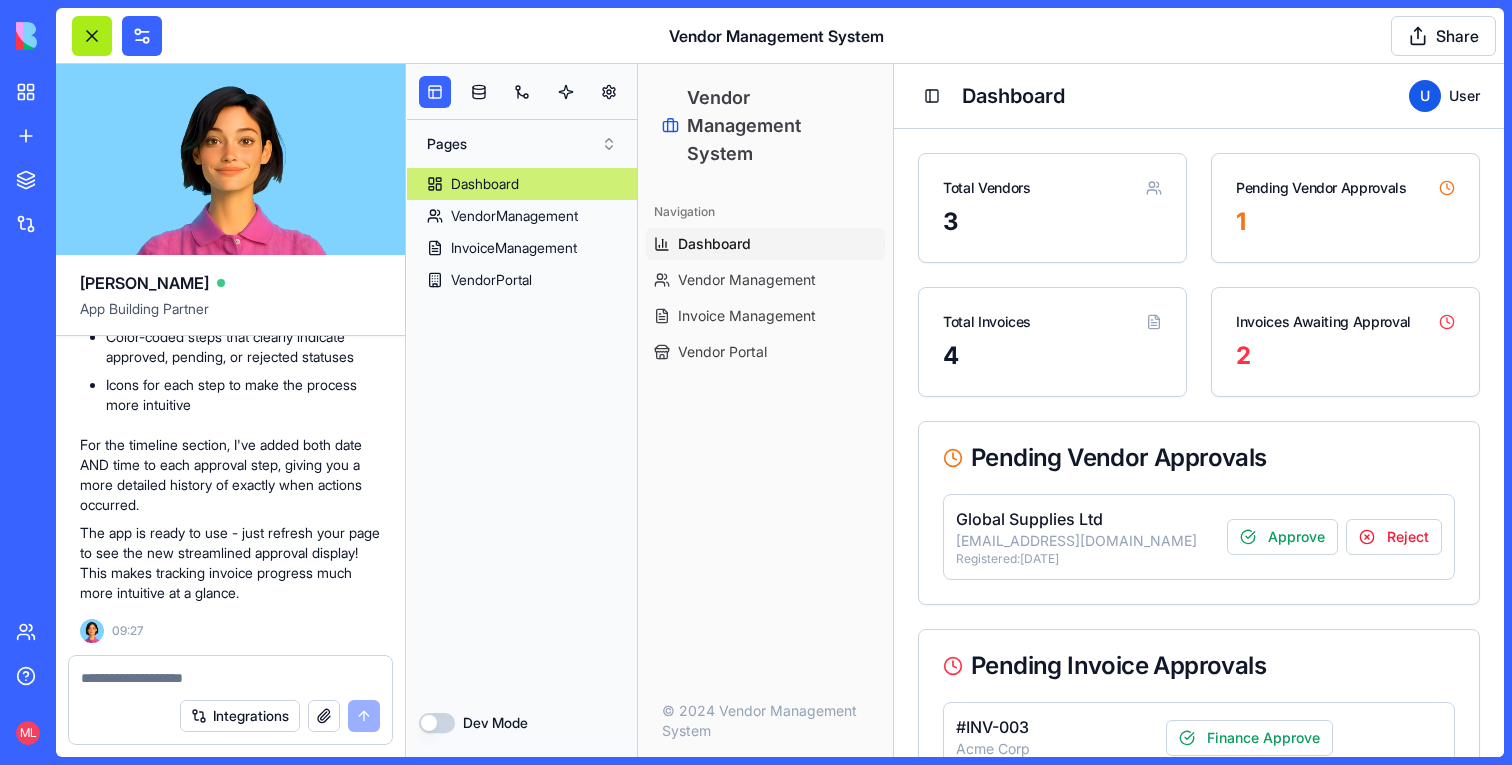 click at bounding box center (92, 36) 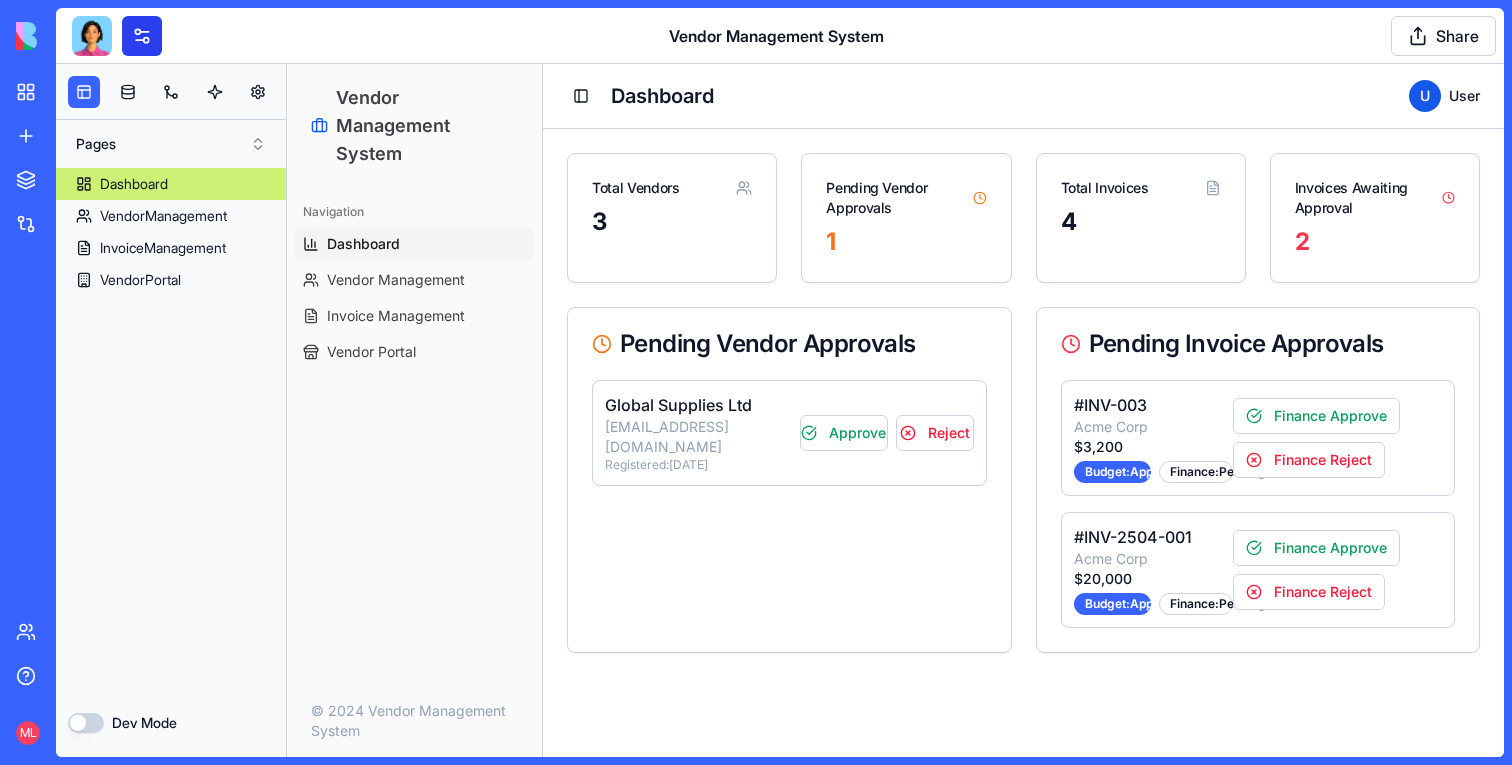 click at bounding box center (142, 36) 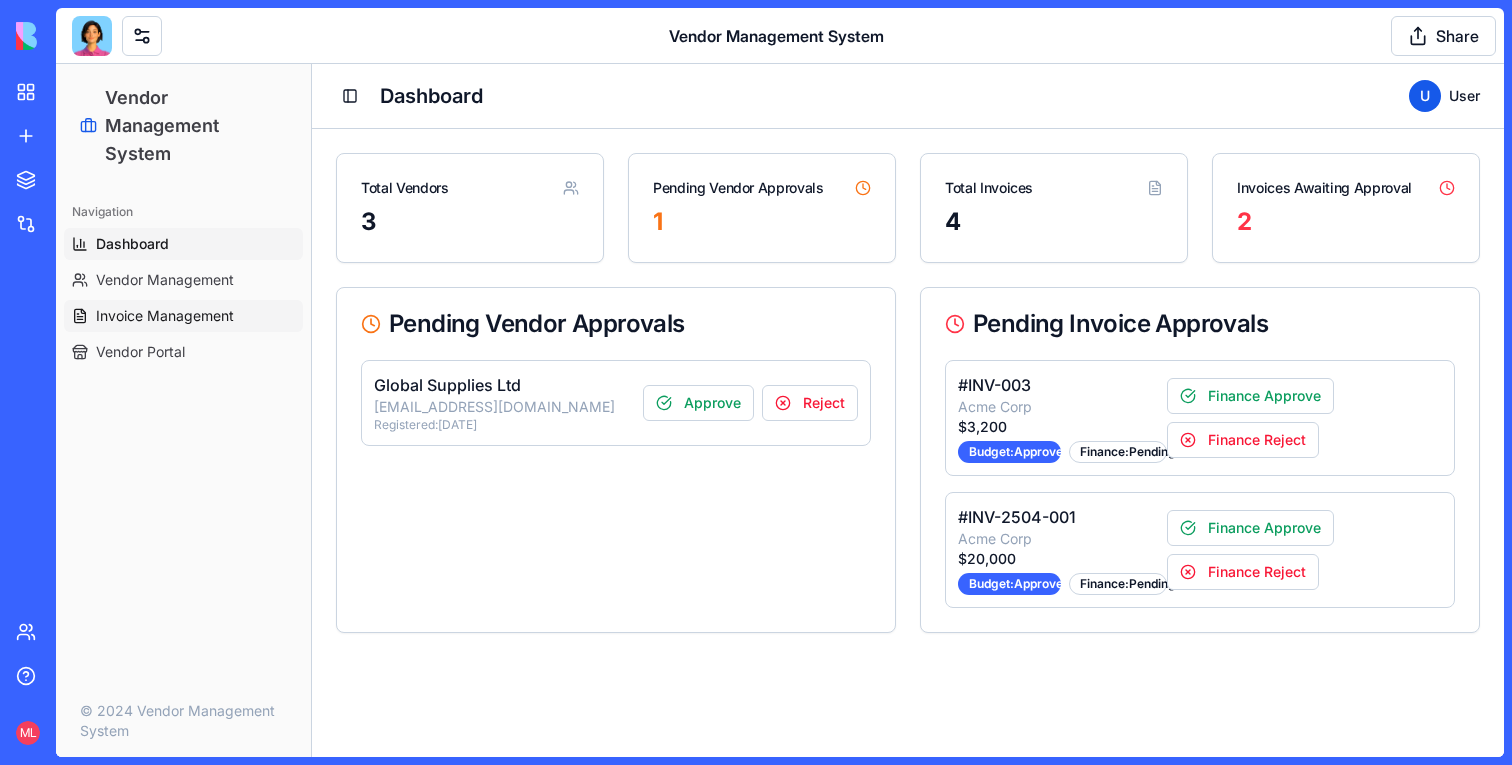 click on "Invoice Management" at bounding box center (183, 316) 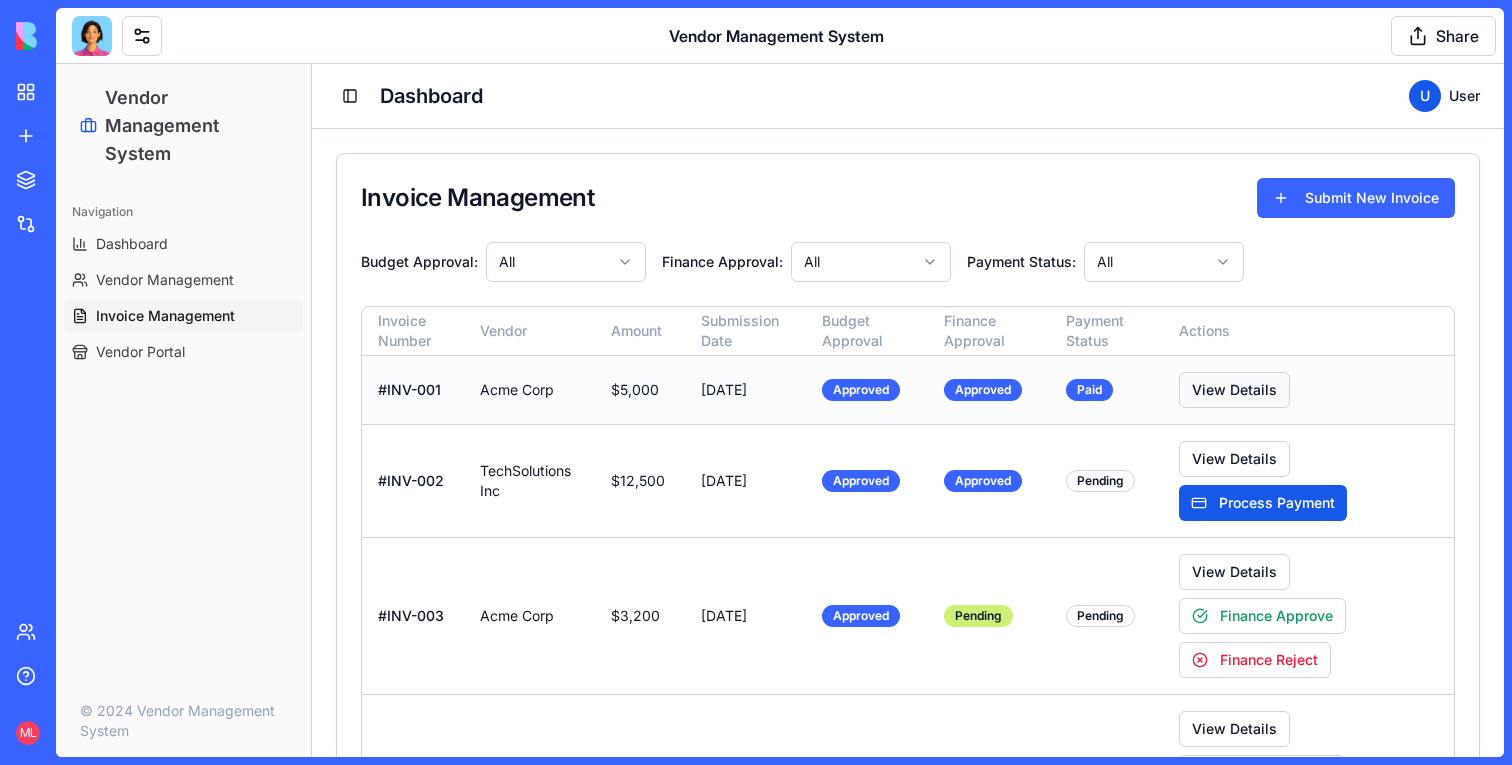 click on "View Details" at bounding box center [1234, 390] 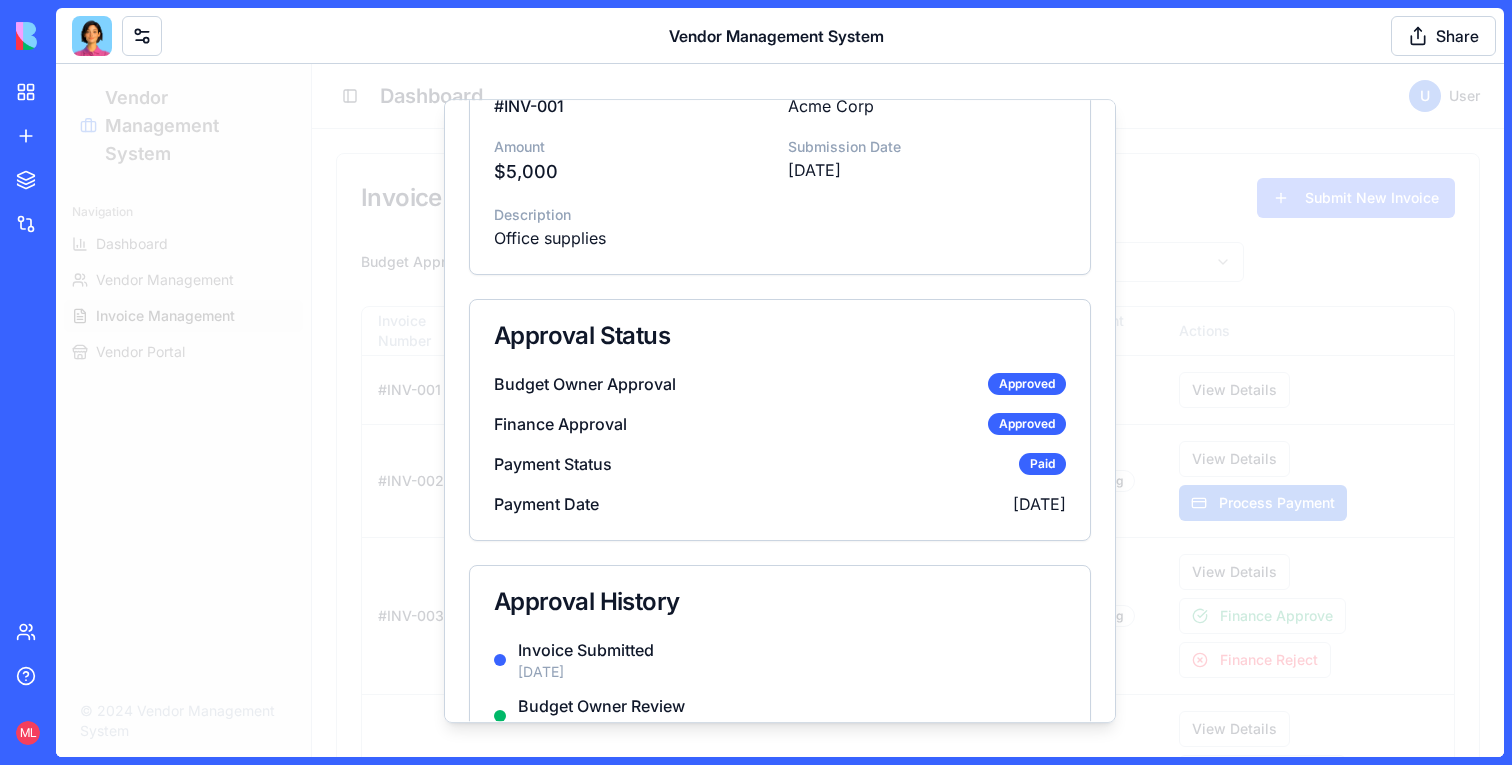 scroll, scrollTop: 338, scrollLeft: 0, axis: vertical 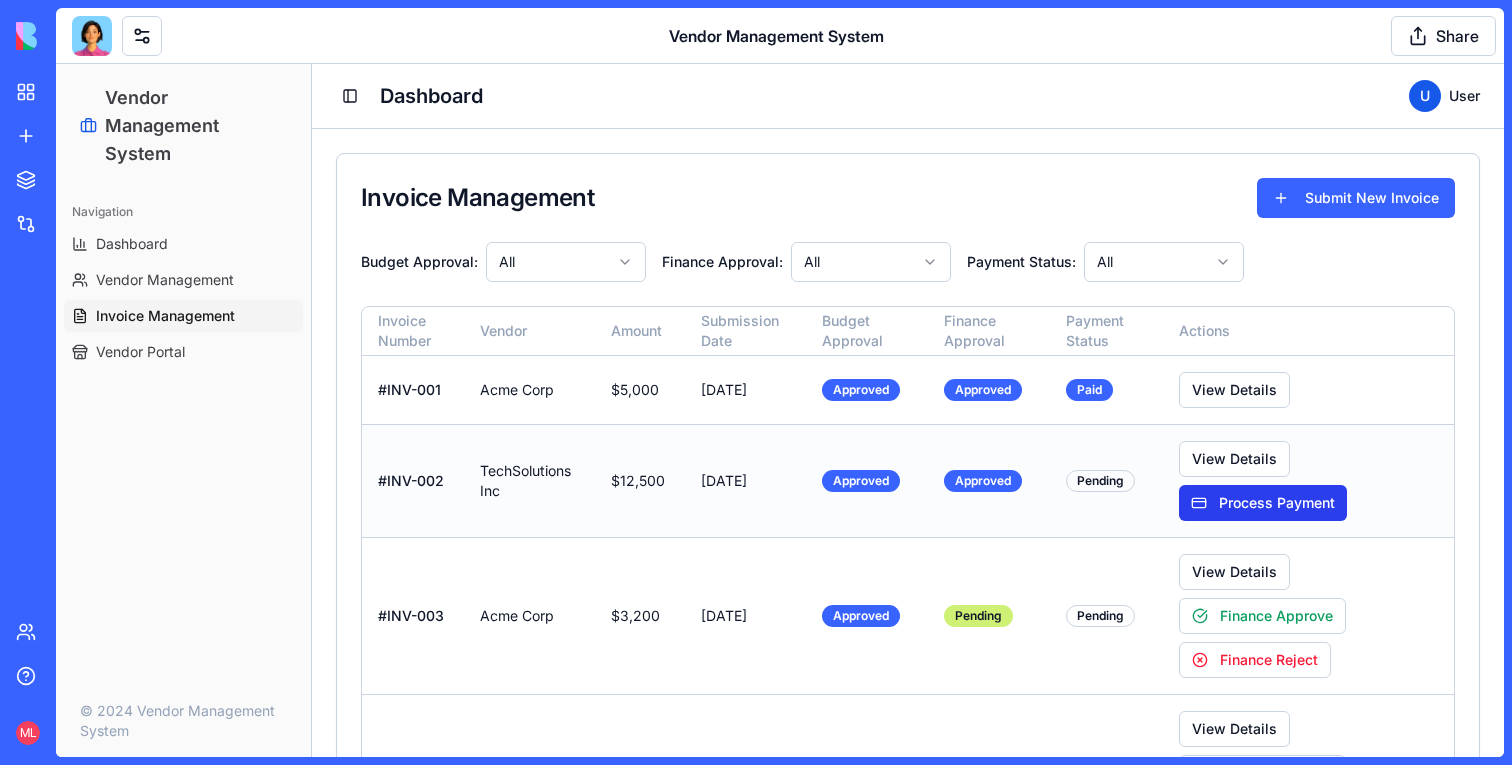 click on "Process Payment" at bounding box center (1263, 503) 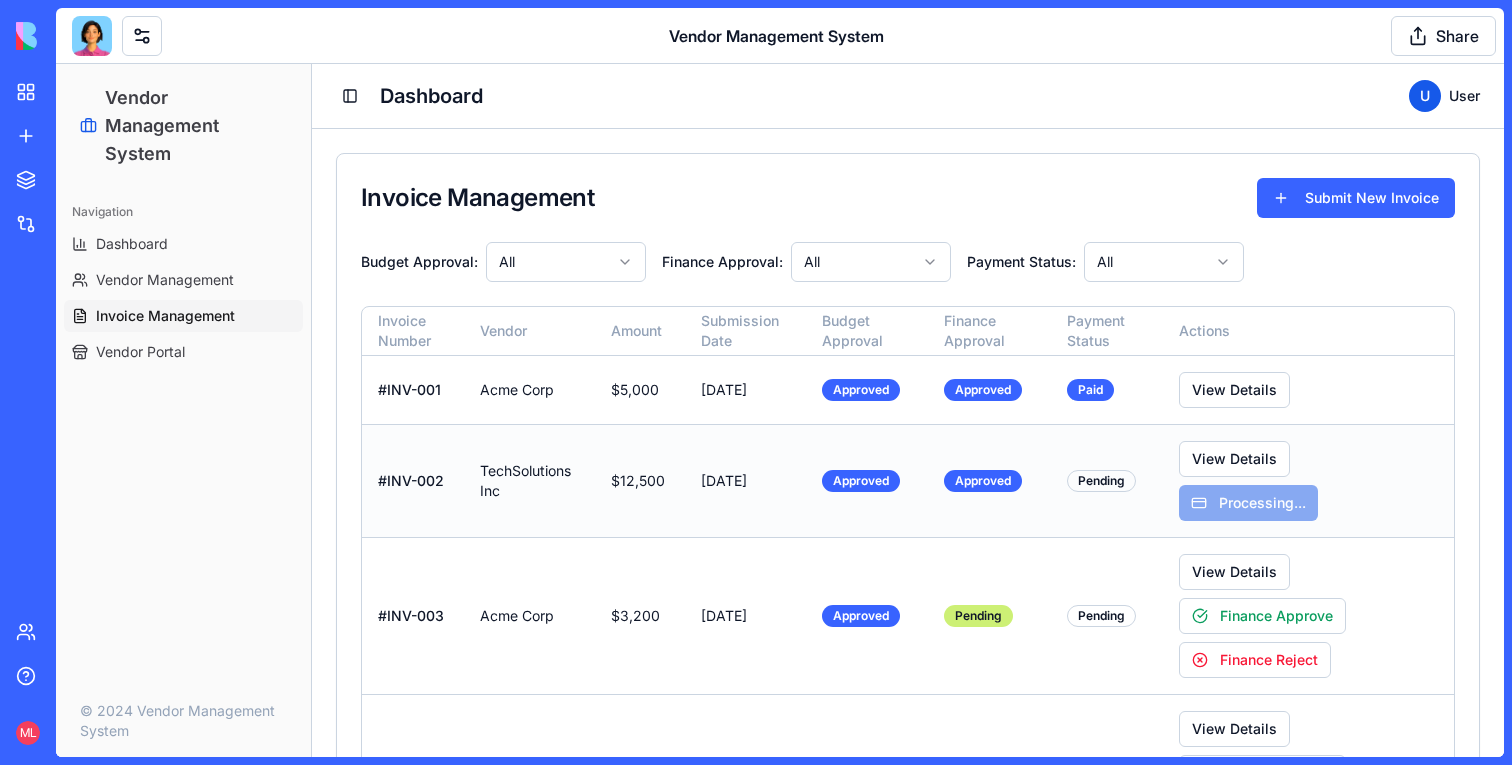 click on "View Details Processing..." at bounding box center [1308, 481] 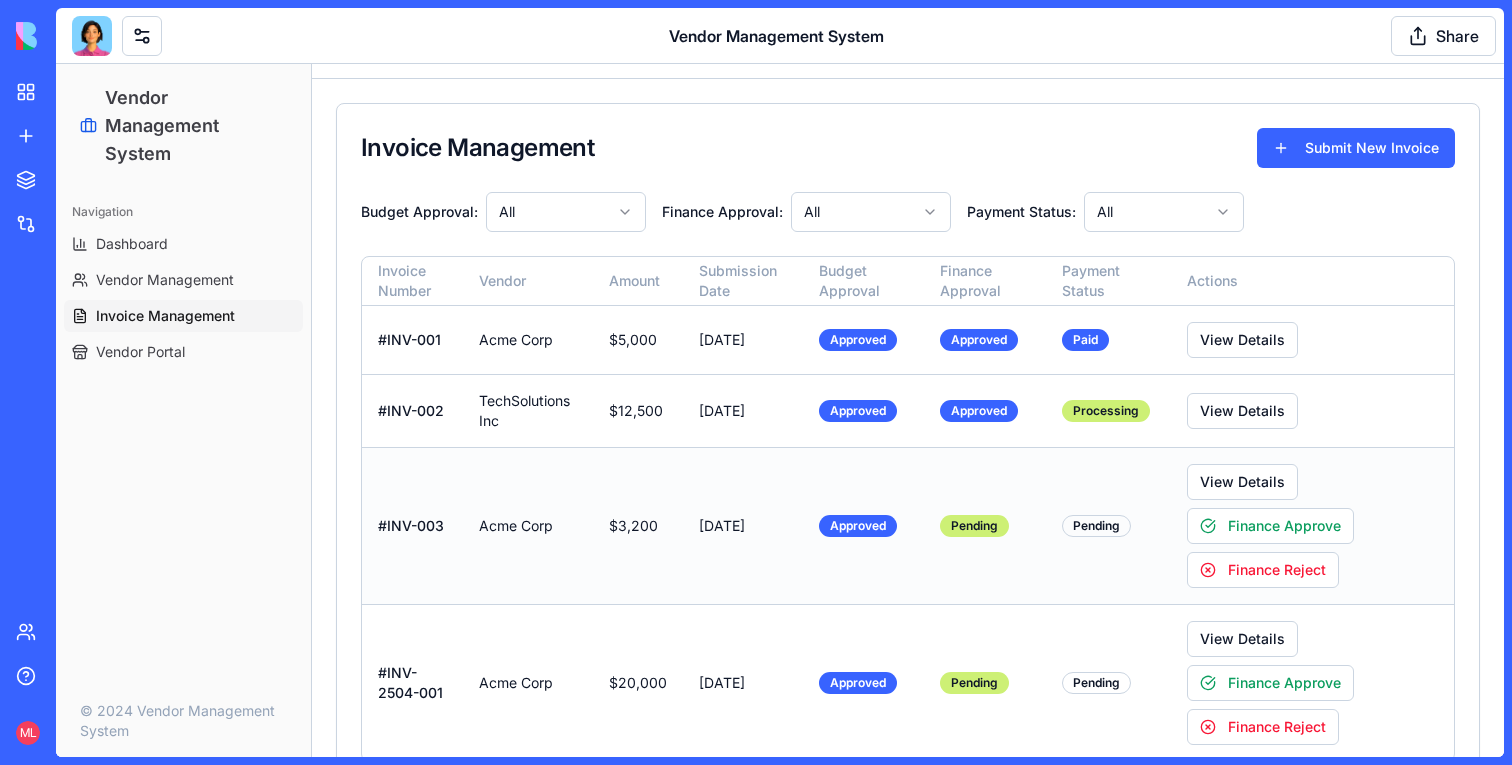 scroll, scrollTop: 103, scrollLeft: 0, axis: vertical 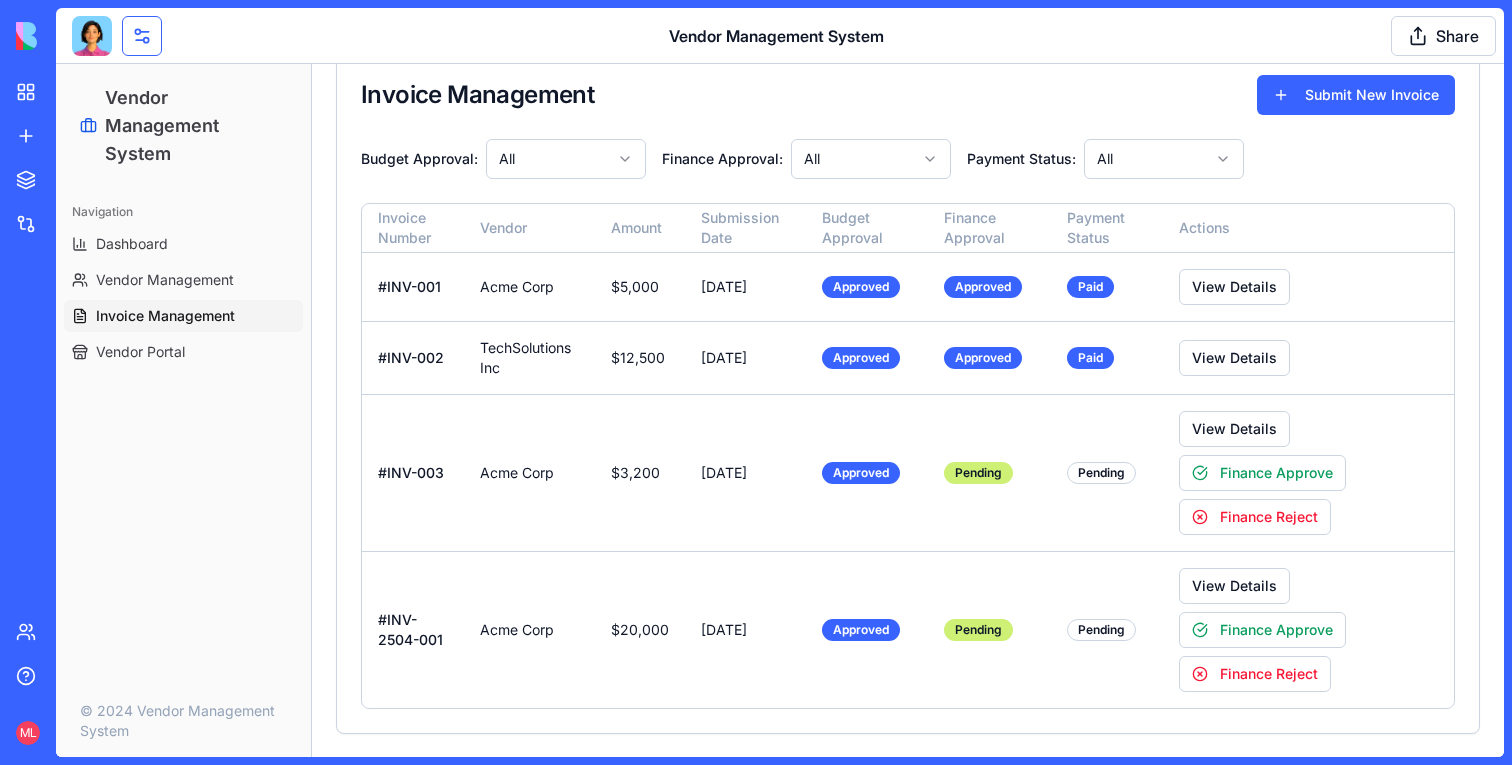 click at bounding box center [142, 36] 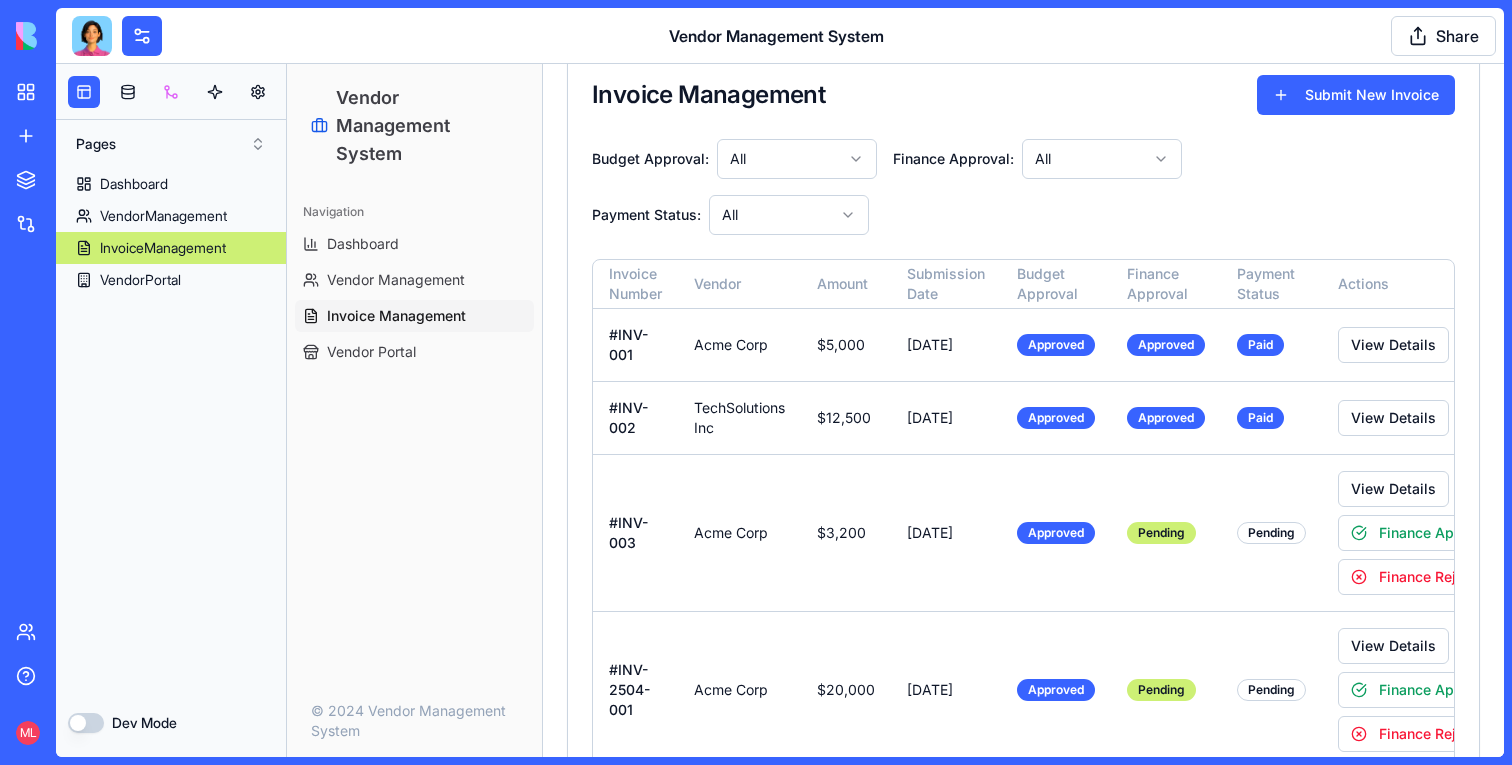 click at bounding box center [171, 92] 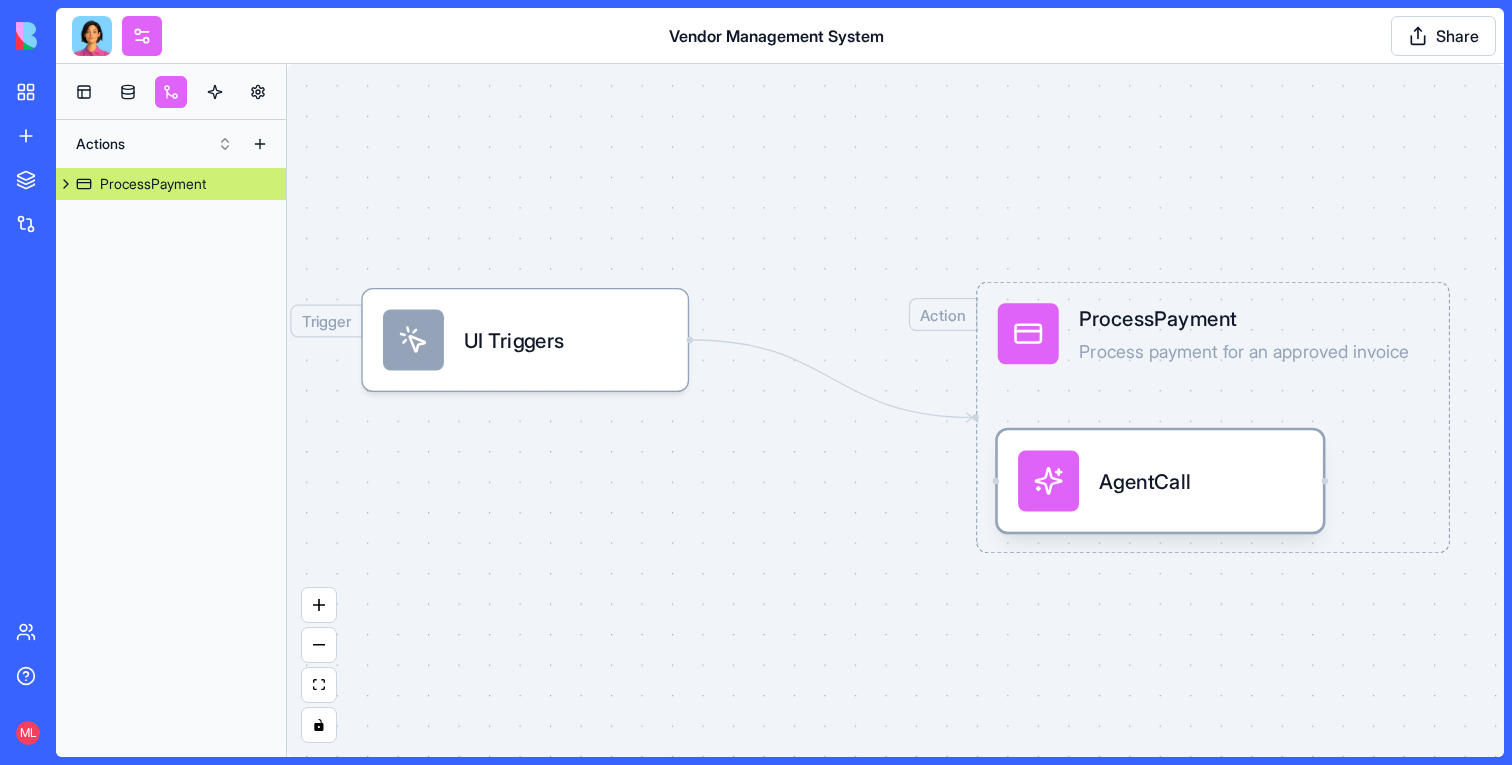 click on "AgentCall" at bounding box center (1160, 481) 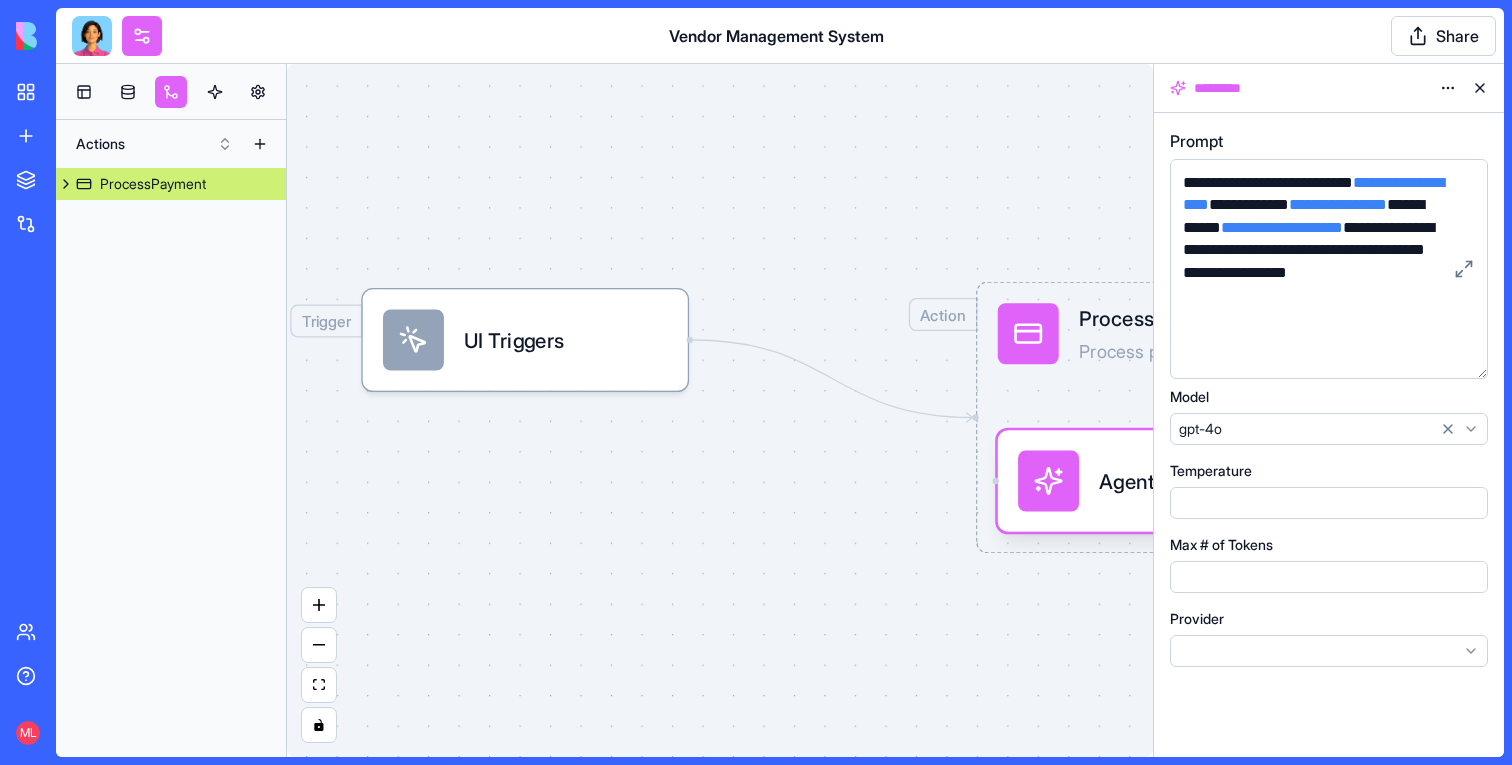 drag, startPoint x: 1483, startPoint y: 282, endPoint x: 1483, endPoint y: 374, distance: 92 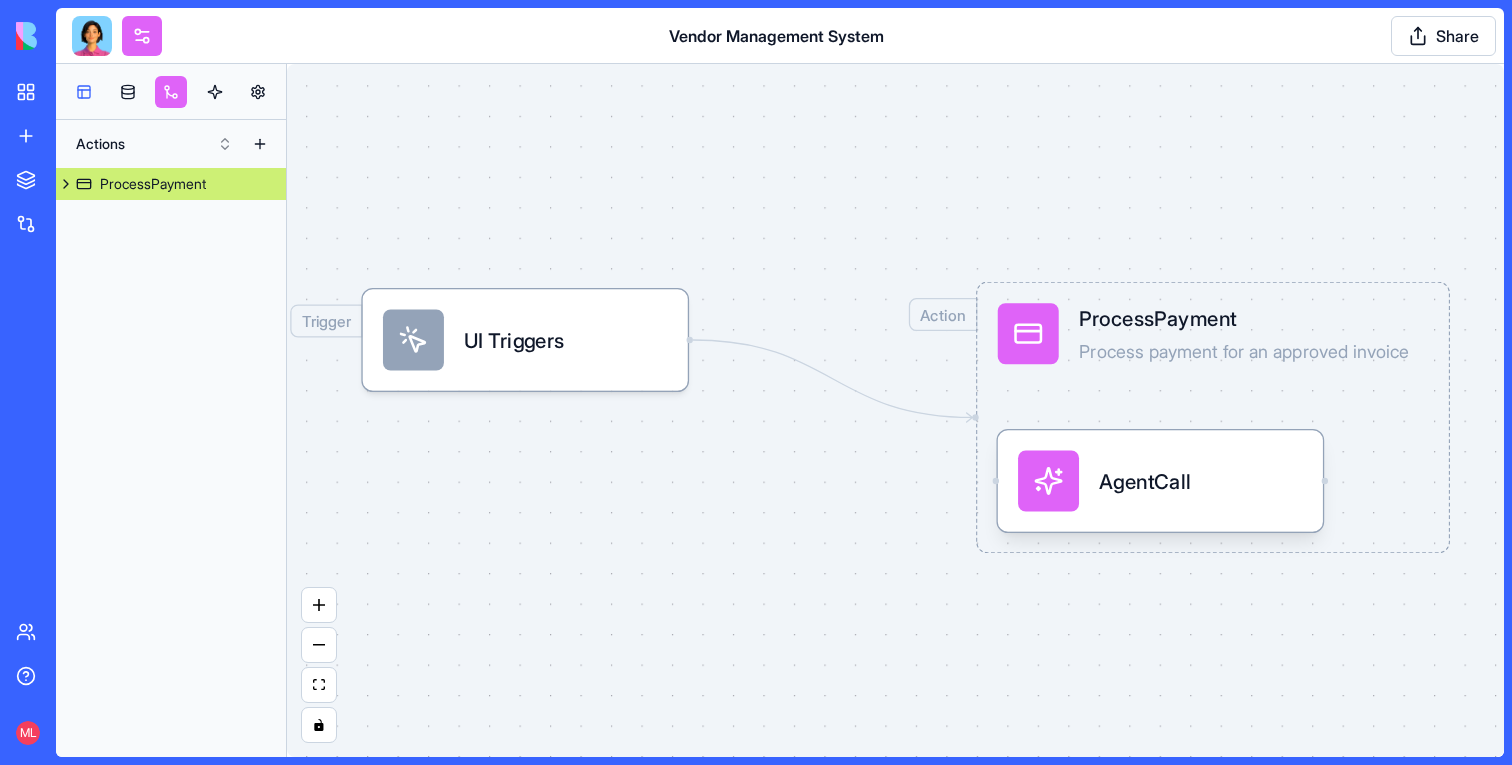 click at bounding box center (84, 92) 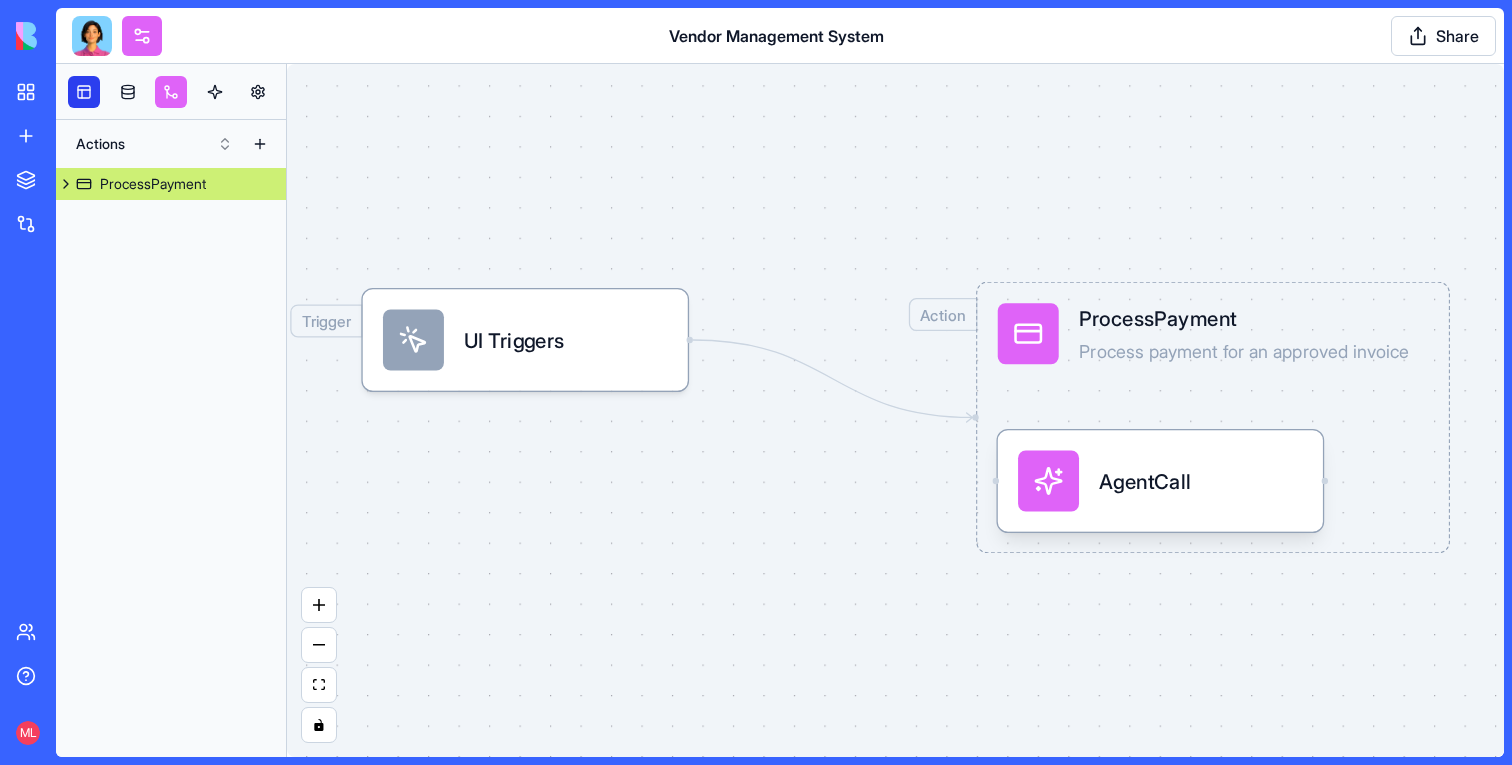 click at bounding box center [84, 92] 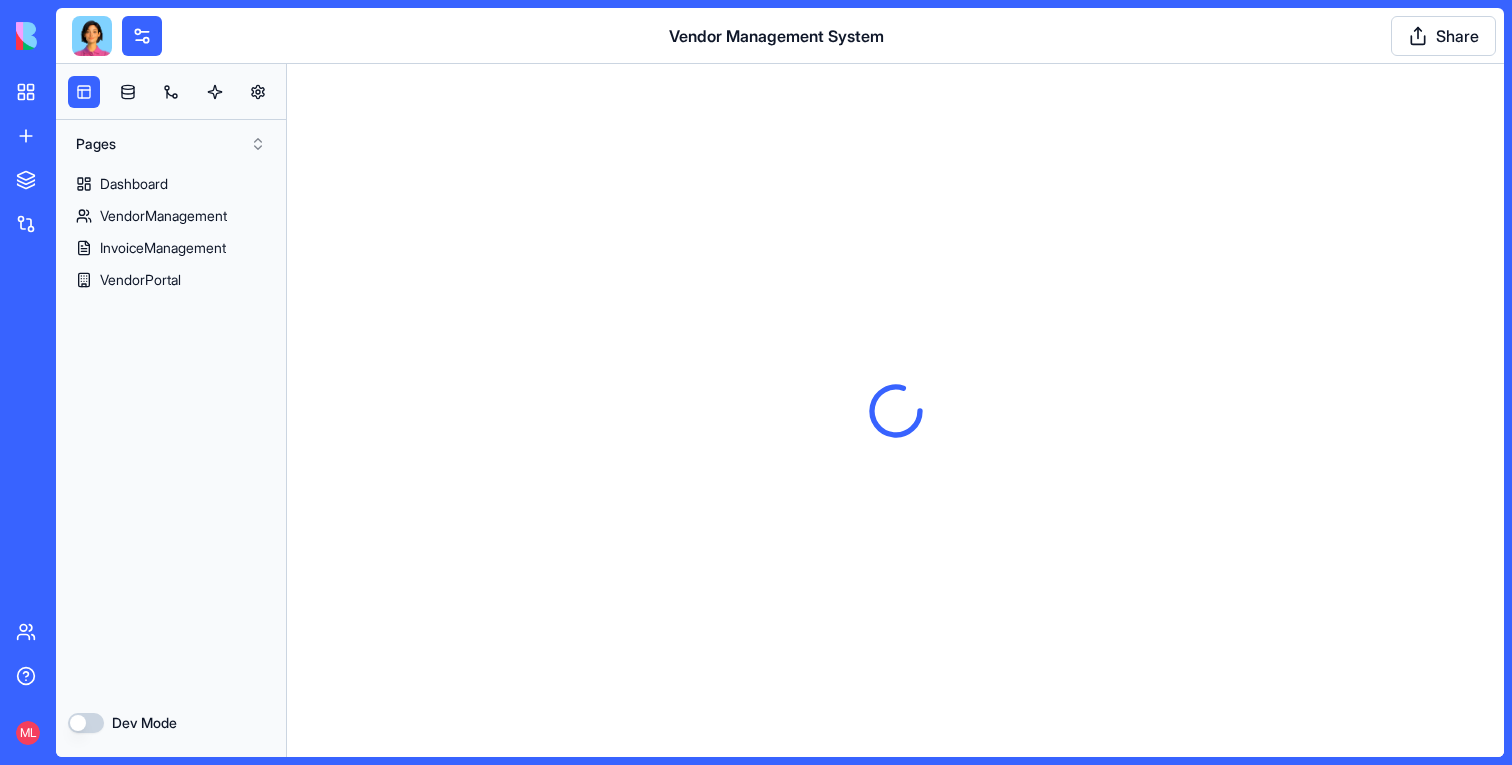 click at bounding box center (113, 36) 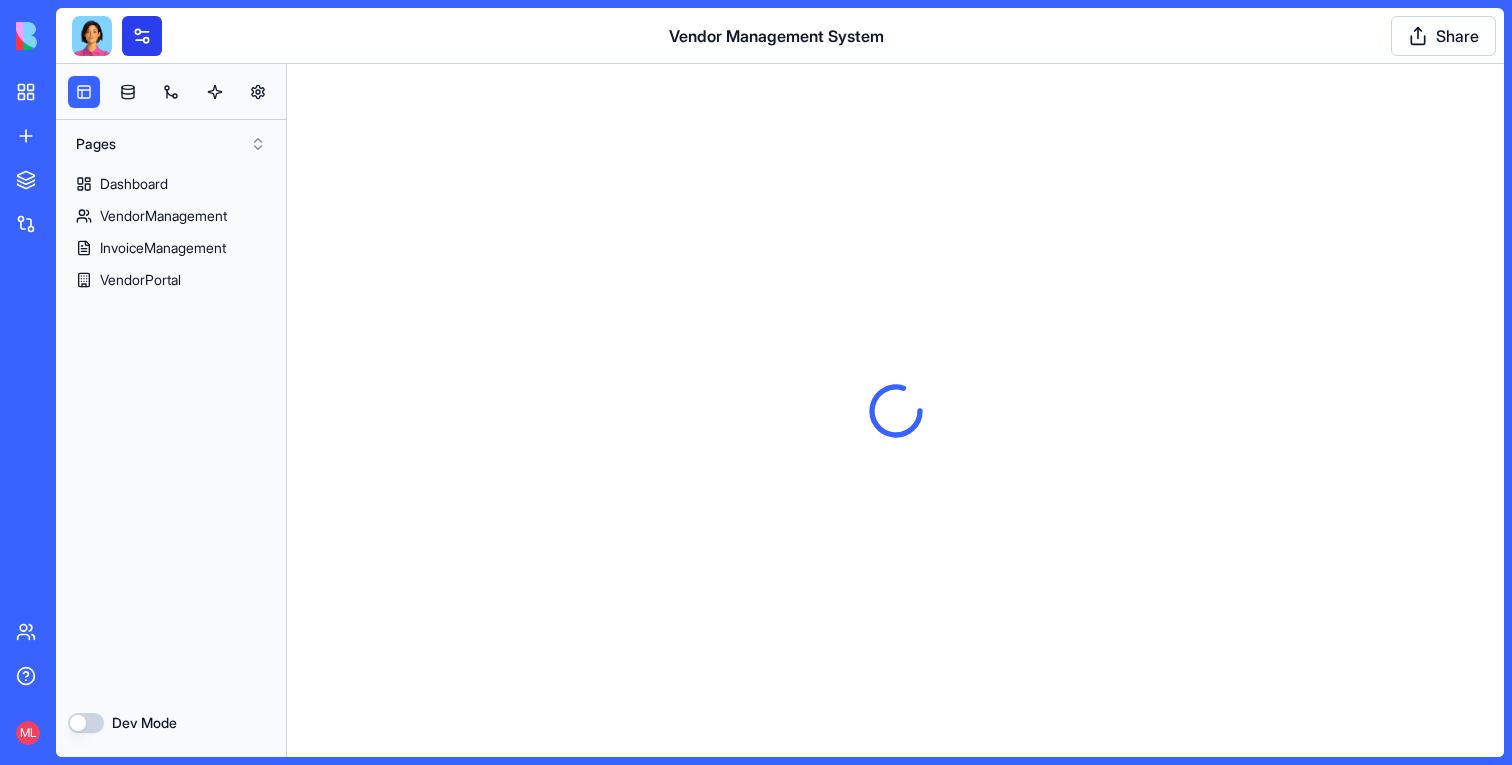 click at bounding box center [142, 36] 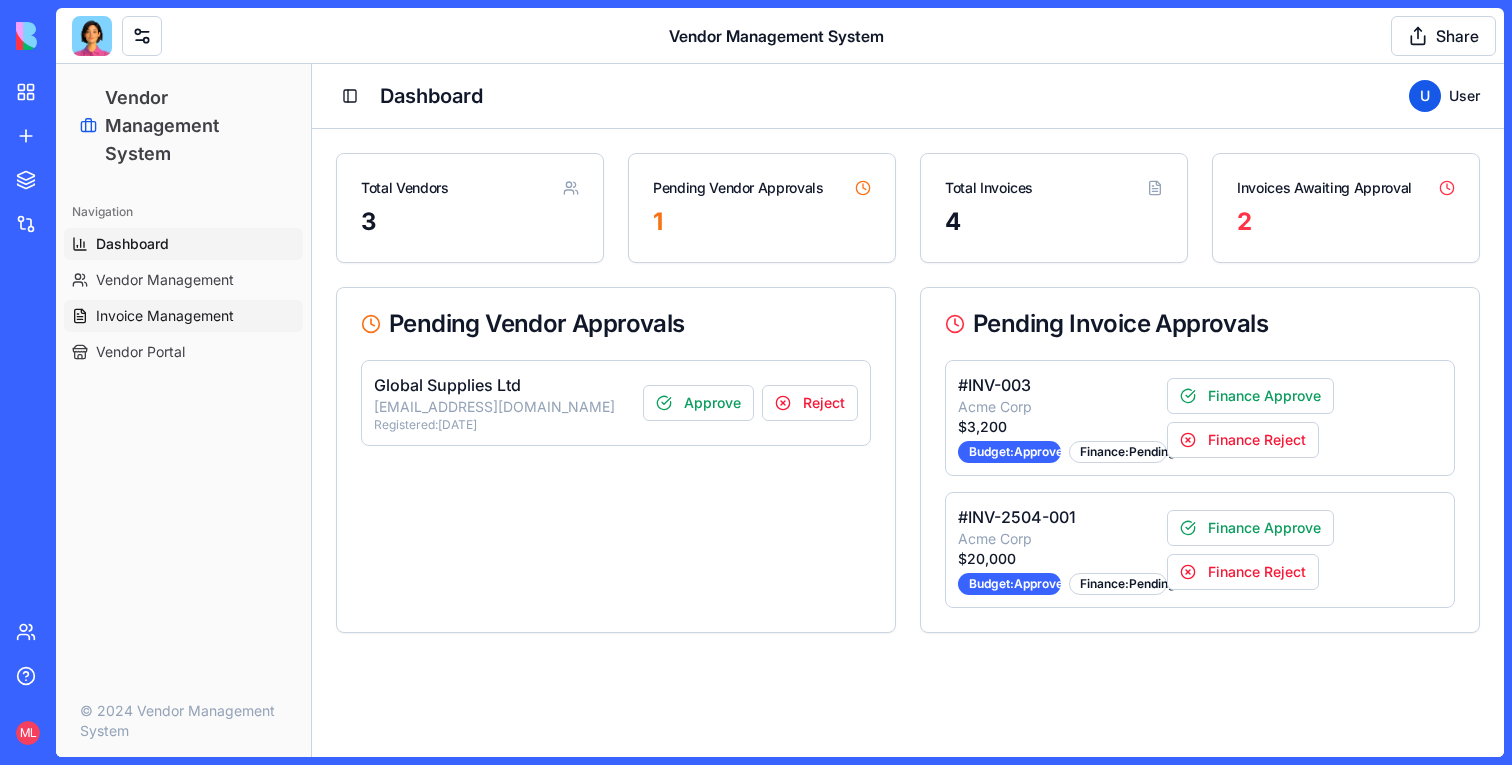 click on "Invoice Management" at bounding box center [183, 316] 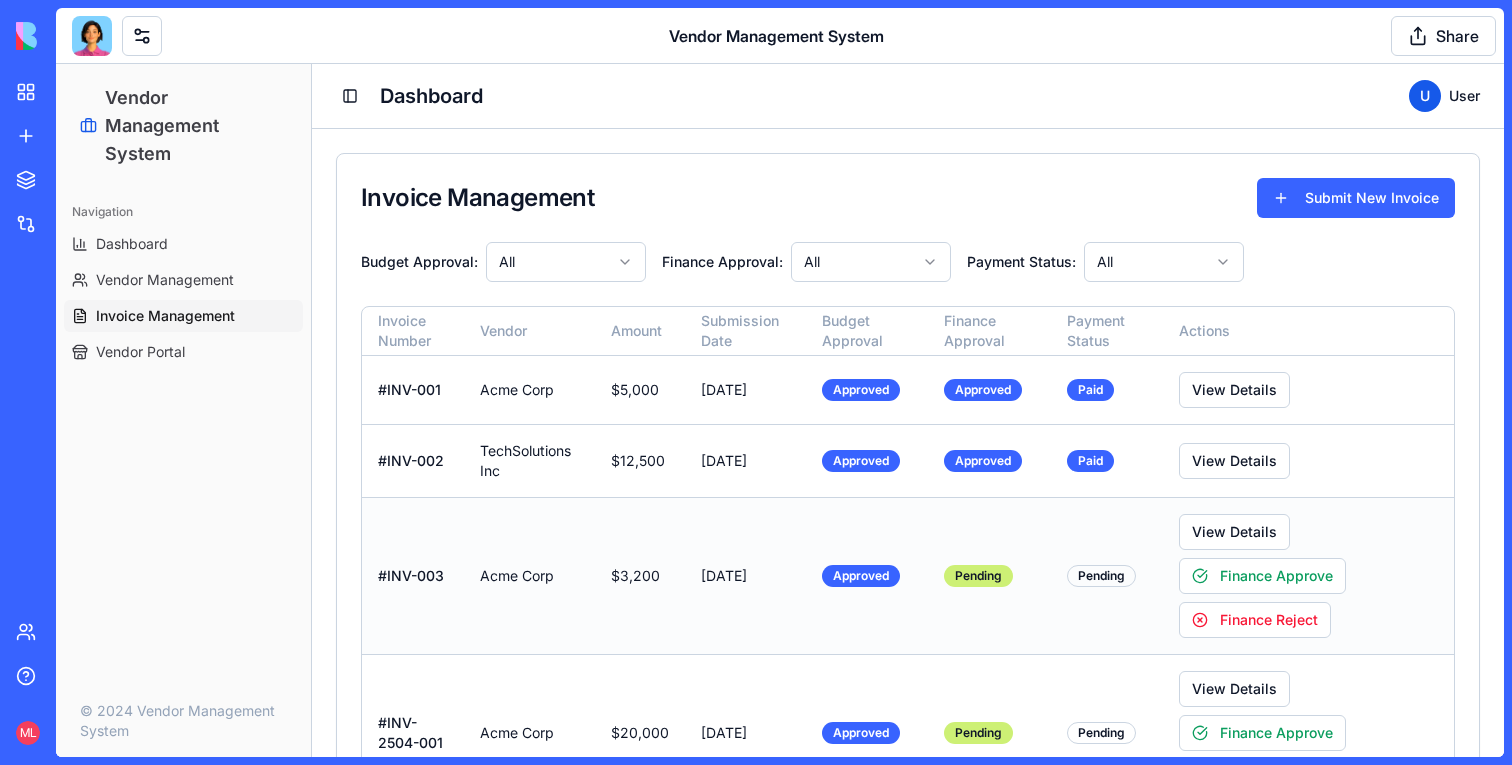 scroll, scrollTop: 103, scrollLeft: 0, axis: vertical 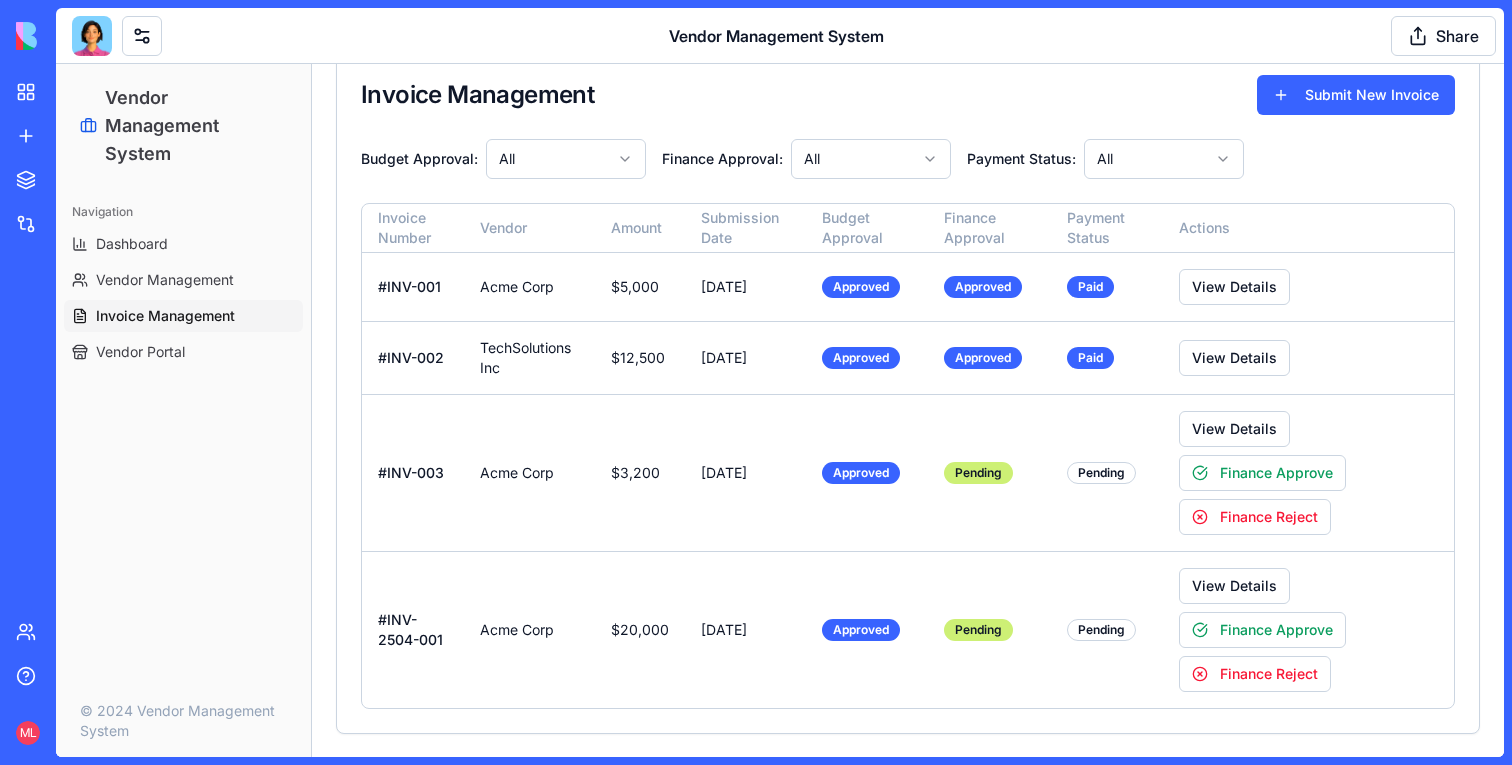 click on "Vendor Management System Share" at bounding box center [780, 36] 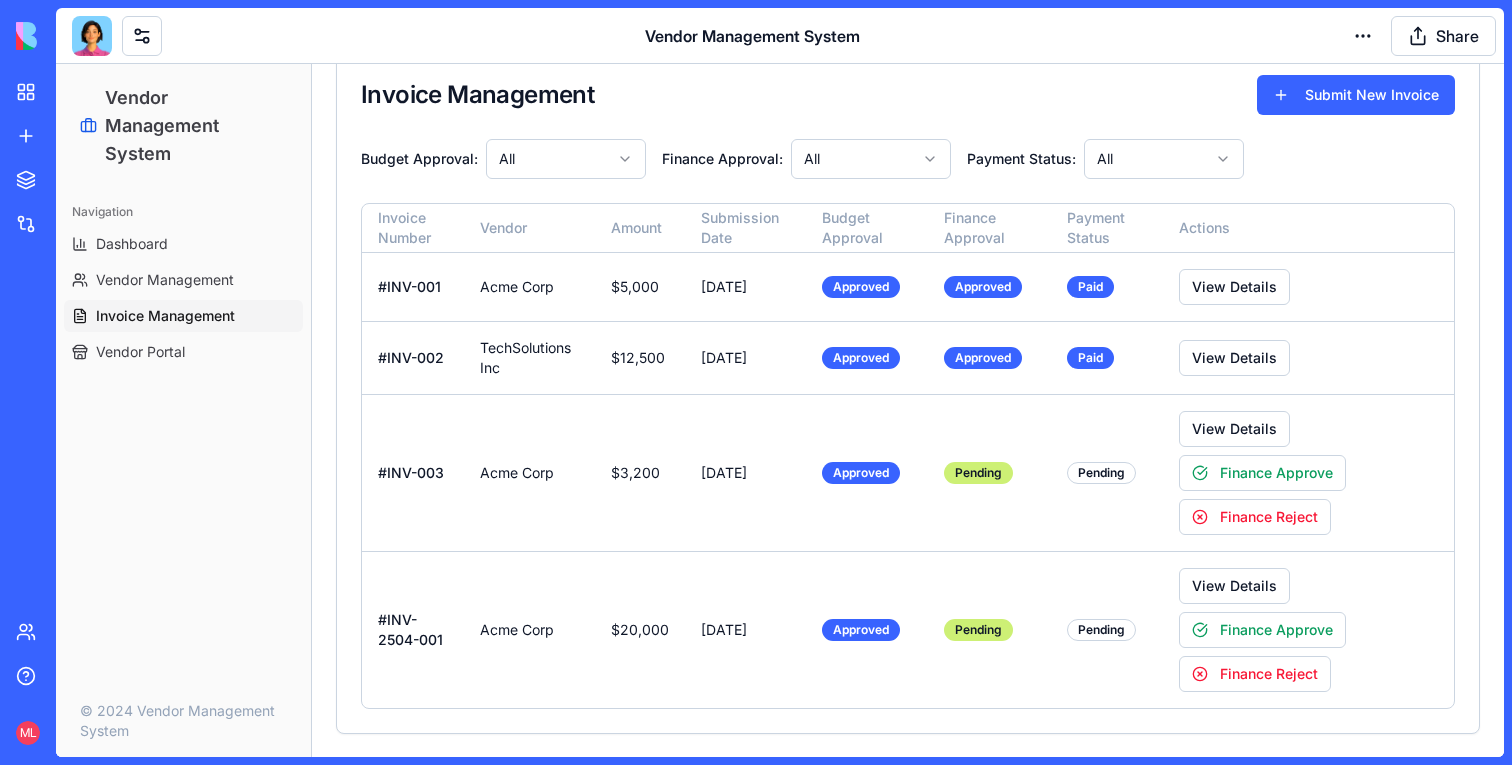 click on "BETA My workspace New App
To pick up a draggable item, press the space bar.
While dragging, use the arrow keys to move the item.
Press space again to drop the item in its new position, or press escape to cancel.
Marketplace Integrations Recent Product Order Form Vendor Management System Ad Campaign Manager Team Help ML Vendor Management System Share" at bounding box center (756, 382) 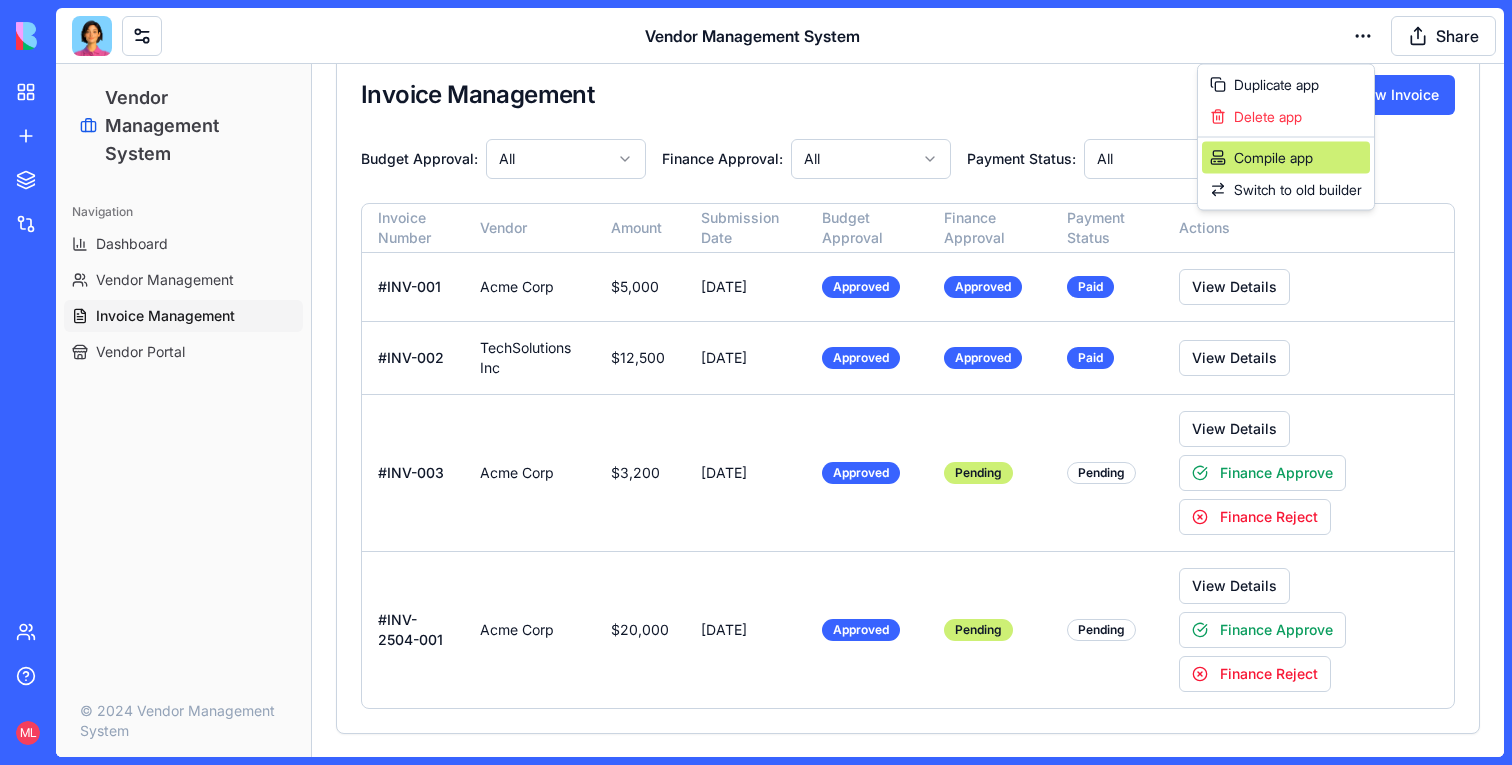 click on "Compile app" at bounding box center [1286, 158] 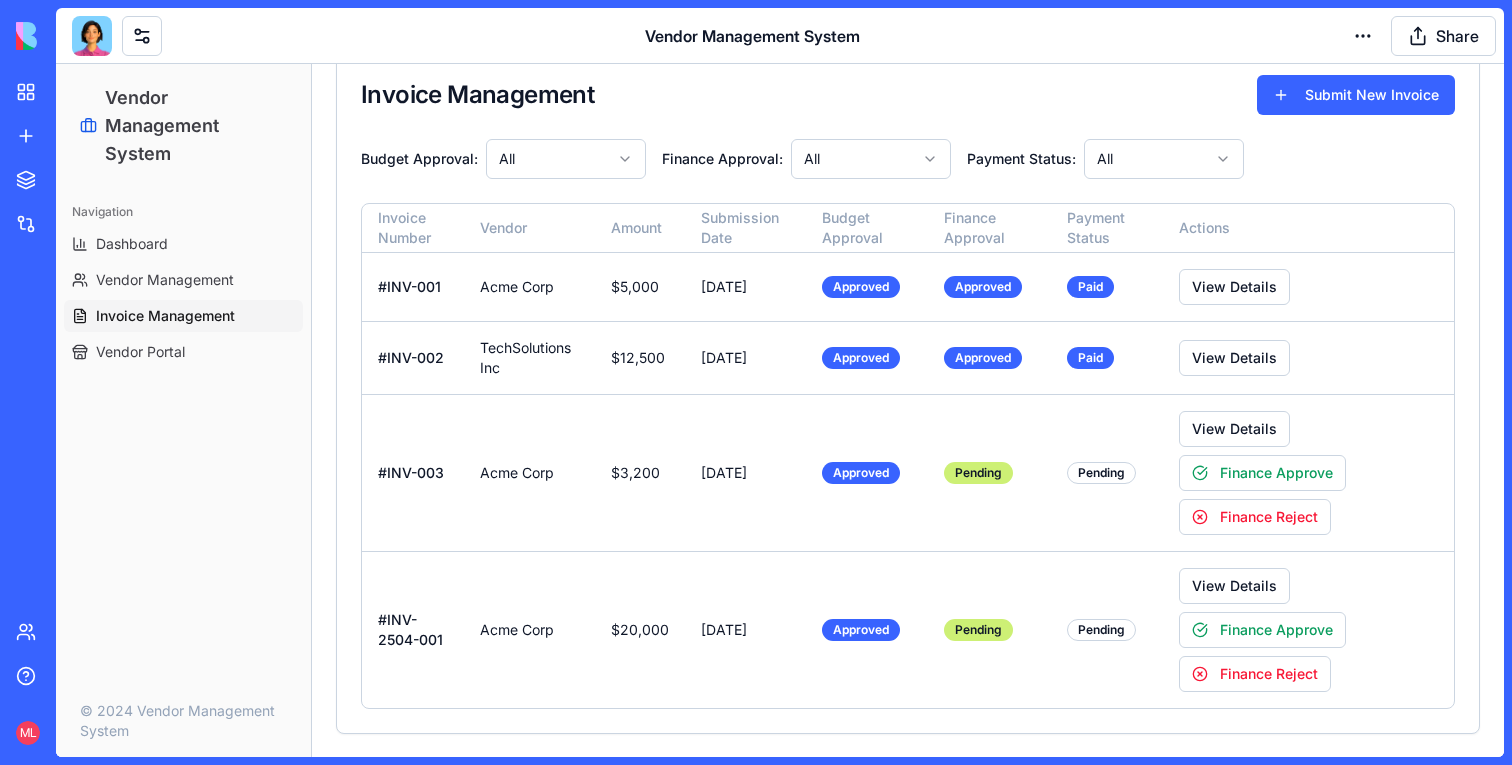 click on "Navigation" at bounding box center [183, 212] 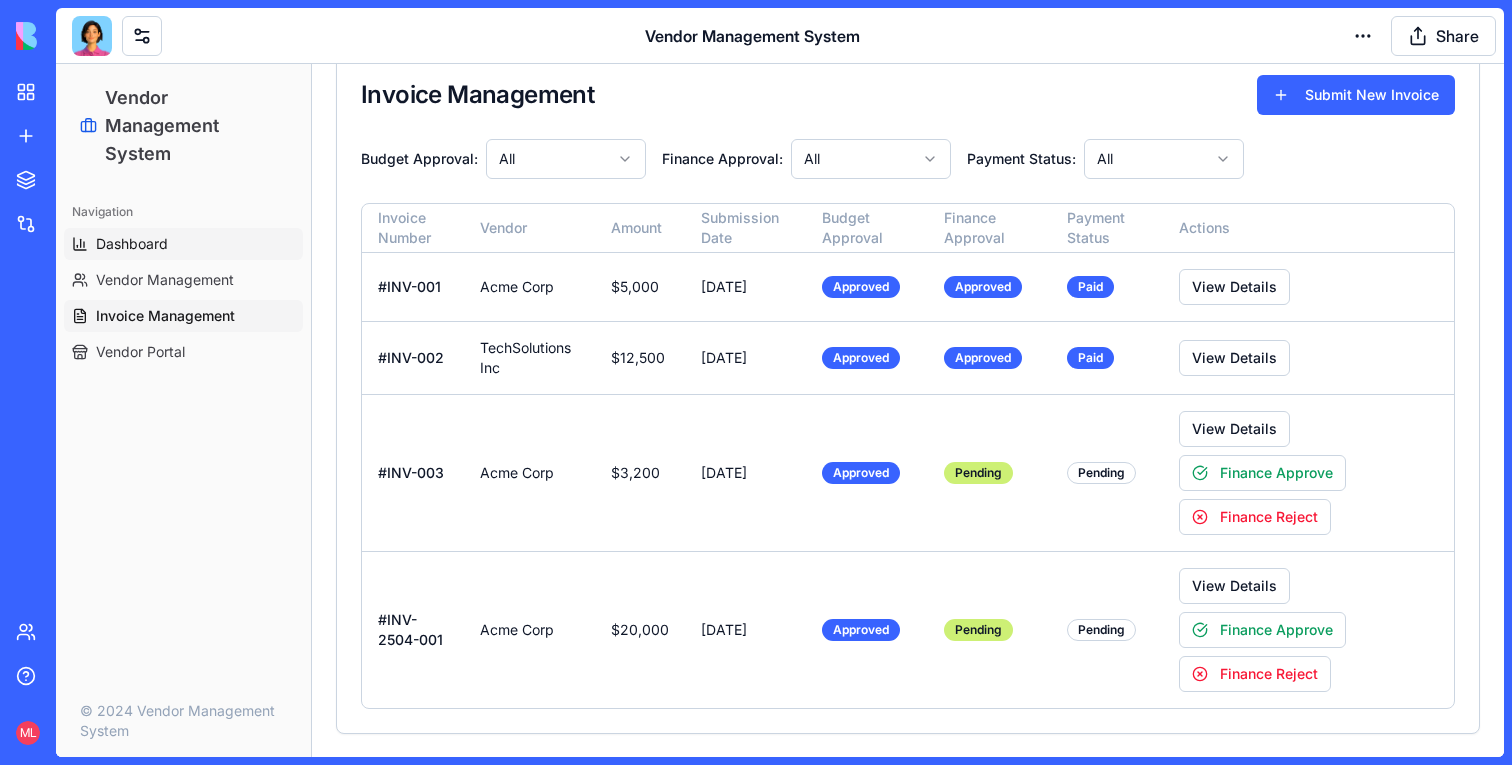 click on "Dashboard" at bounding box center (183, 244) 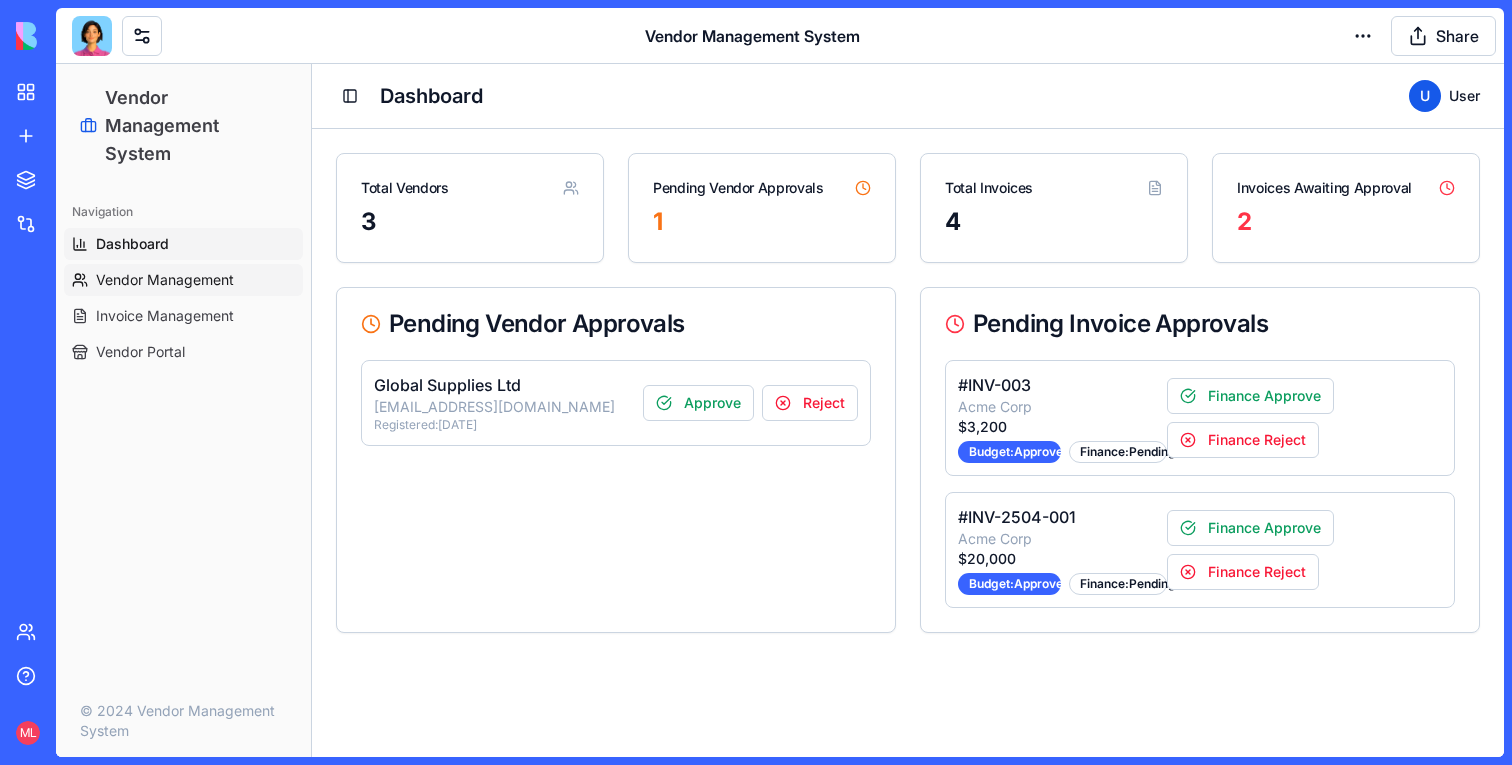 click on "Vendor Management" at bounding box center [165, 280] 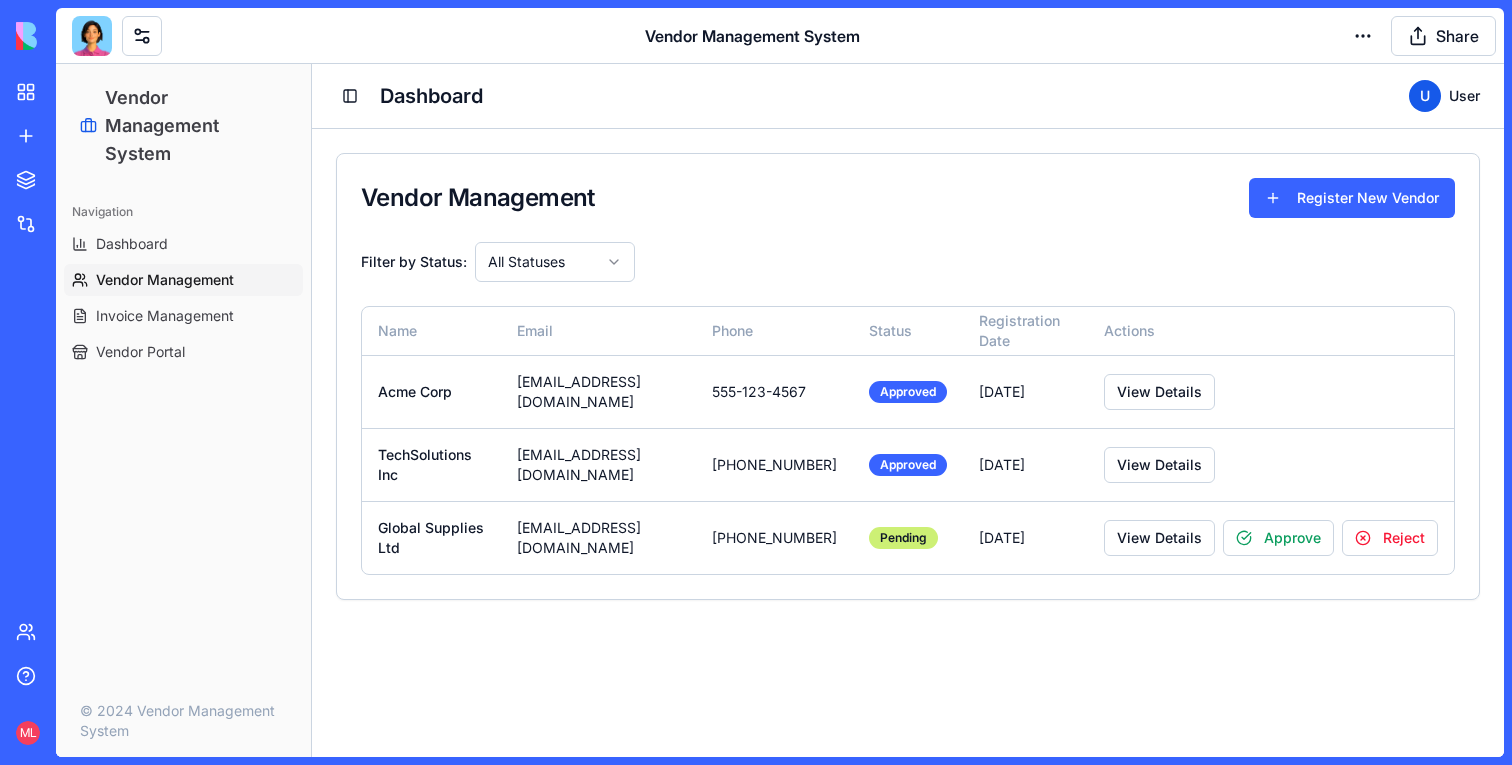 click on "Navigation Dashboard Vendor Management Invoice Management Vendor Portal" at bounding box center [183, 282] 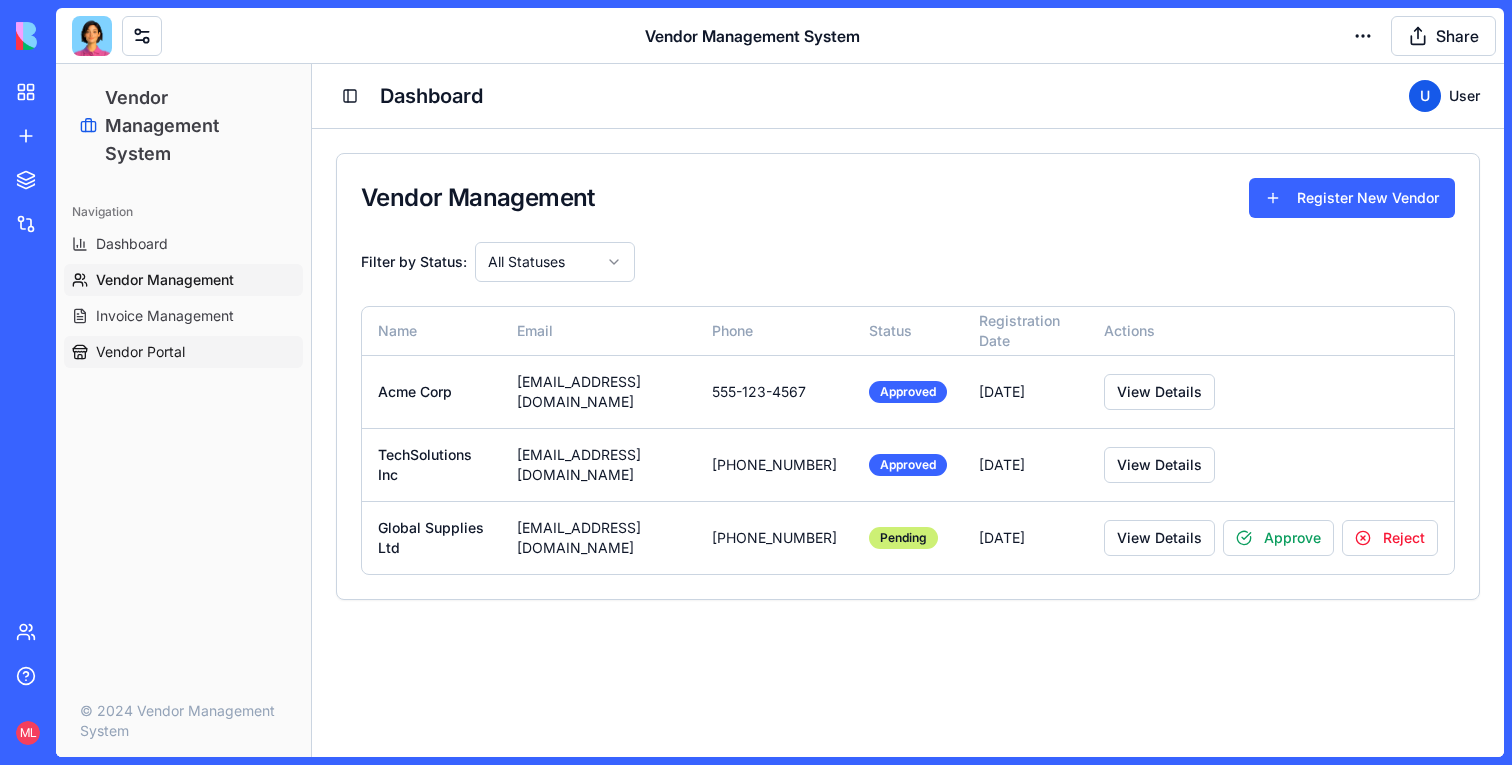 click on "Vendor Portal" at bounding box center (140, 352) 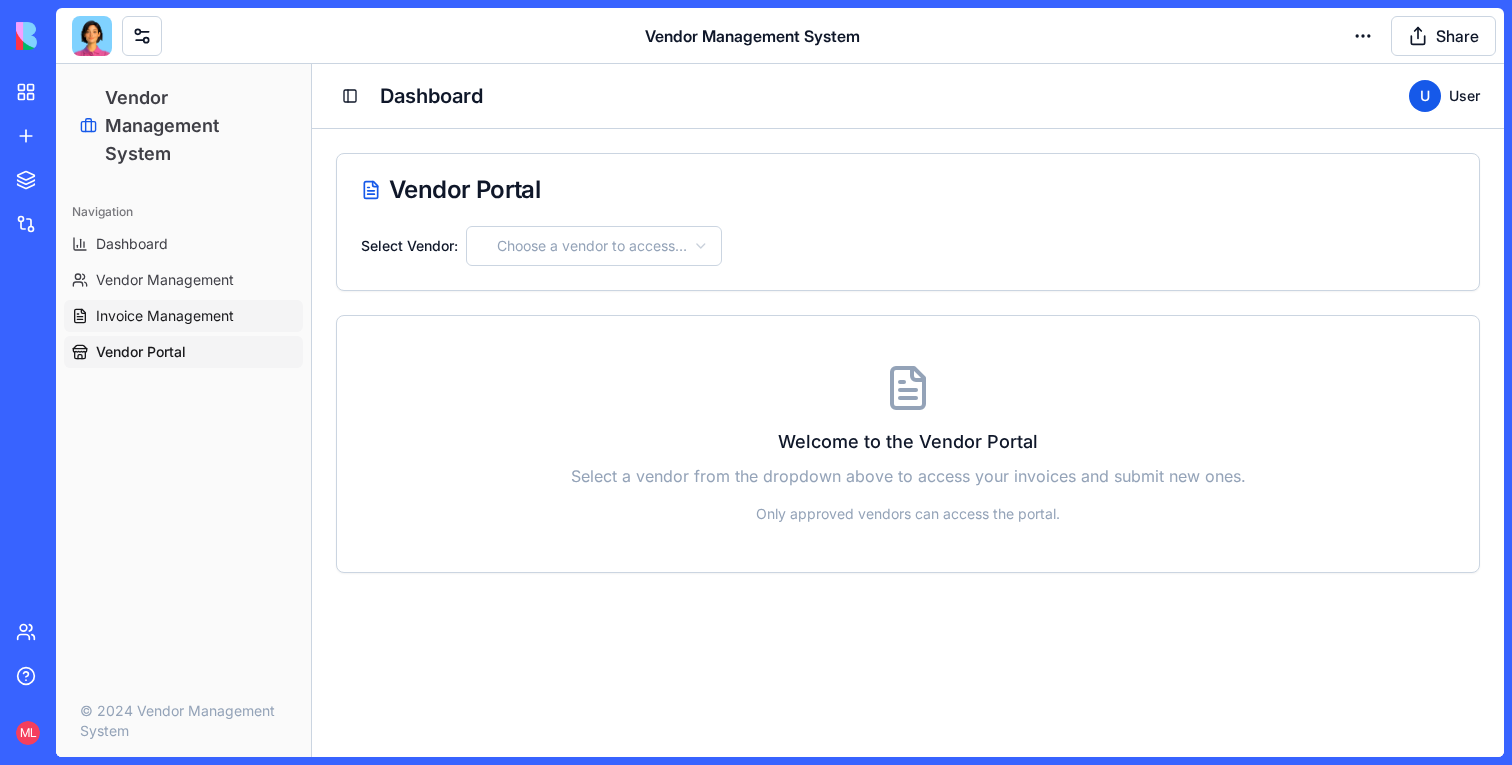 click on "Invoice Management" at bounding box center [165, 316] 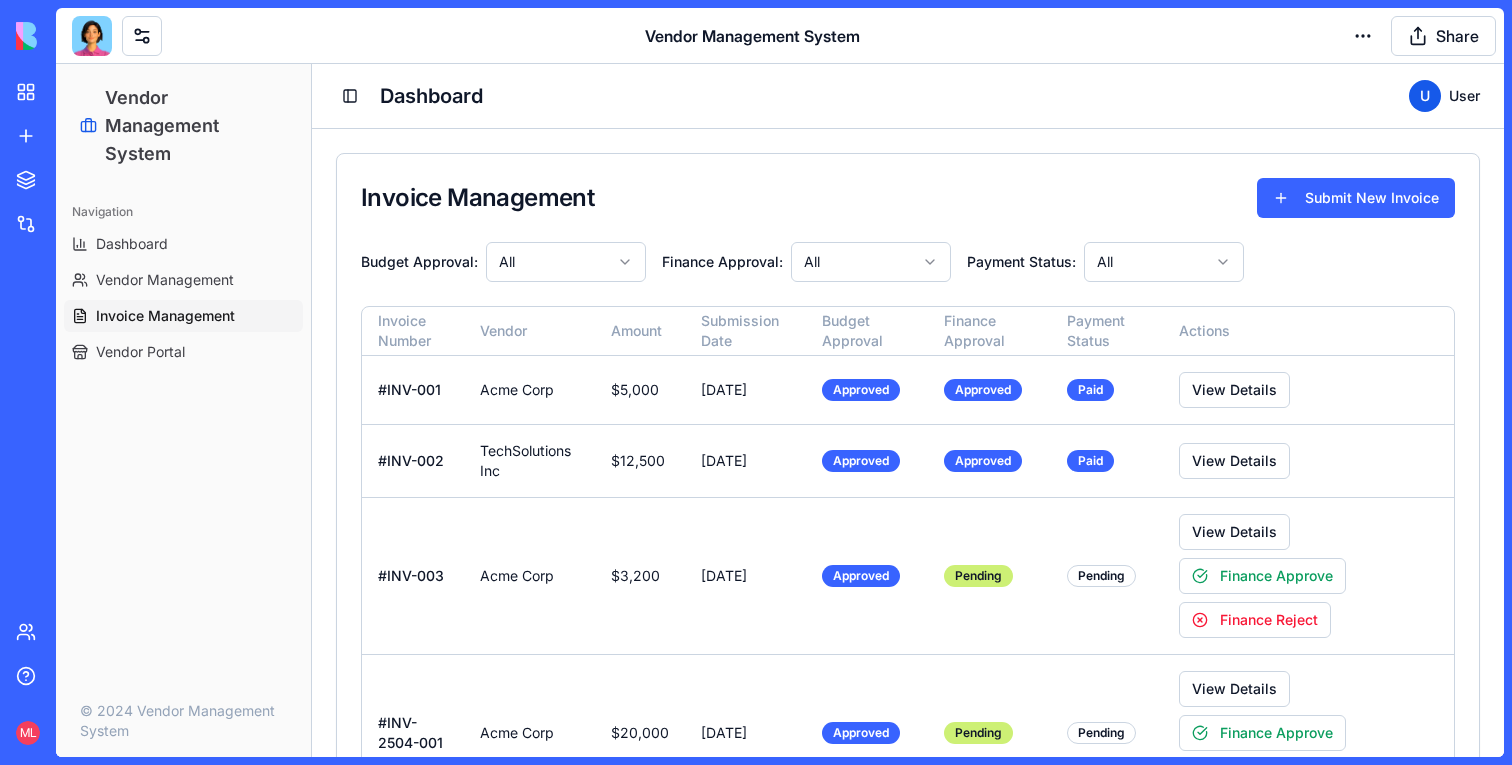click at bounding box center [92, 36] 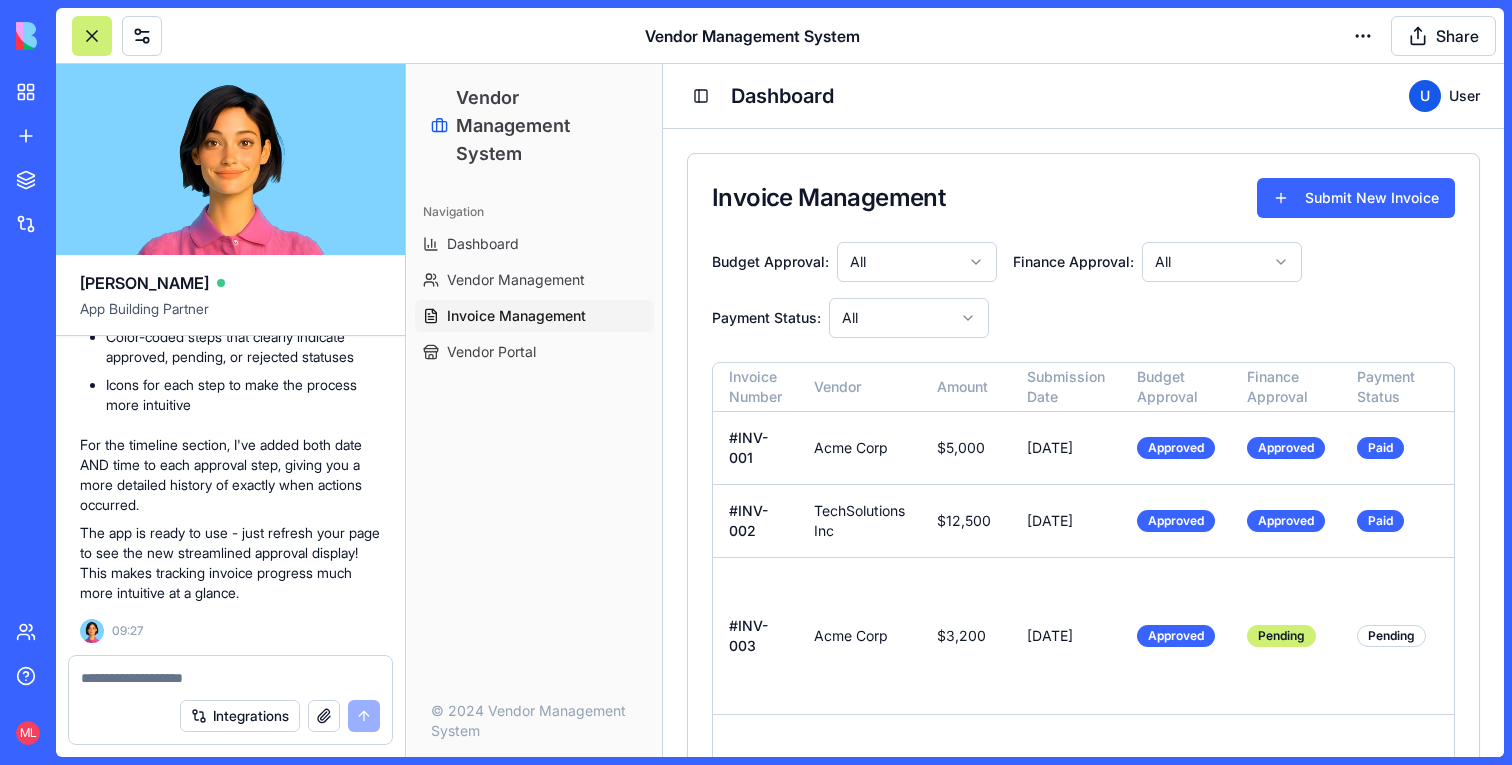 scroll, scrollTop: 18565, scrollLeft: 0, axis: vertical 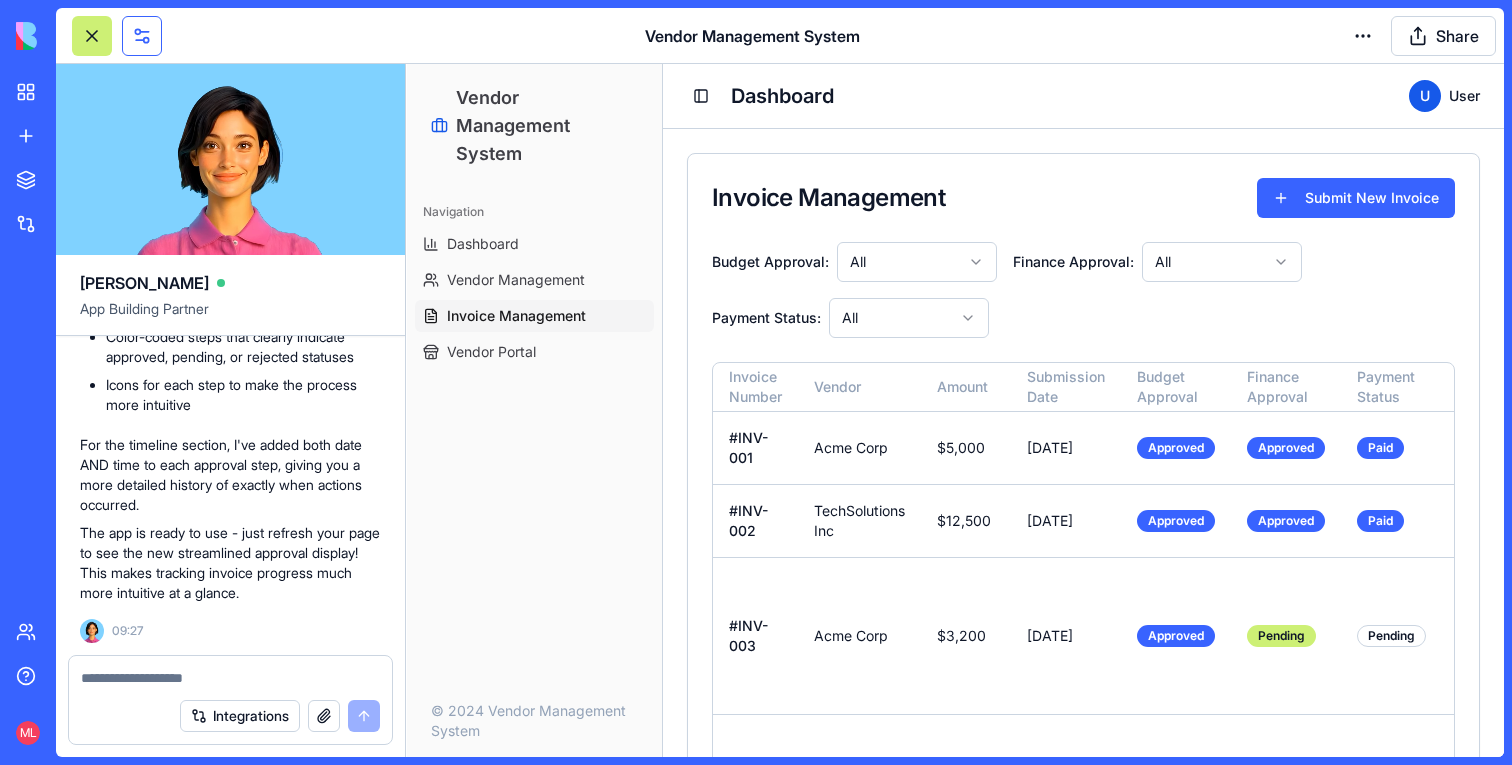 click at bounding box center (142, 36) 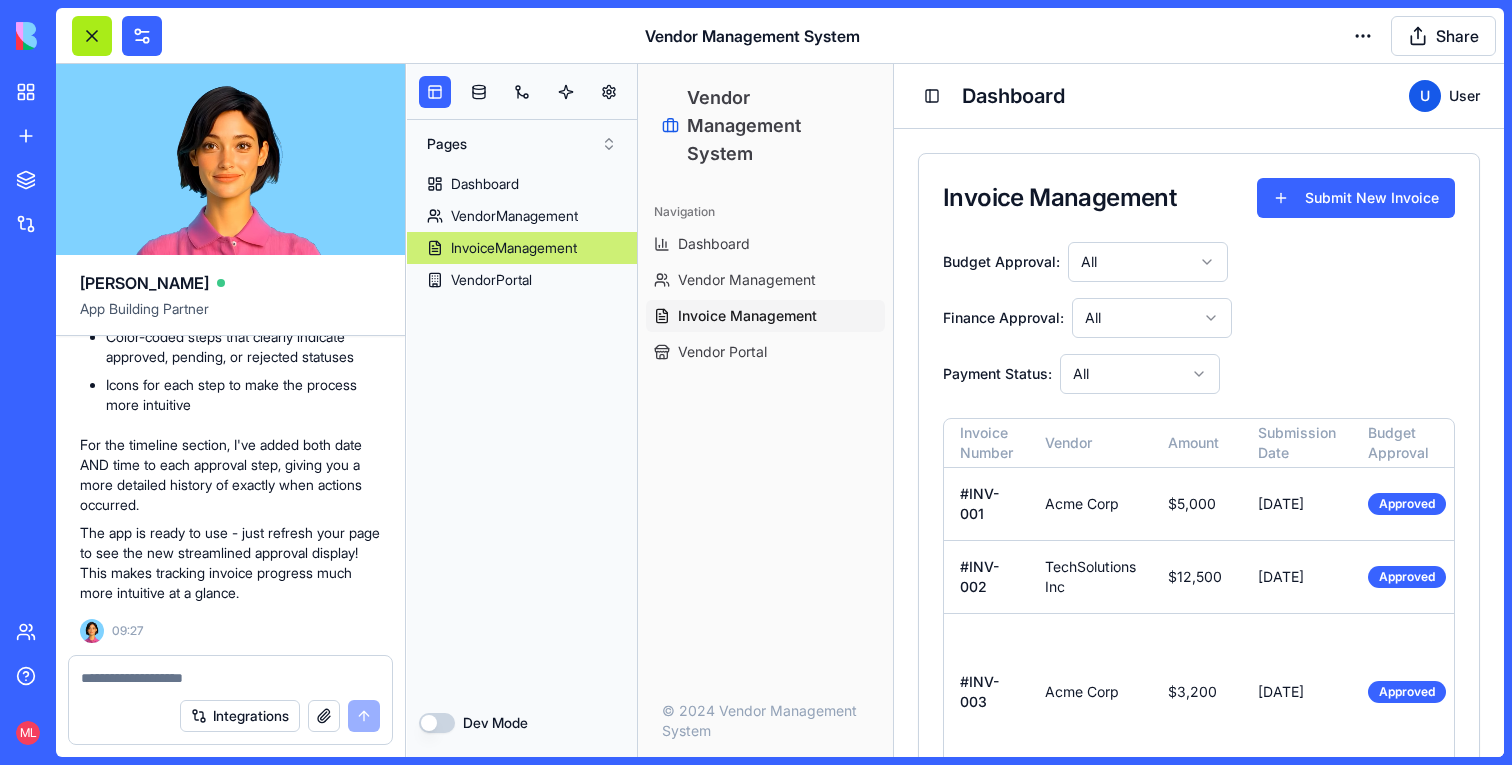 click at bounding box center (92, 36) 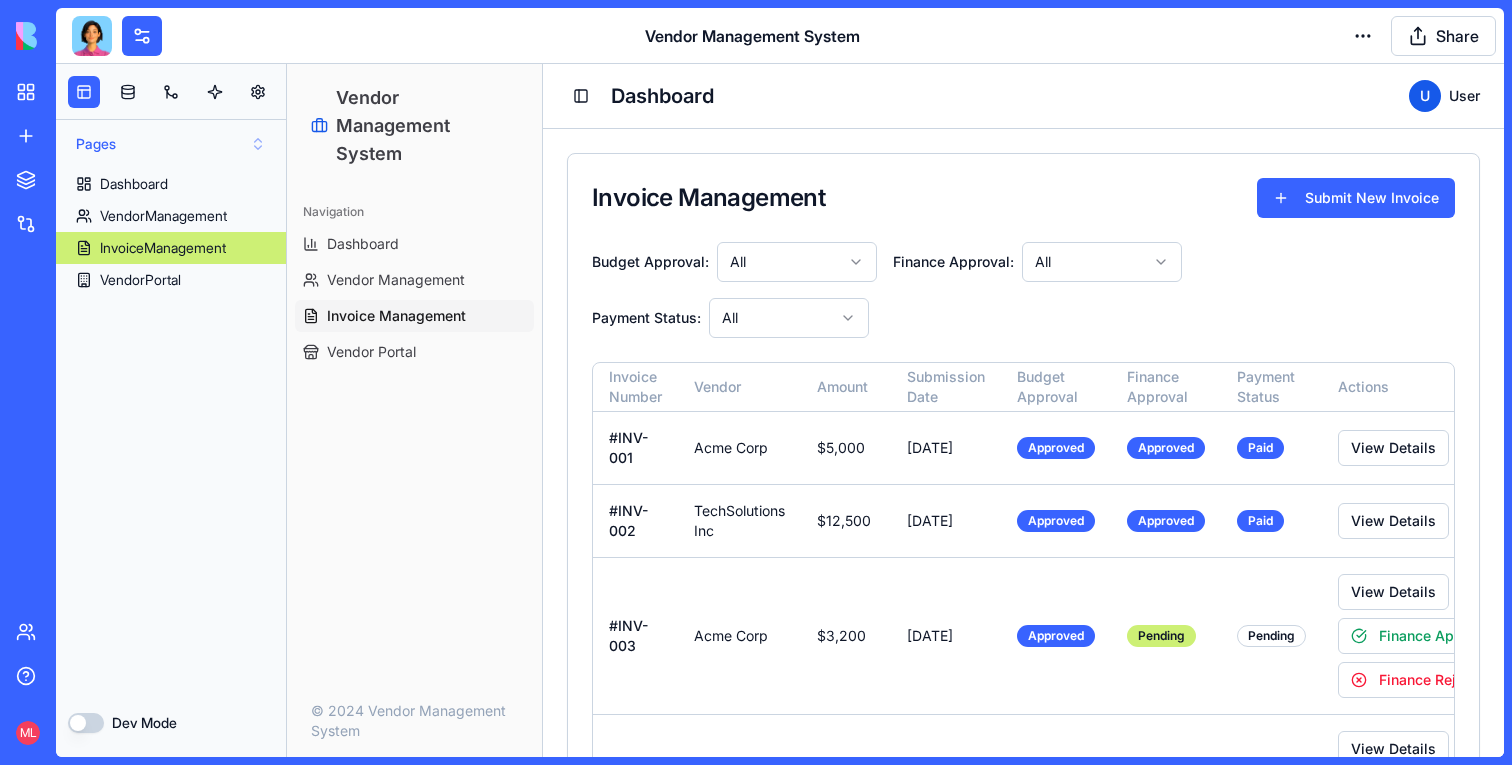click on "Pages" at bounding box center (171, 144) 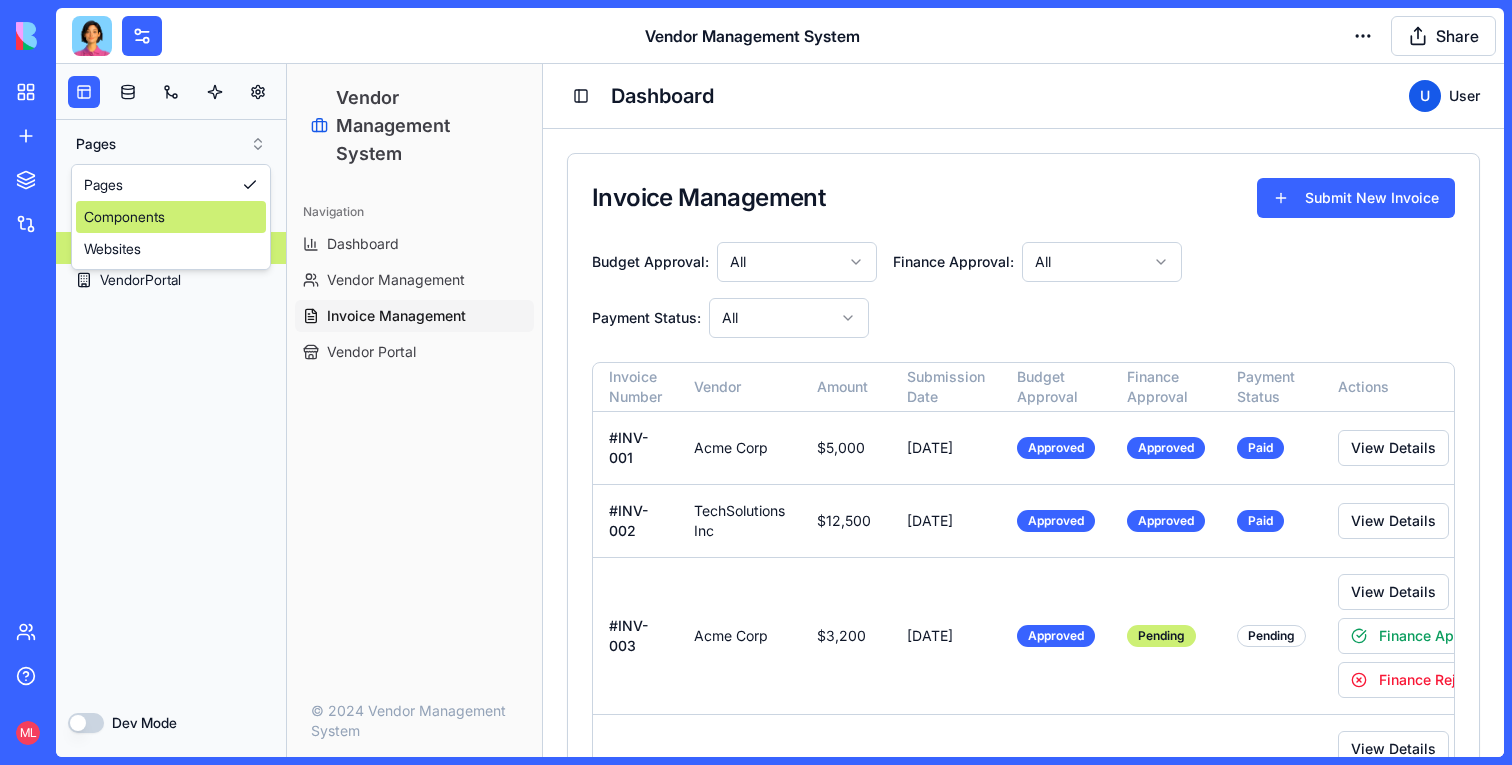 click on "Components" at bounding box center [171, 217] 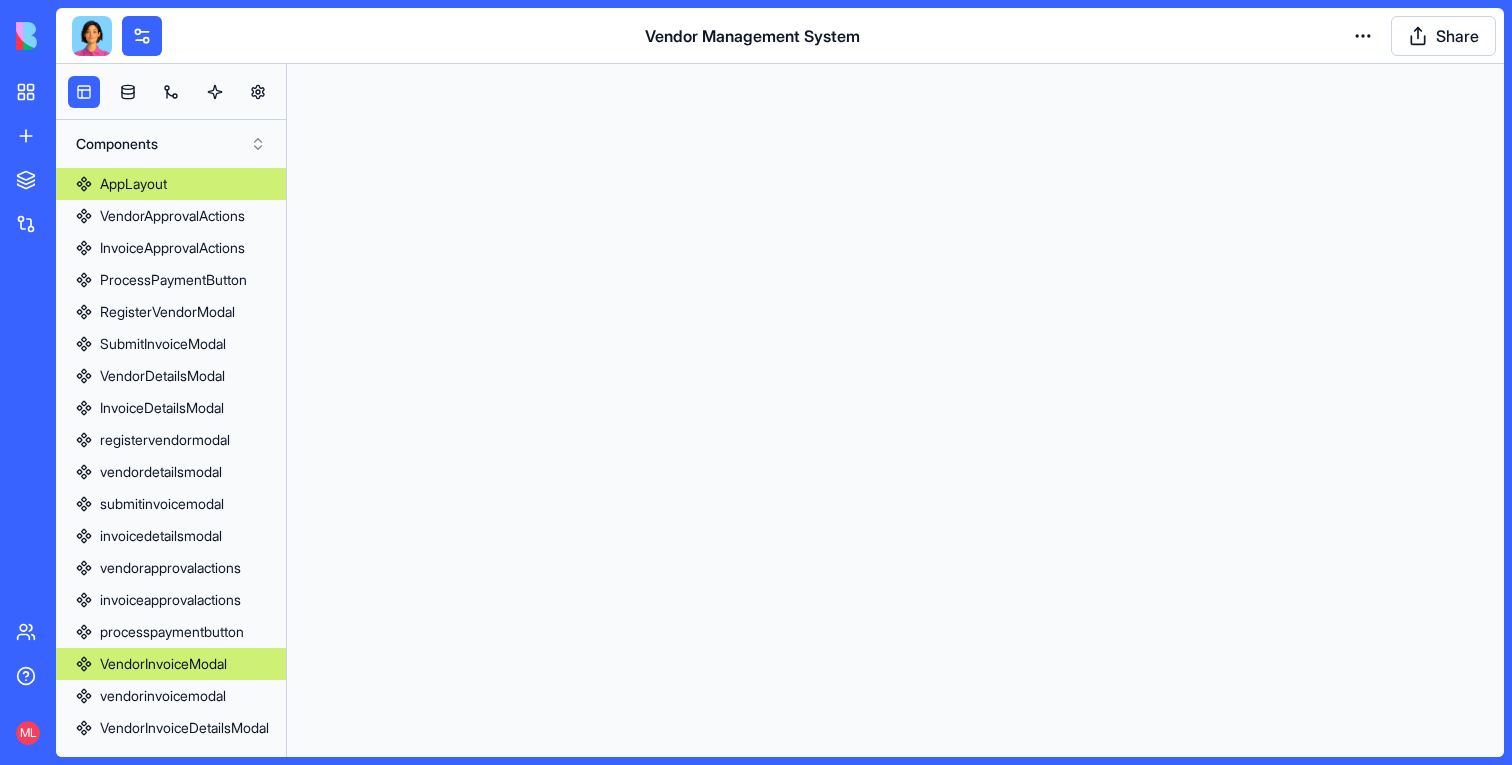 scroll, scrollTop: 55, scrollLeft: 0, axis: vertical 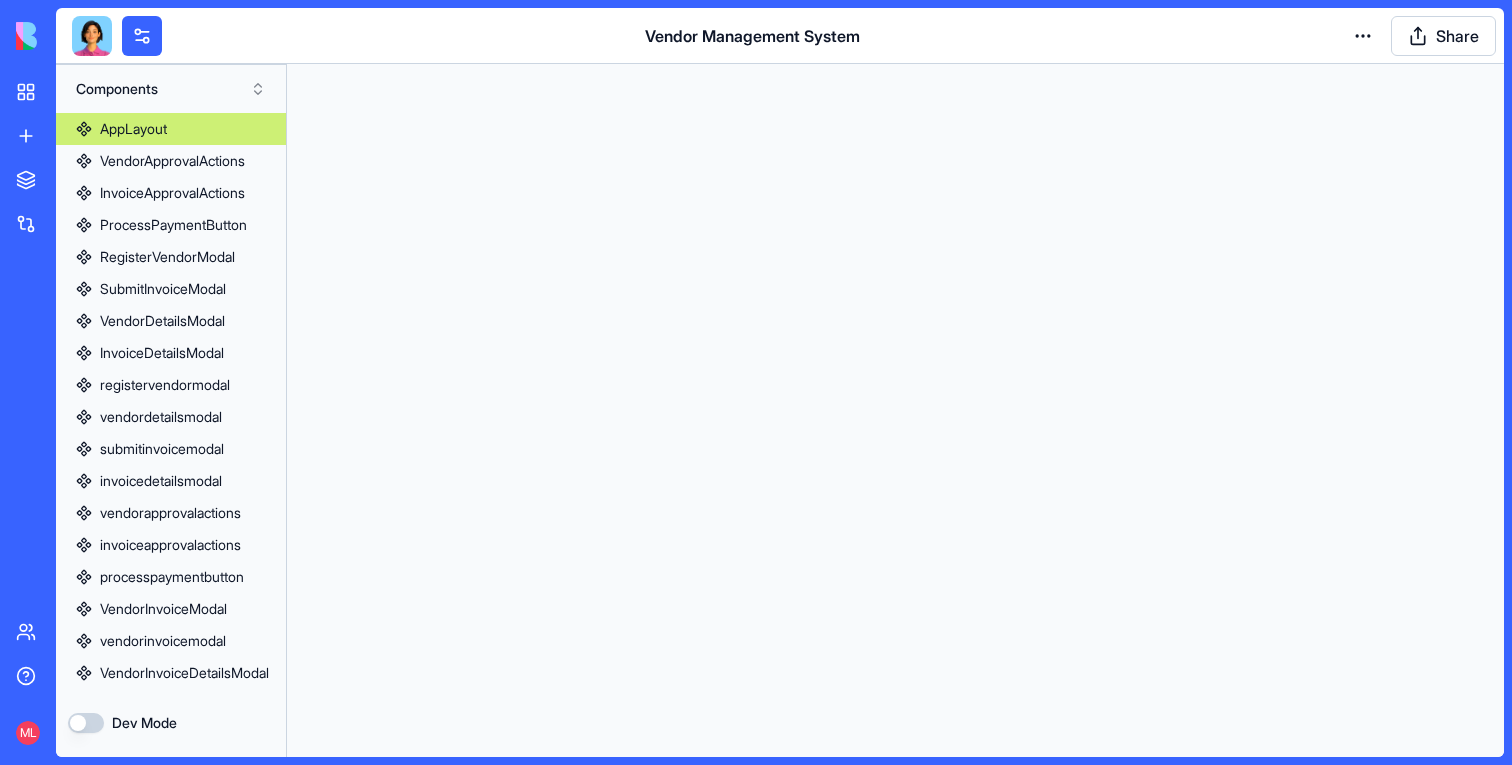 click on "Dev Mode" at bounding box center [86, 723] 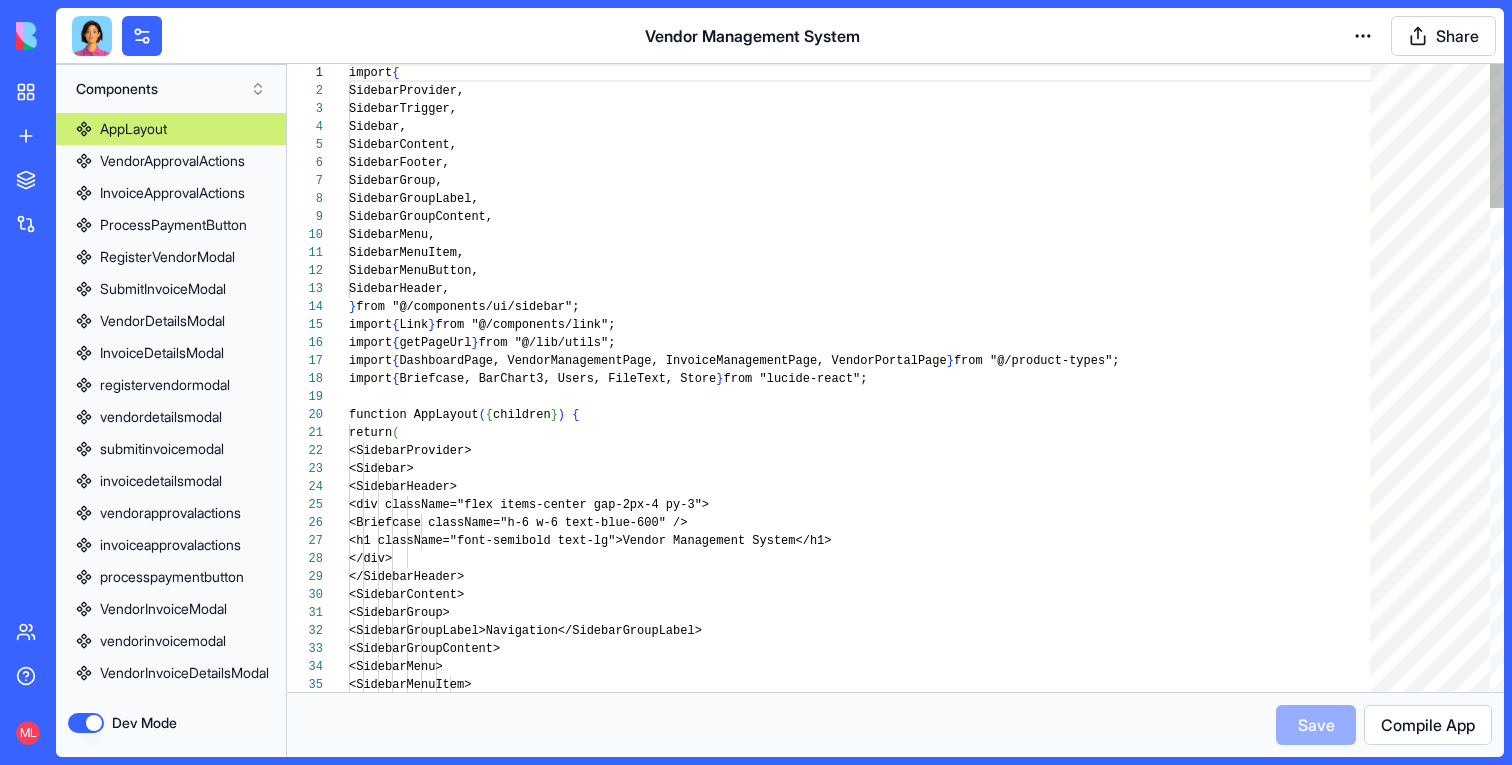 scroll, scrollTop: 180, scrollLeft: 0, axis: vertical 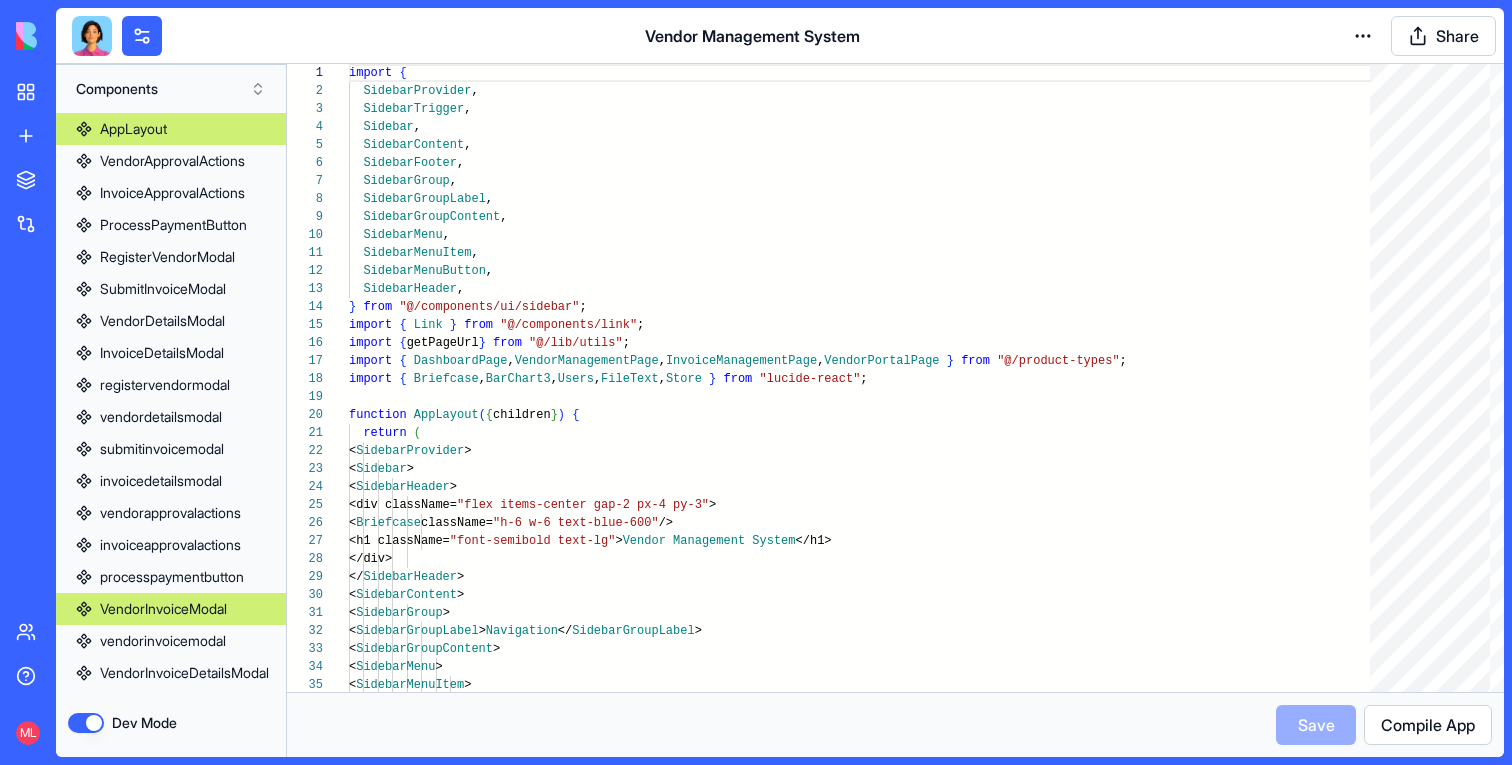 click on "VendorInvoiceModal" at bounding box center (163, 609) 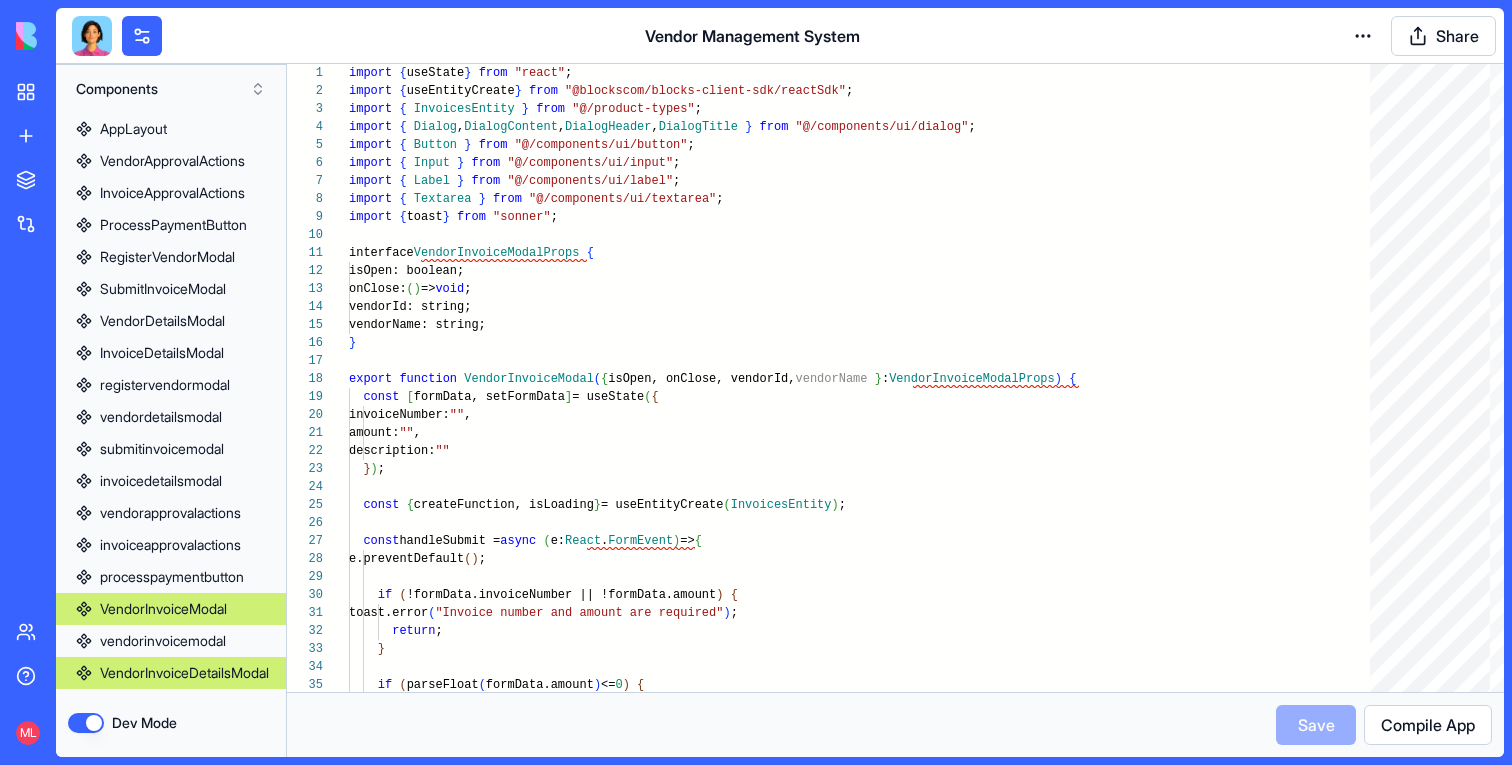 click on "VendorInvoiceDetailsModal" at bounding box center [184, 673] 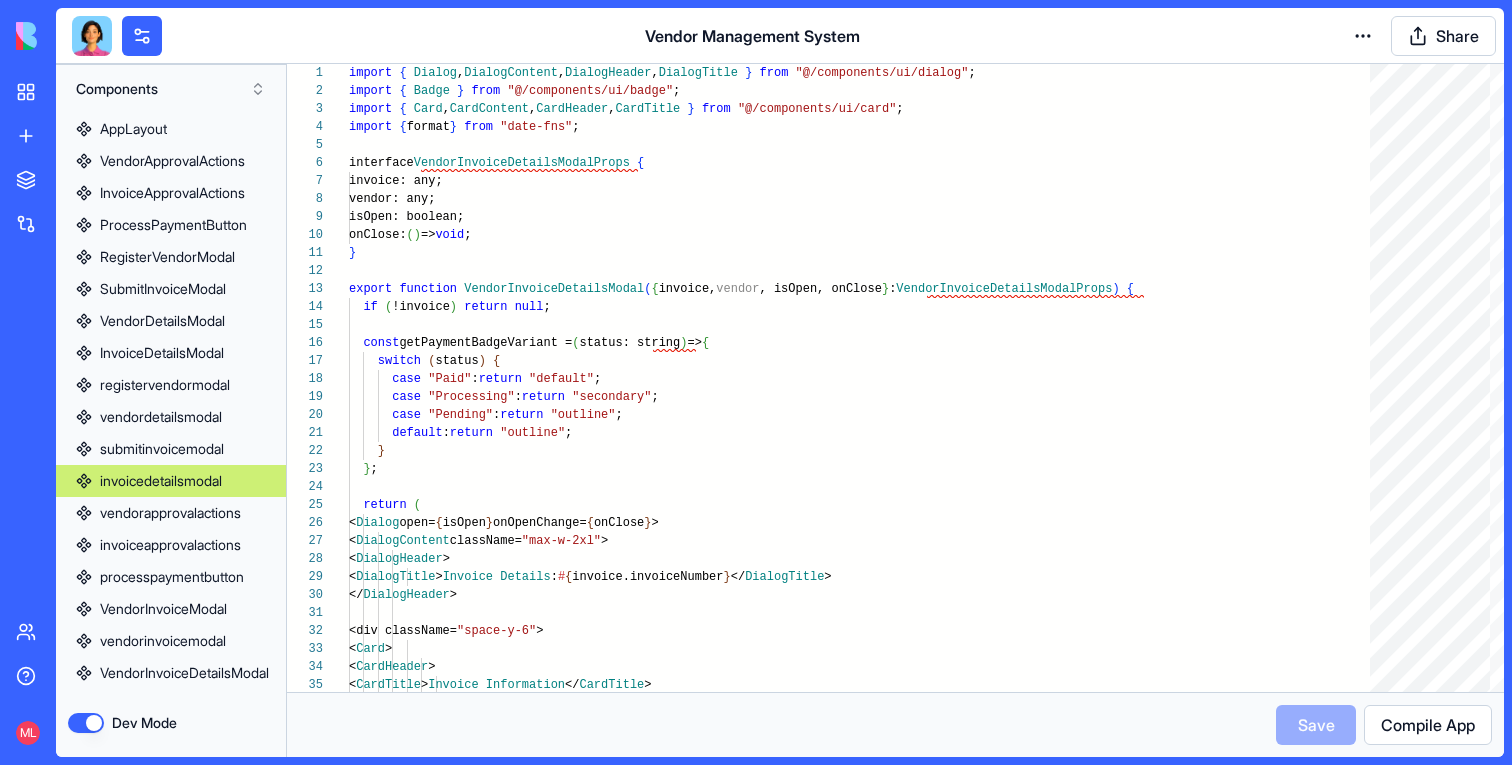 click on "invoicedetailsmodal" at bounding box center (161, 481) 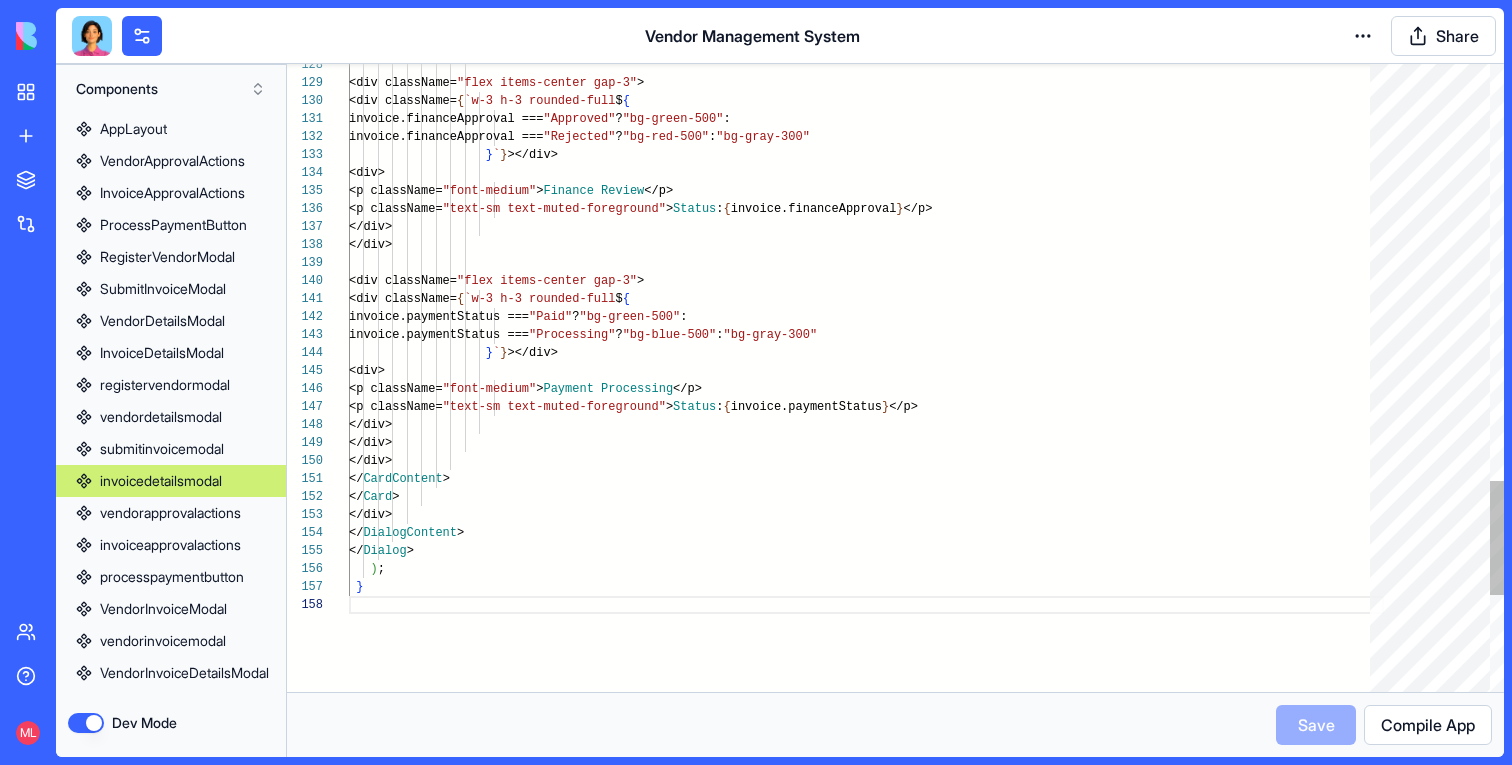 scroll, scrollTop: 126, scrollLeft: 0, axis: vertical 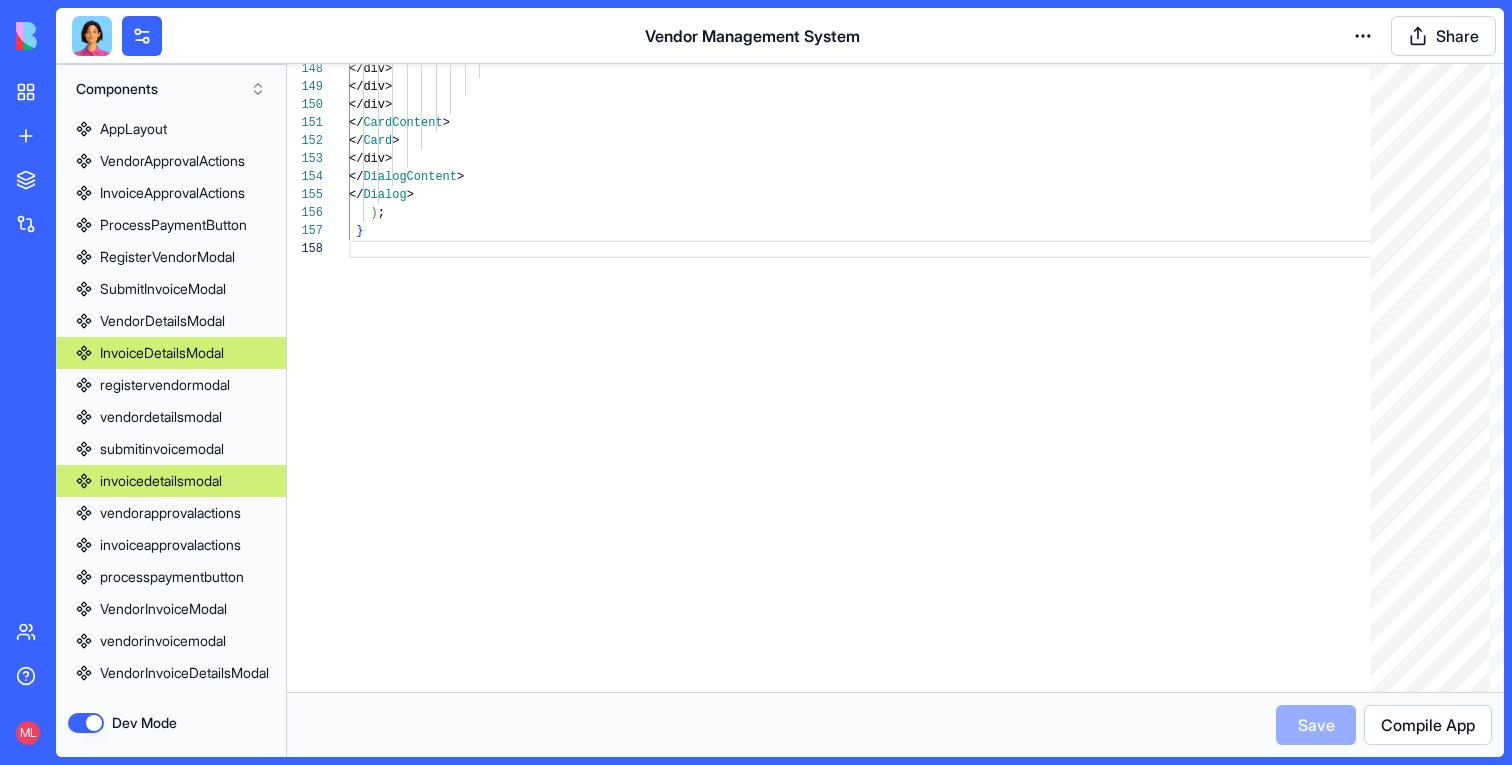 type on "**********" 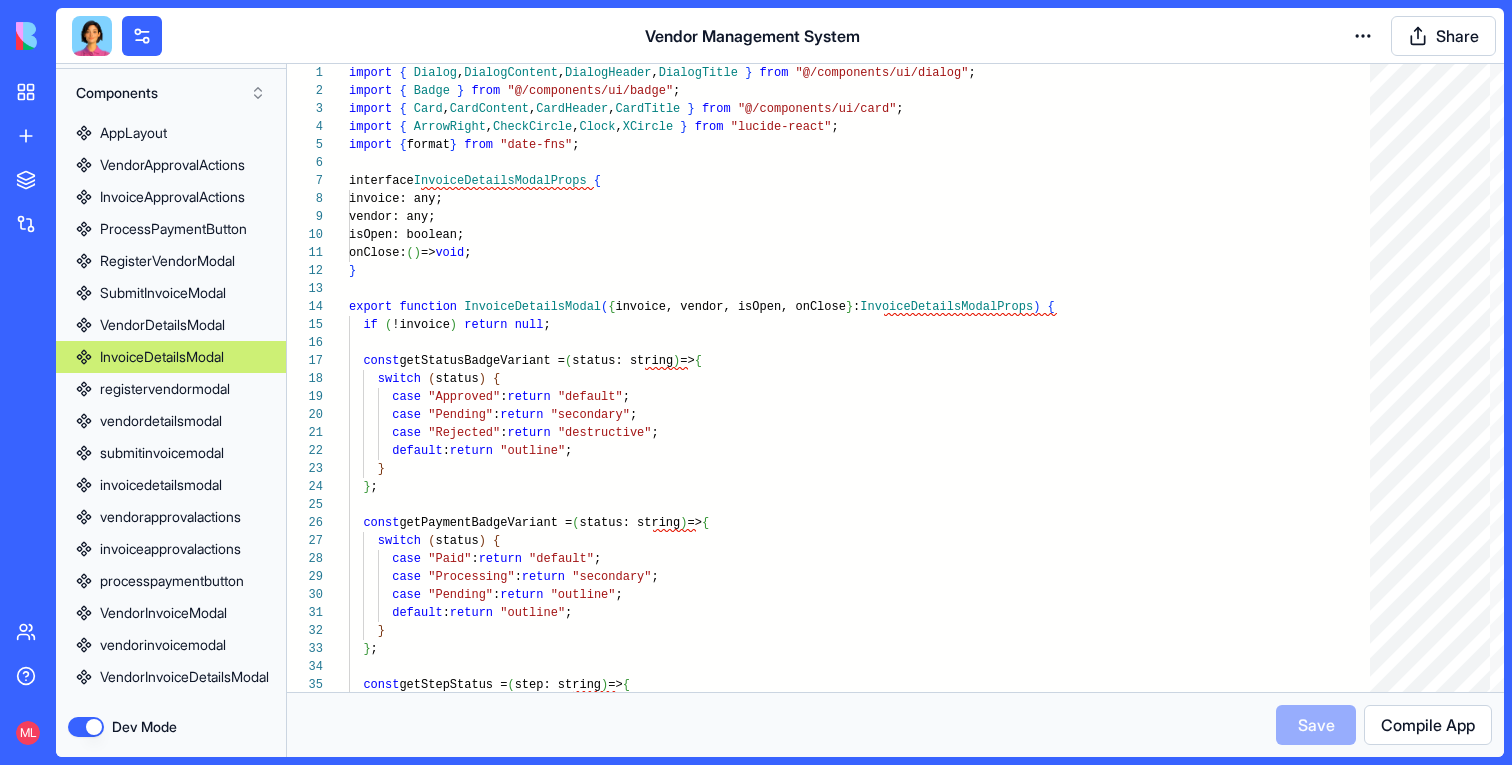 scroll, scrollTop: 53, scrollLeft: 0, axis: vertical 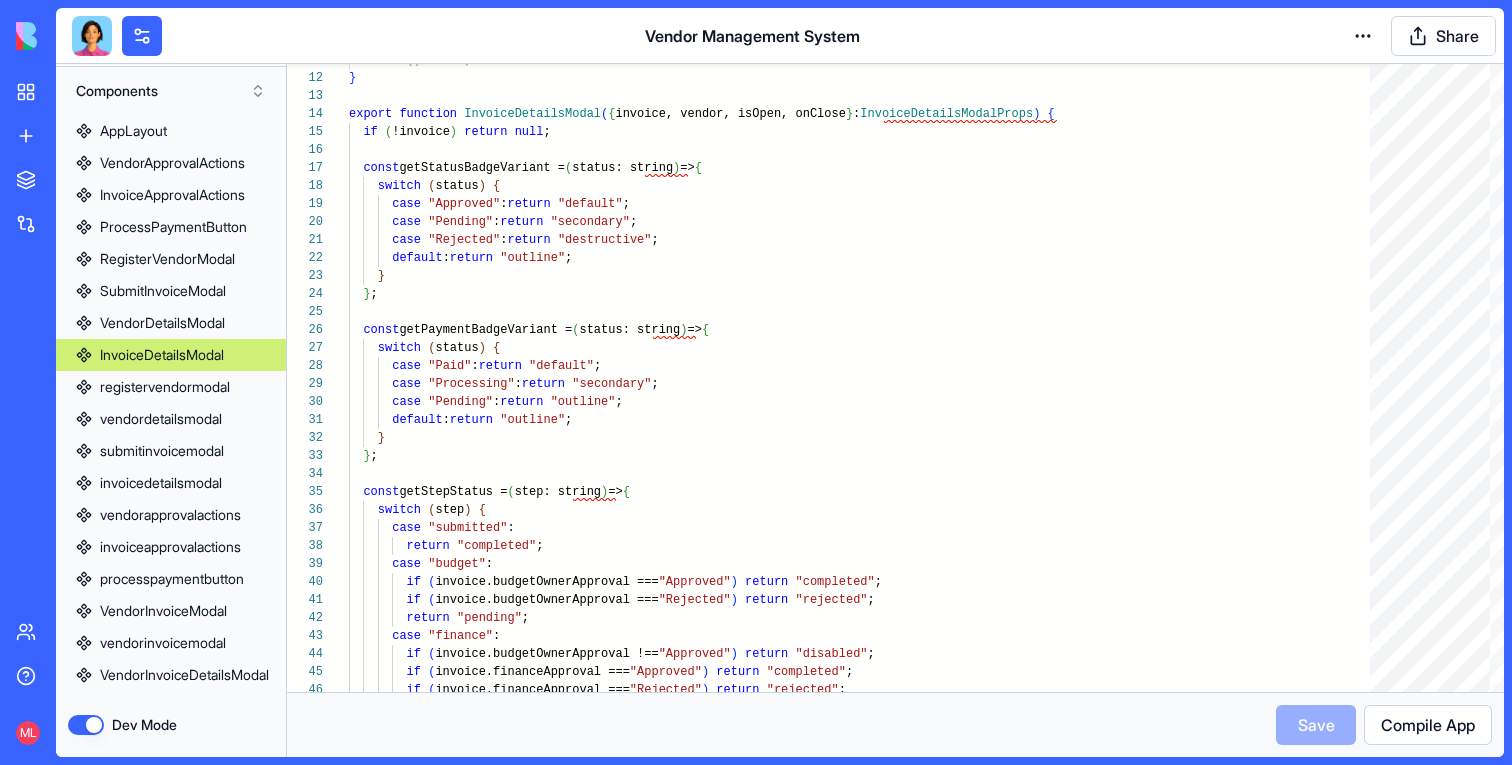 click on "InvoiceDetailsModal" at bounding box center (162, 355) 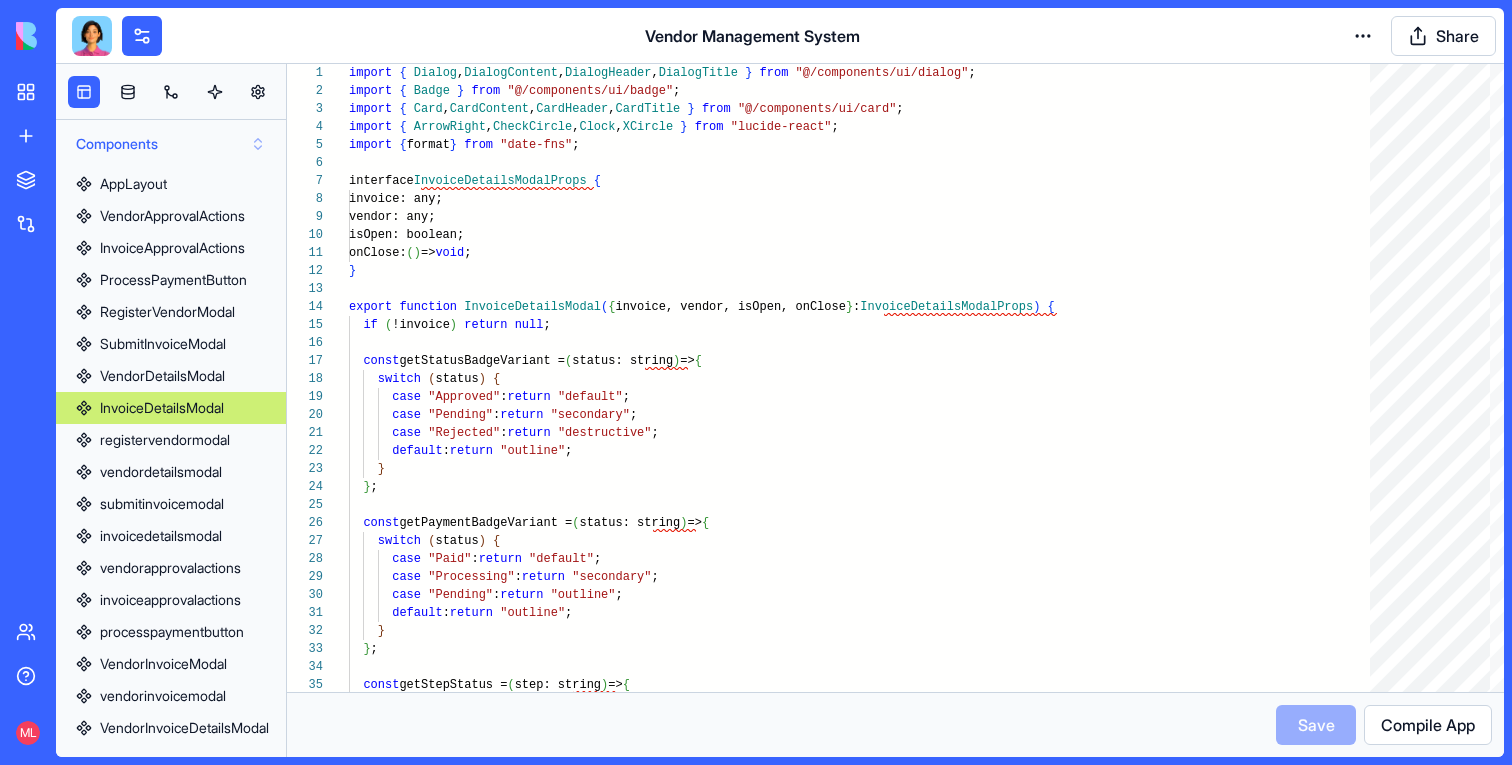 click on "Components" at bounding box center (171, 144) 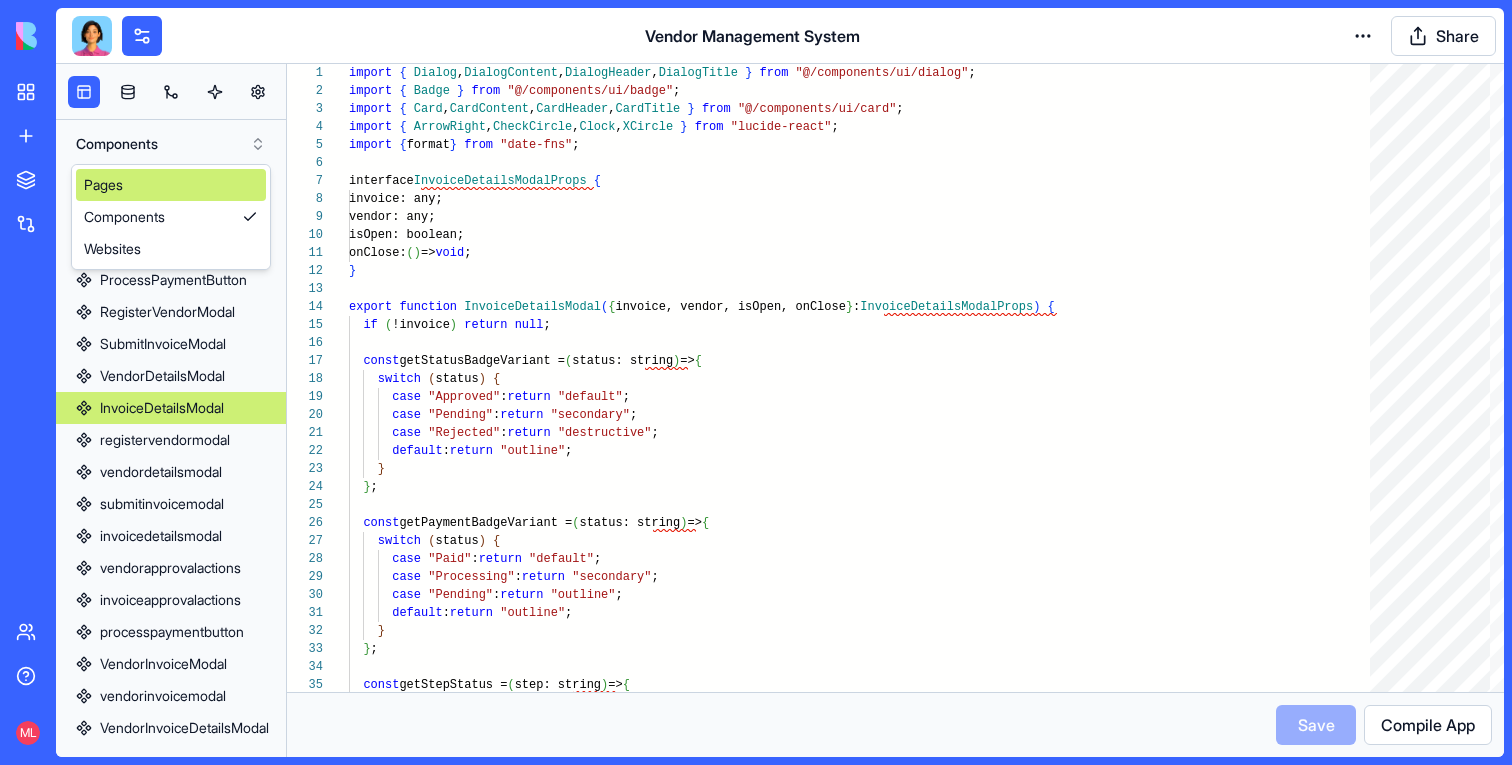 click on "Pages" at bounding box center (171, 185) 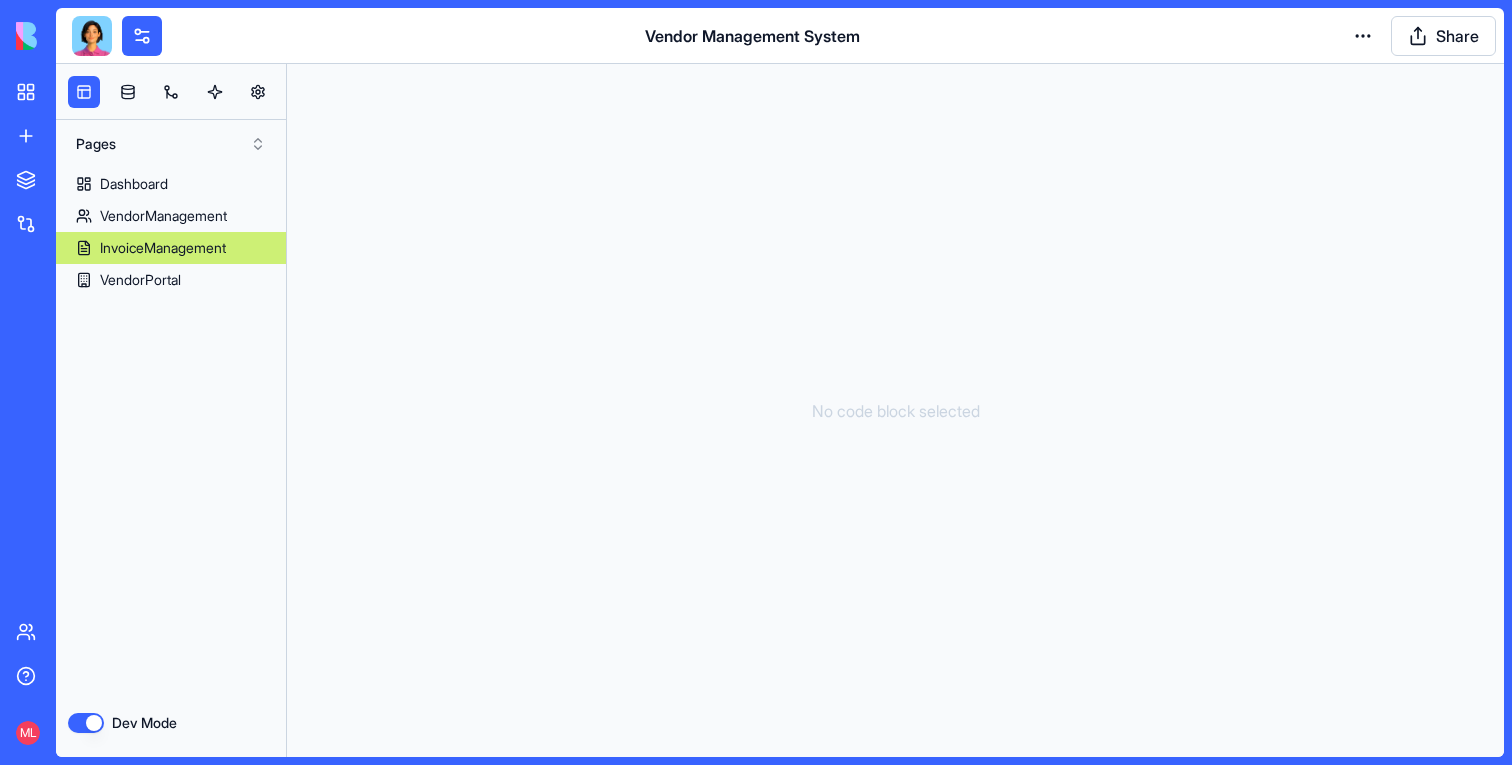 click on "InvoiceManagement" at bounding box center (163, 248) 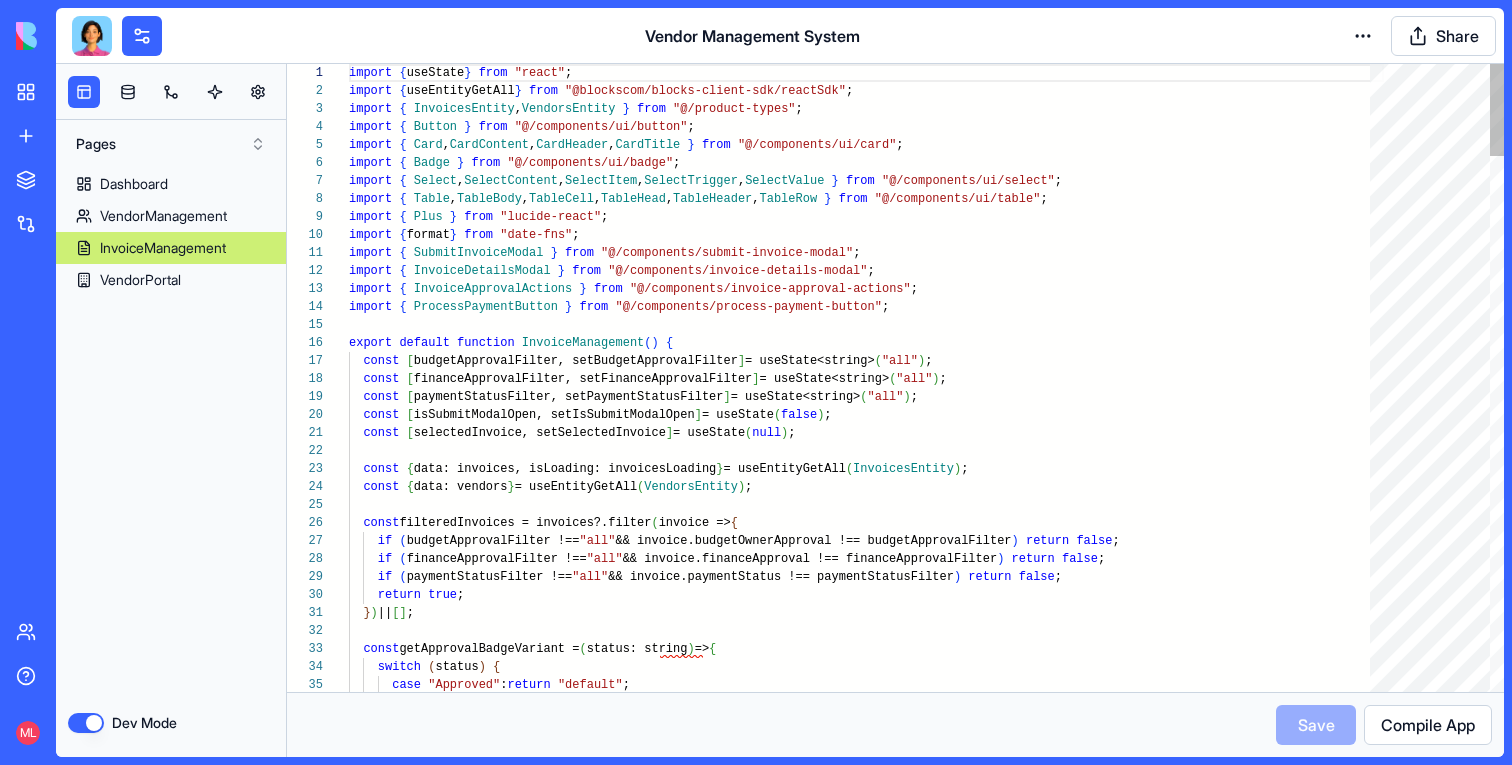 scroll, scrollTop: 126, scrollLeft: 0, axis: vertical 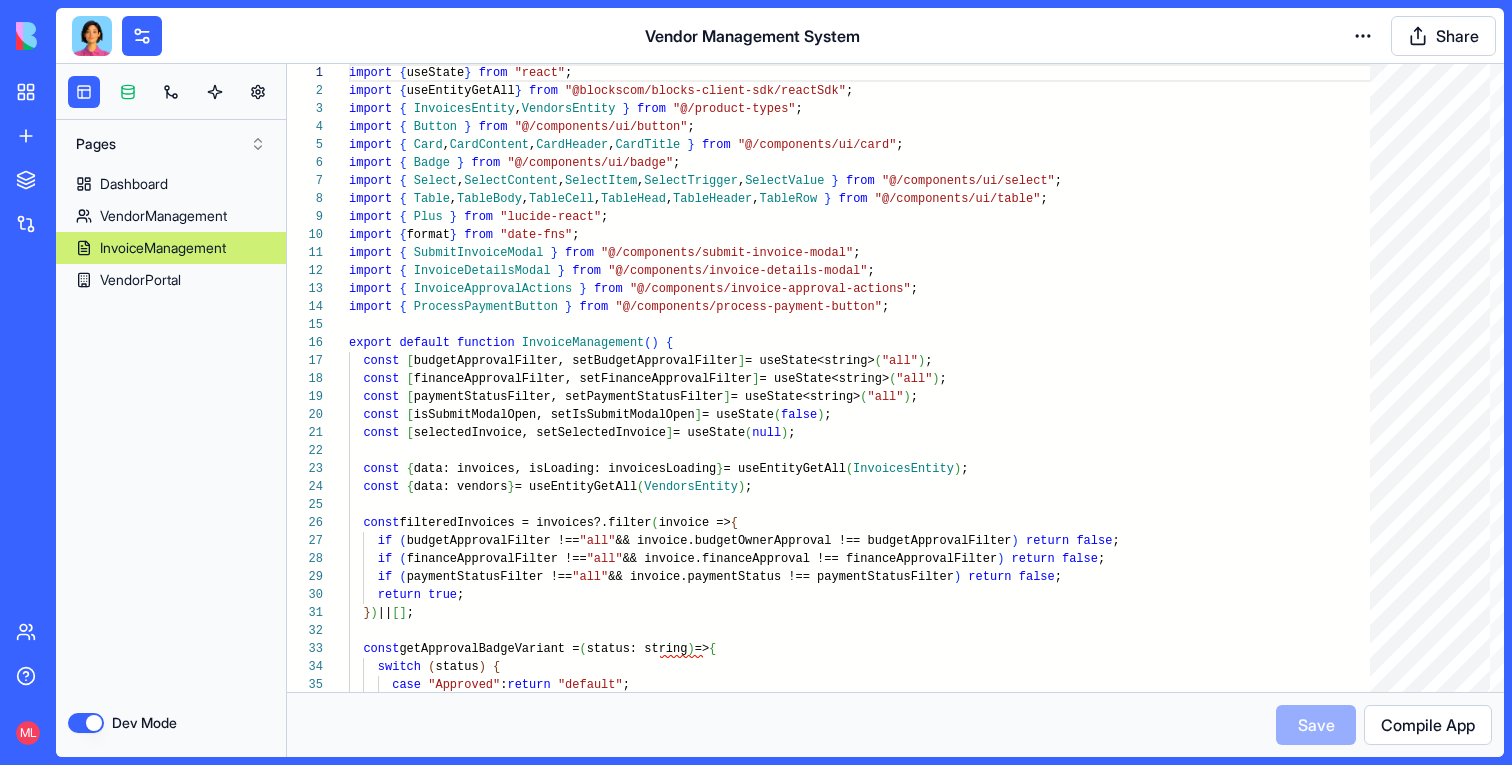 click at bounding box center [128, 92] 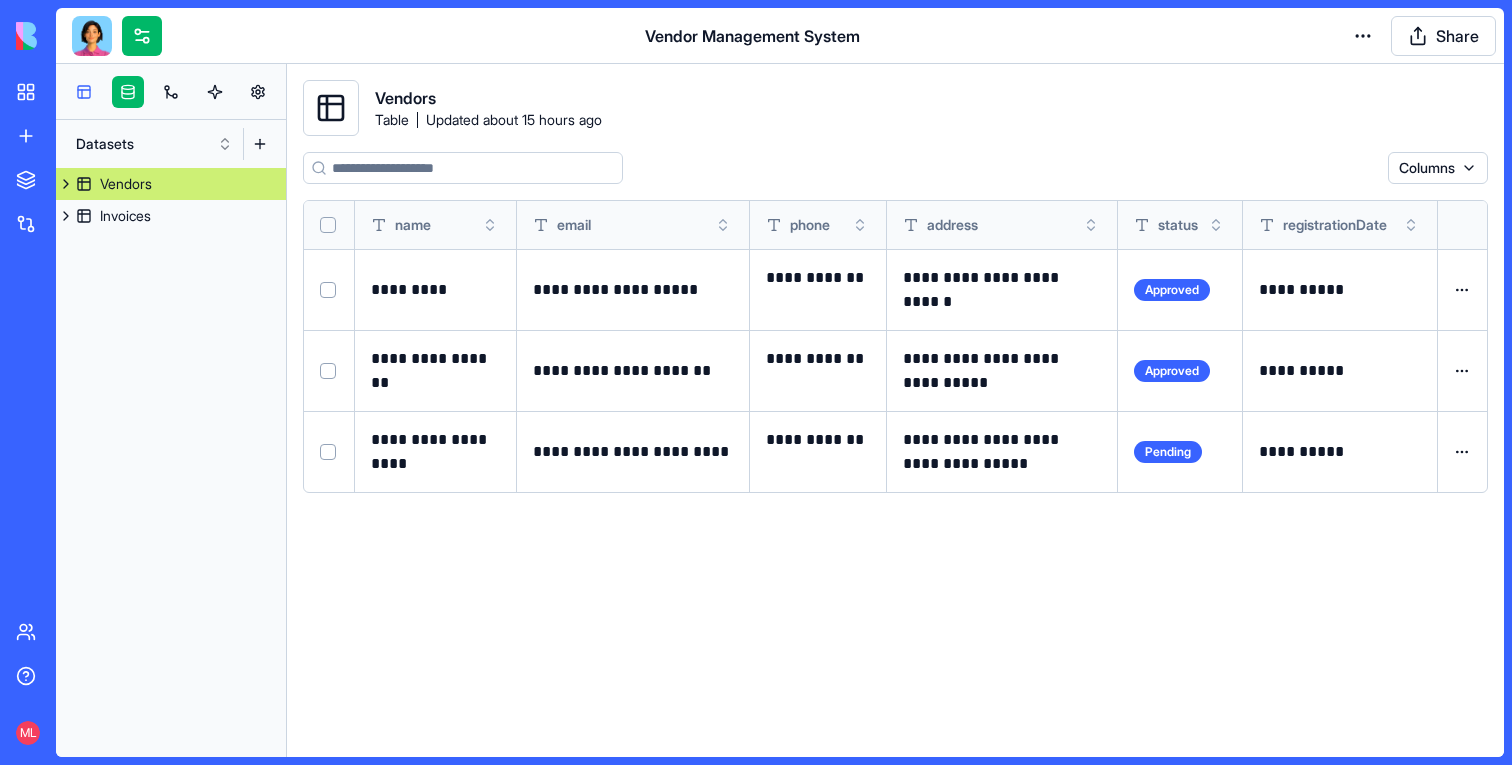 click at bounding box center (84, 92) 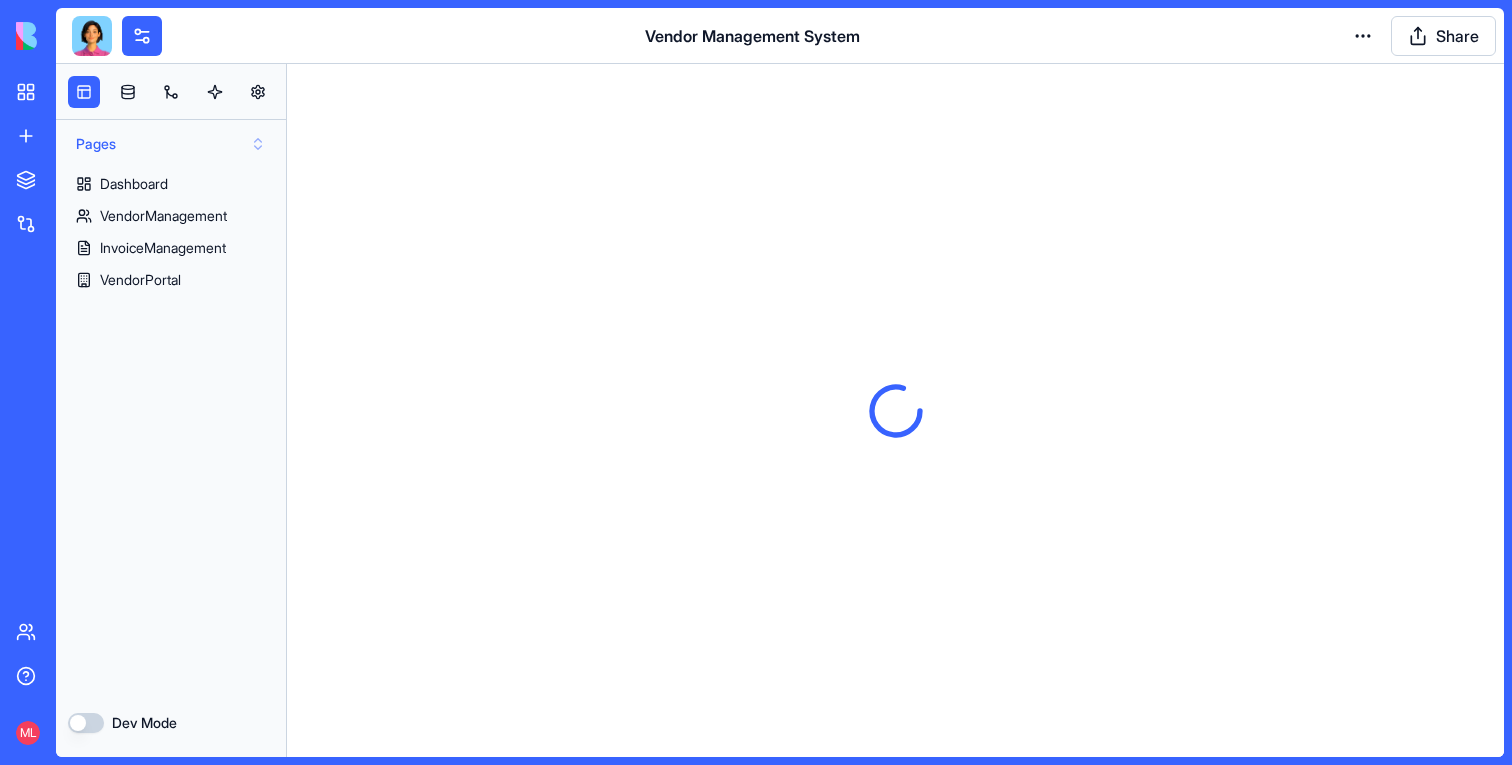 click on "Pages" at bounding box center (171, 144) 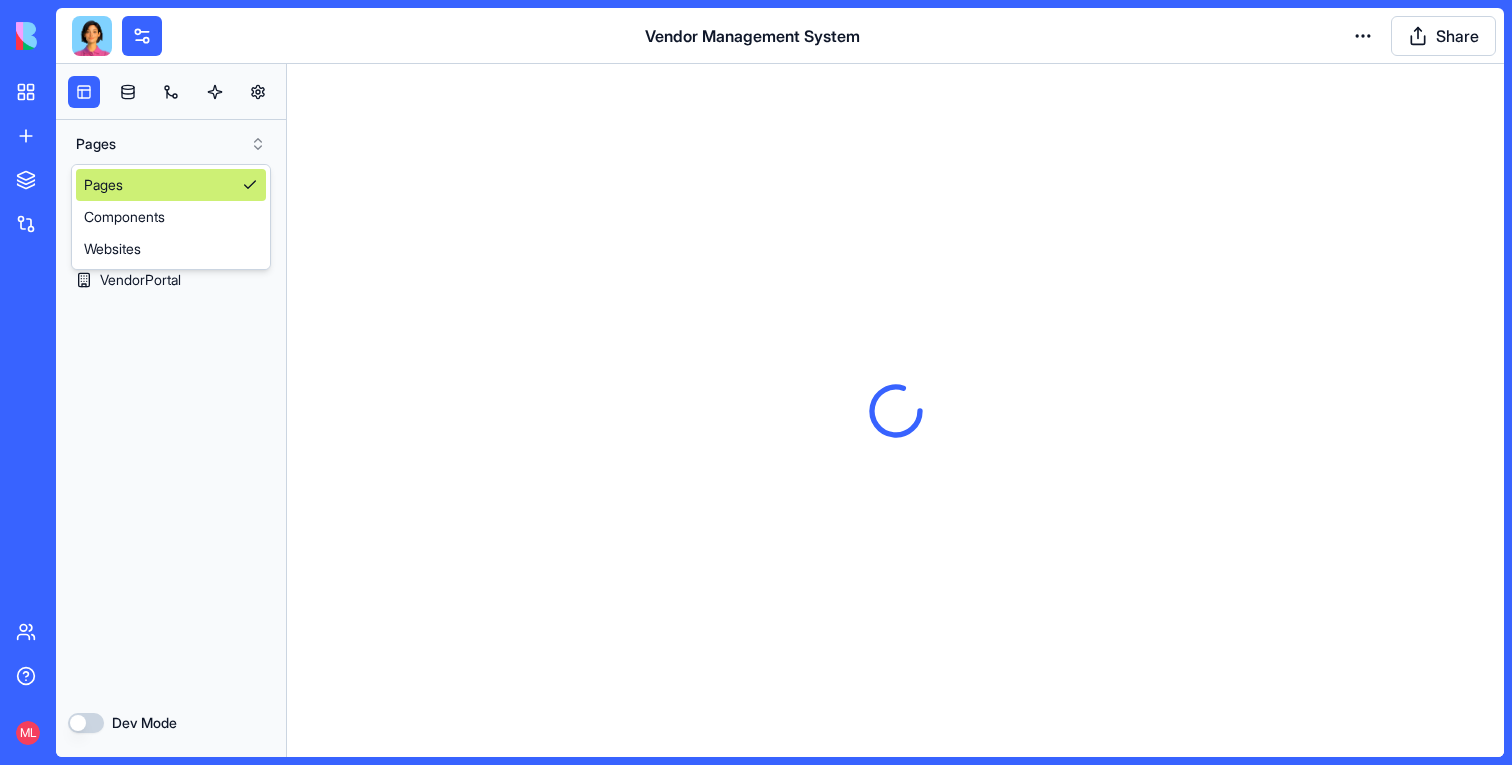 click on "Components" at bounding box center (171, 217) 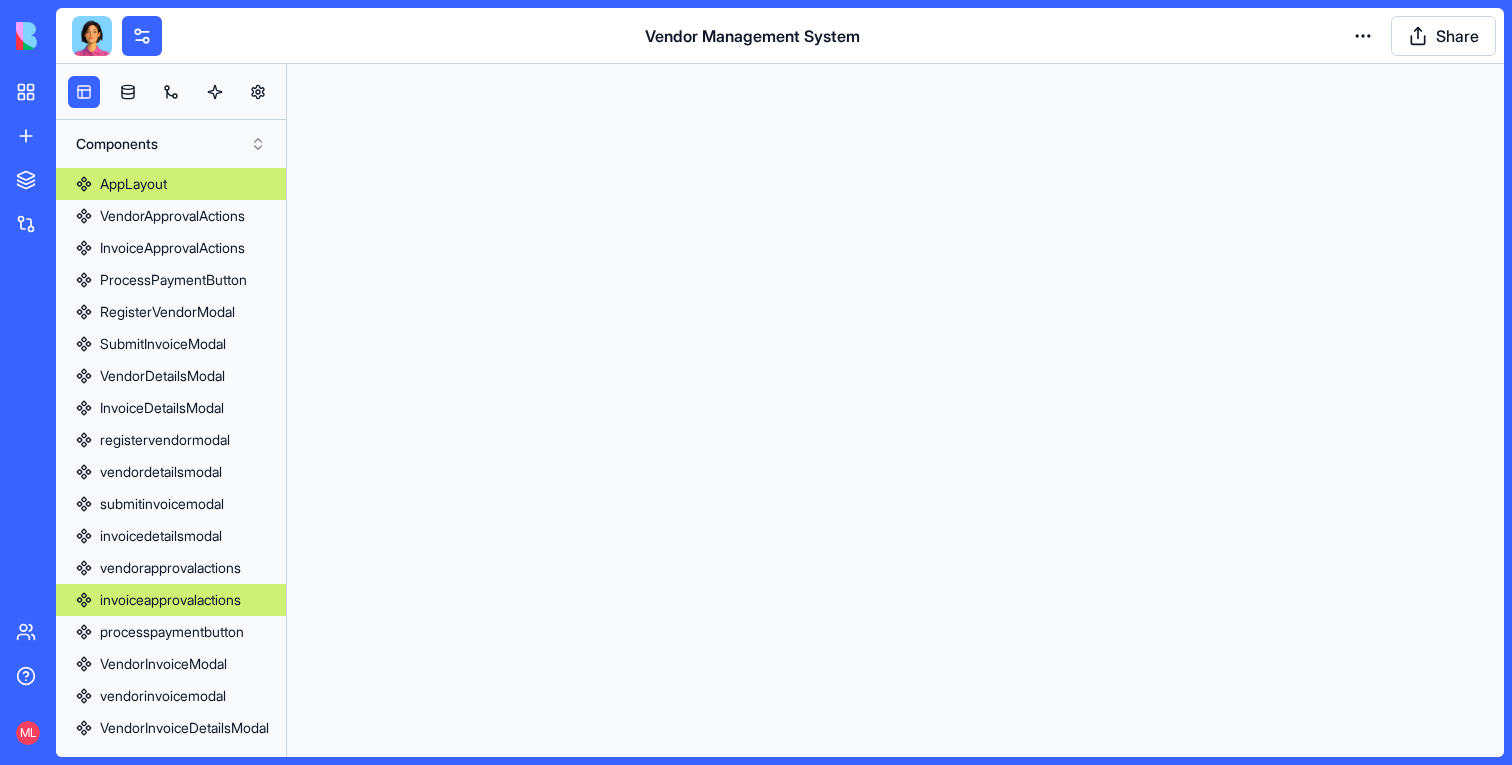 scroll, scrollTop: 55, scrollLeft: 0, axis: vertical 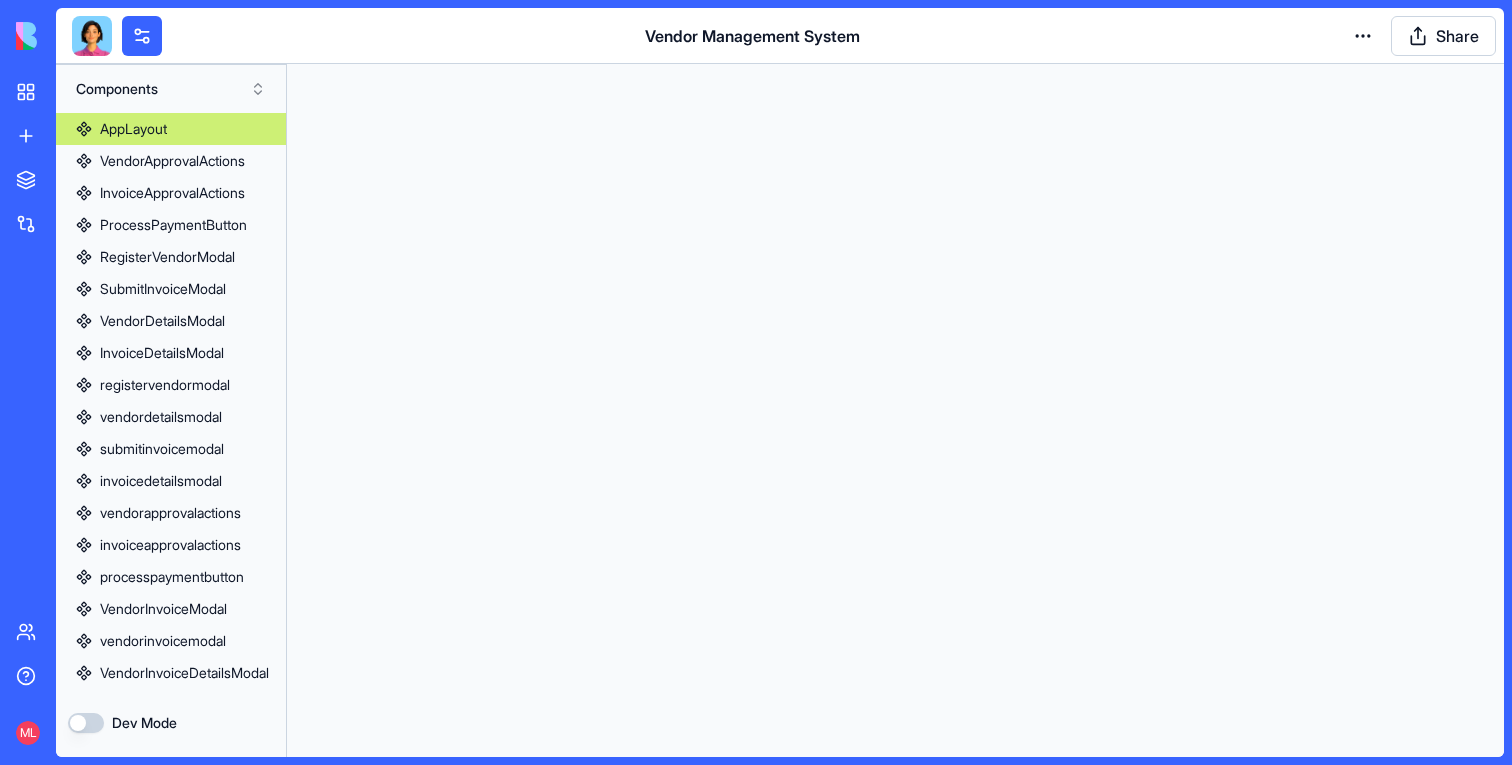 click on "Dev Mode" at bounding box center (86, 723) 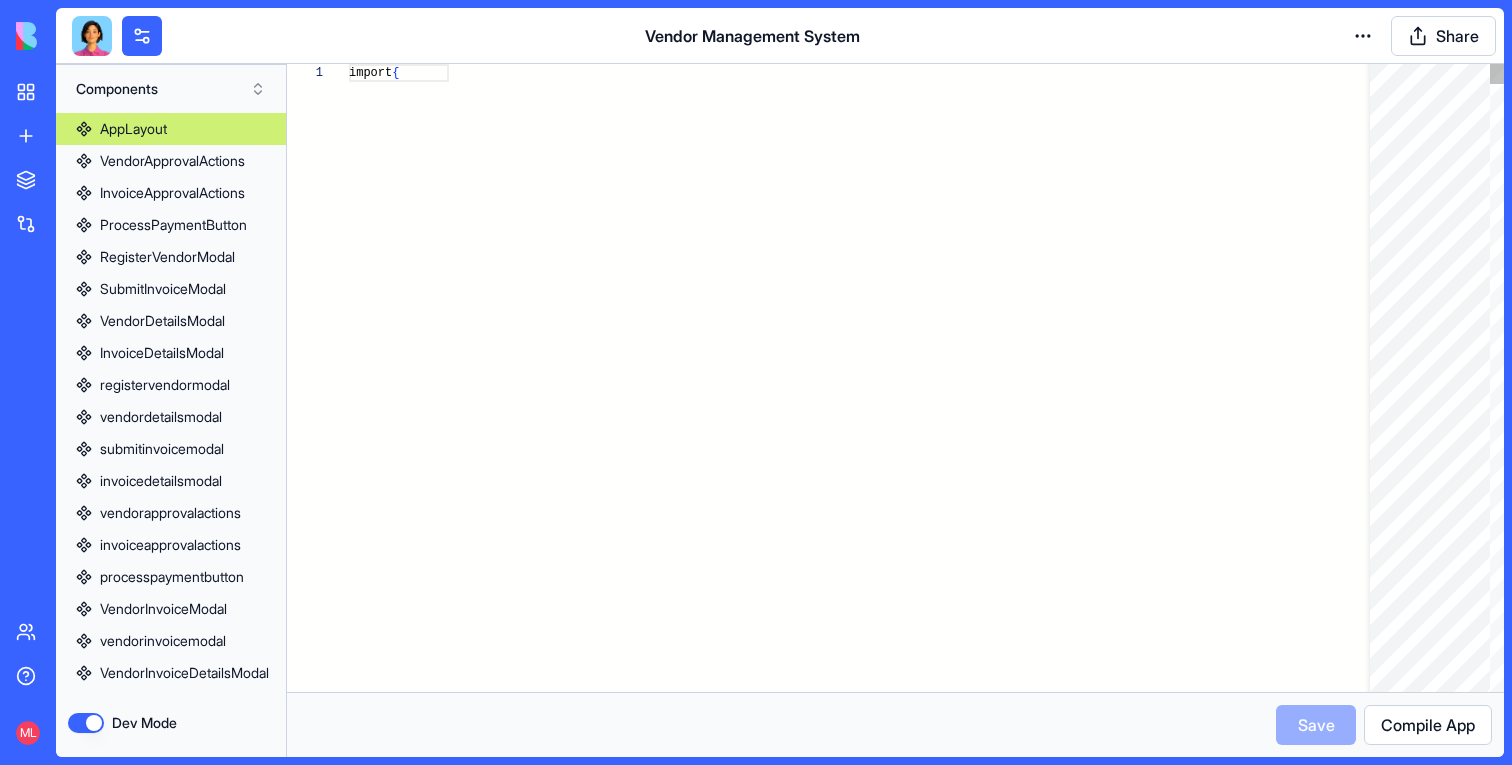 scroll, scrollTop: 180, scrollLeft: 0, axis: vertical 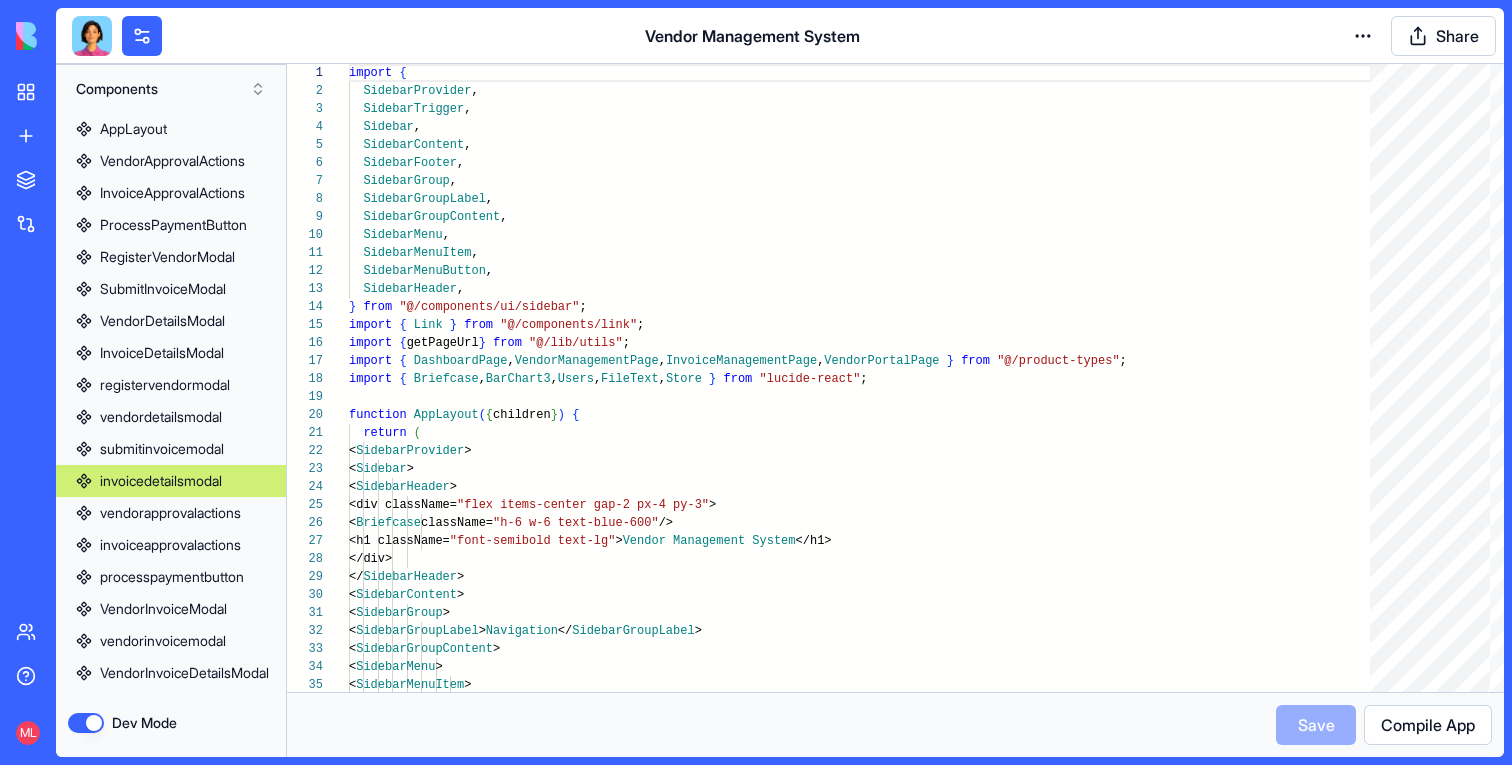 type on "**********" 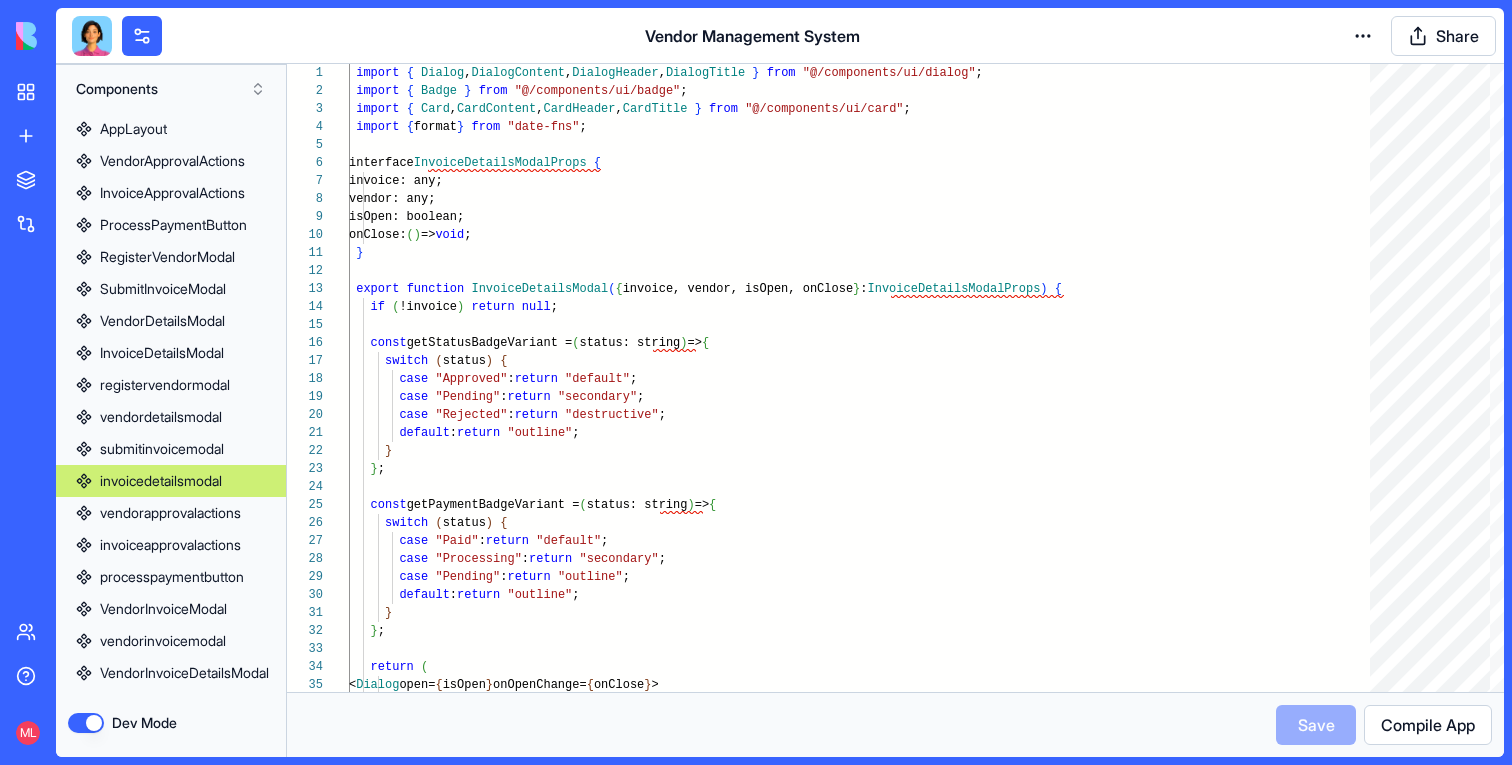 click at bounding box center (92, 36) 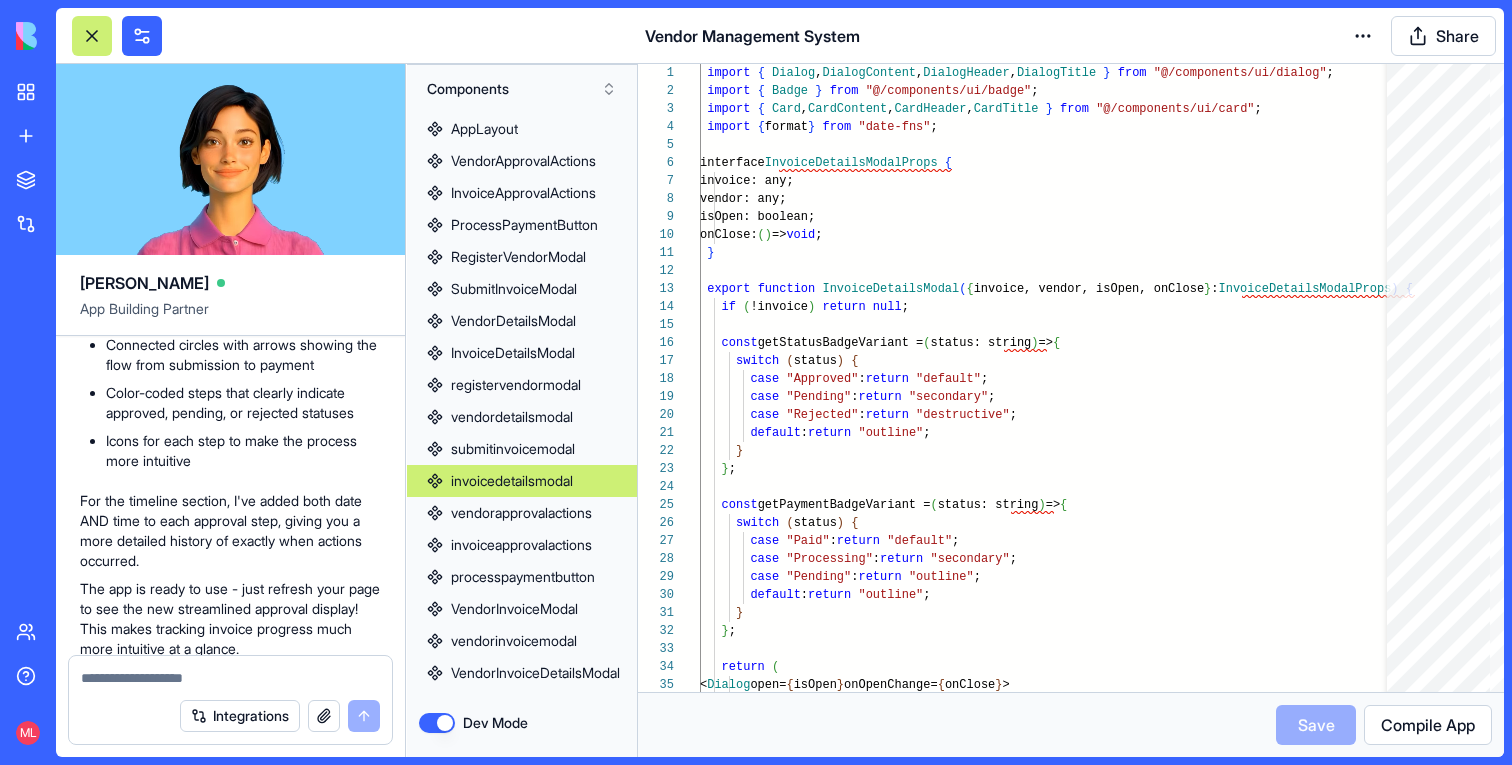 scroll, scrollTop: 17981, scrollLeft: 0, axis: vertical 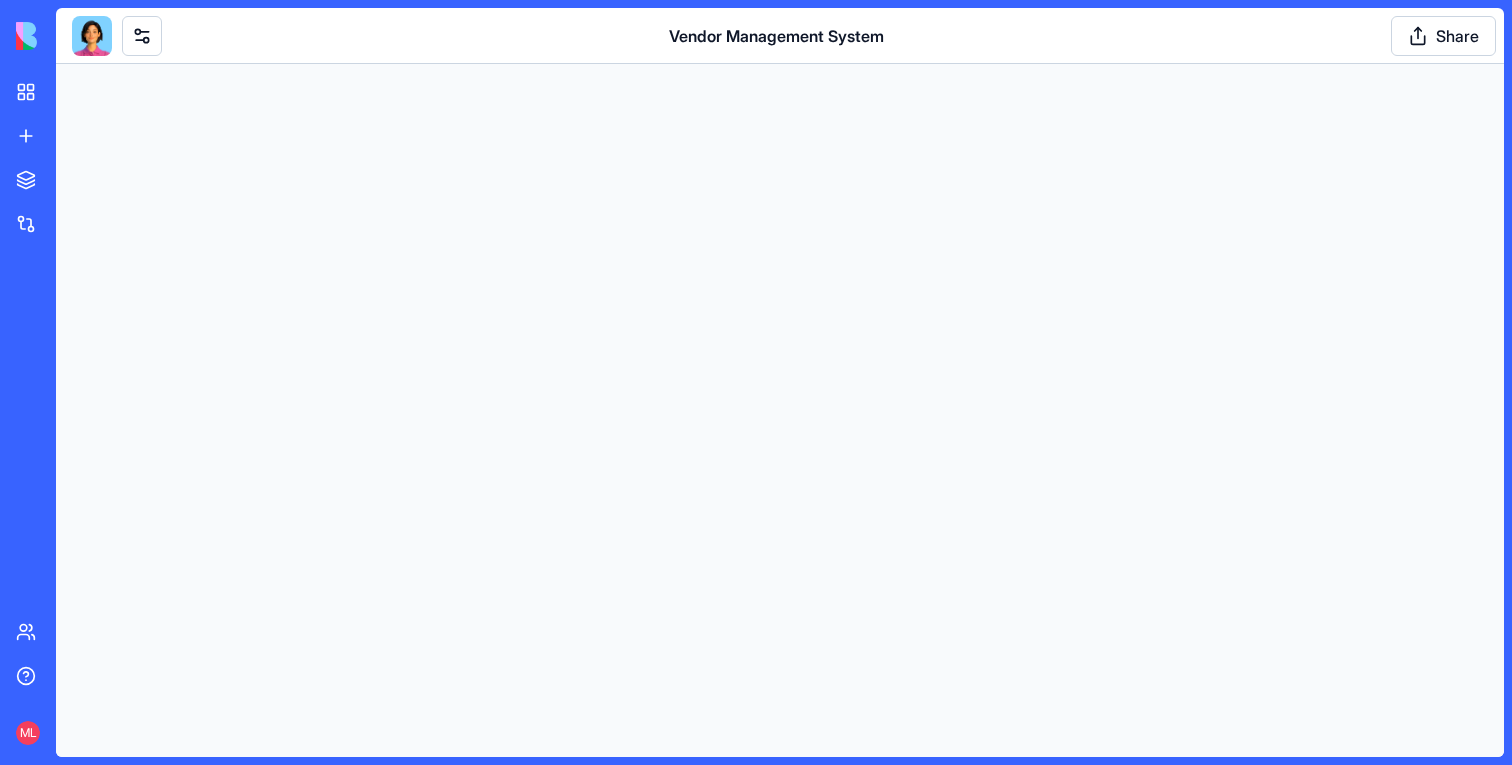click at bounding box center [92, 36] 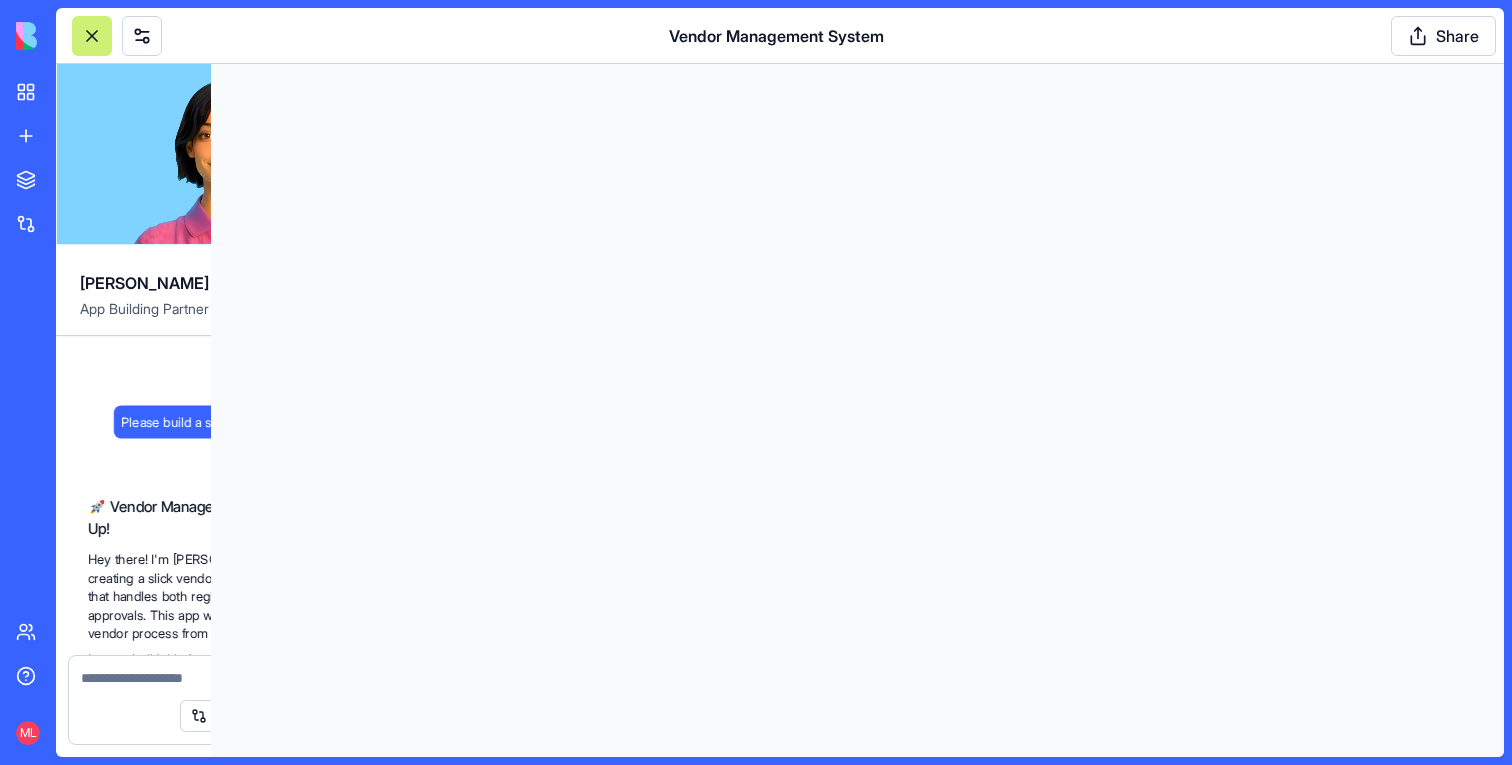 scroll, scrollTop: 18777, scrollLeft: 0, axis: vertical 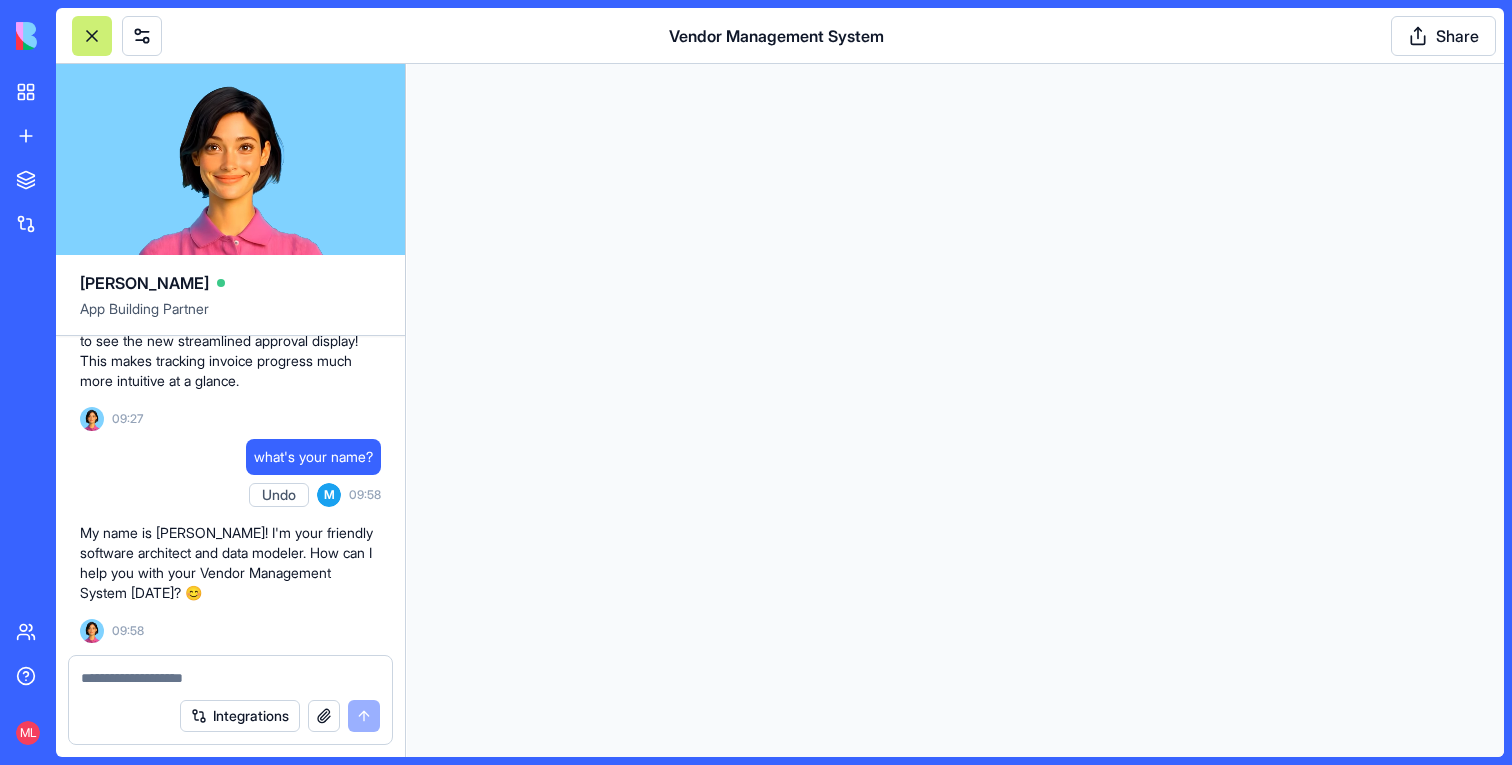 type 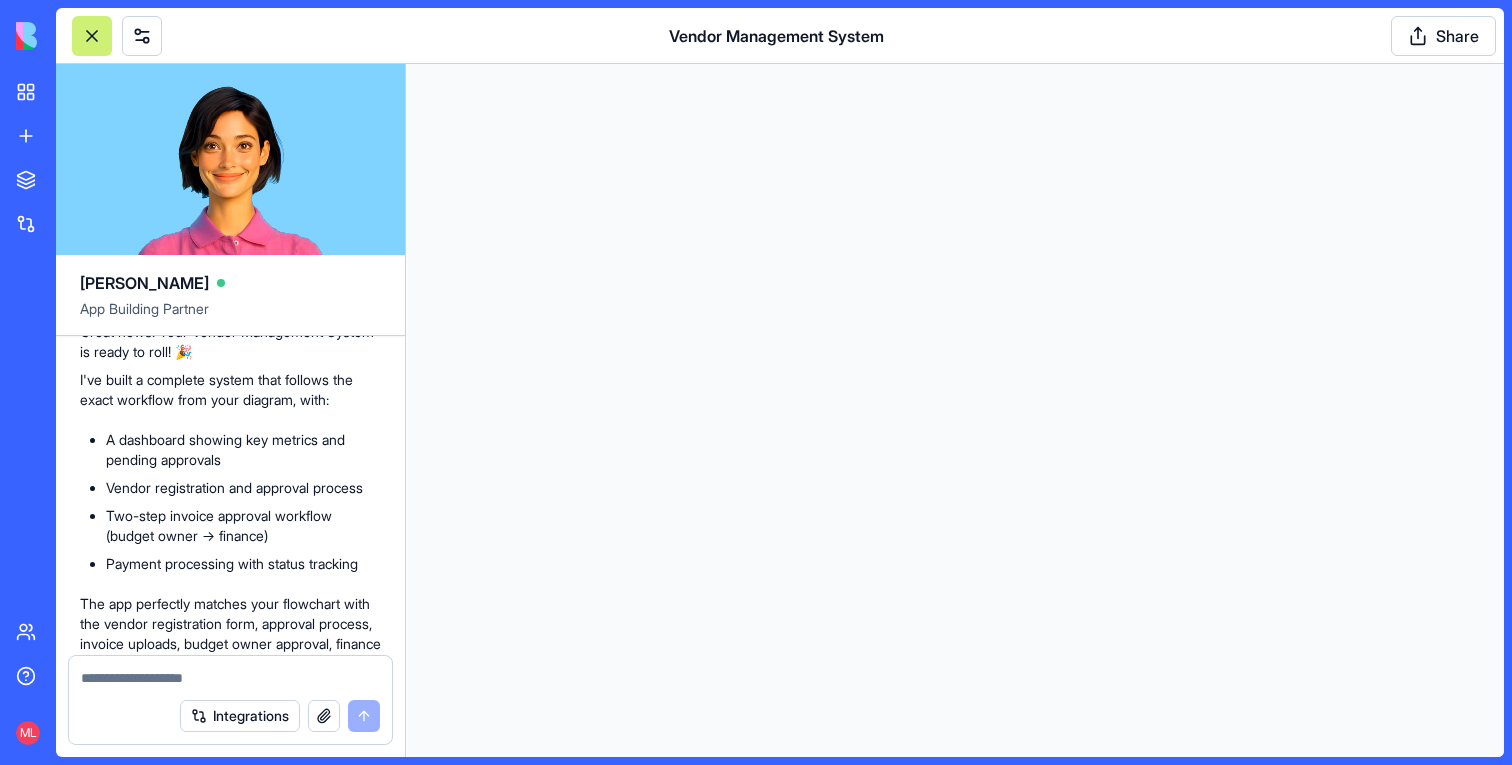 scroll, scrollTop: 641, scrollLeft: 0, axis: vertical 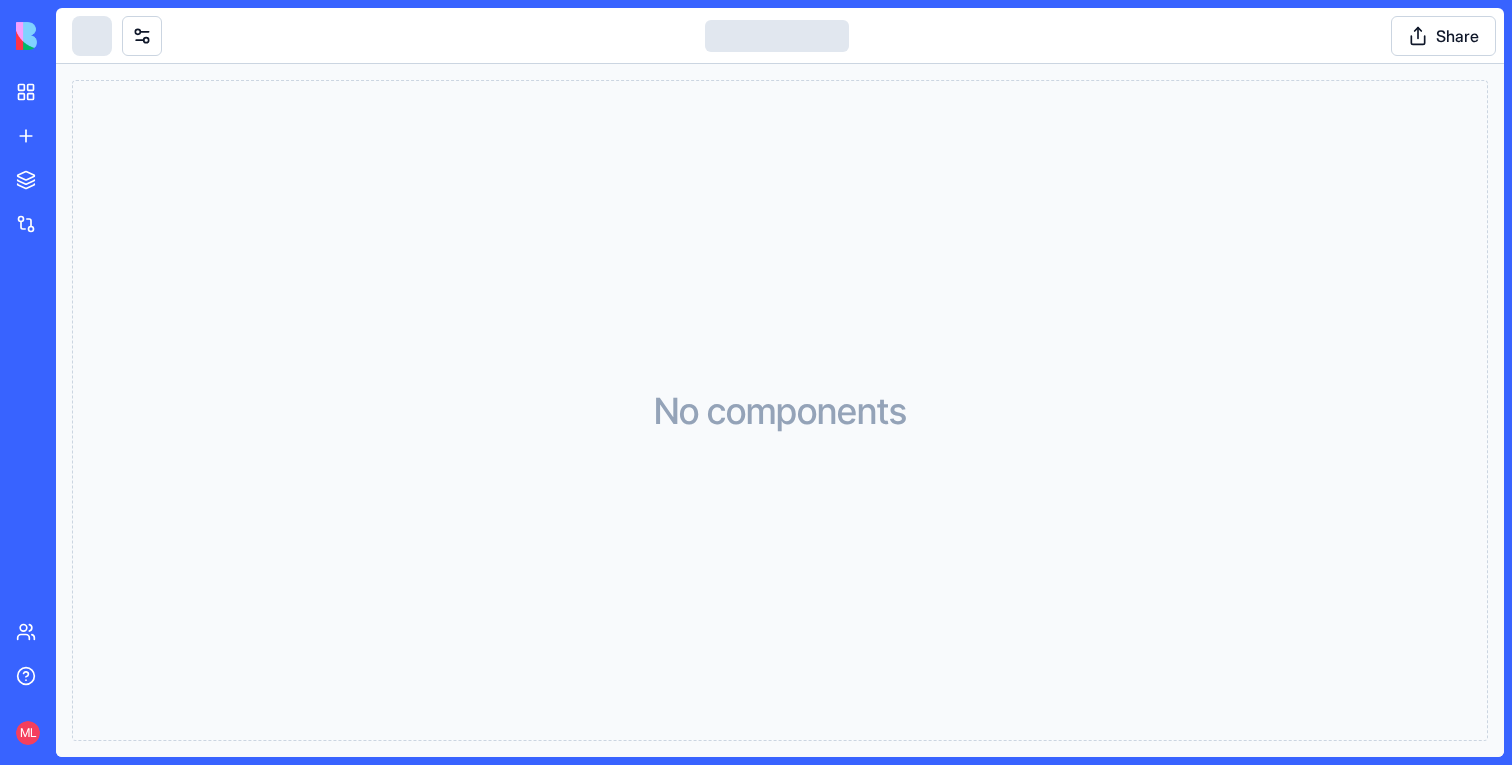 click at bounding box center (142, 36) 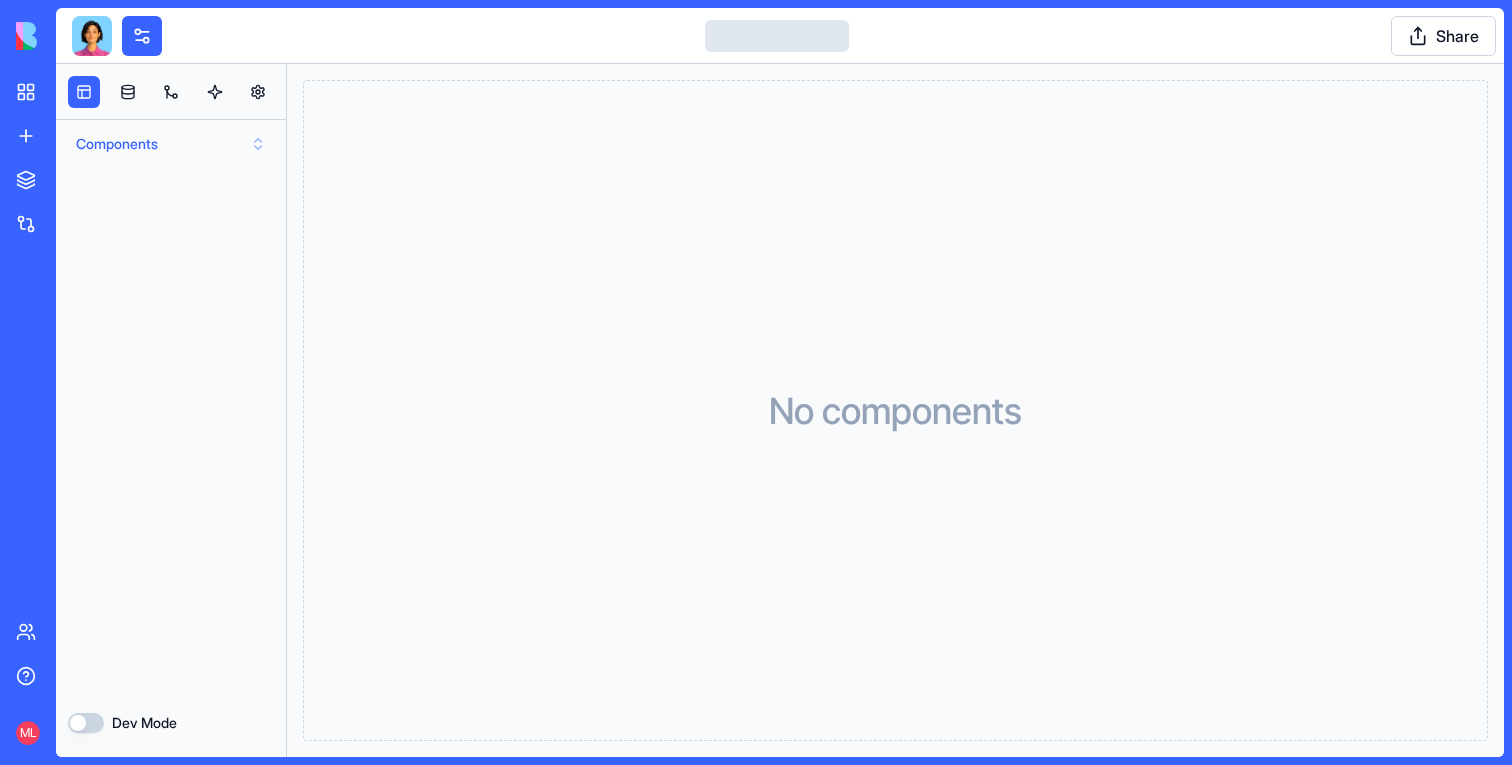 click on "Components" at bounding box center [171, 144] 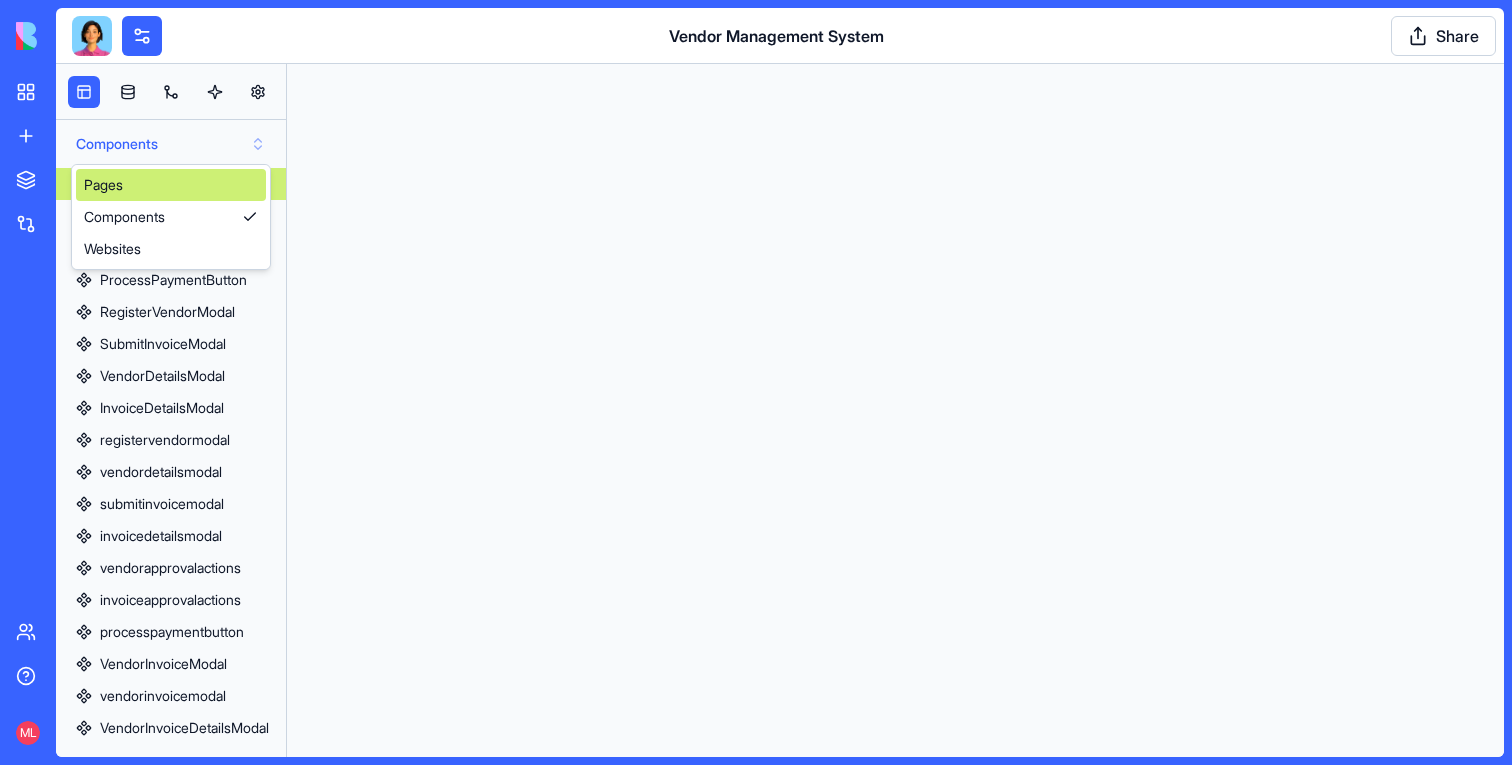 click on "Components" at bounding box center [171, 144] 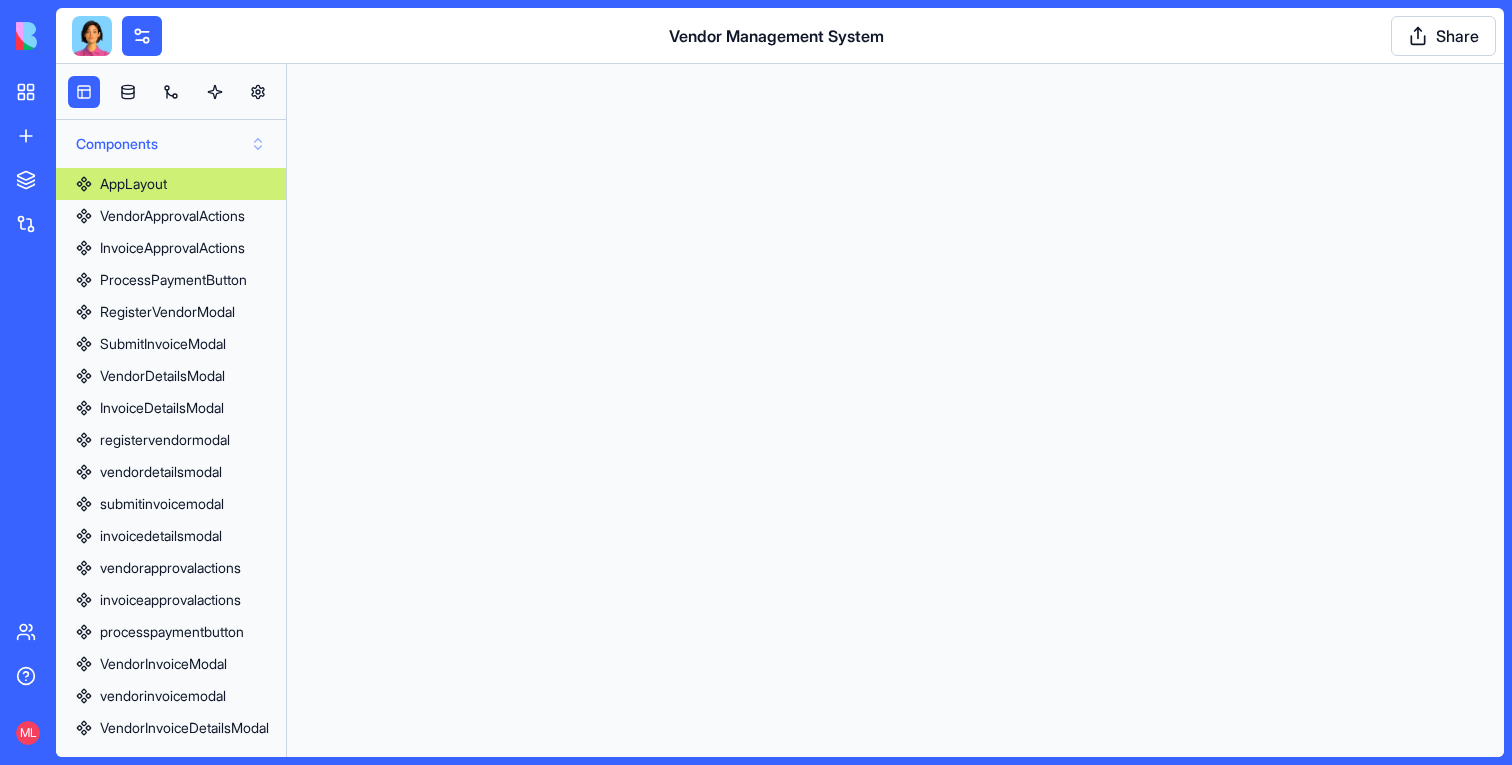 click on "Components" at bounding box center (171, 144) 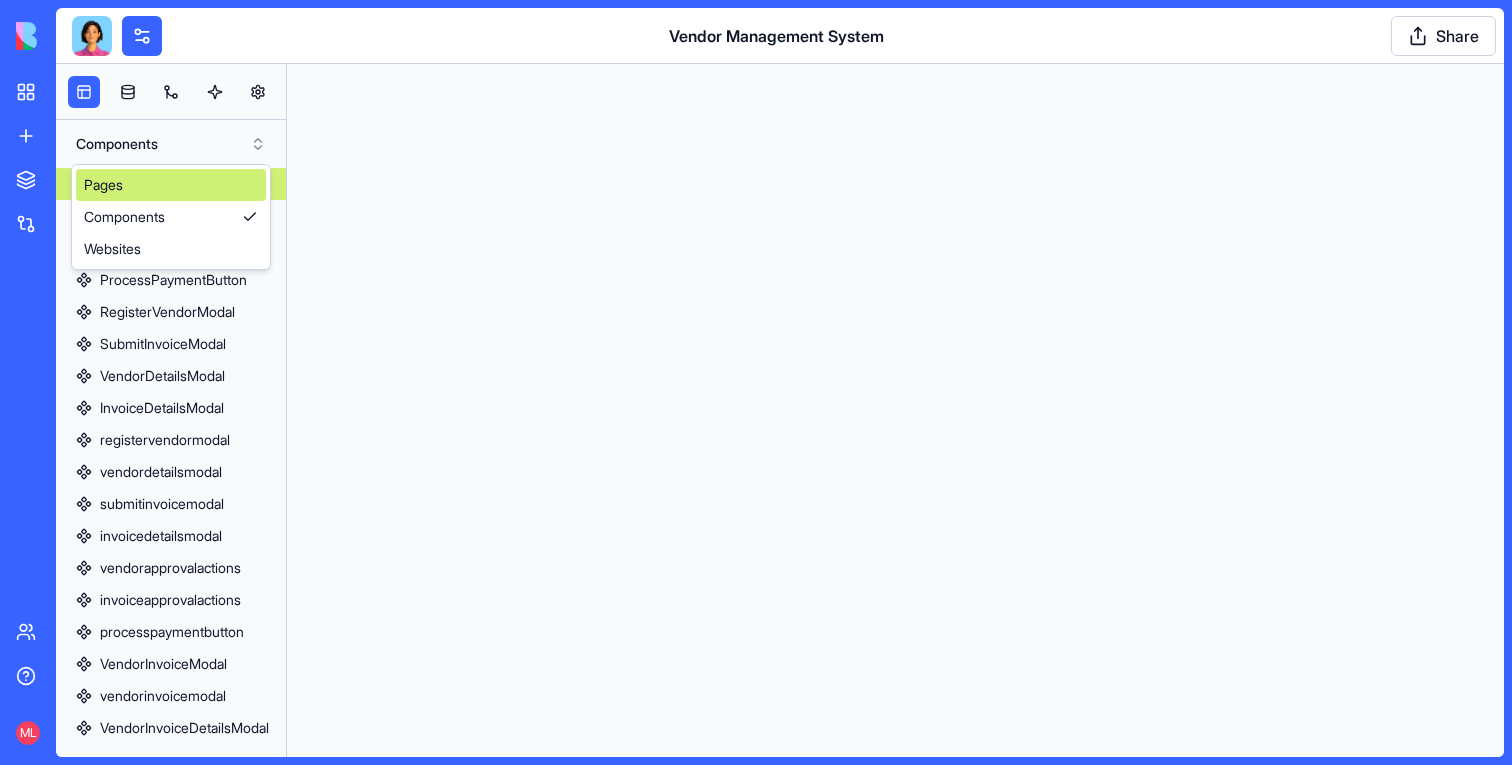 click on "Pages" at bounding box center (171, 185) 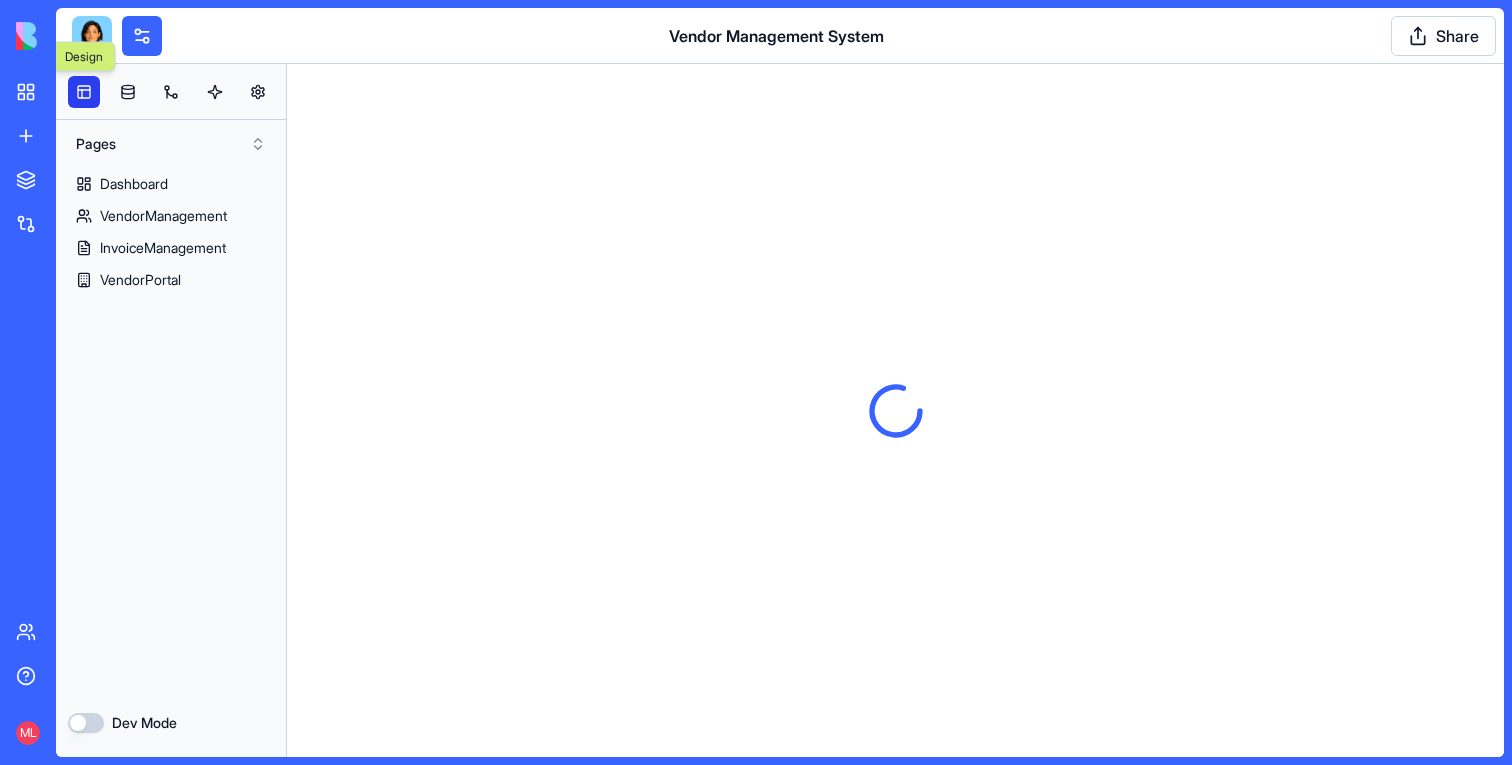 scroll, scrollTop: 0, scrollLeft: 0, axis: both 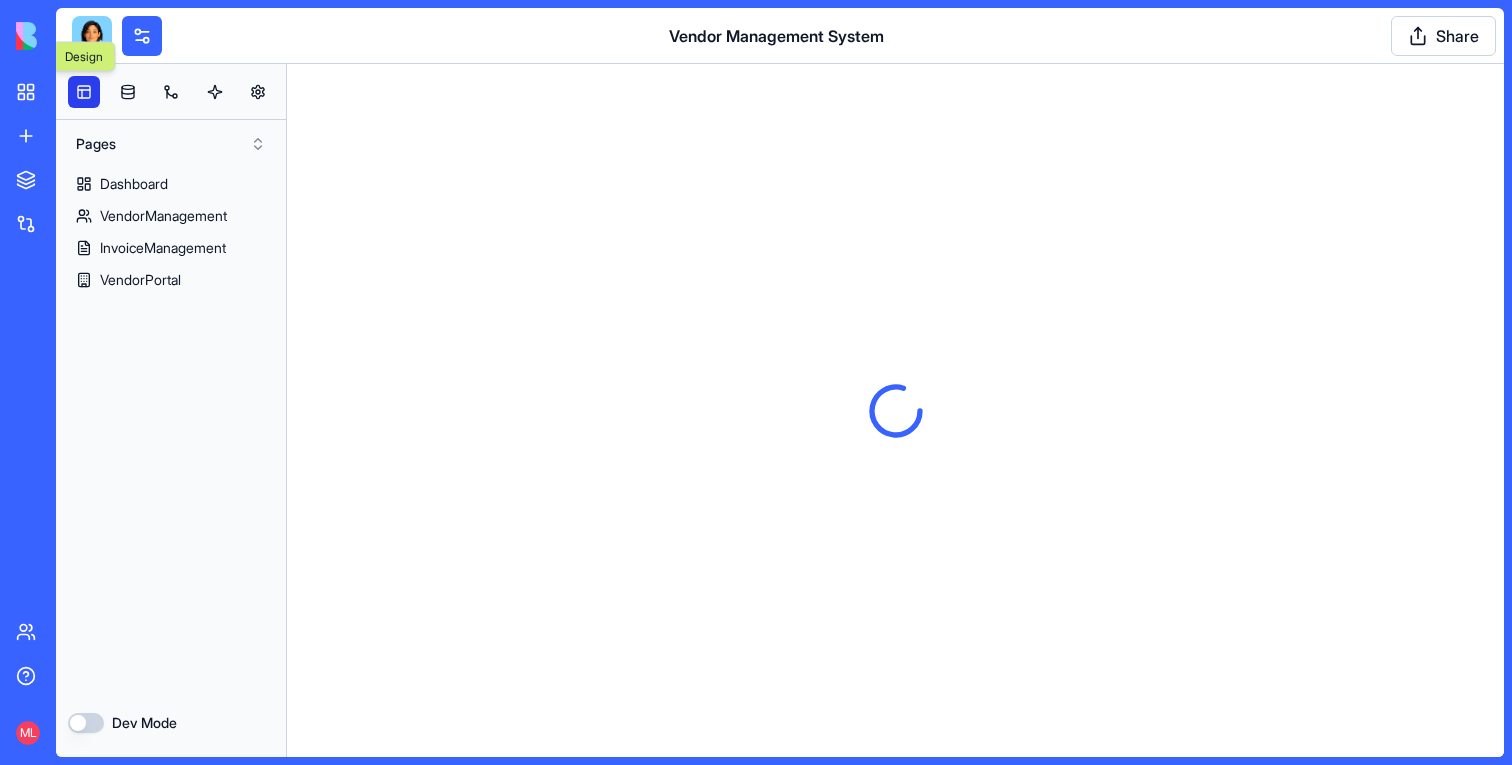 click at bounding box center (84, 92) 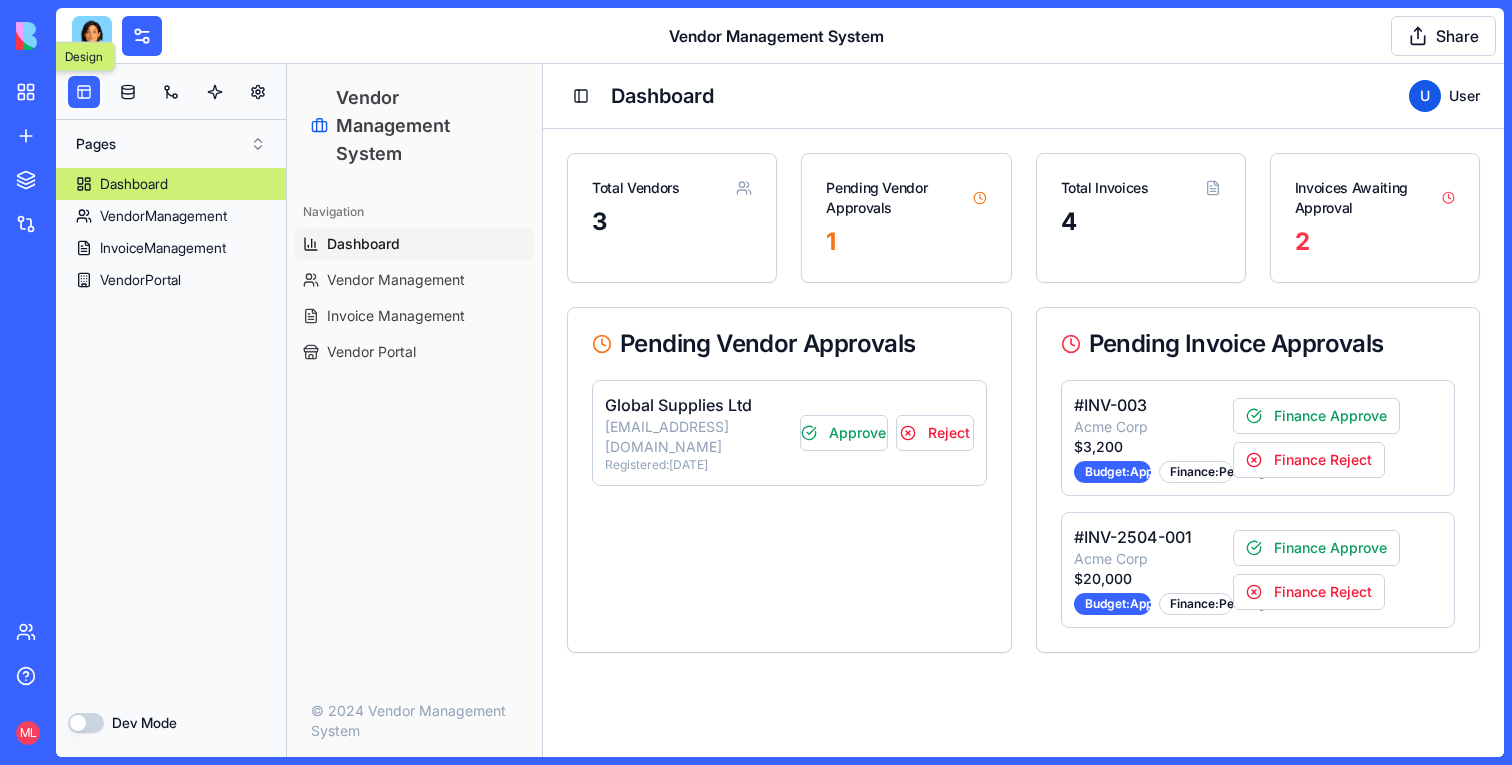 type 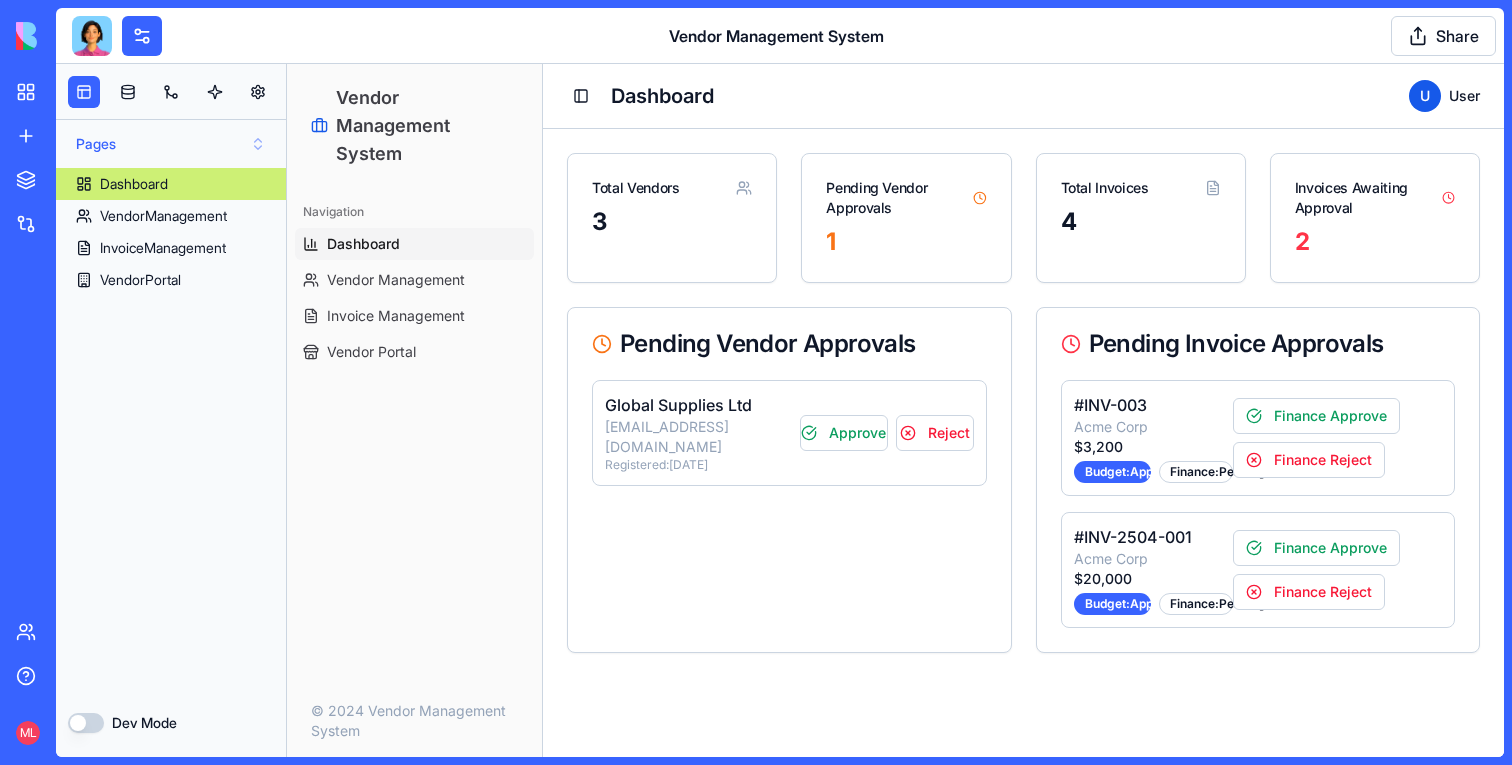 click on "Pages" at bounding box center (171, 144) 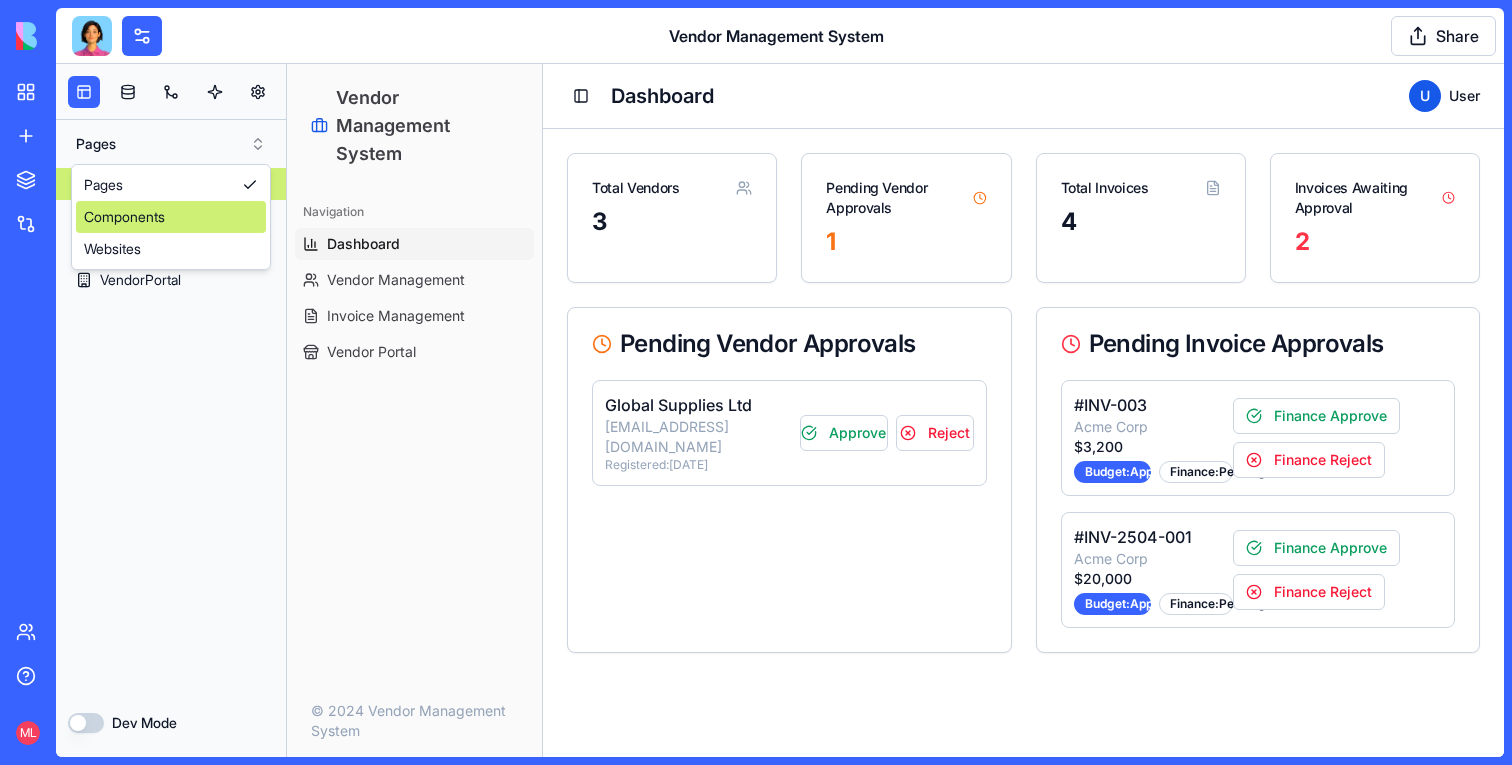 click on "Components" at bounding box center (171, 217) 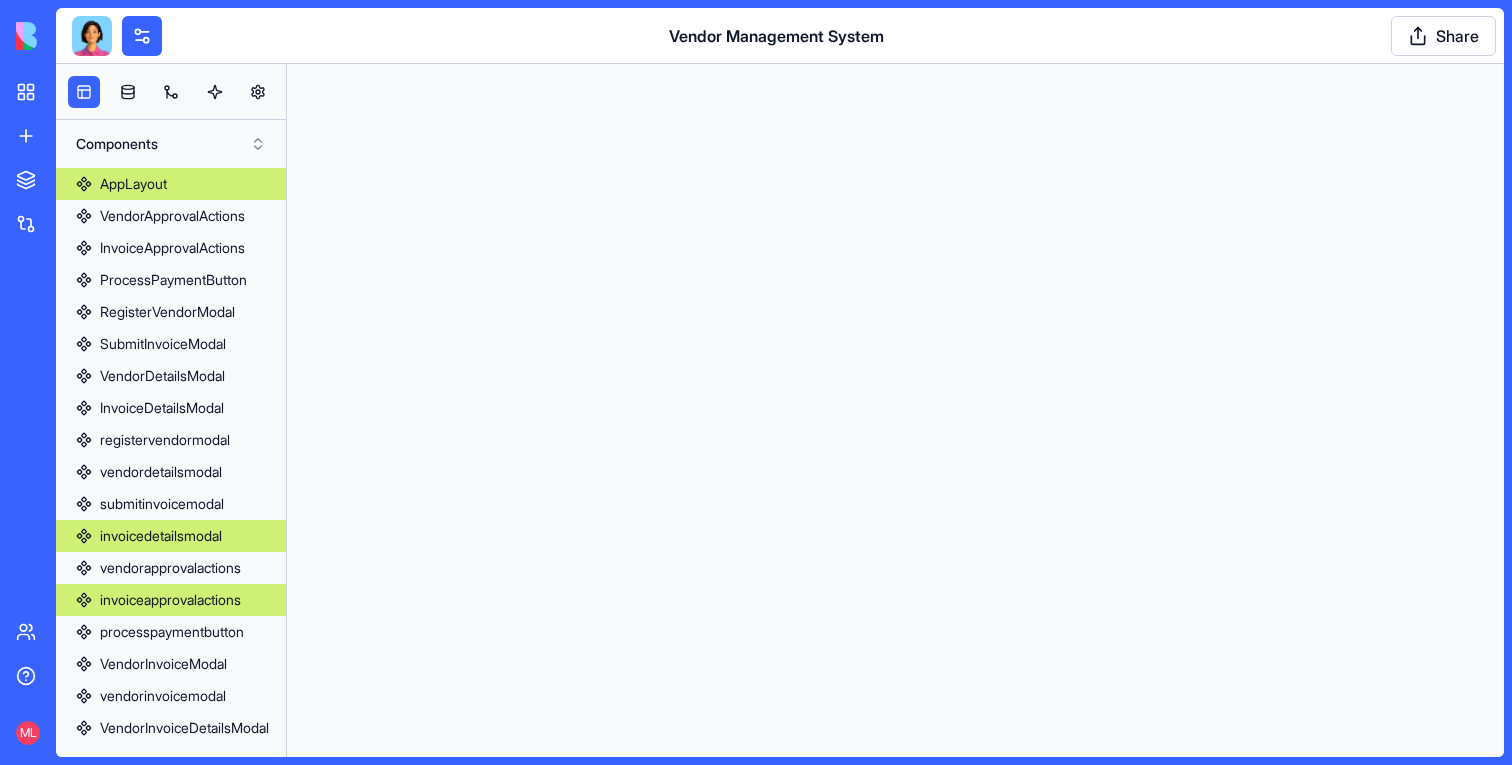 scroll, scrollTop: 55, scrollLeft: 0, axis: vertical 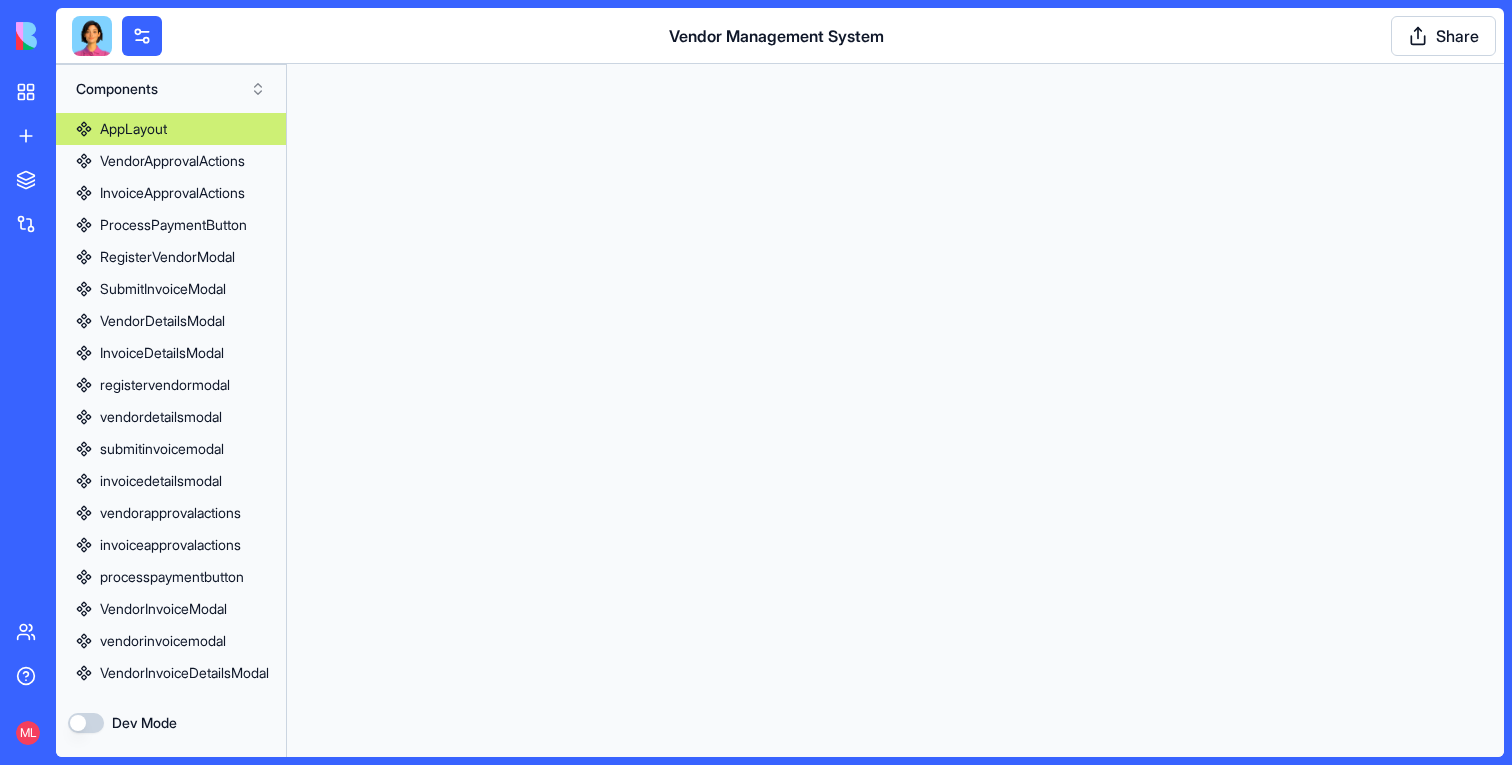 click at bounding box center [92, 36] 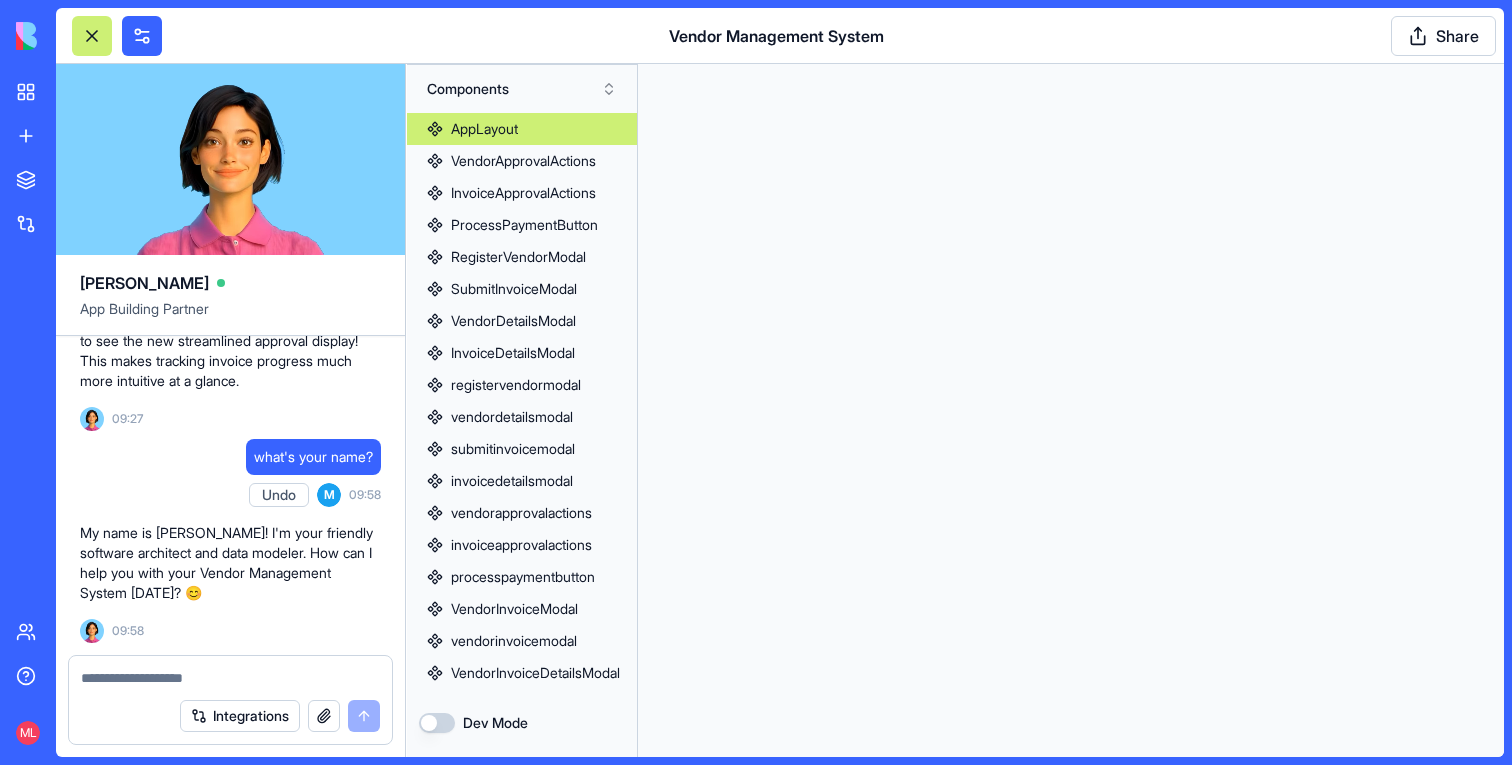scroll, scrollTop: 18777, scrollLeft: 0, axis: vertical 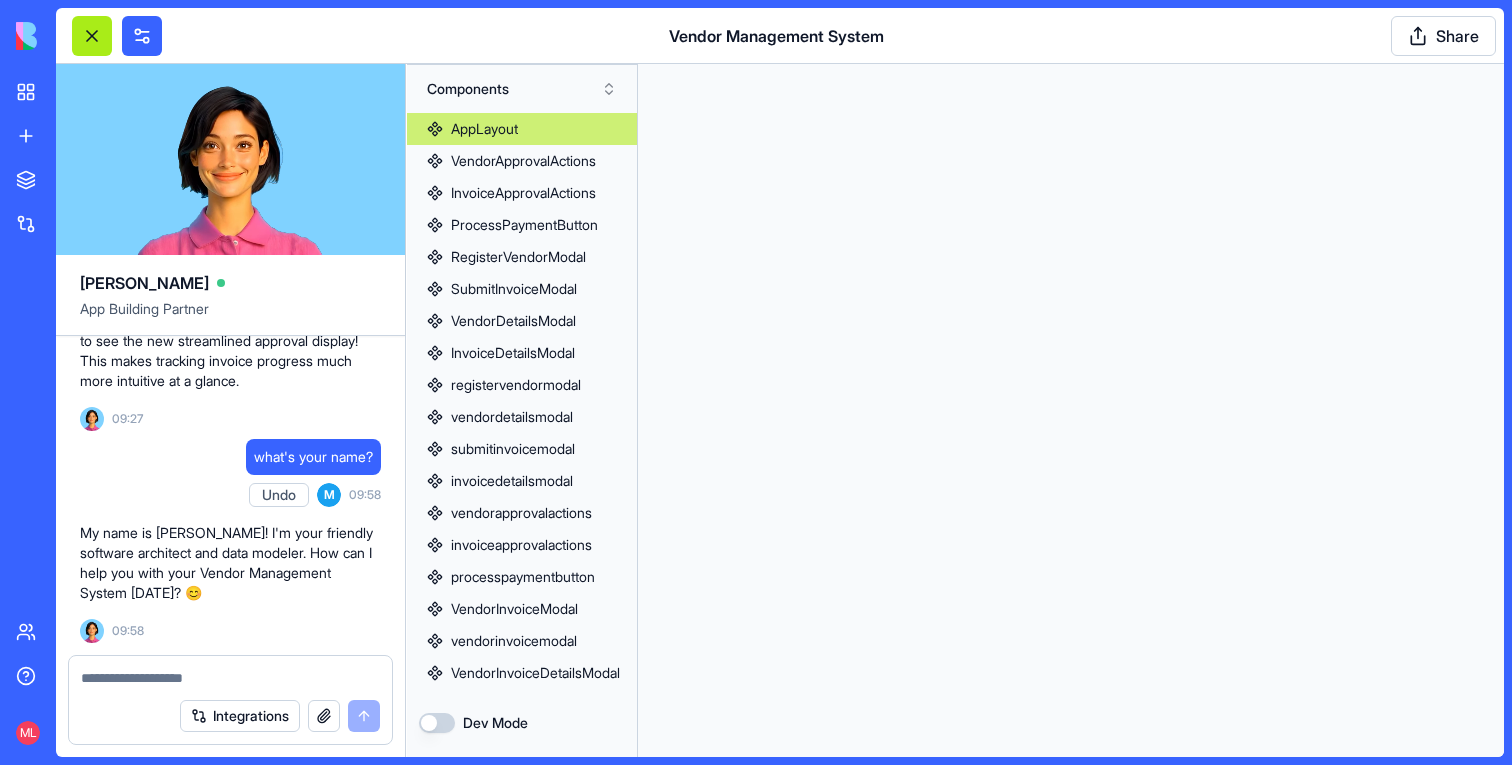 click at bounding box center (92, 36) 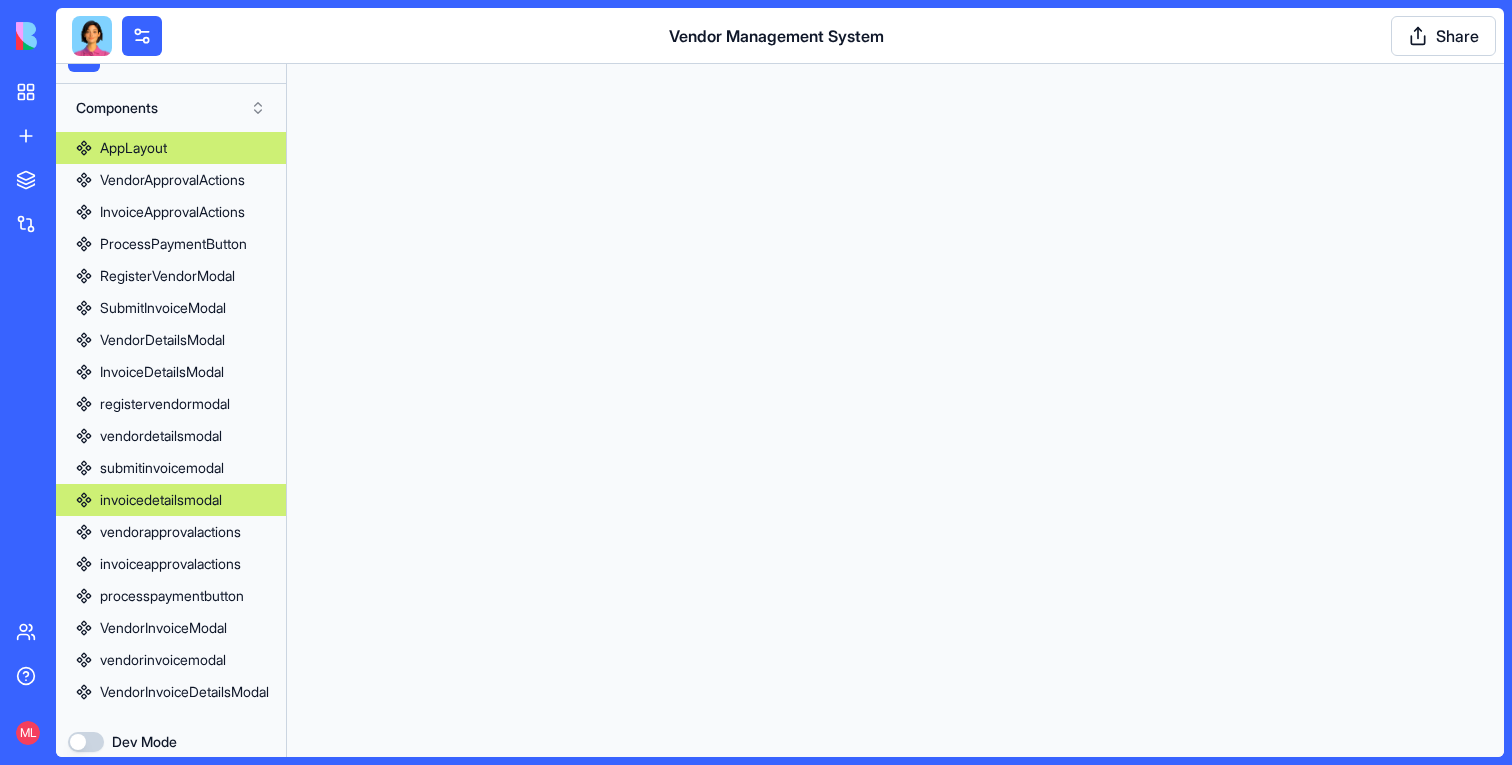 scroll, scrollTop: 55, scrollLeft: 0, axis: vertical 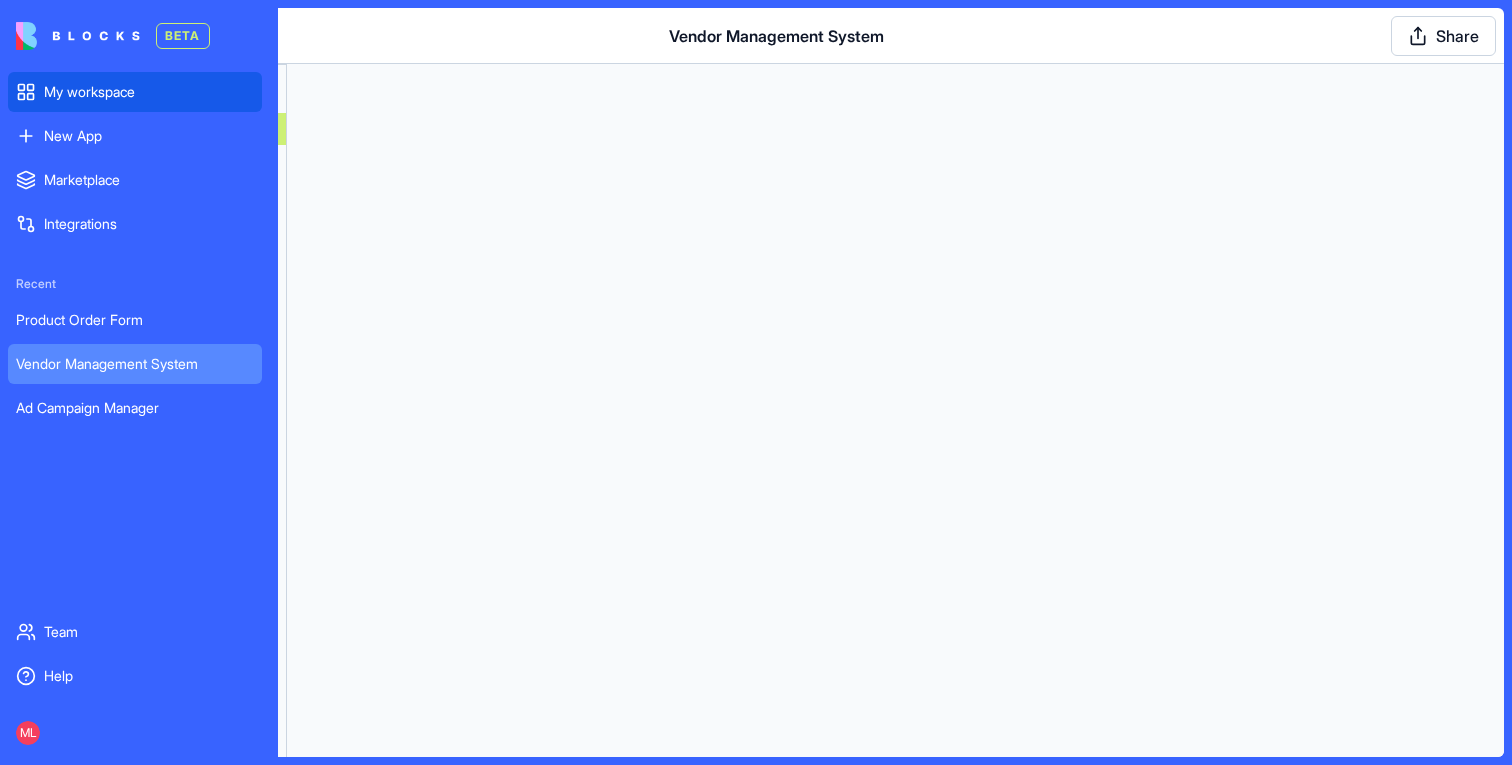 click on "My workspace" at bounding box center [135, 92] 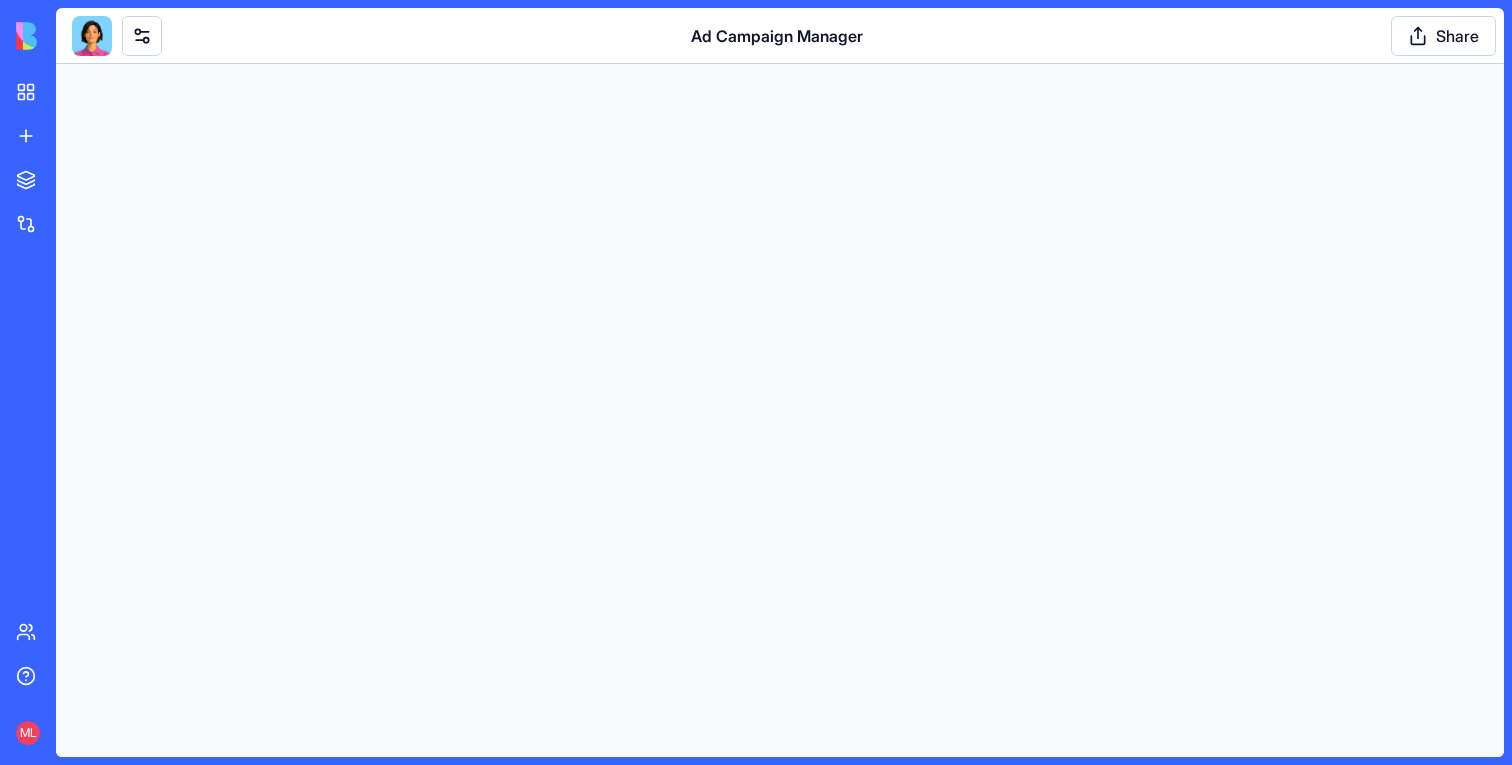 scroll, scrollTop: 0, scrollLeft: 0, axis: both 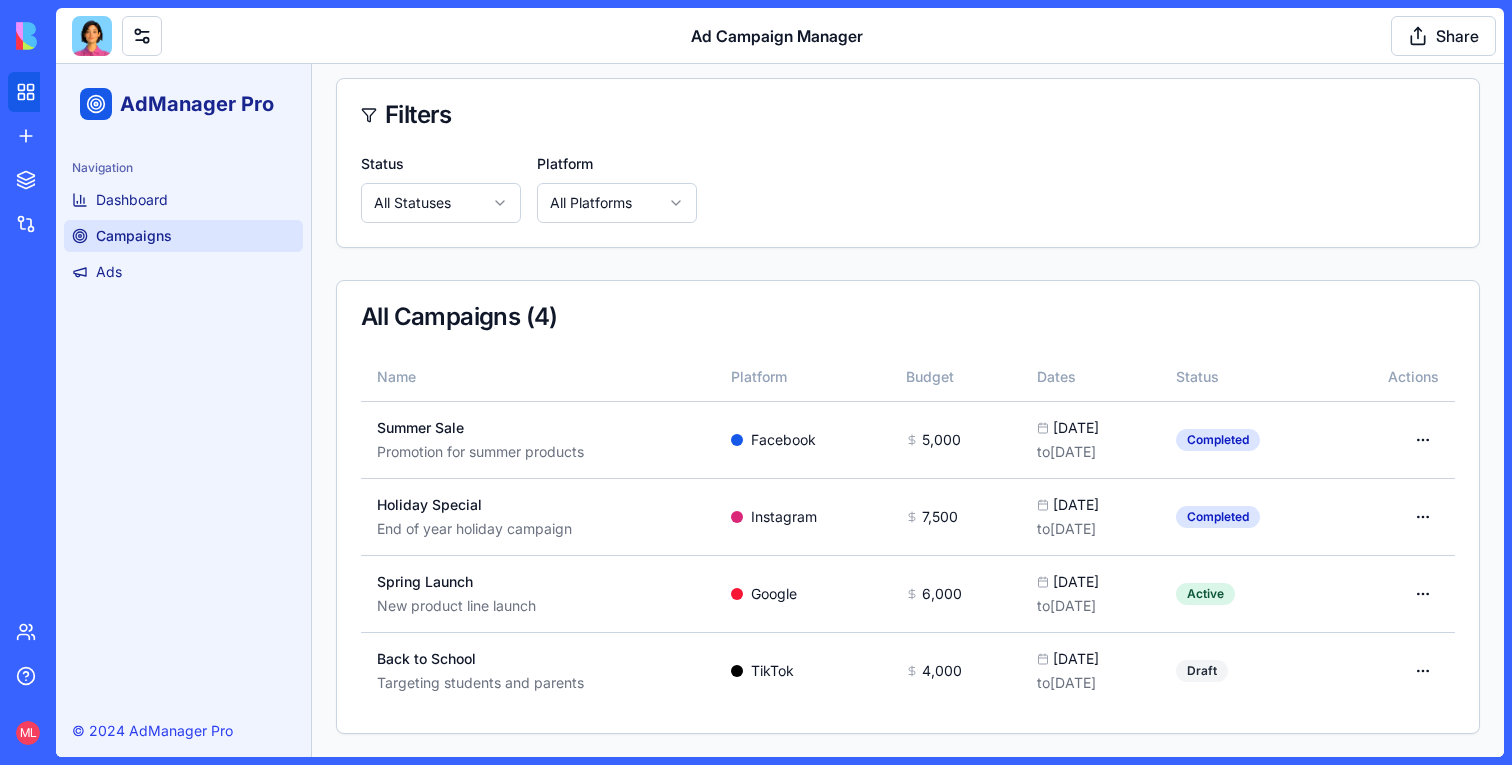 click on "My workspace" at bounding box center [48, 92] 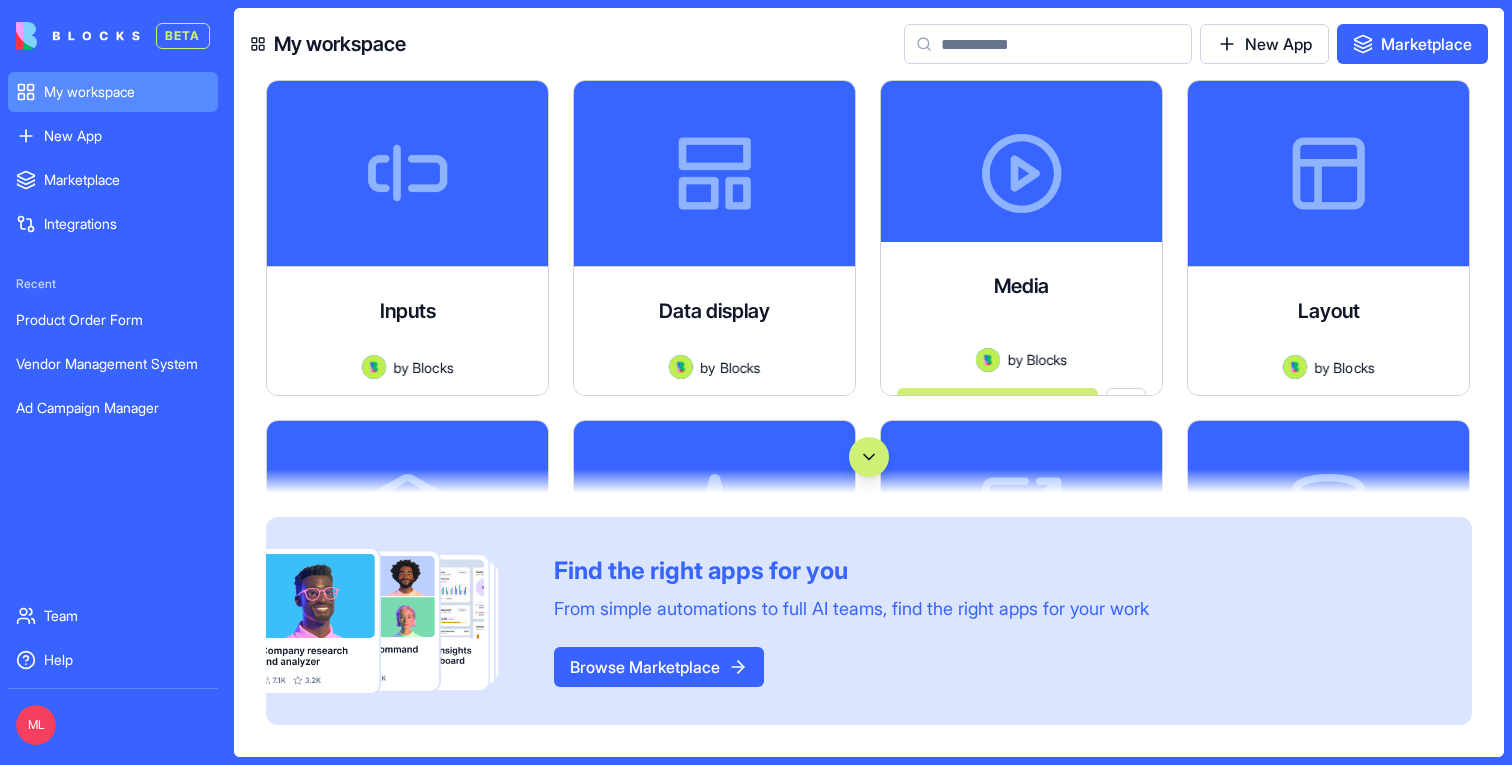 click at bounding box center (1048, 44) 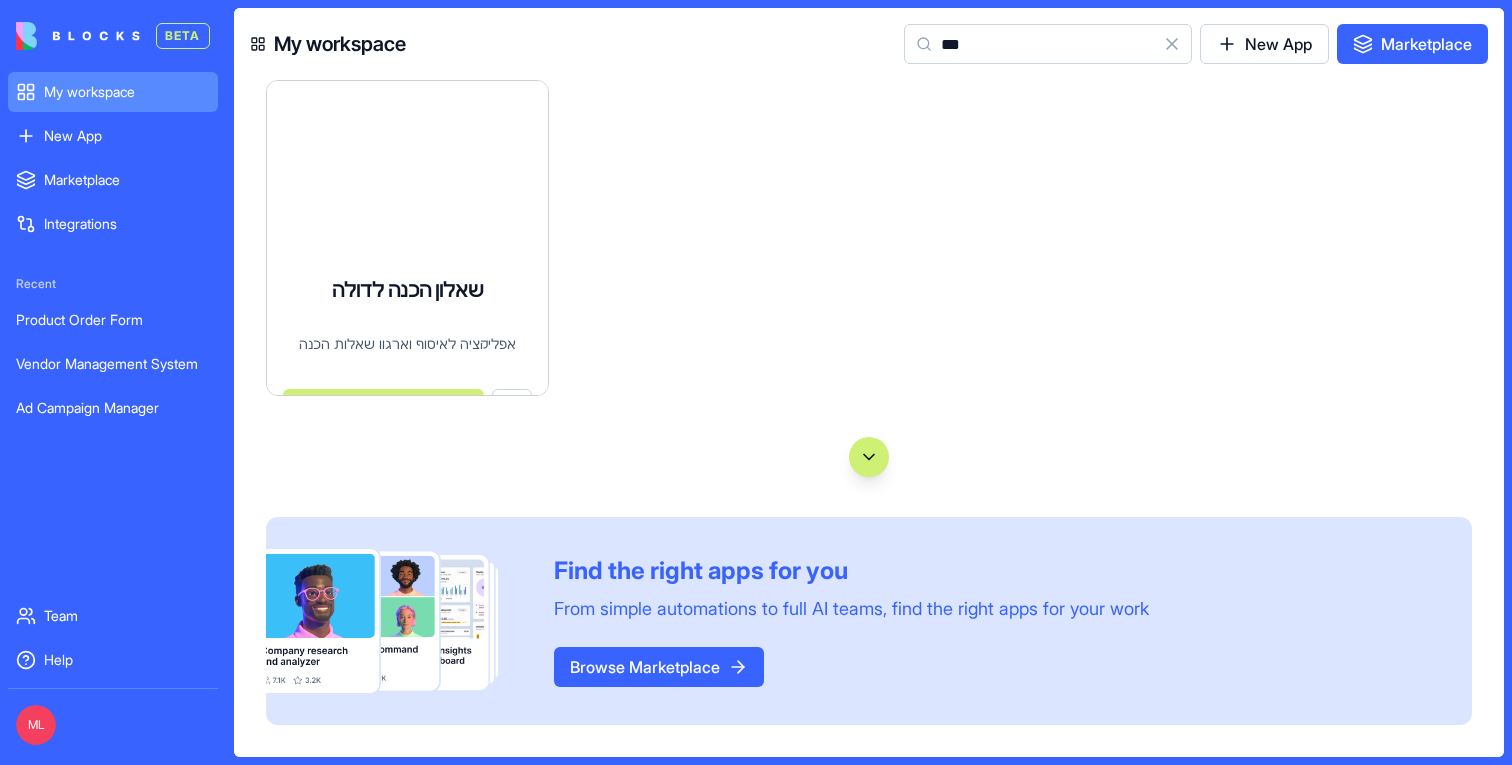 type on "***" 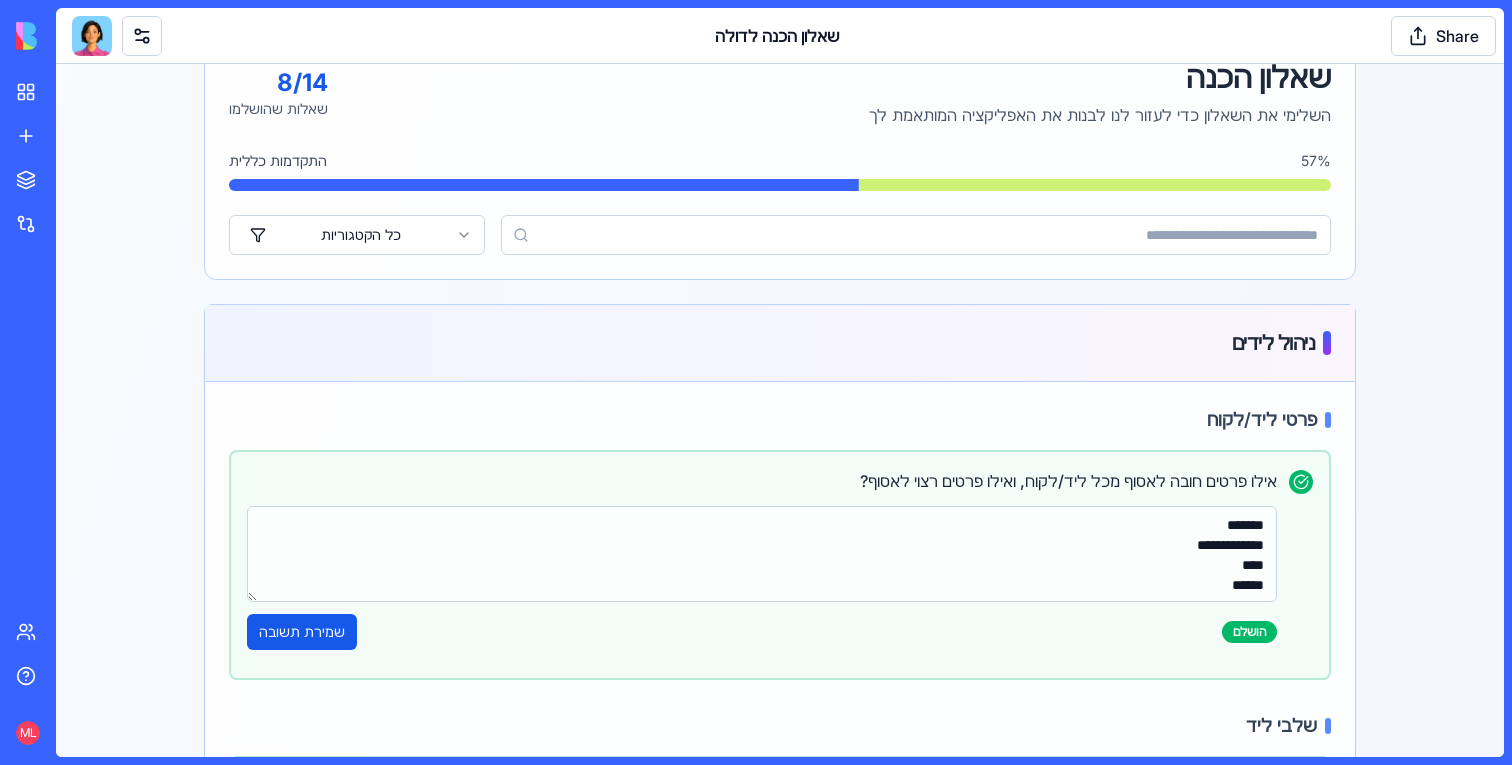 scroll, scrollTop: 61, scrollLeft: 0, axis: vertical 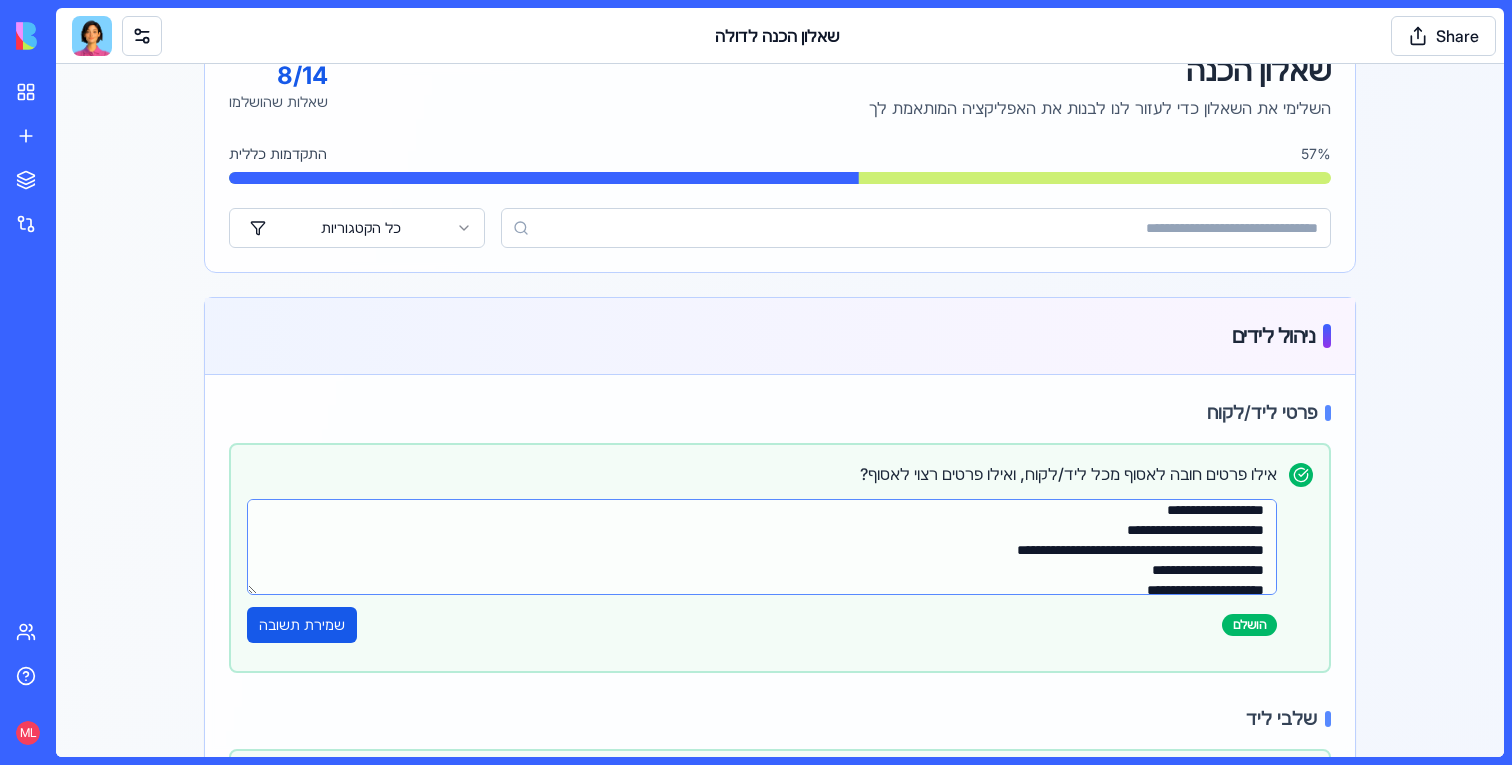 click at bounding box center (762, 547) 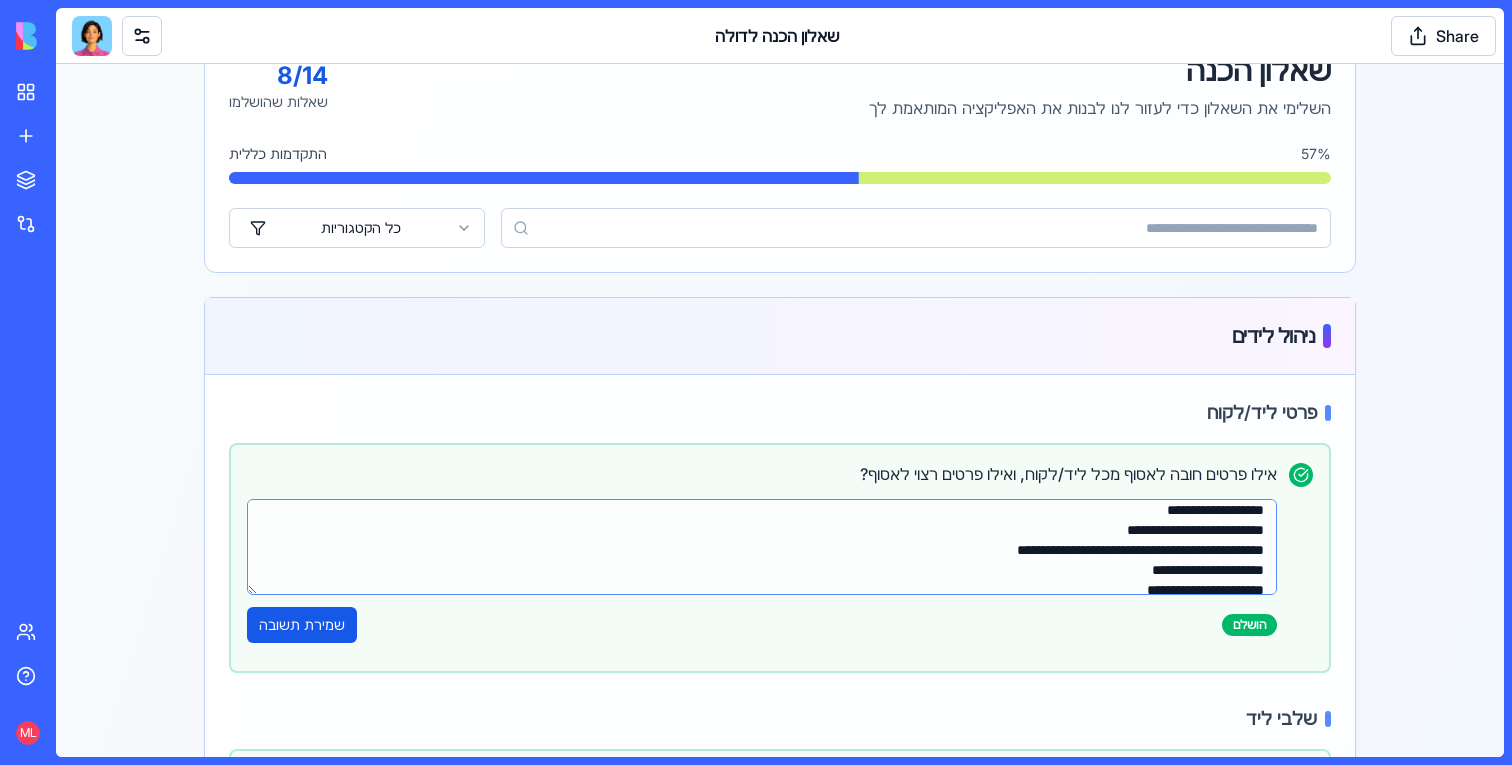 click at bounding box center (762, 547) 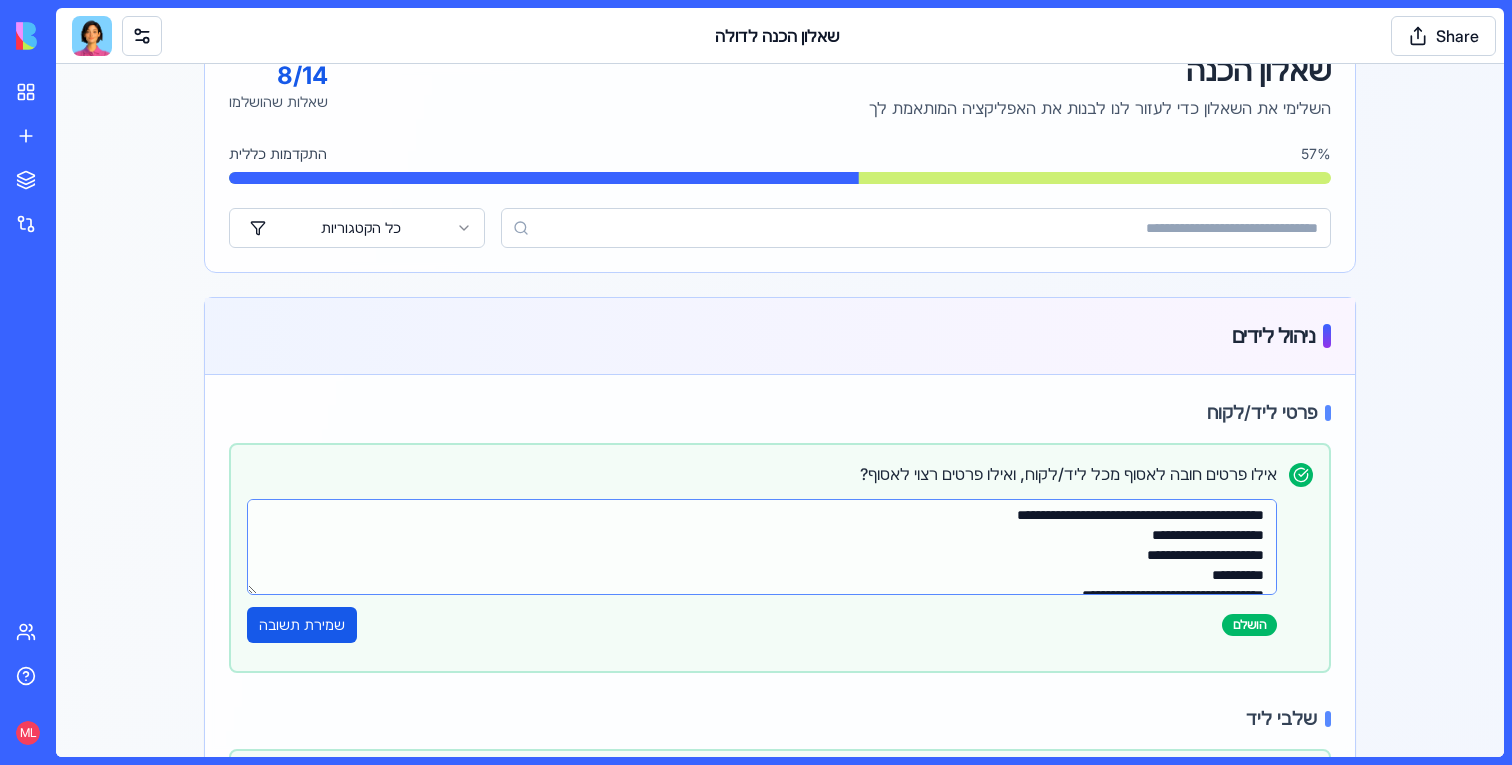 scroll, scrollTop: 219, scrollLeft: 0, axis: vertical 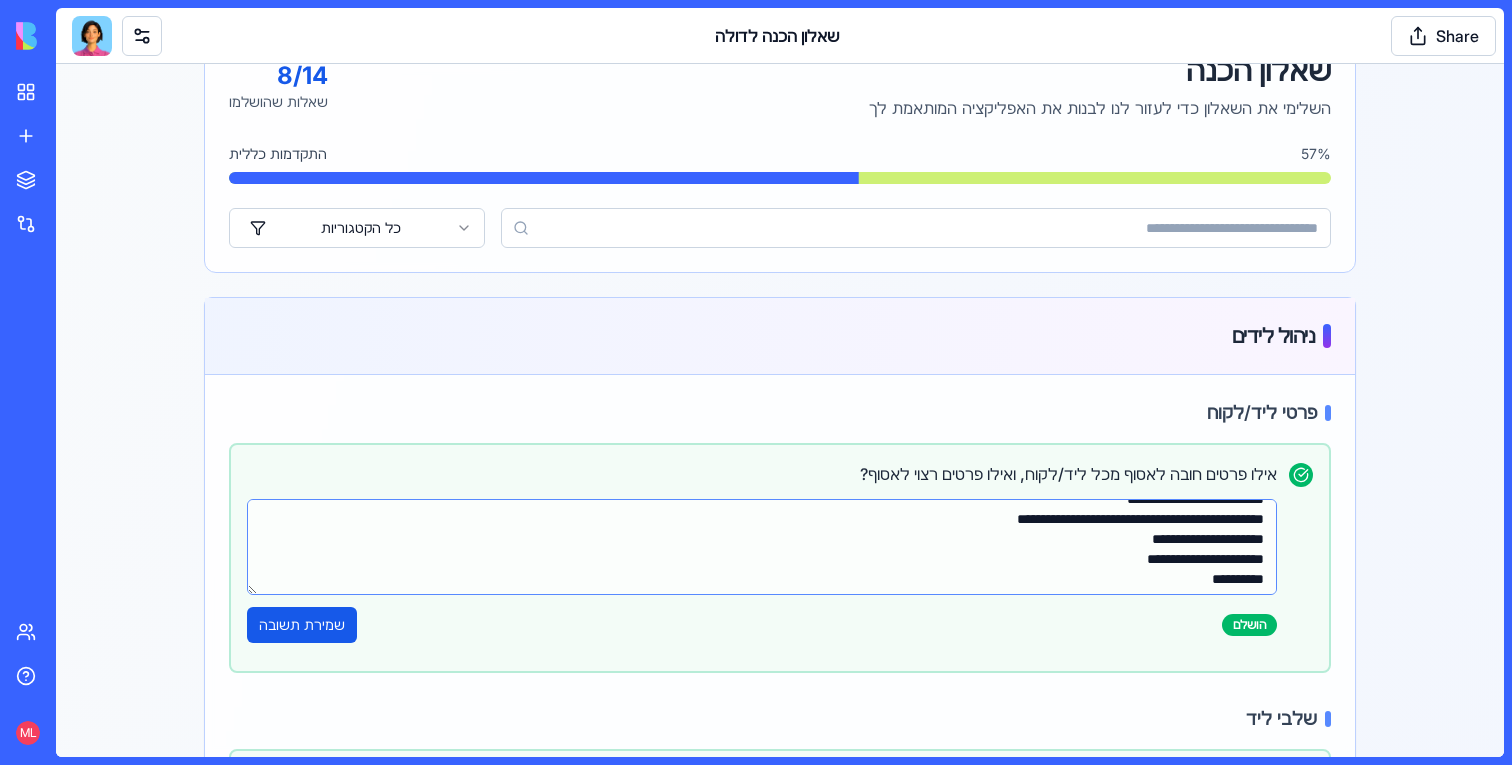 drag, startPoint x: 1086, startPoint y: 558, endPoint x: 1289, endPoint y: 520, distance: 206.52603 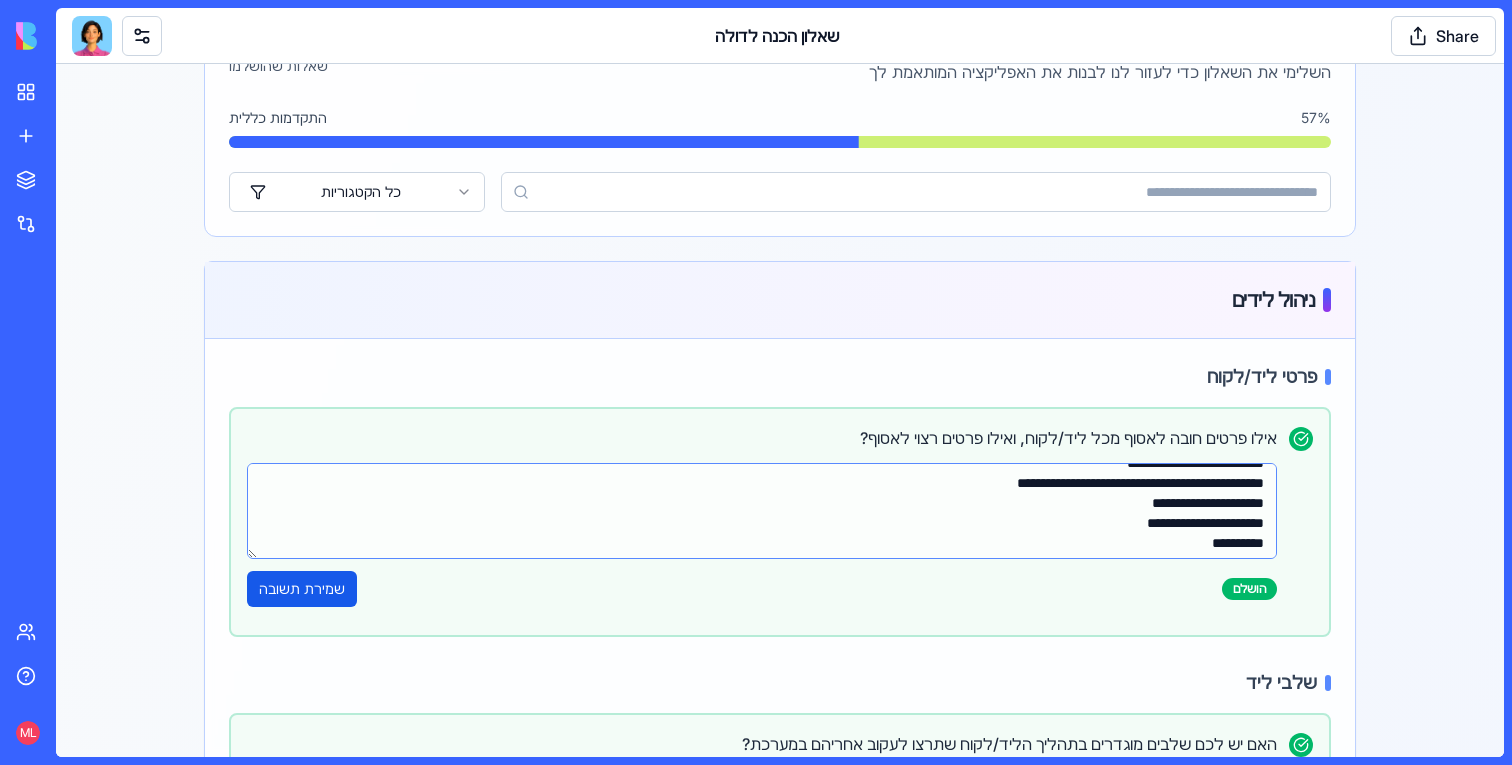 scroll, scrollTop: 111, scrollLeft: 0, axis: vertical 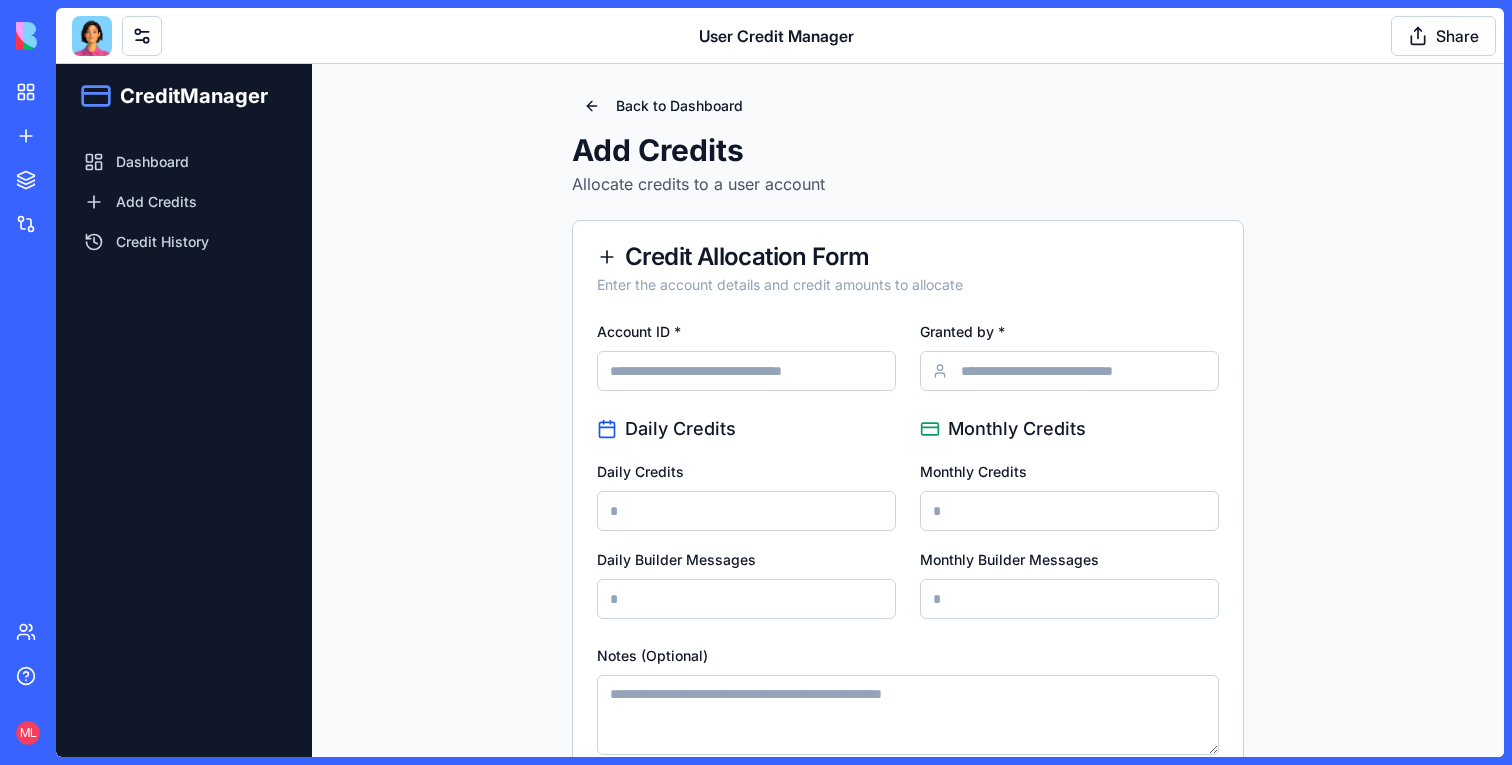 click on "Account ID *" at bounding box center (746, 371) 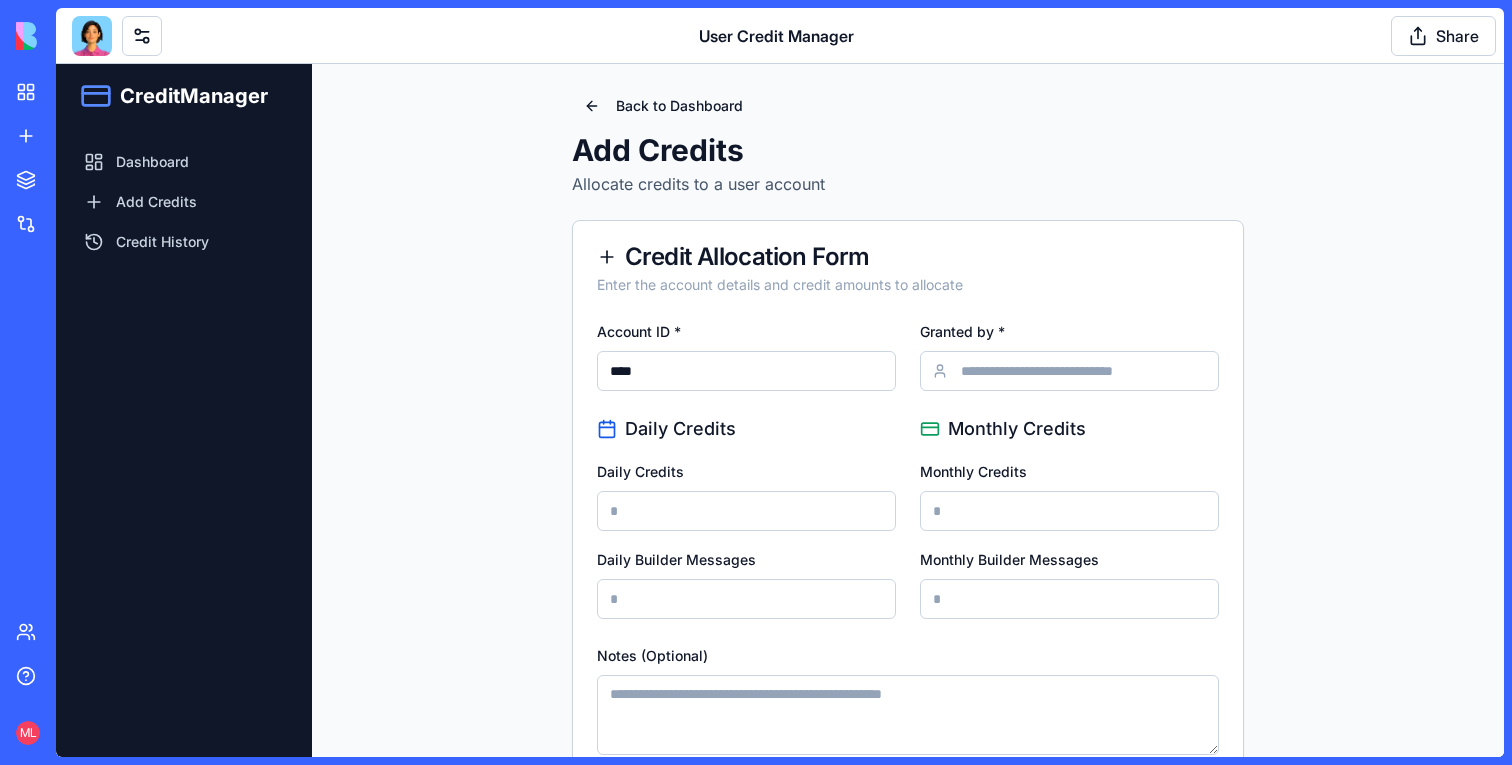 type on "****" 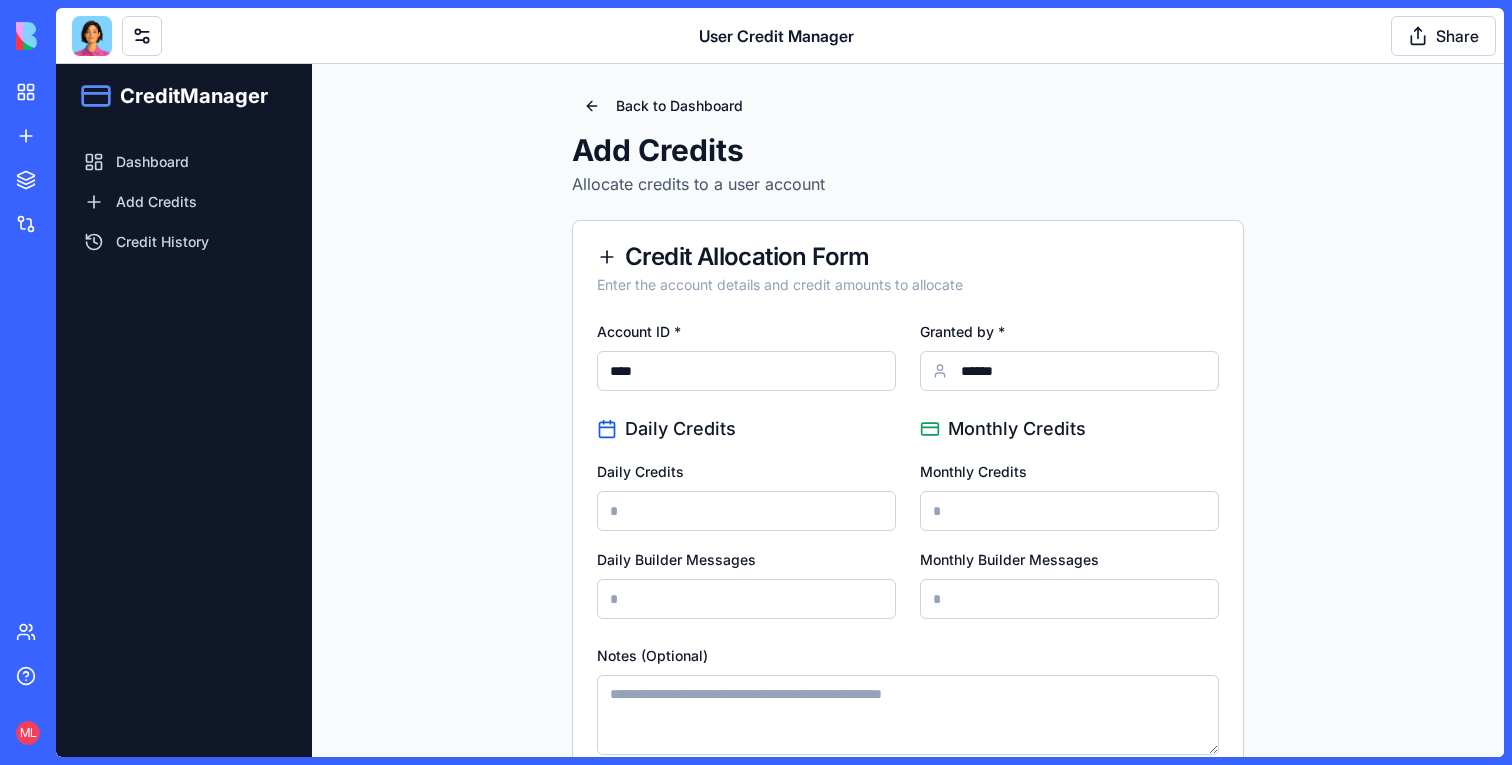 click on "Daily Credits" at bounding box center (746, 511) 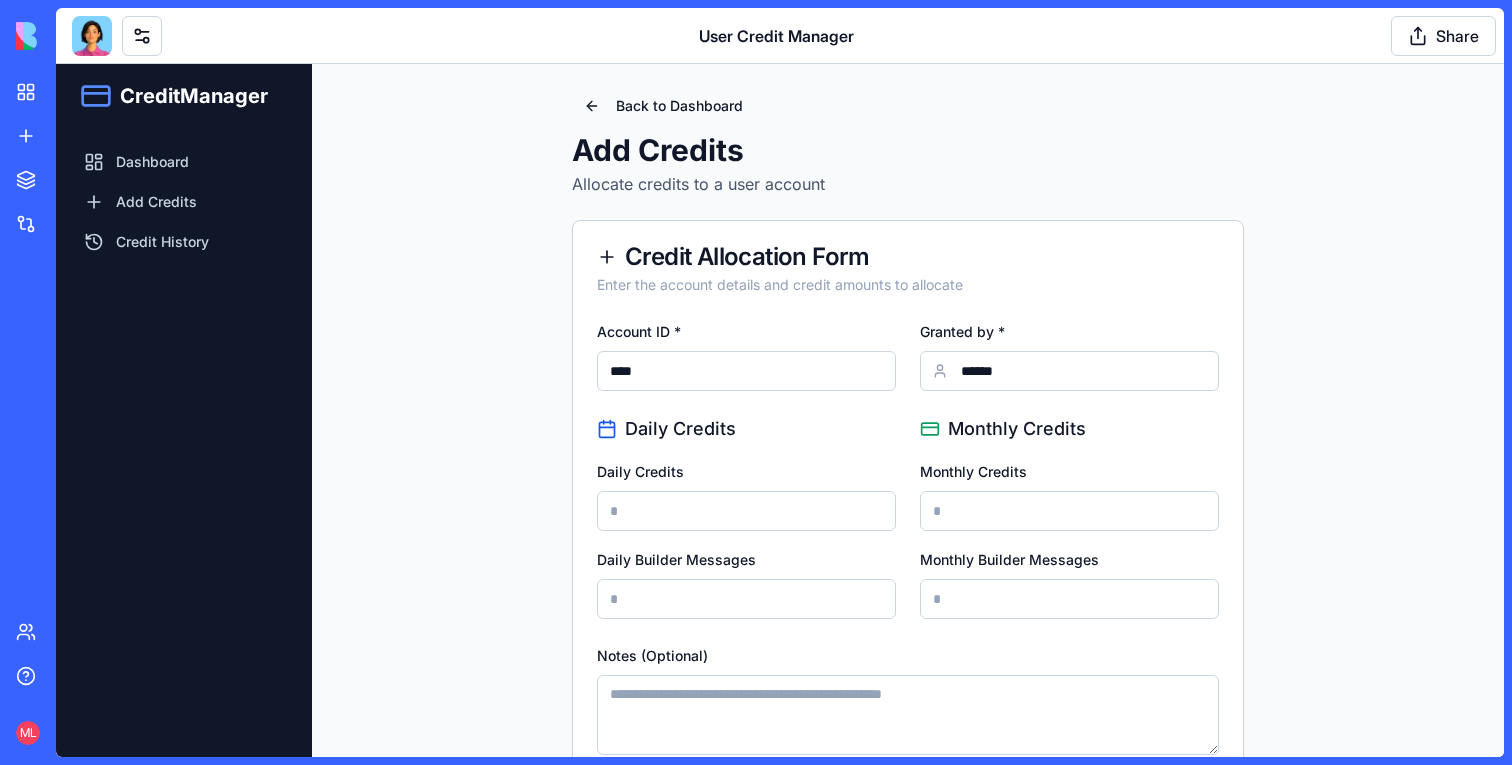 type on "*" 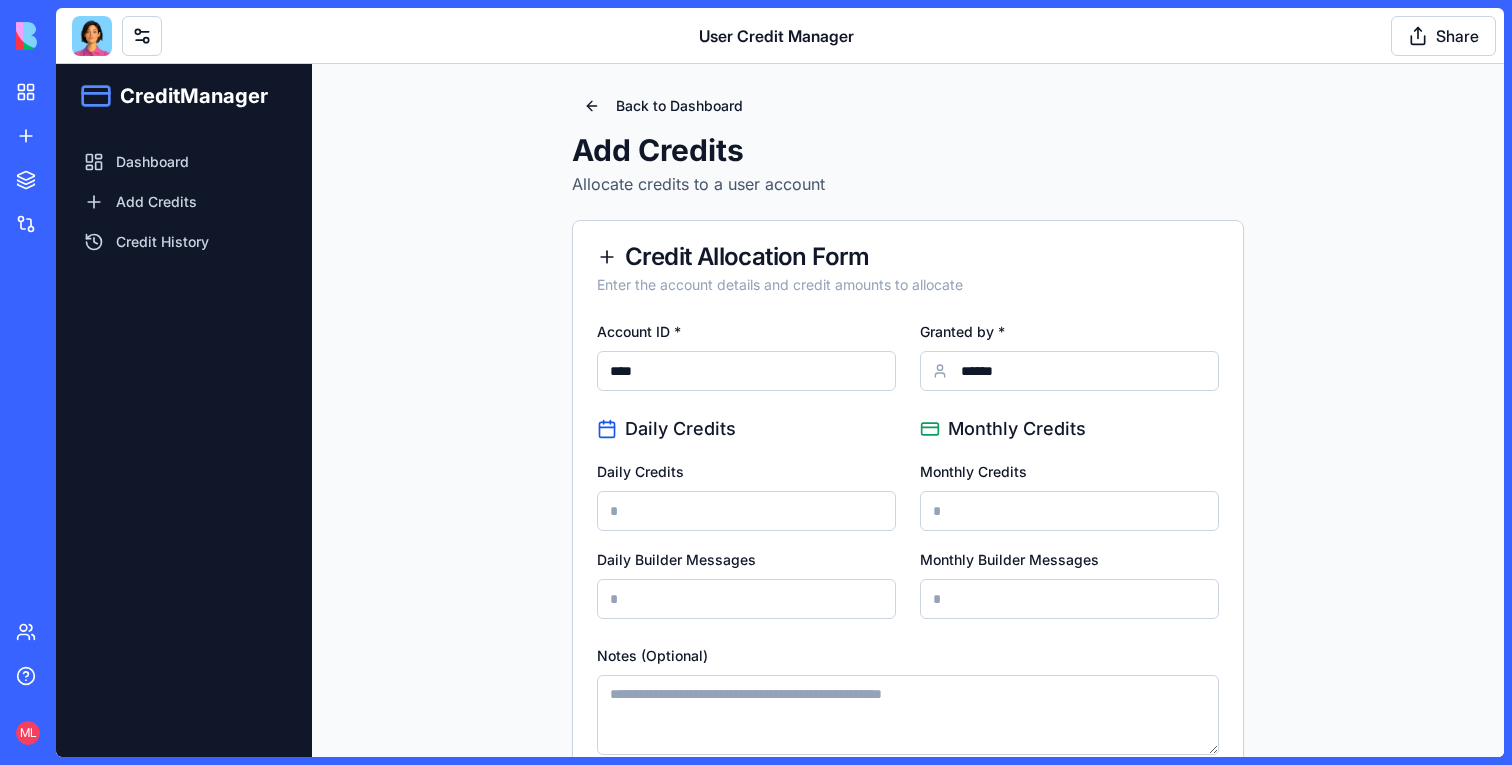 scroll, scrollTop: 127, scrollLeft: 0, axis: vertical 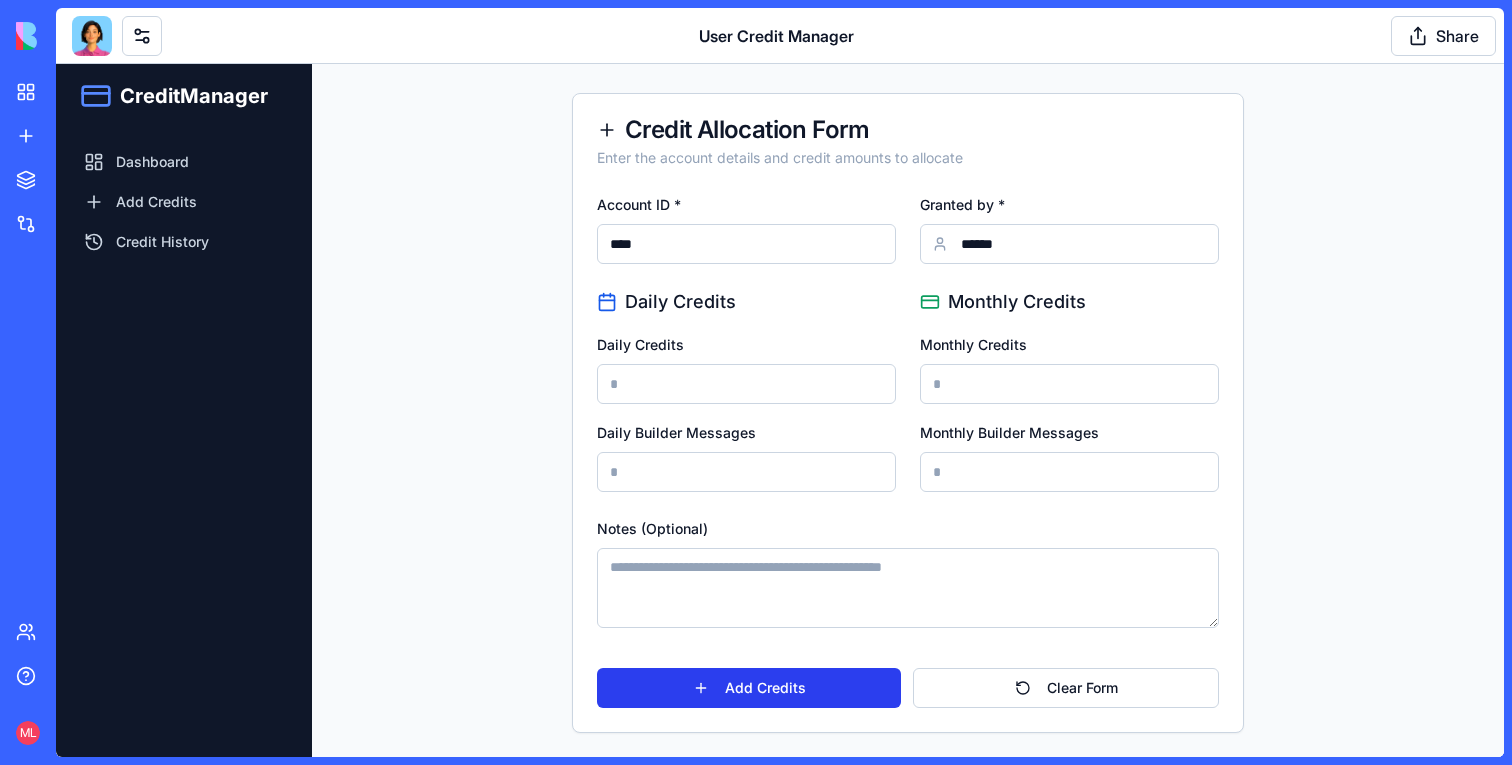 type on "**" 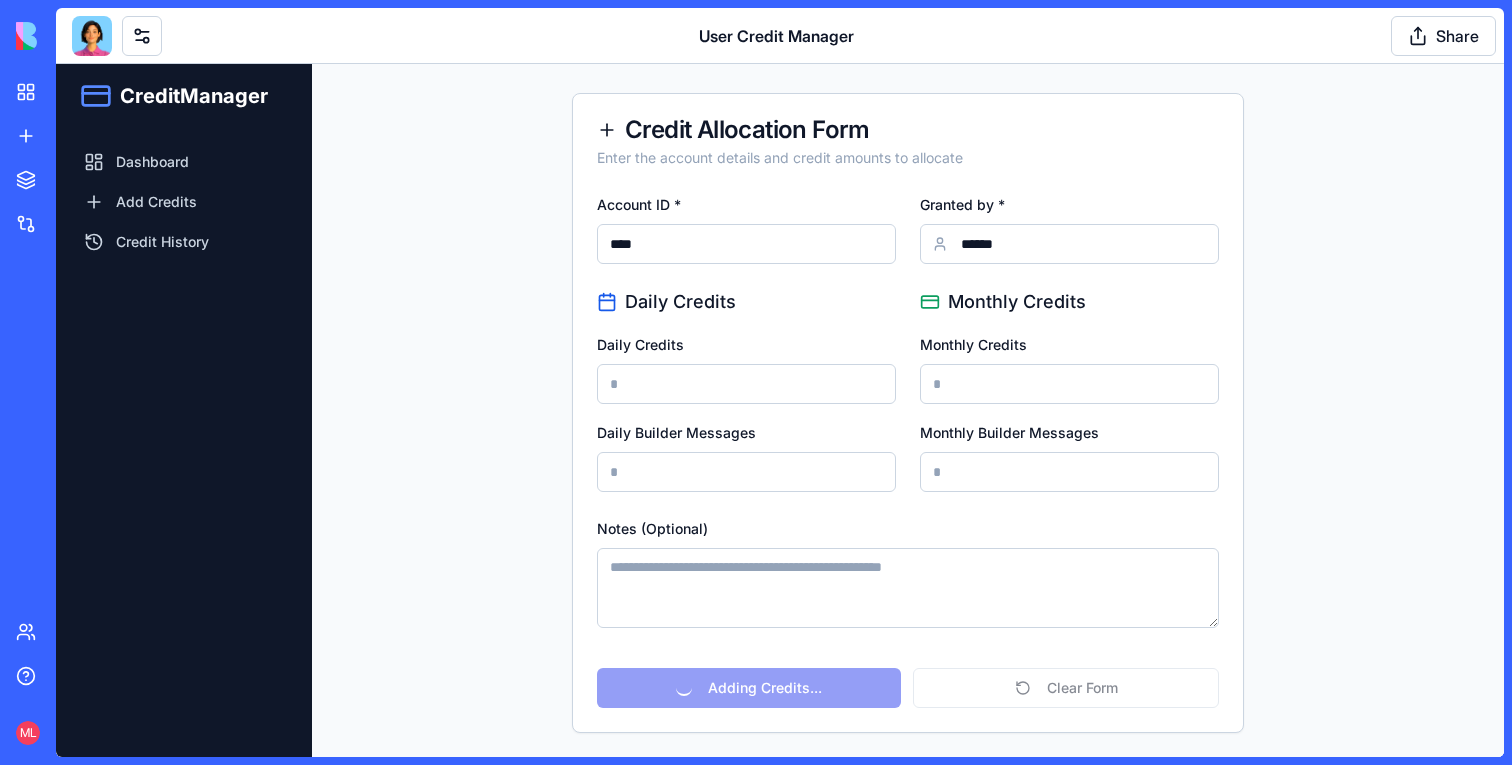 click on "Adding Credits... Clear Form" at bounding box center [908, 680] 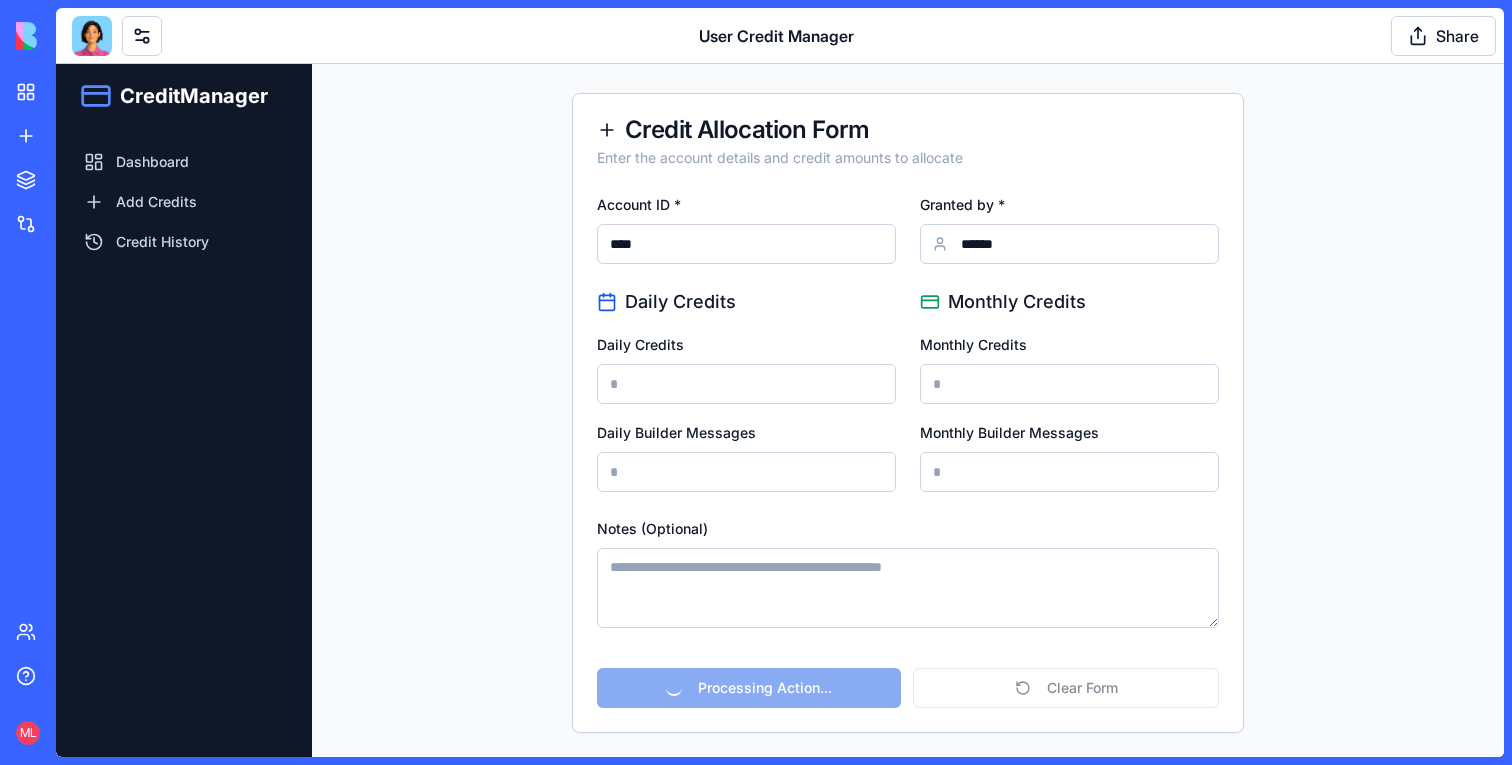 scroll, scrollTop: 0, scrollLeft: 0, axis: both 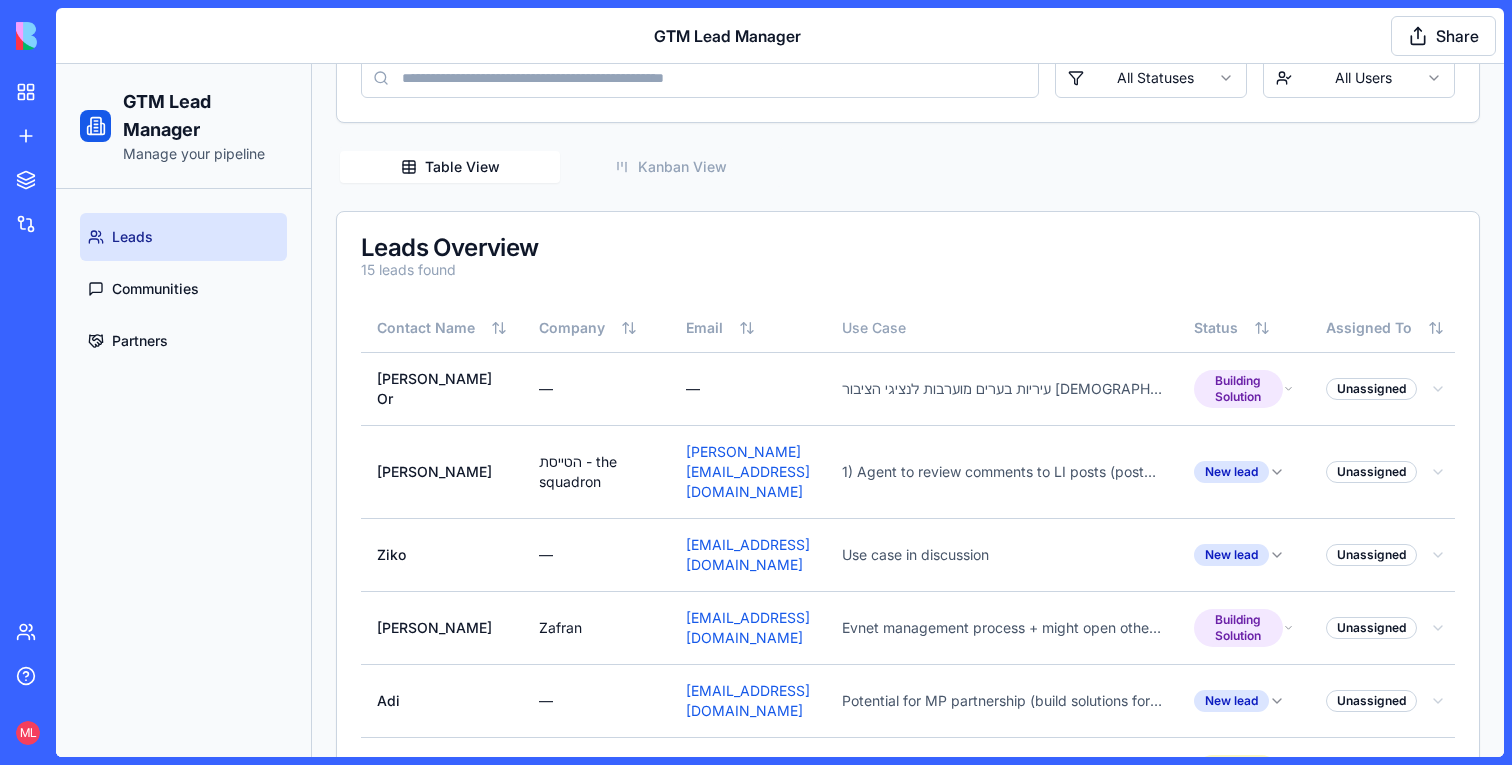 click on "Kanban View" at bounding box center (670, 167) 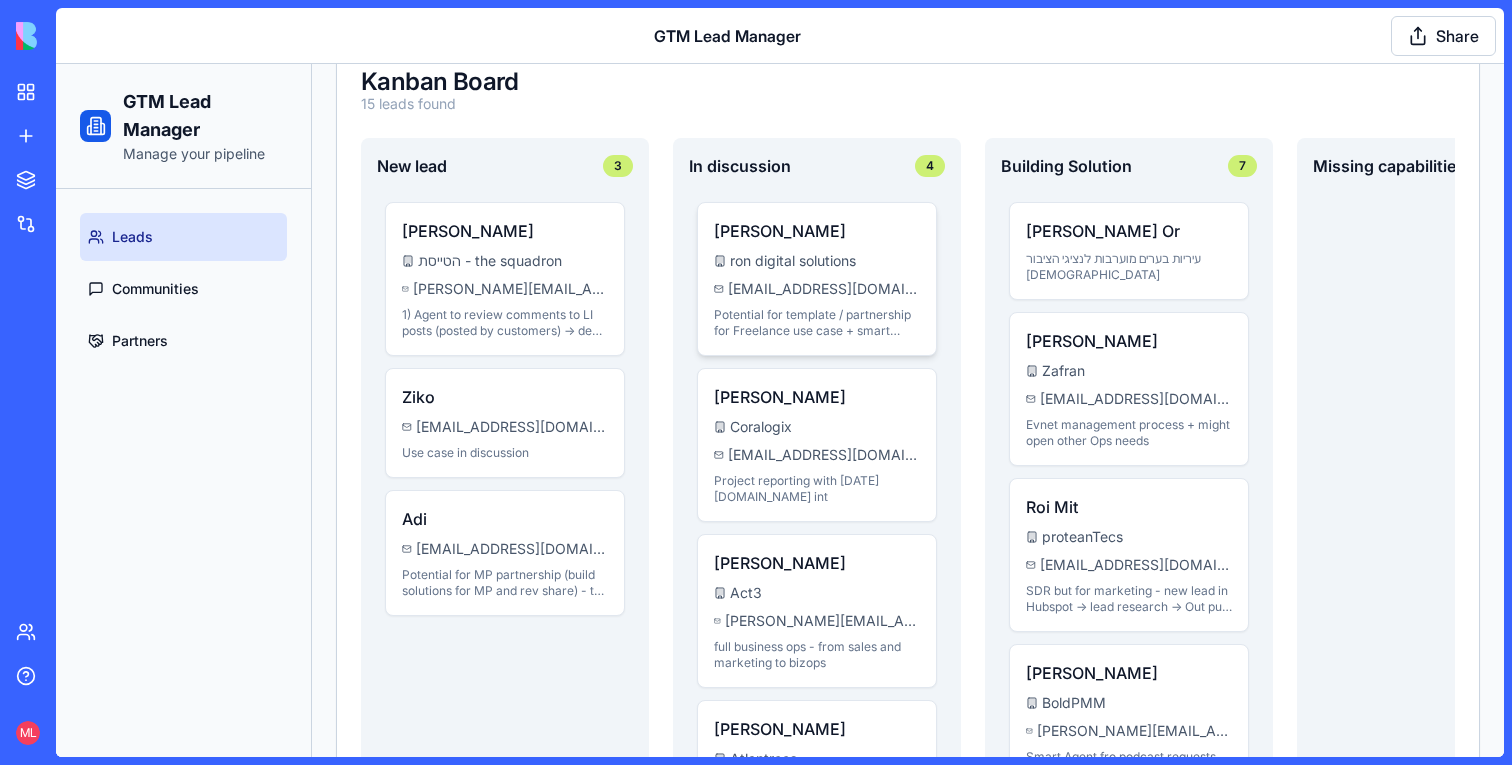 scroll, scrollTop: 383, scrollLeft: 0, axis: vertical 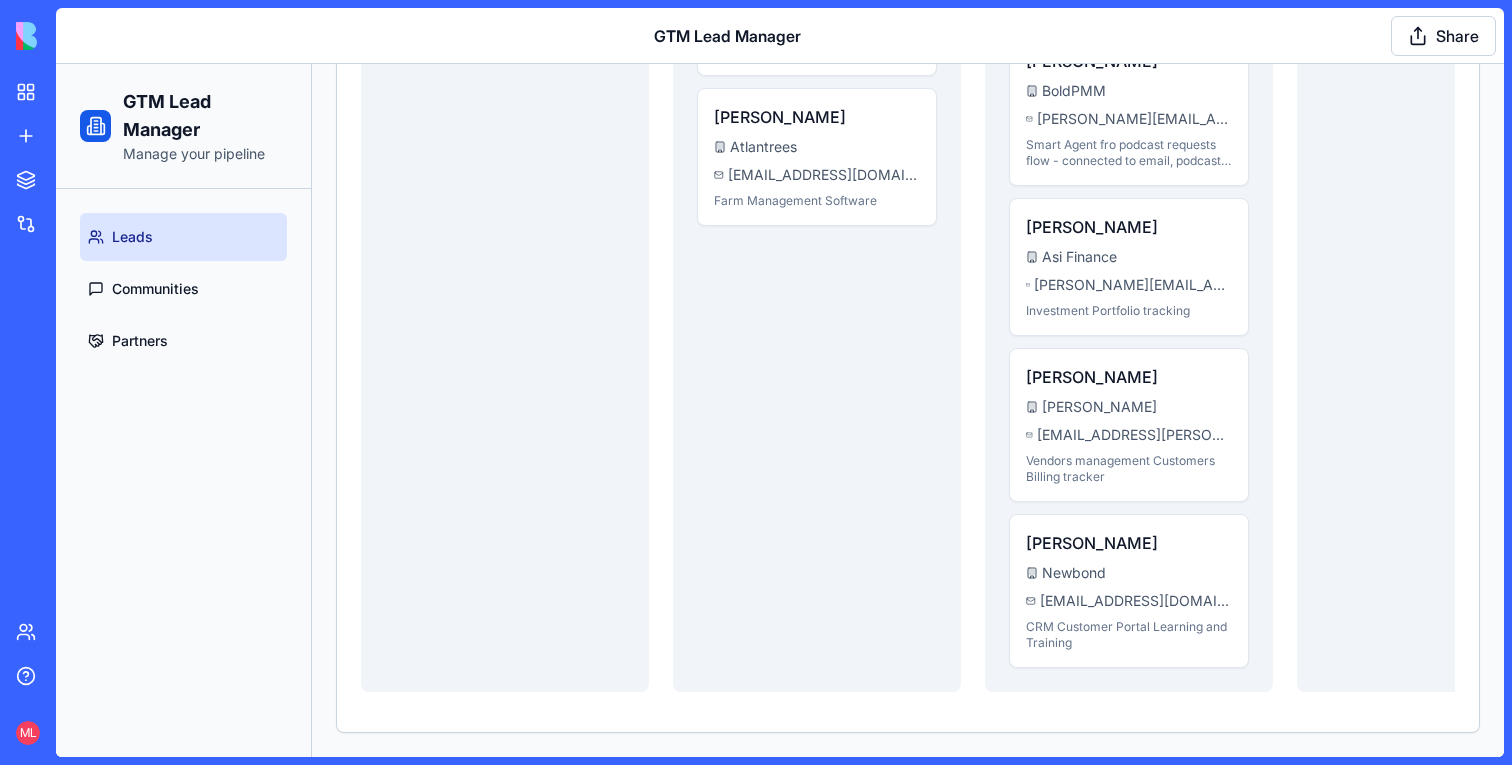 type 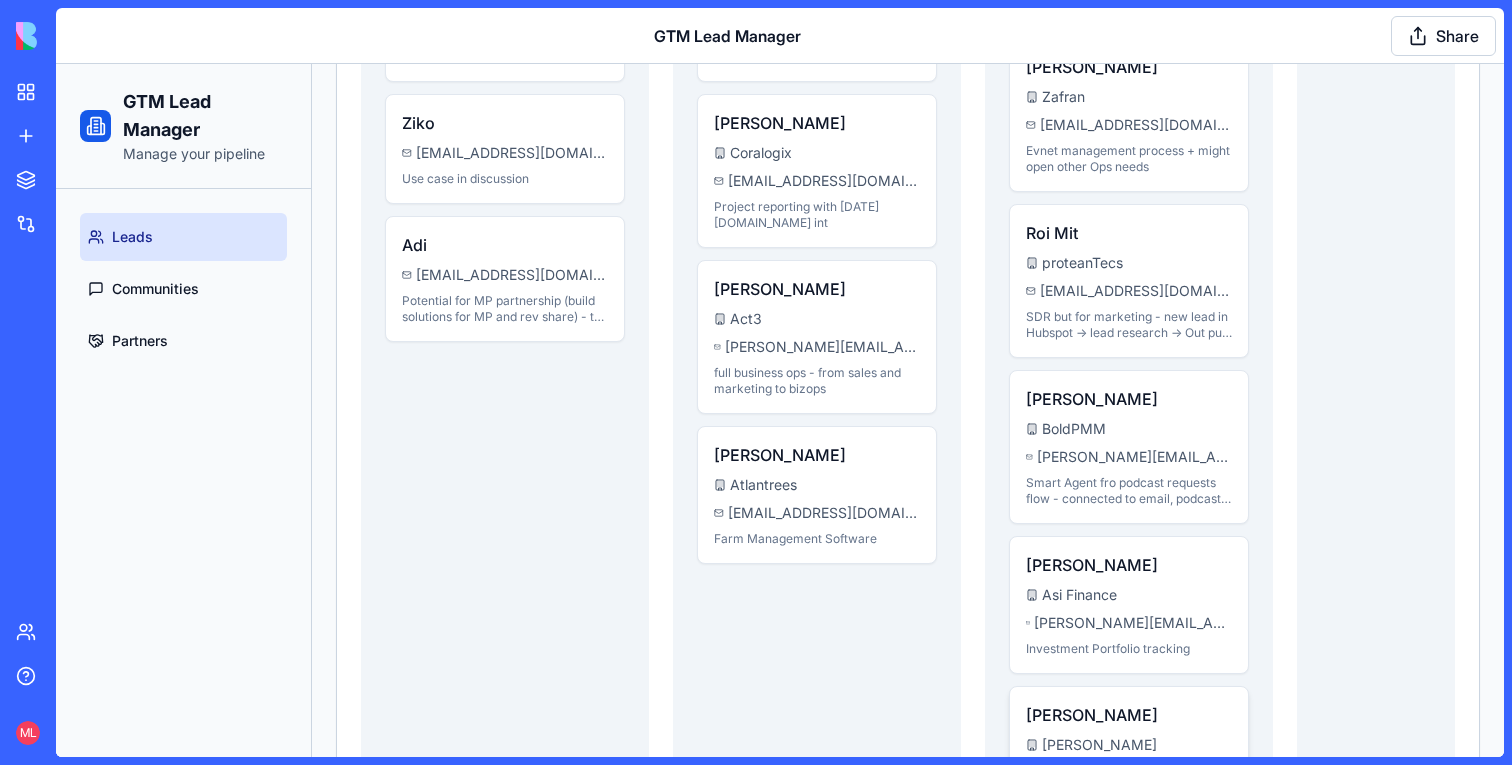 scroll, scrollTop: 594, scrollLeft: 0, axis: vertical 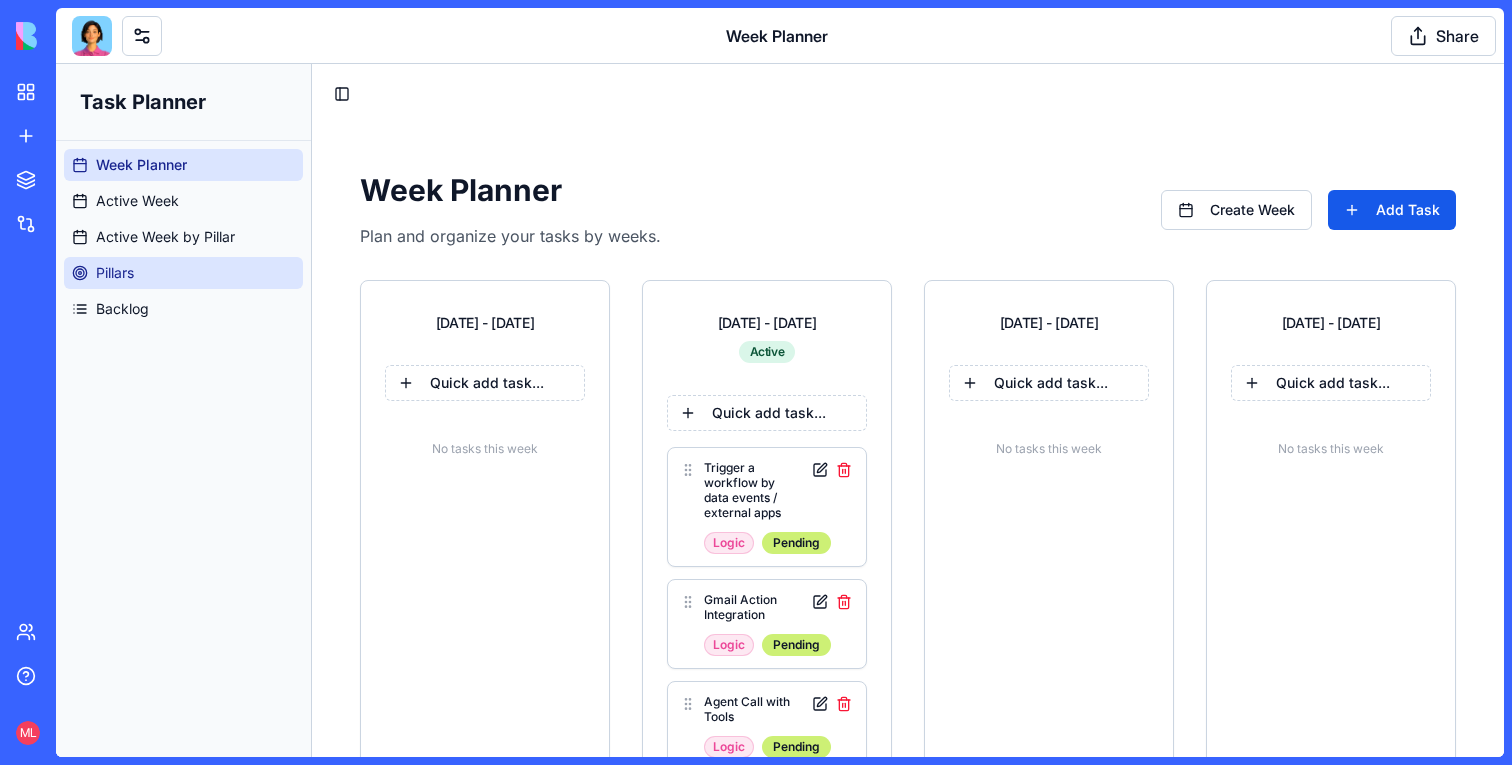 click on "Pillars" at bounding box center (183, 273) 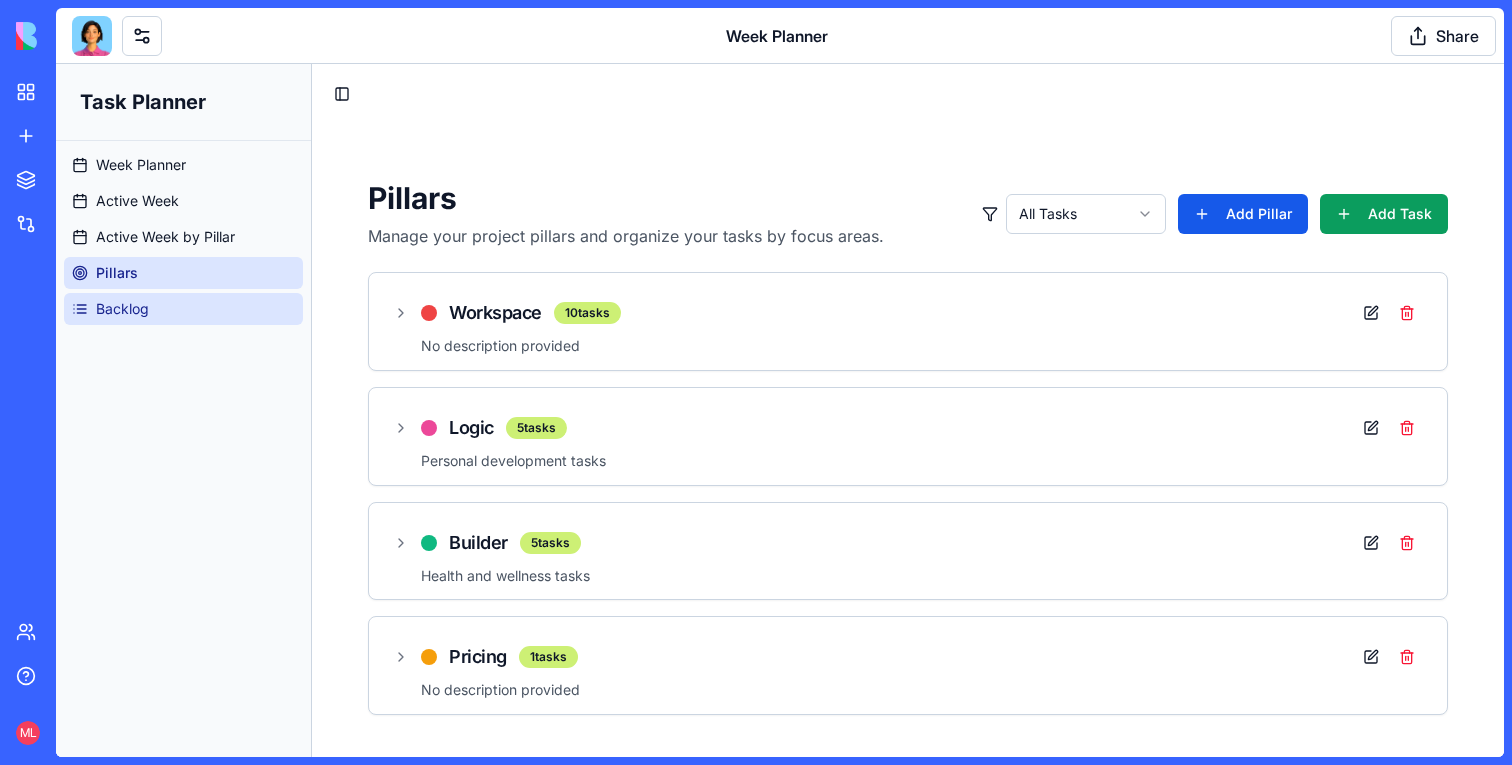 click on "Backlog" at bounding box center [122, 309] 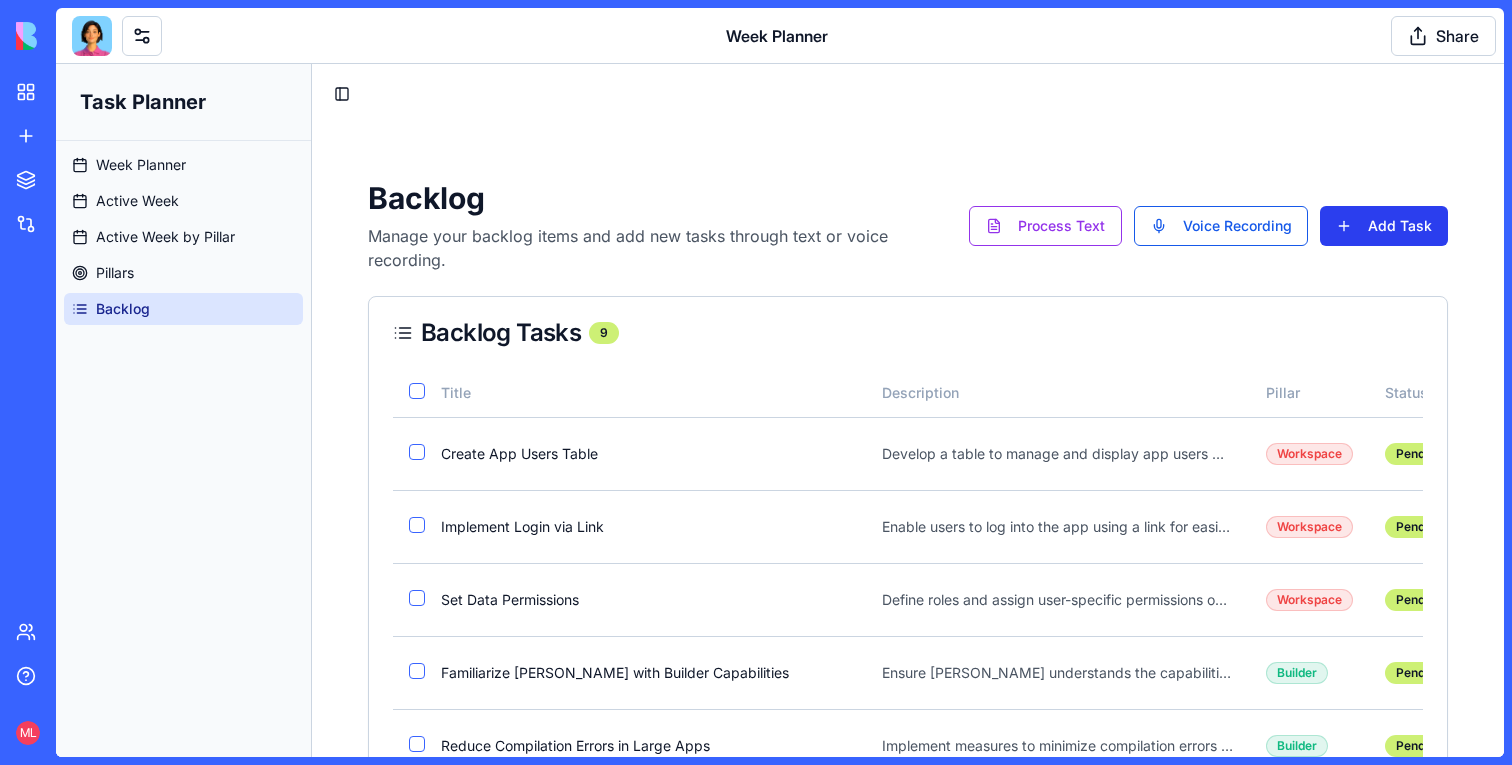click on "Add Task" at bounding box center (1384, 226) 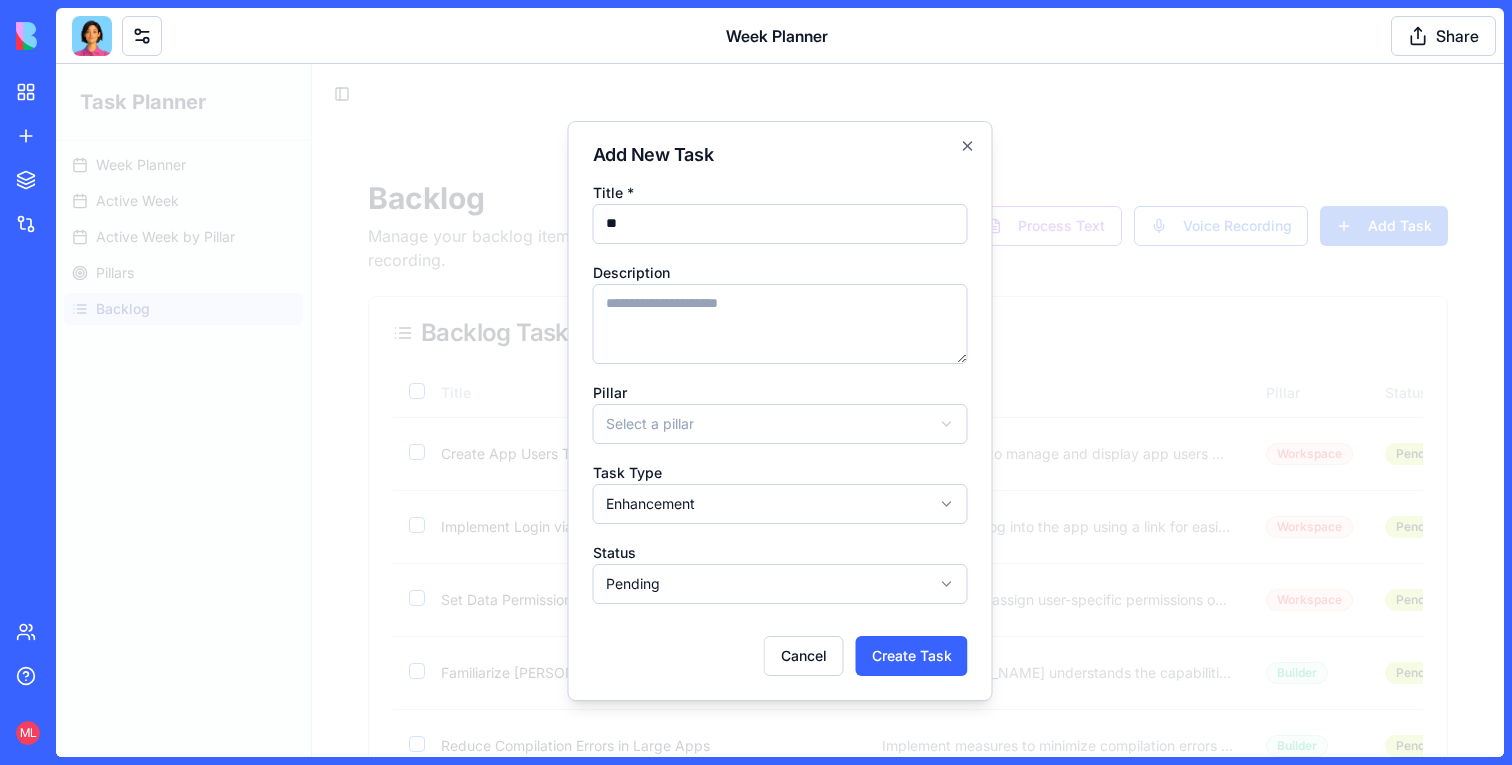 type on "*" 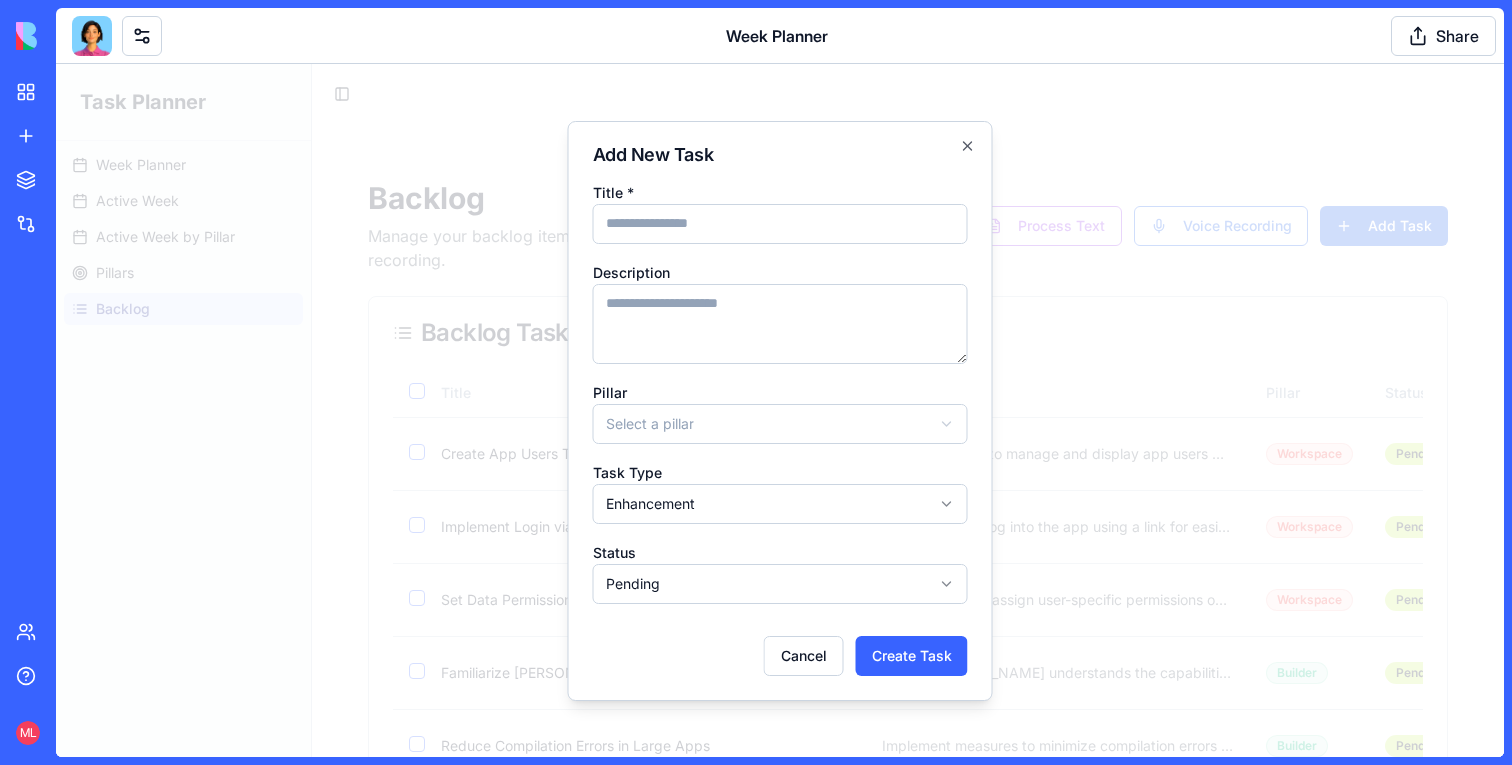 type on "*" 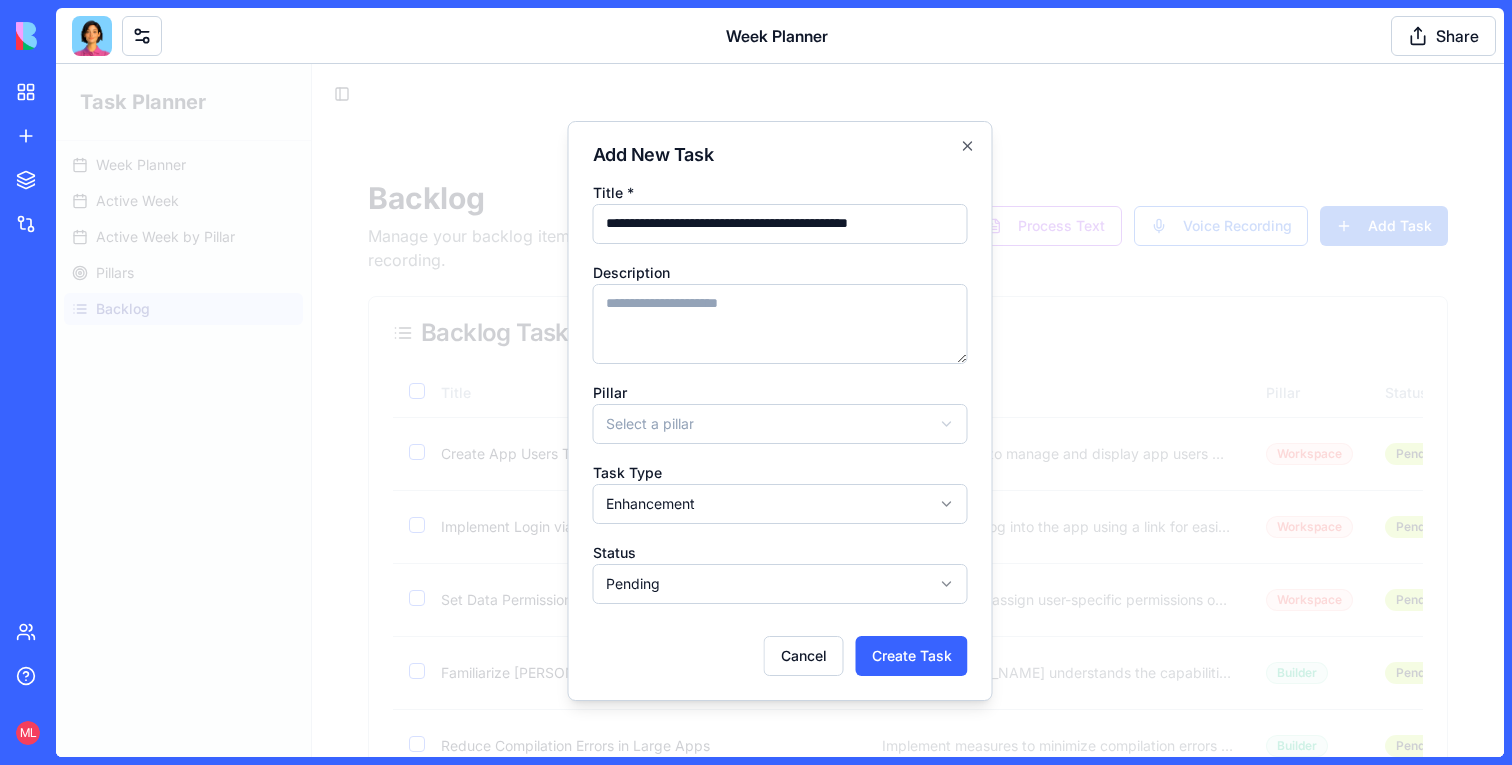 type on "**********" 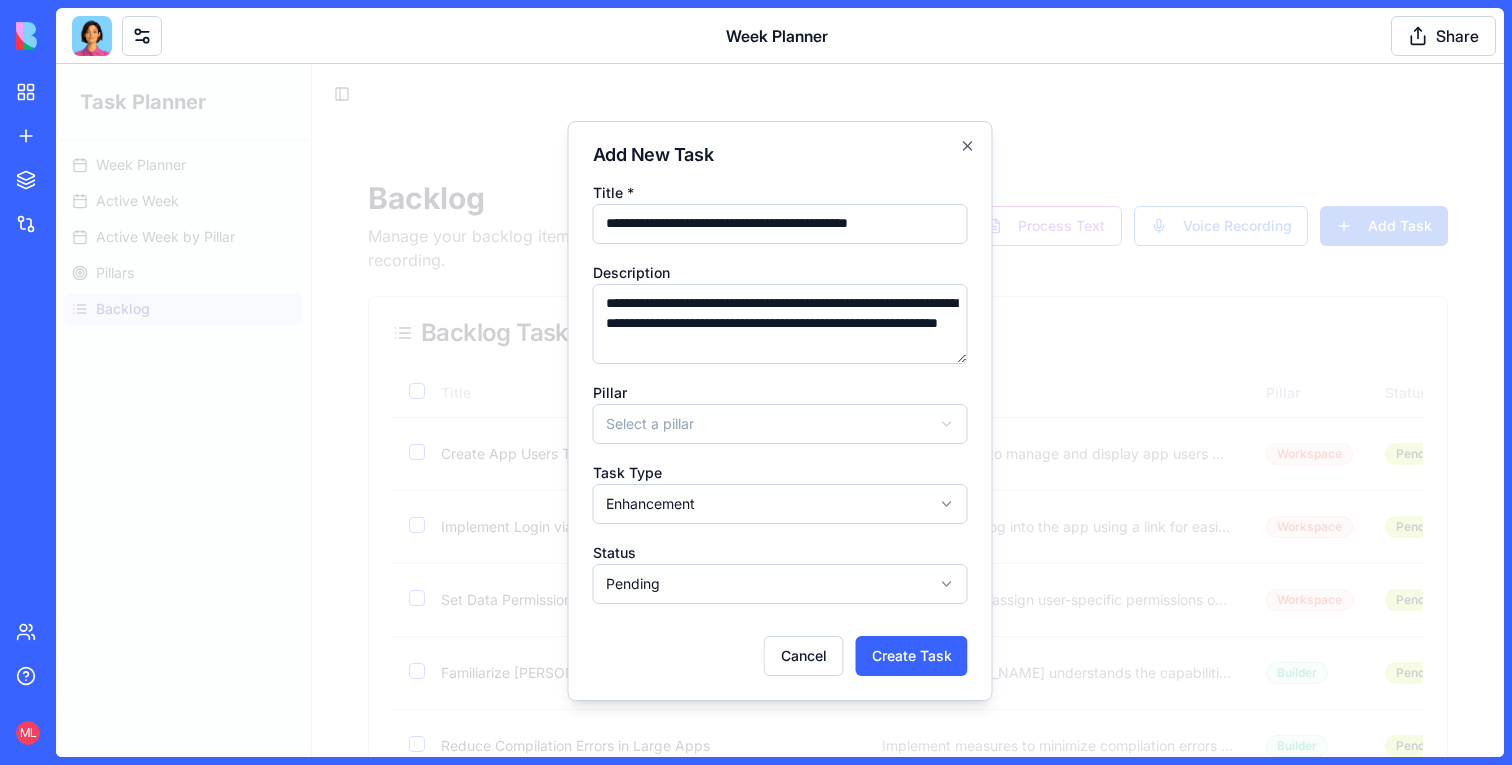 type on "**********" 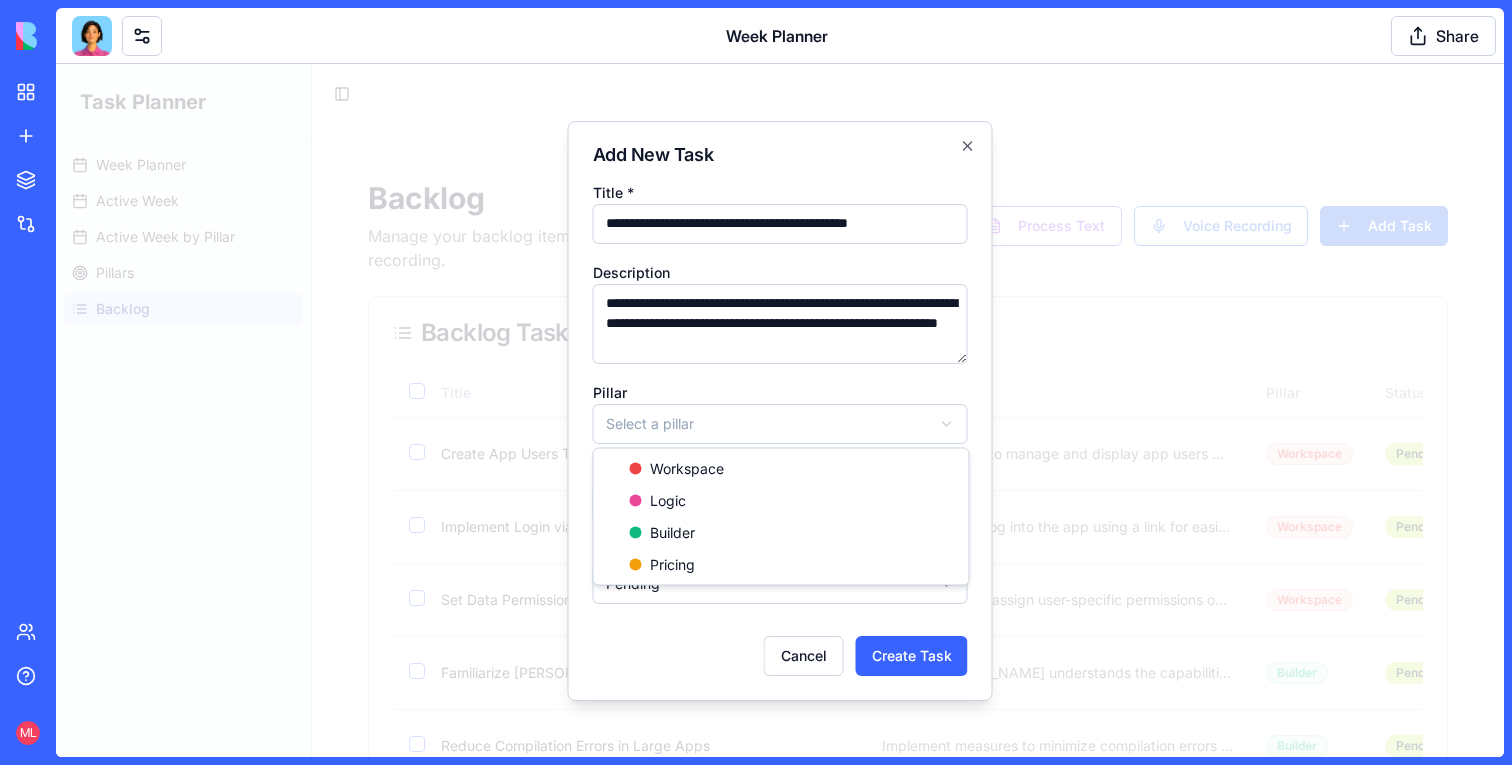 select on "*******" 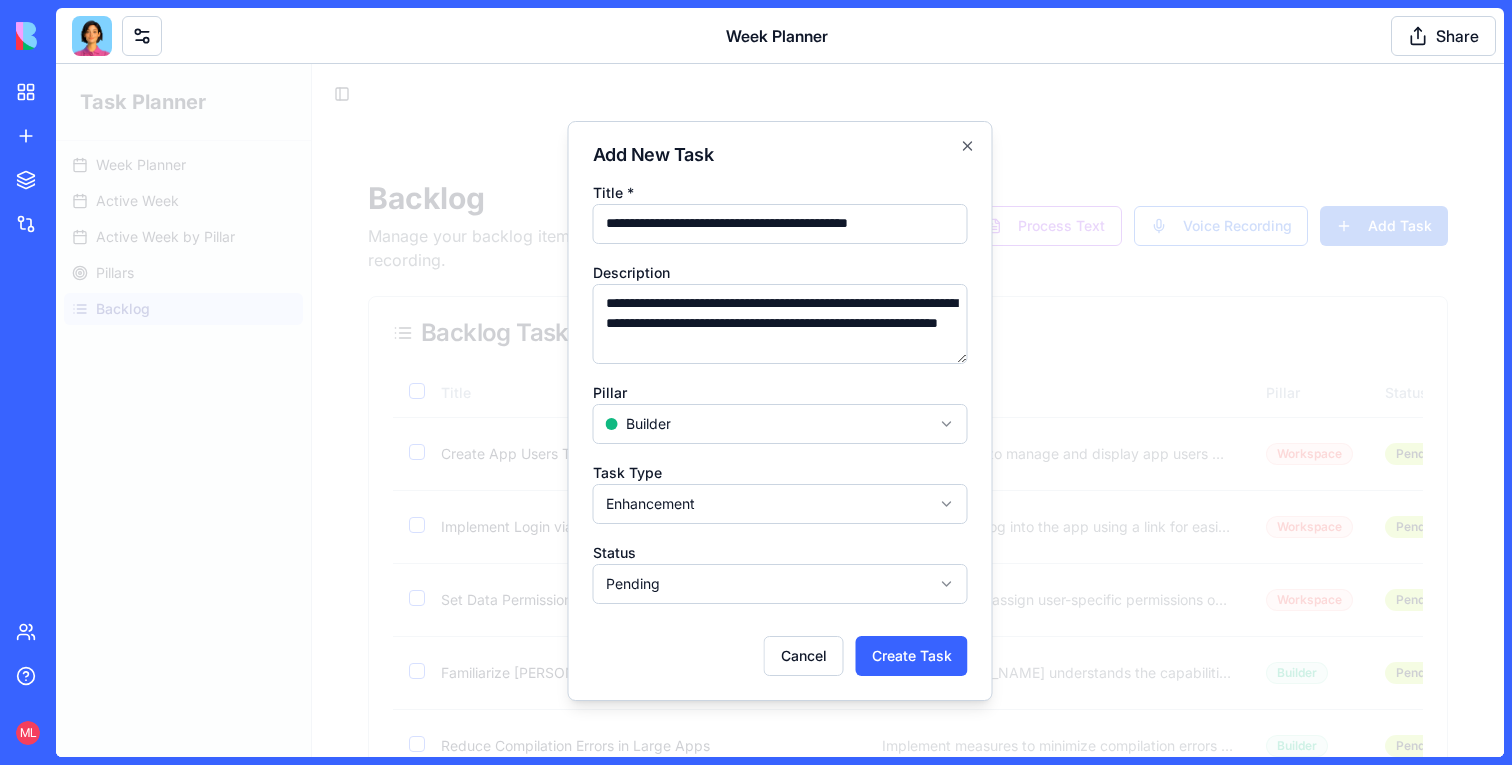 click on "Task Planner Week Planner Active Week Active Week by Pillar Pillars Backlog Toggle Sidebar Backlog Manage your backlog items and add new tasks through text or voice recording. Process Text Voice Recording Add Task Backlog Tasks 9 Title Description Pillar Status Task Type Move to Week Actions Create App Users Table Develop a table to manage and display app users within the workspace. Workspace Pending enhancement Select week Implement Login via Link Enable users to log into the app using a link for easier access. Workspace Pending enhancement Select week Set Data Permissions Define roles and assign user-specific permissions on data. Workspace Pending enhancement Select week Familiarize [PERSON_NAME] with Builder Capabilities Ensure [PERSON_NAME] understands the capabilities and limitations of the Builder. Builder Pending enhancement Select week Reduce Compilation Errors in Large Apps Implement measures to minimize compilation errors when the app scales. Builder Pending enhancement Select week Builder Pending enhancement" at bounding box center [780, 609] 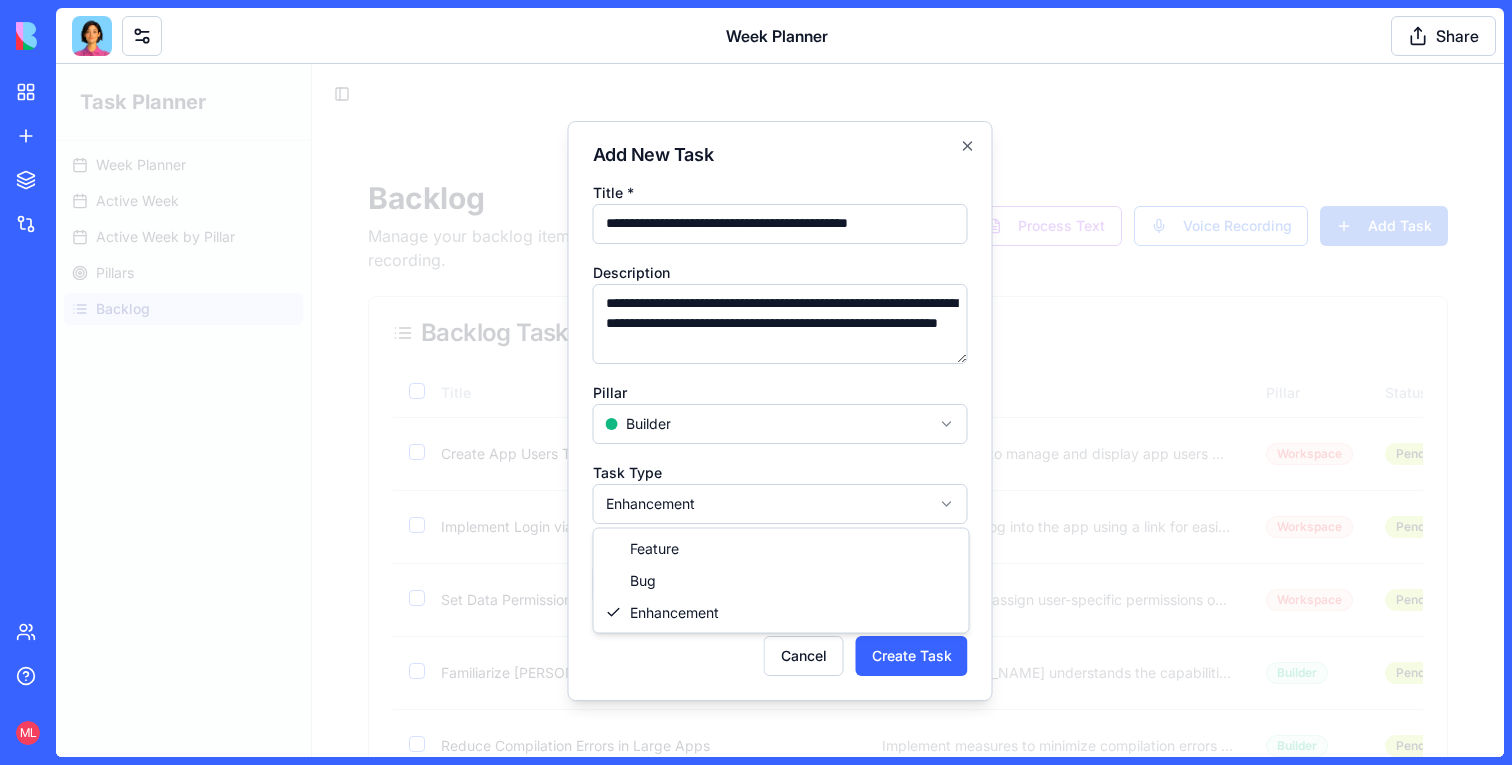 select on "***" 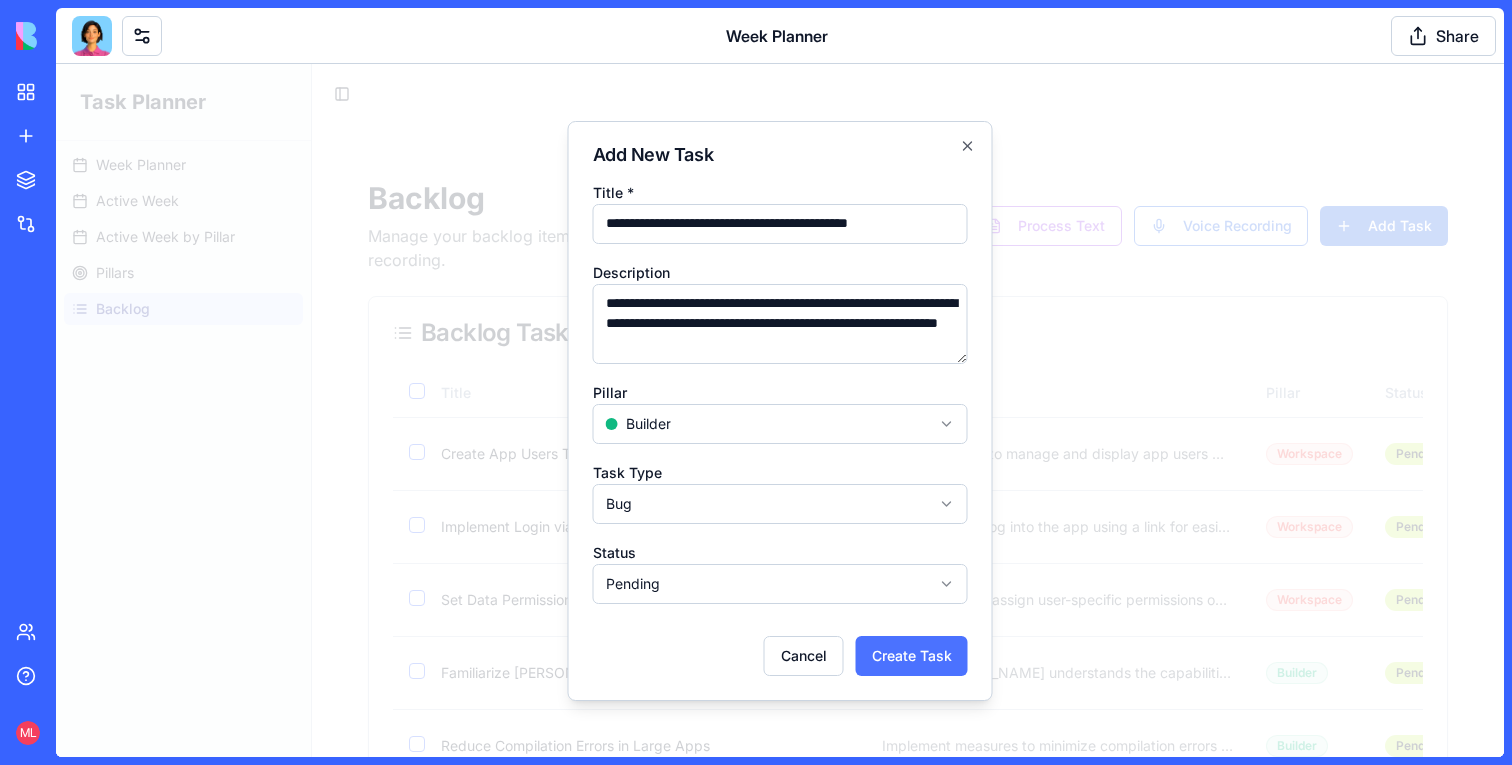 click on "Create Task" at bounding box center [912, 656] 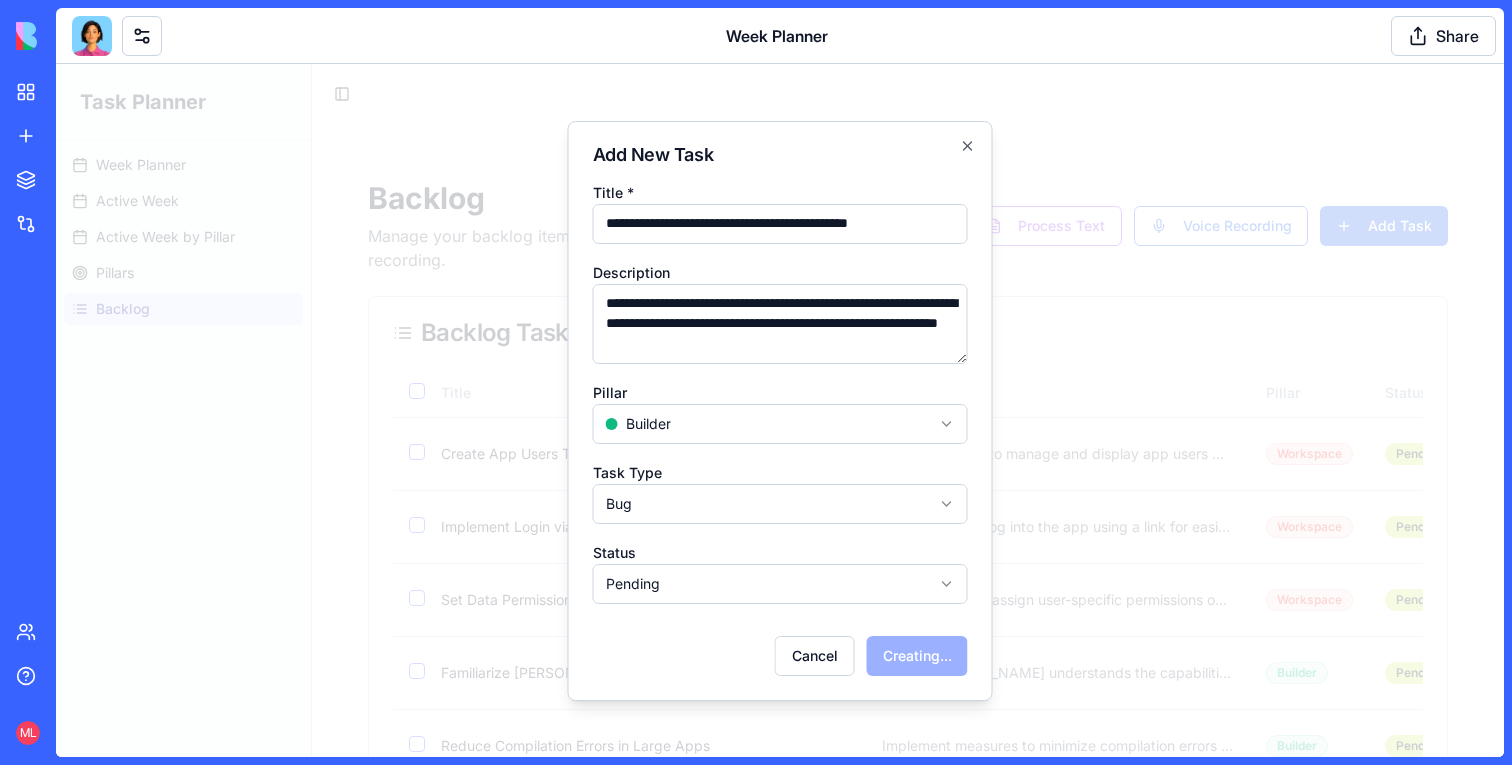 select 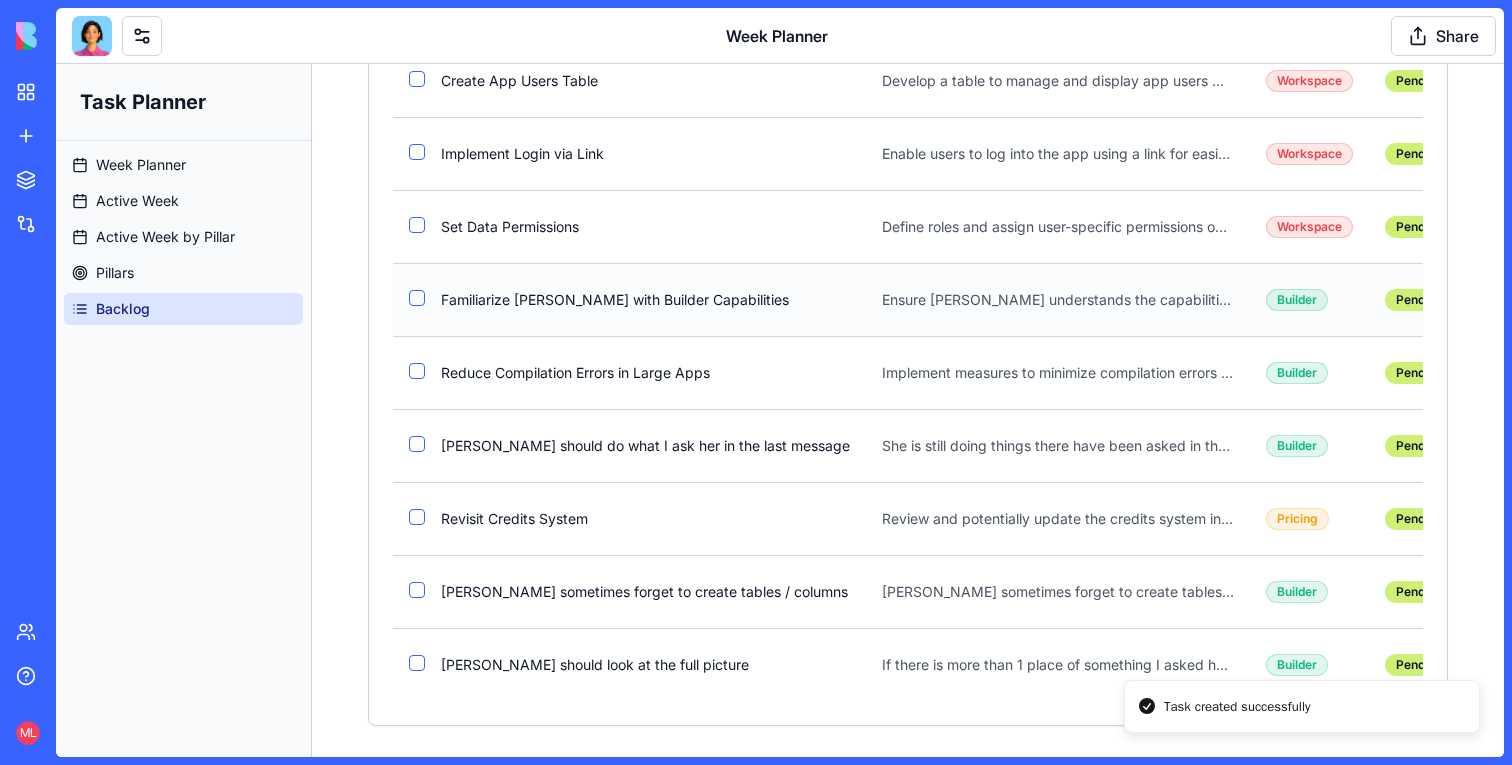 scroll, scrollTop: 446, scrollLeft: 0, axis: vertical 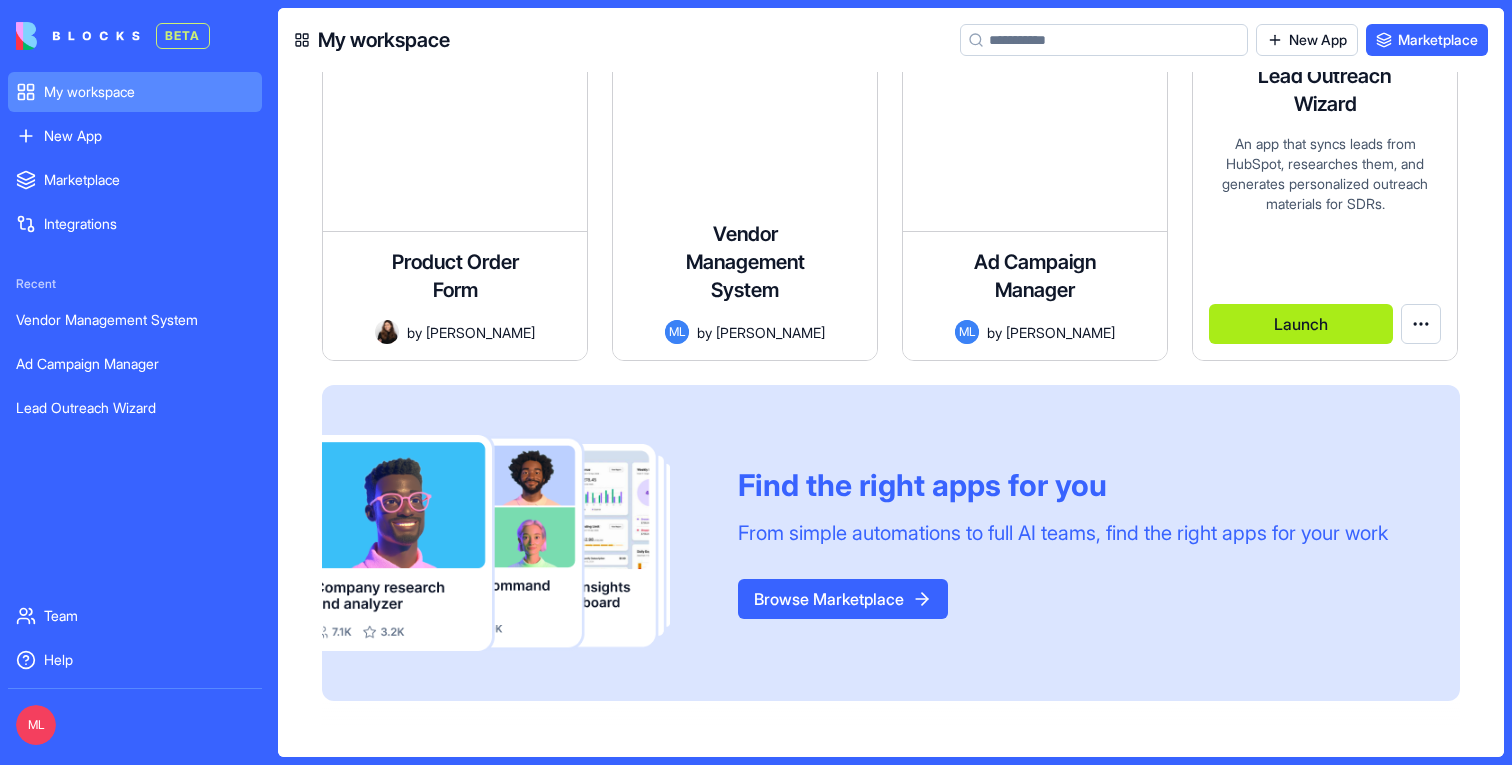 click on "Launch" at bounding box center [1301, 324] 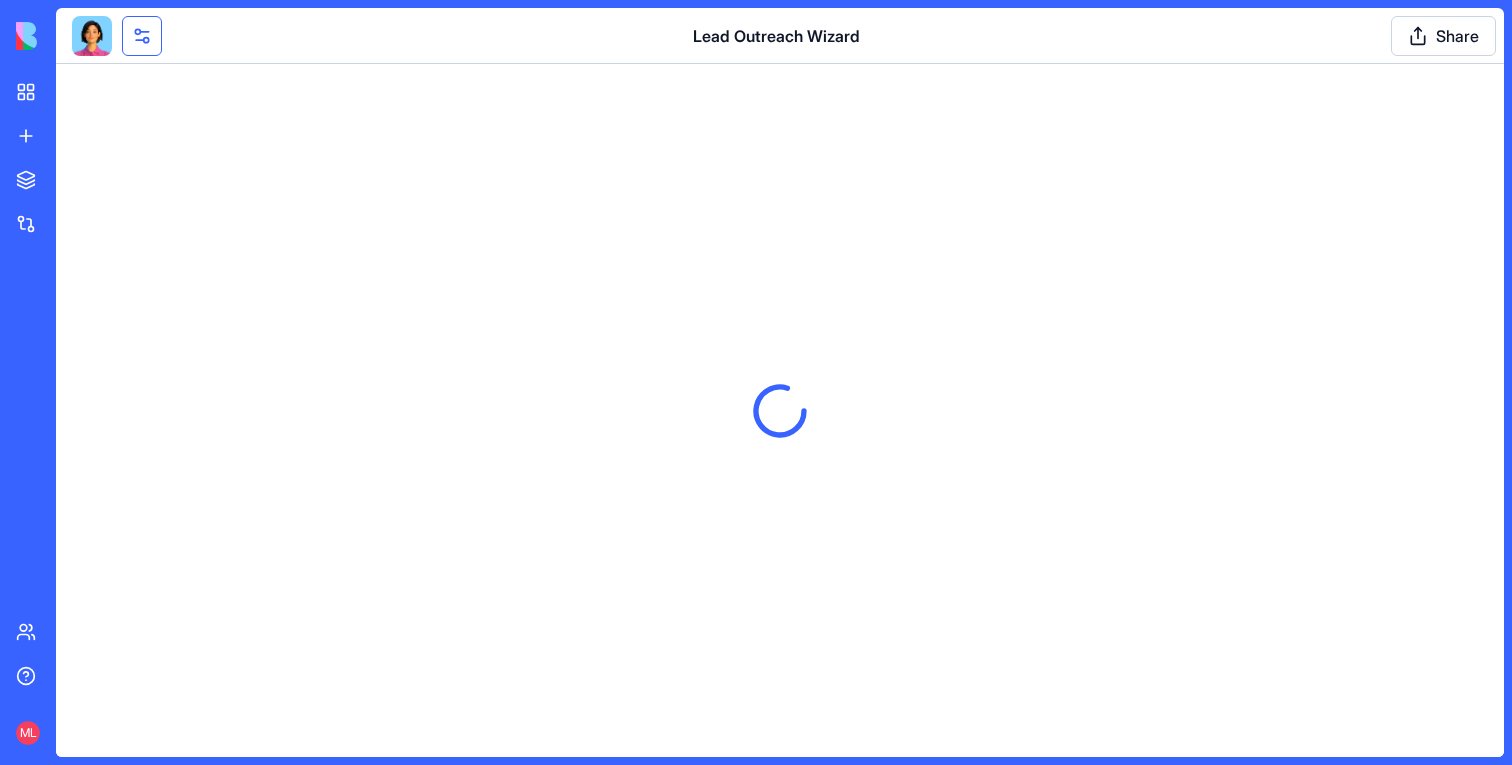 click at bounding box center (142, 36) 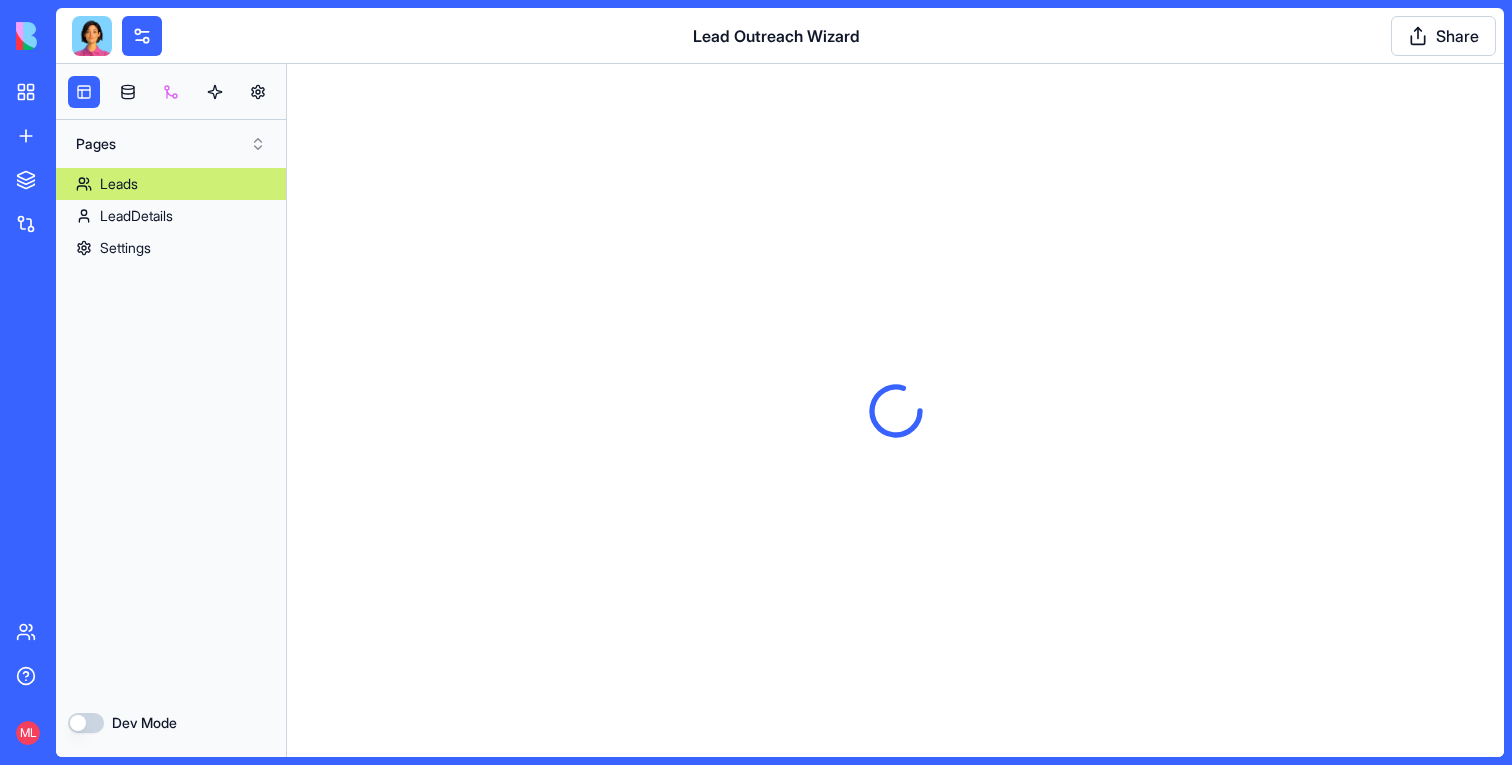 click at bounding box center [171, 92] 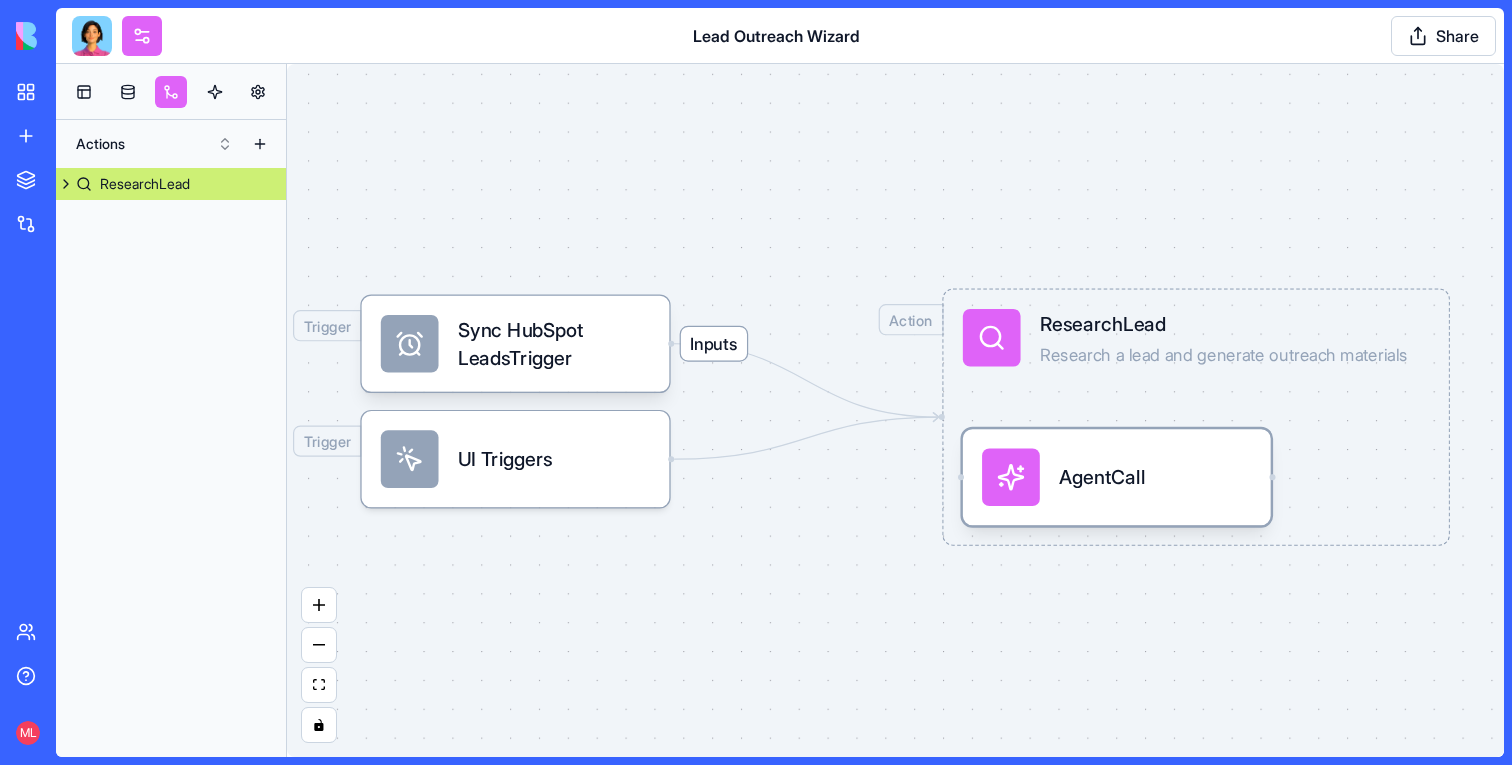 click on "AgentCall" at bounding box center [1102, 477] 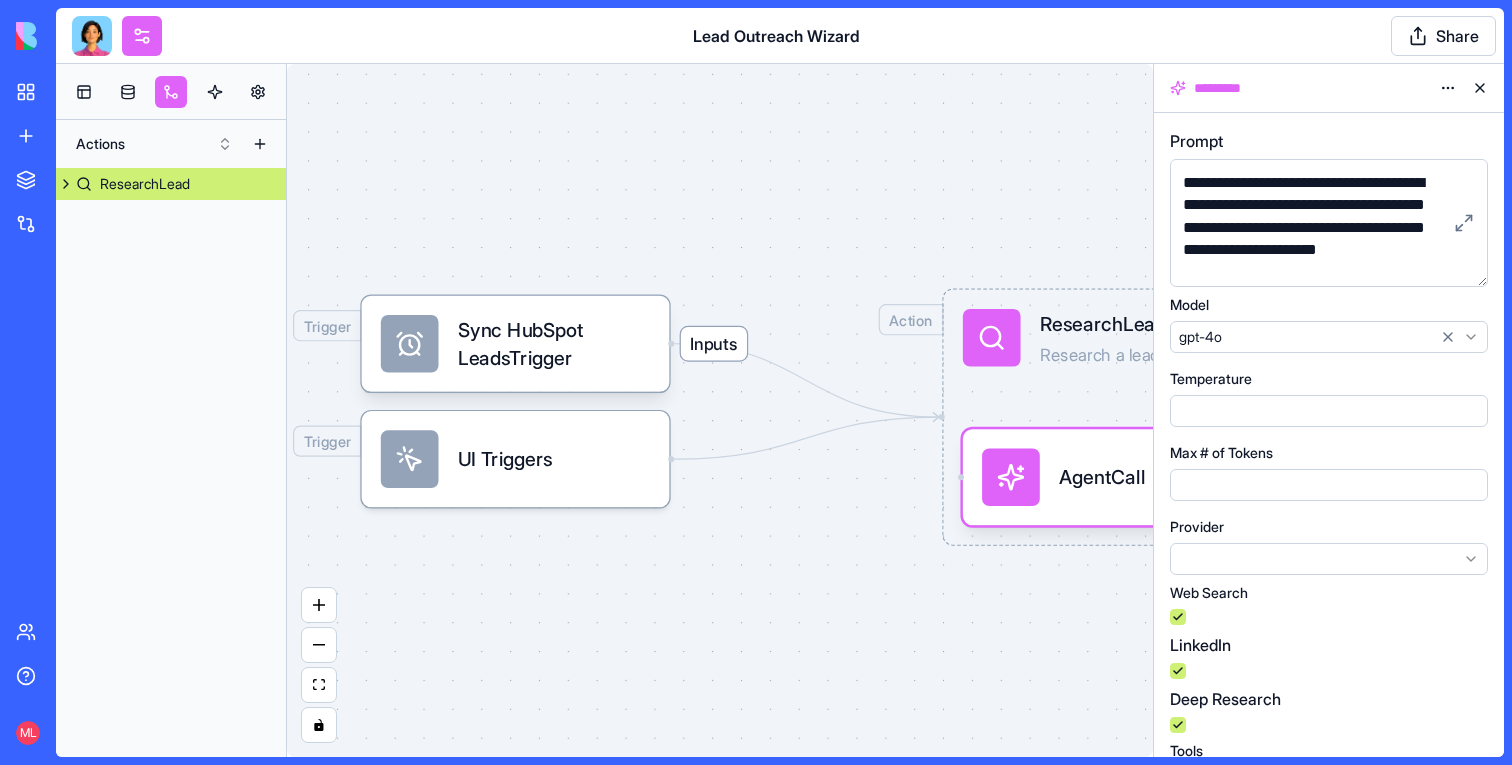 scroll, scrollTop: 58, scrollLeft: 0, axis: vertical 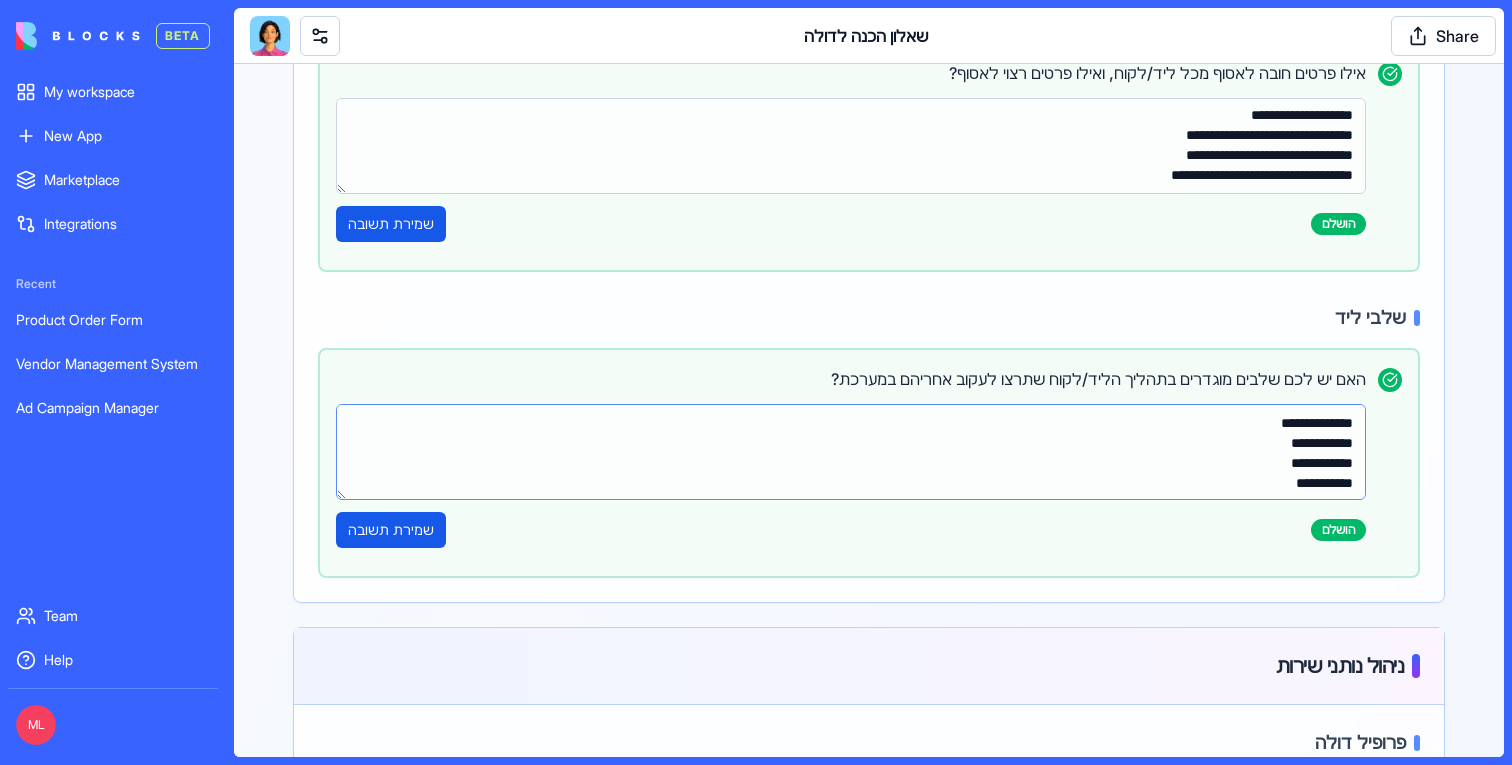 drag, startPoint x: 1152, startPoint y: 484, endPoint x: 1448, endPoint y: 331, distance: 333.20413 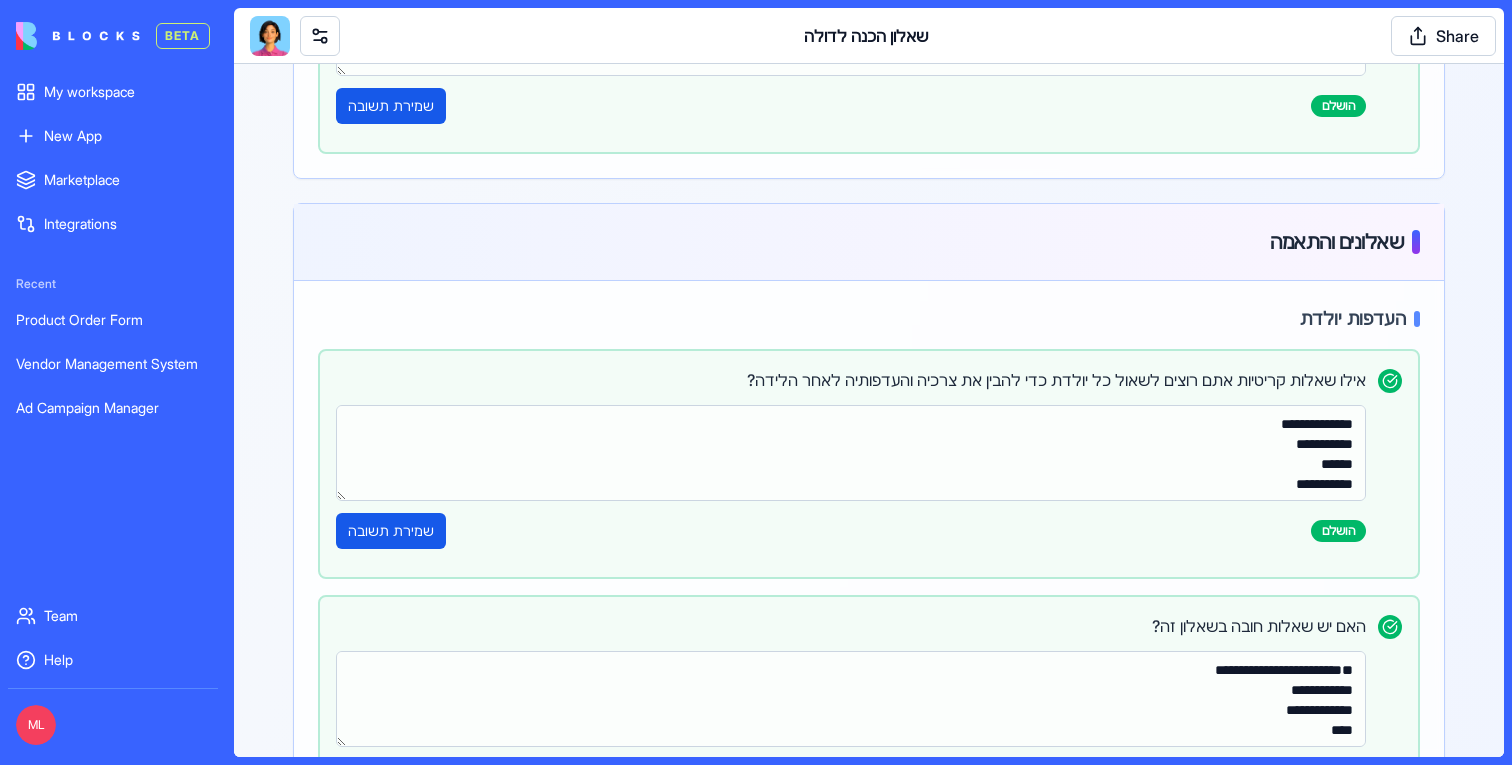 scroll, scrollTop: 2477, scrollLeft: 0, axis: vertical 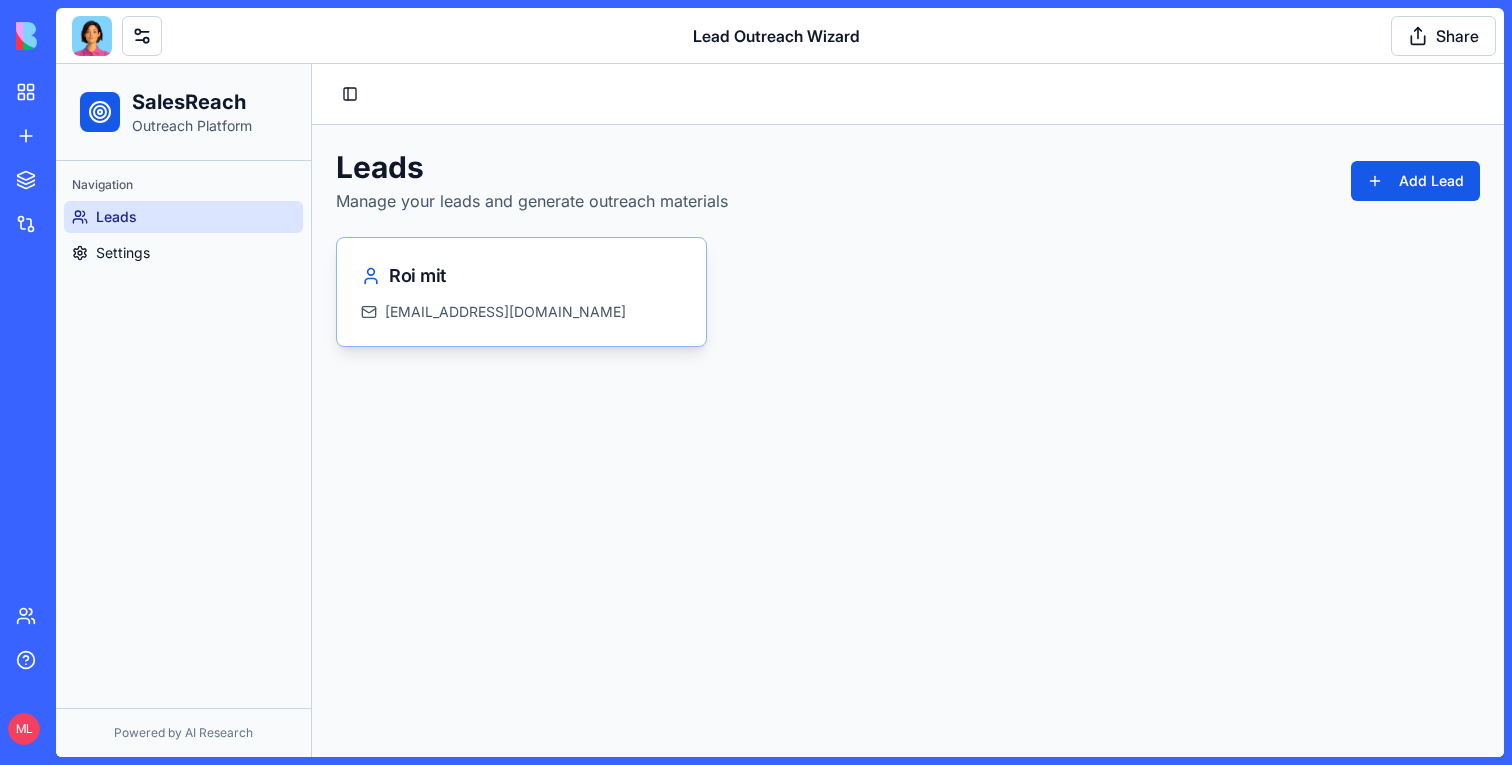 click on "Roi mit" at bounding box center (521, 276) 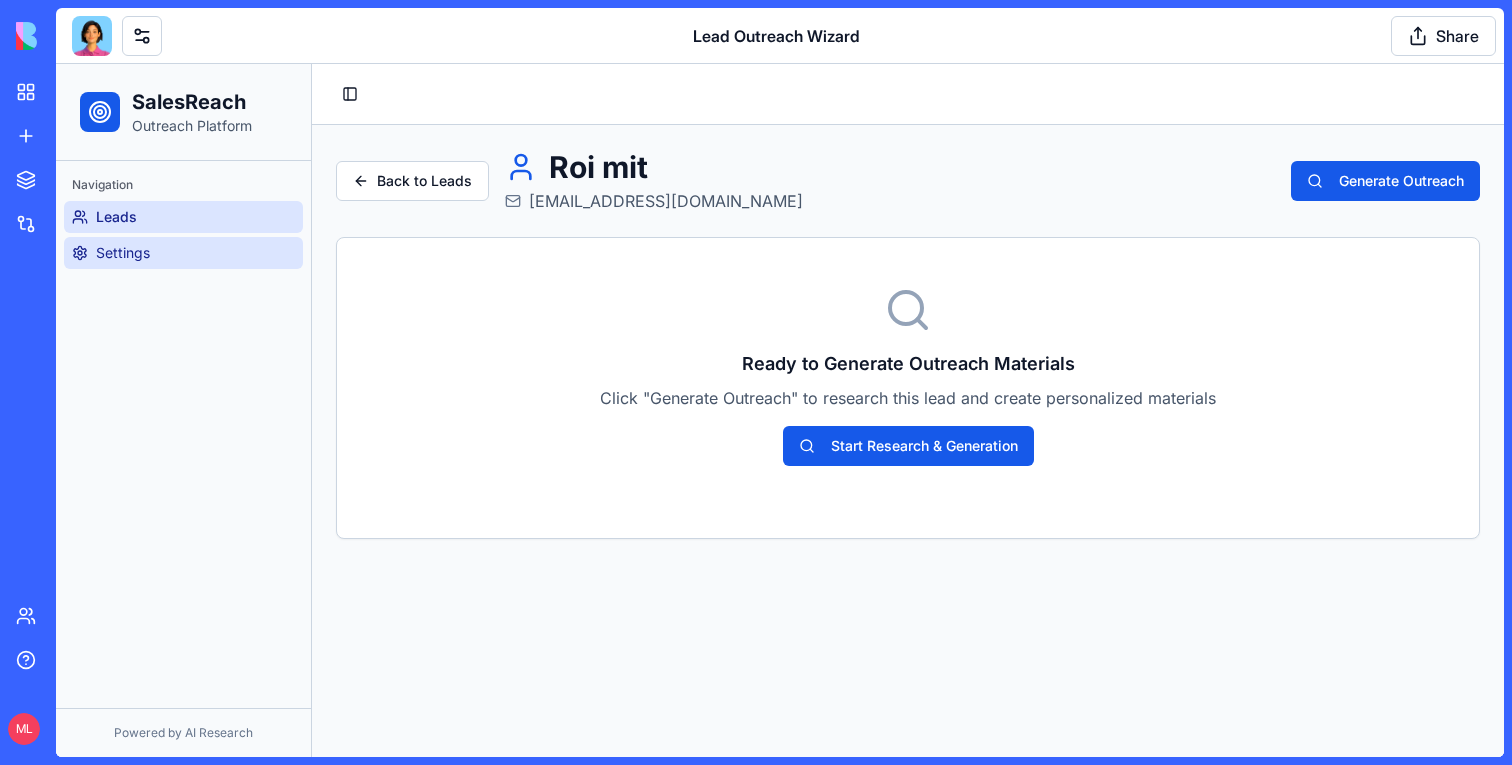 click on "Settings" at bounding box center [183, 253] 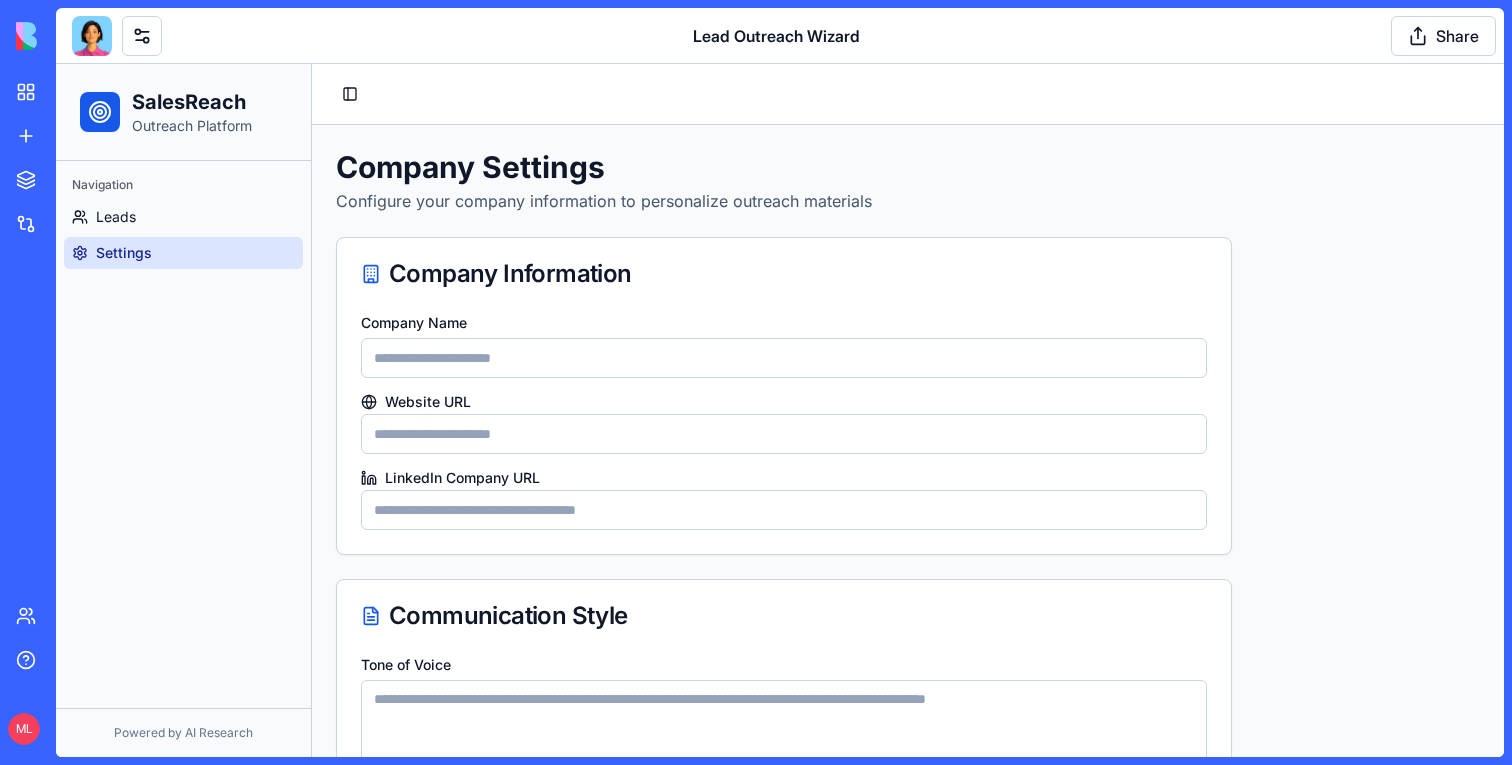type on "**********" 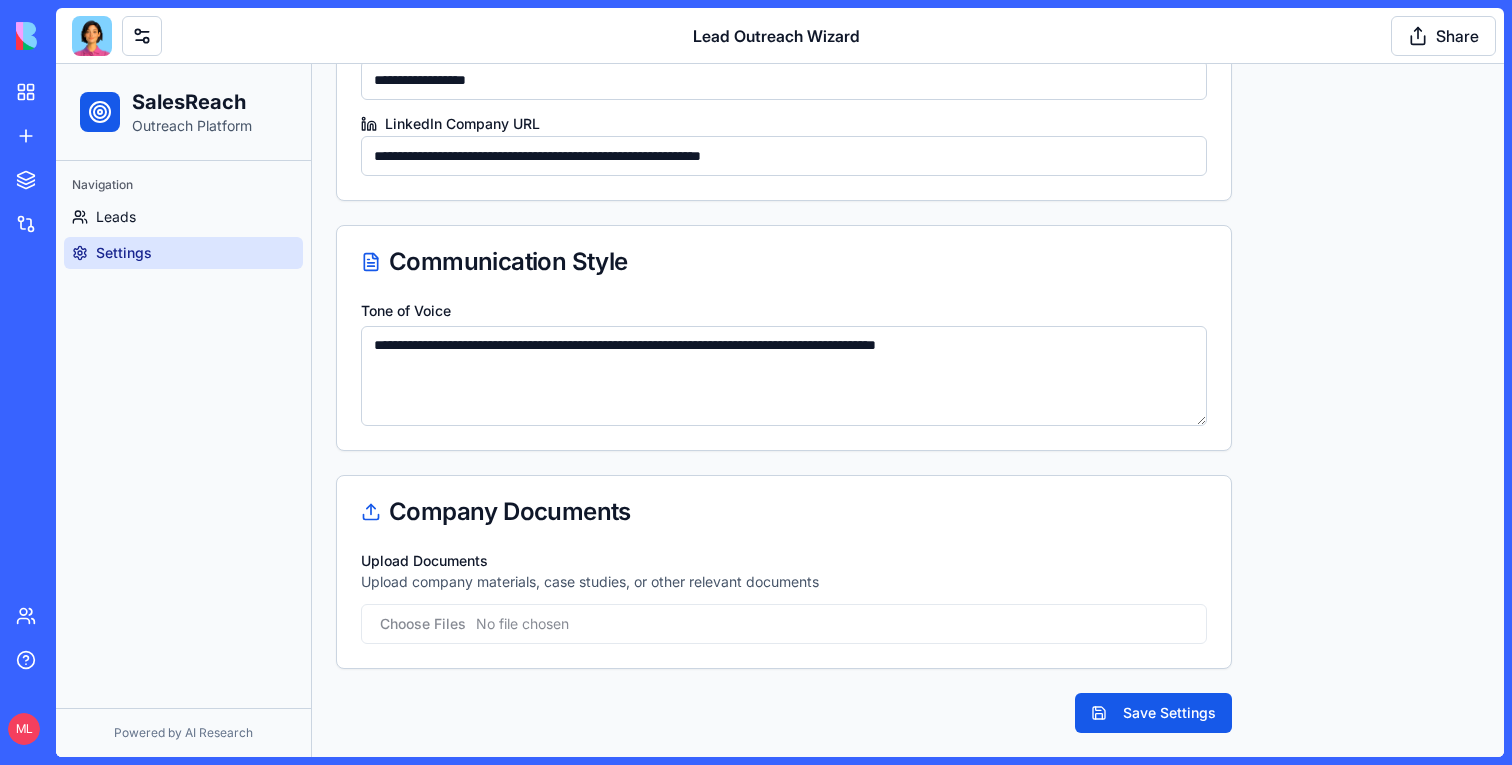 scroll, scrollTop: 0, scrollLeft: 0, axis: both 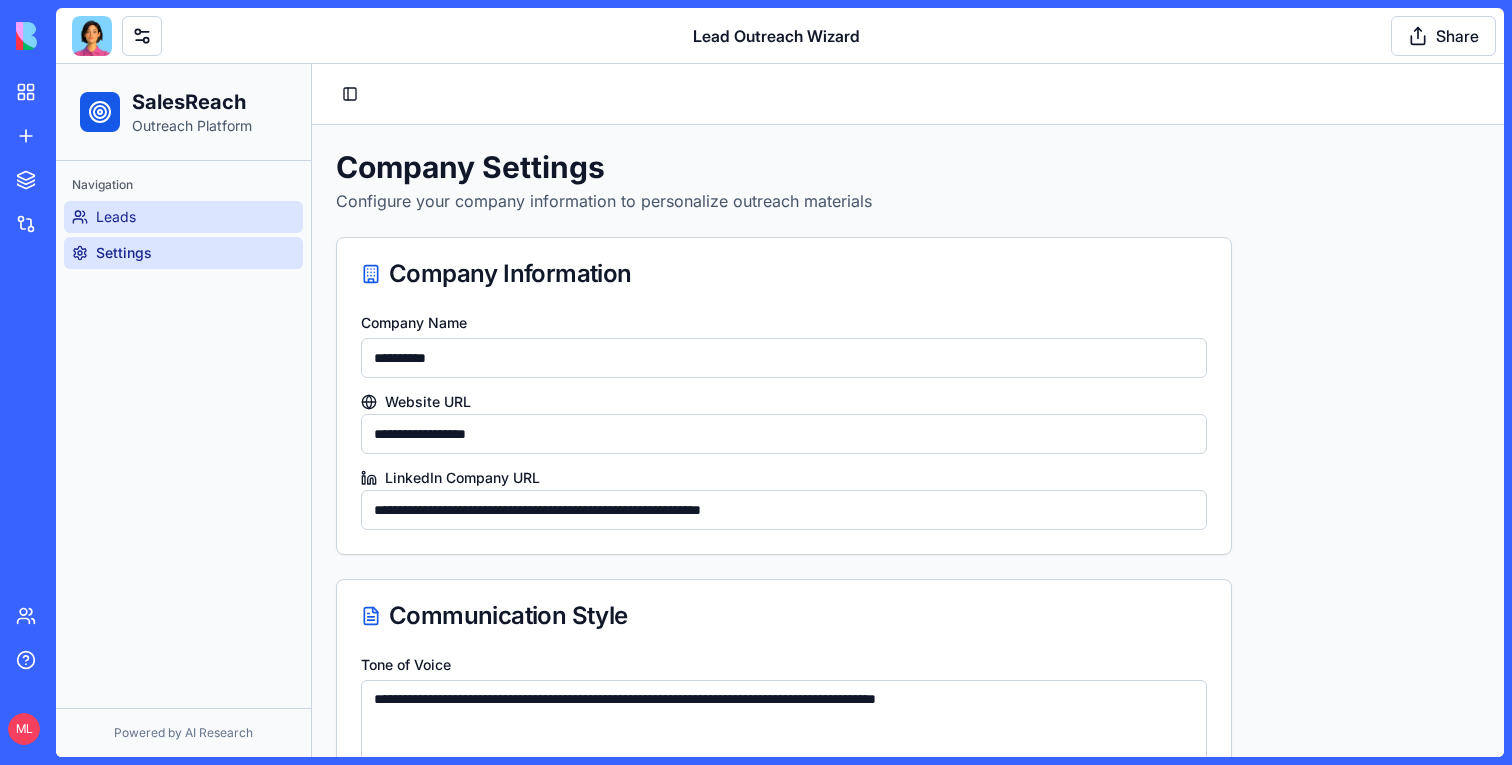 click on "Leads" at bounding box center (183, 217) 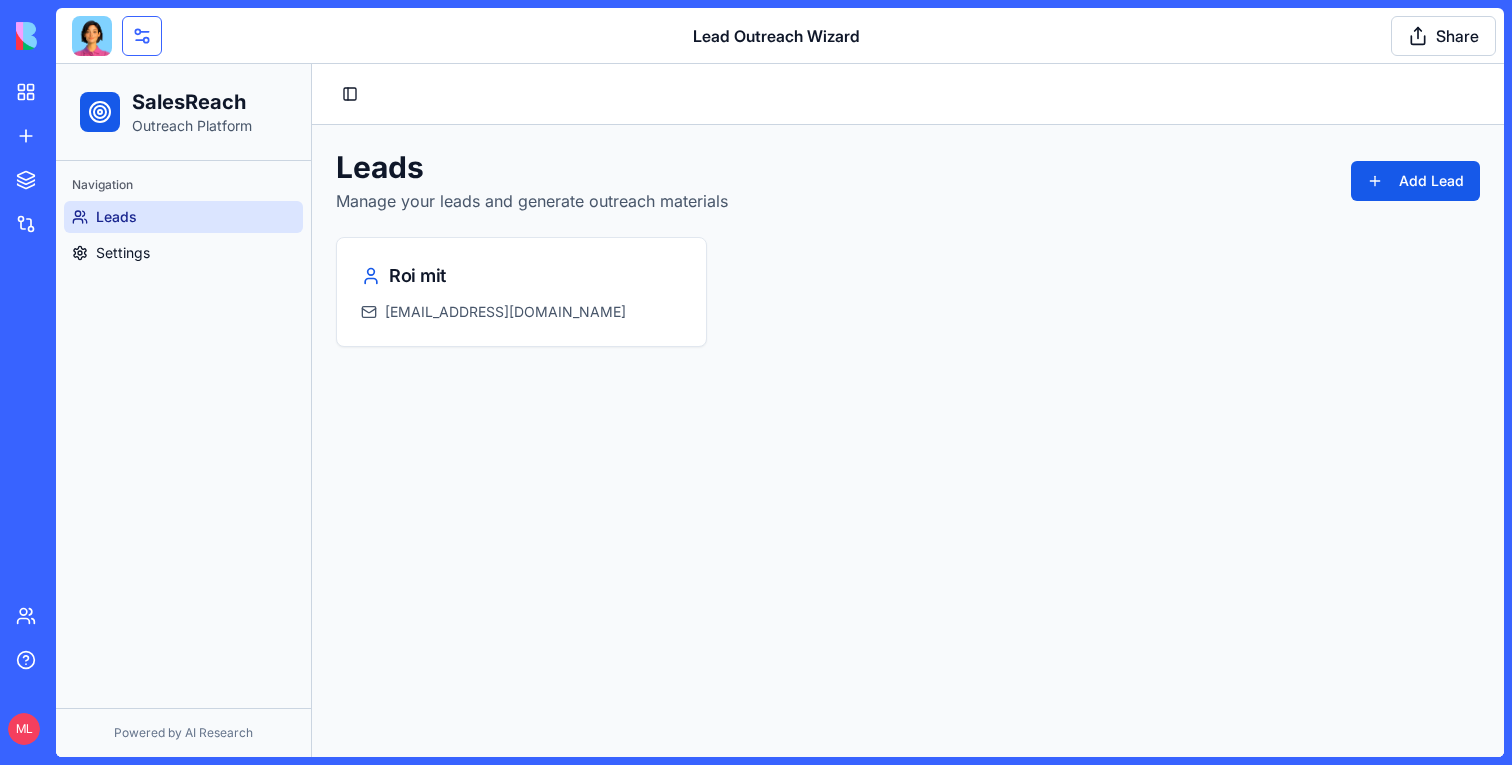 click at bounding box center [142, 36] 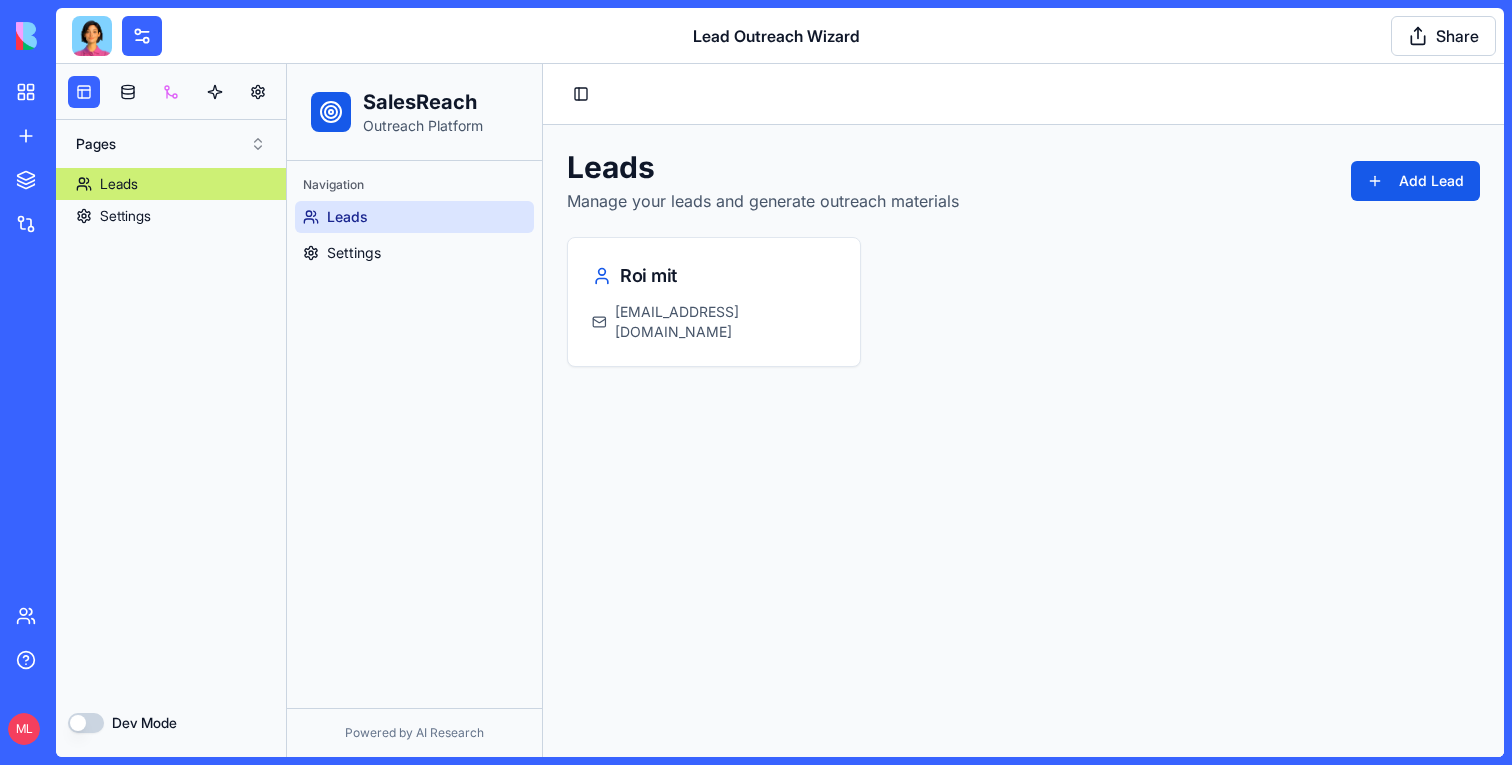 click at bounding box center [171, 92] 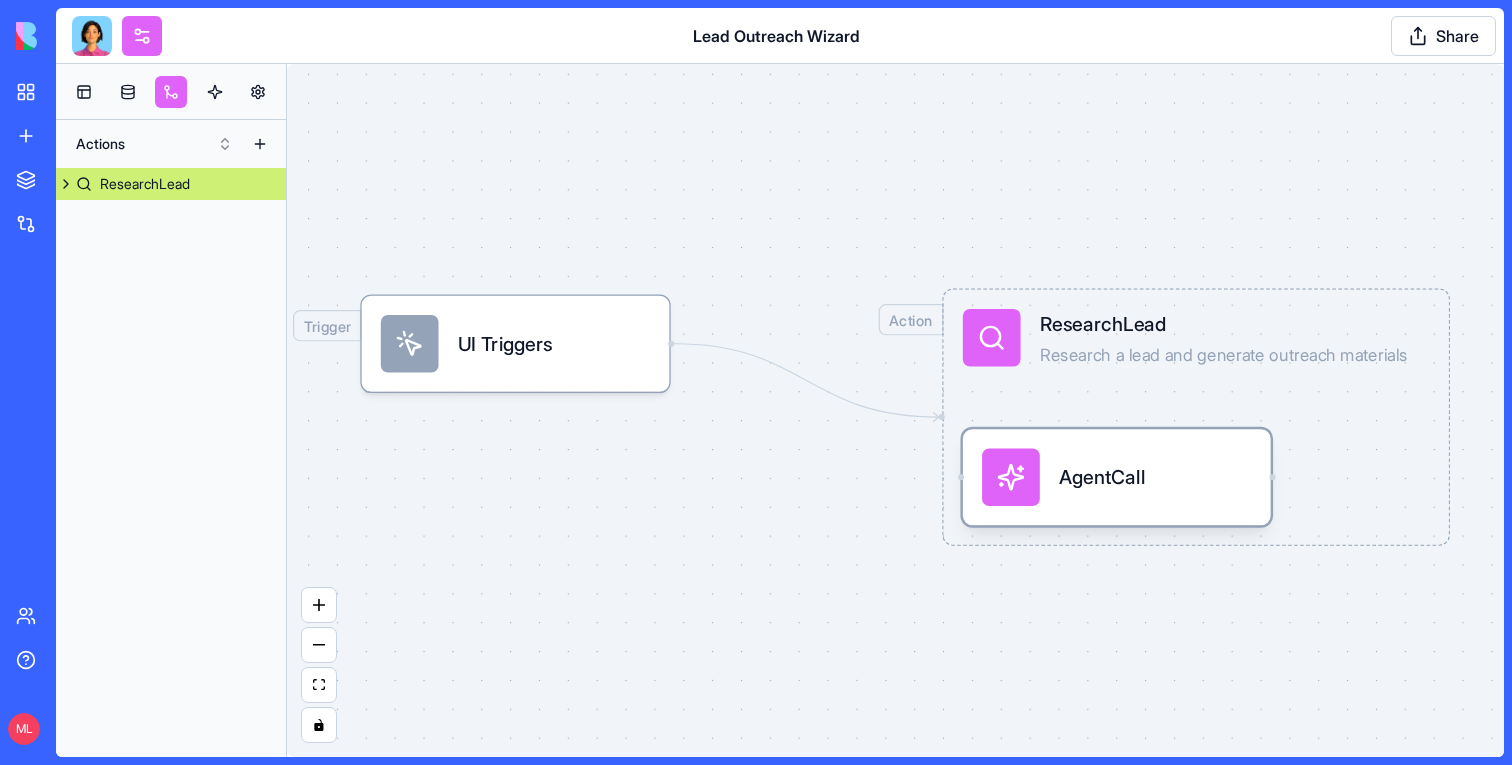 click on "AgentCall" at bounding box center [1102, 477] 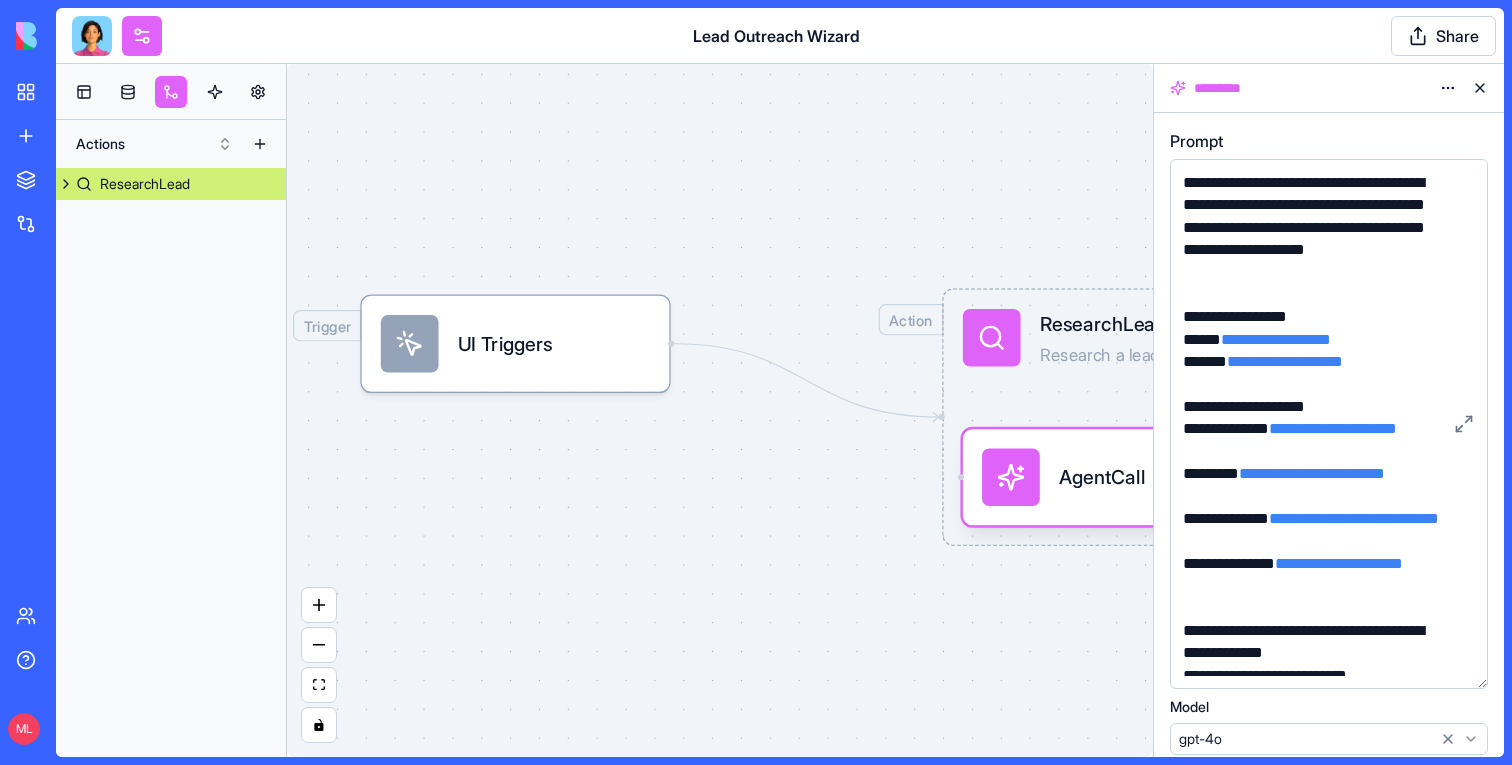 drag, startPoint x: 1478, startPoint y: 279, endPoint x: 1497, endPoint y: 681, distance: 402.44876 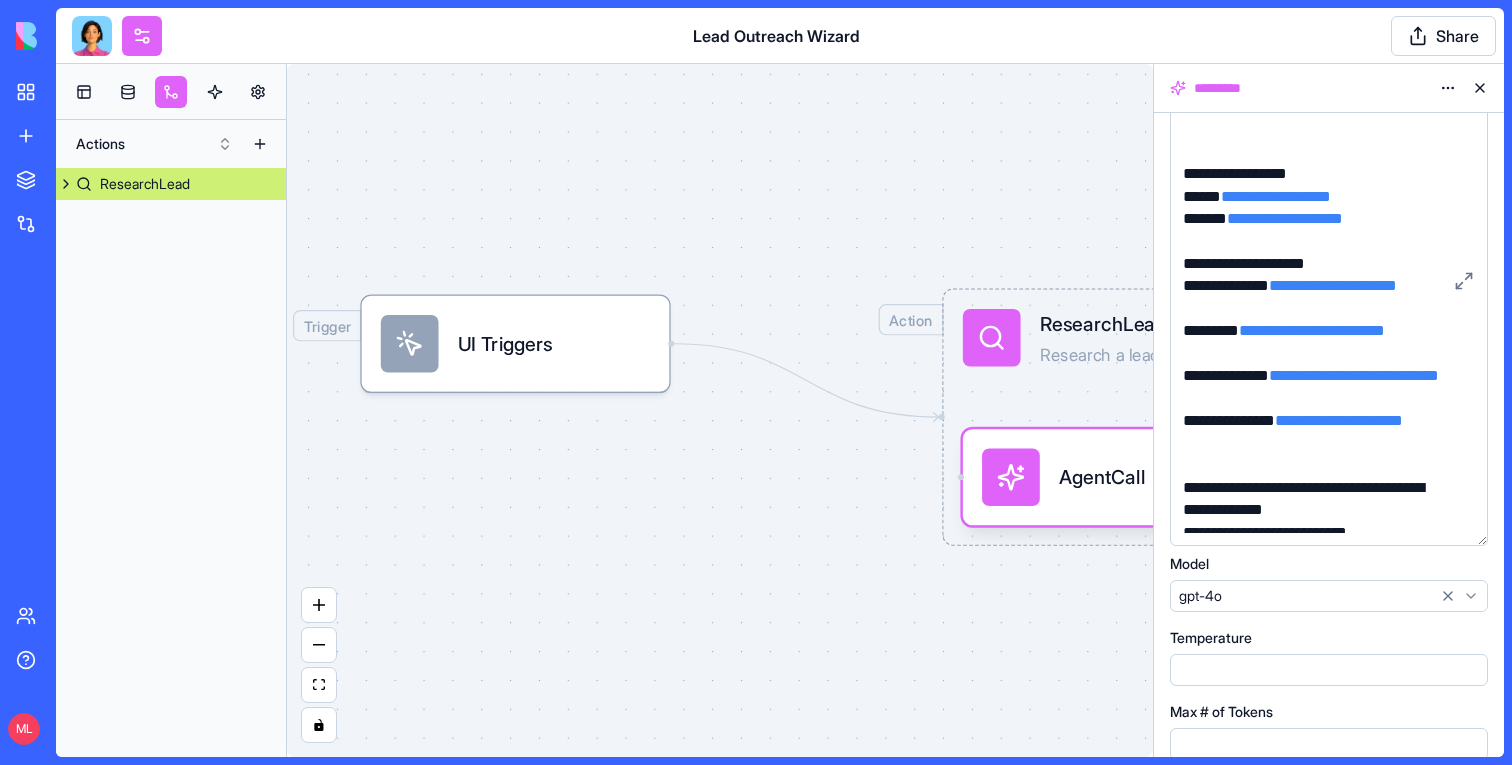 scroll, scrollTop: 161, scrollLeft: 0, axis: vertical 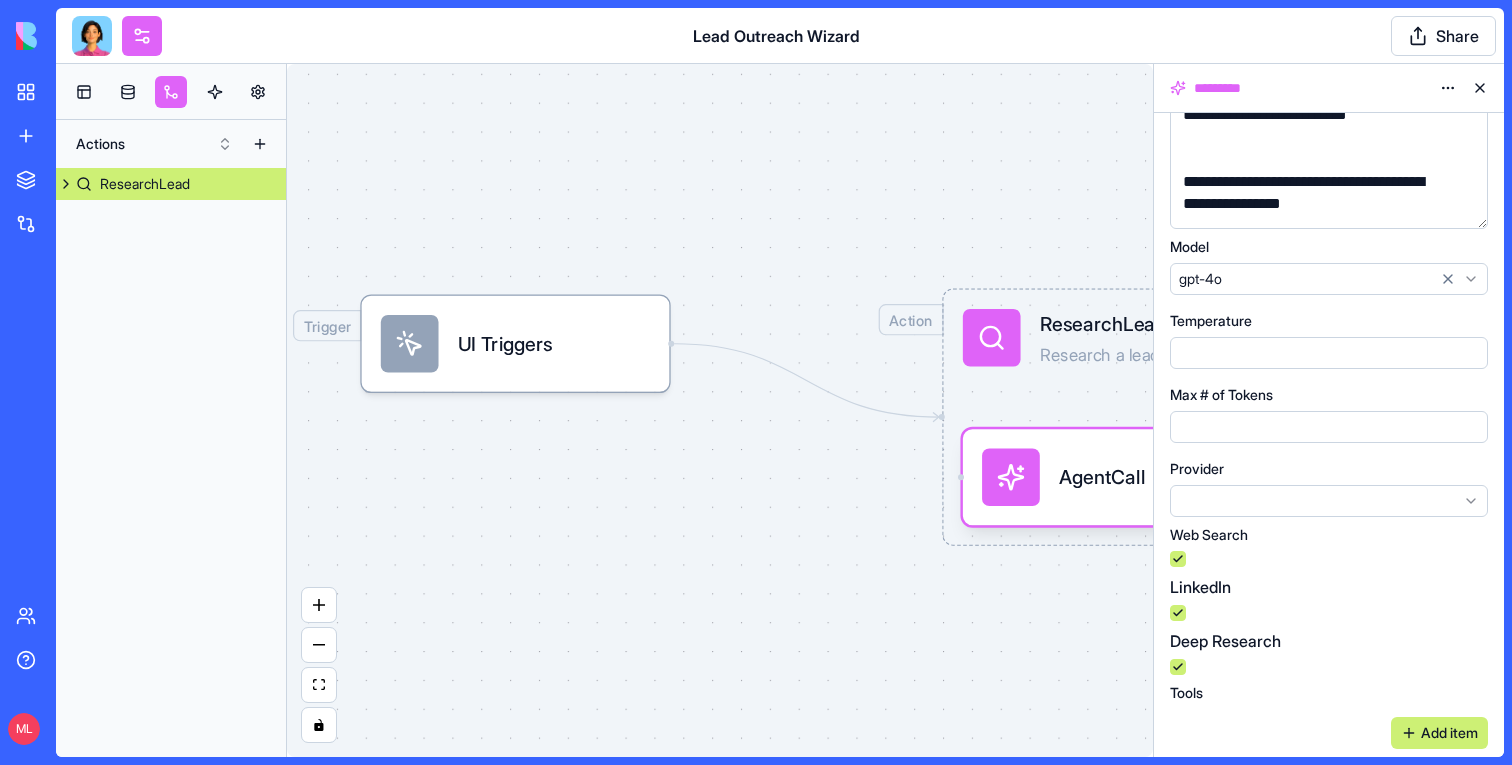 click at bounding box center (171, 92) 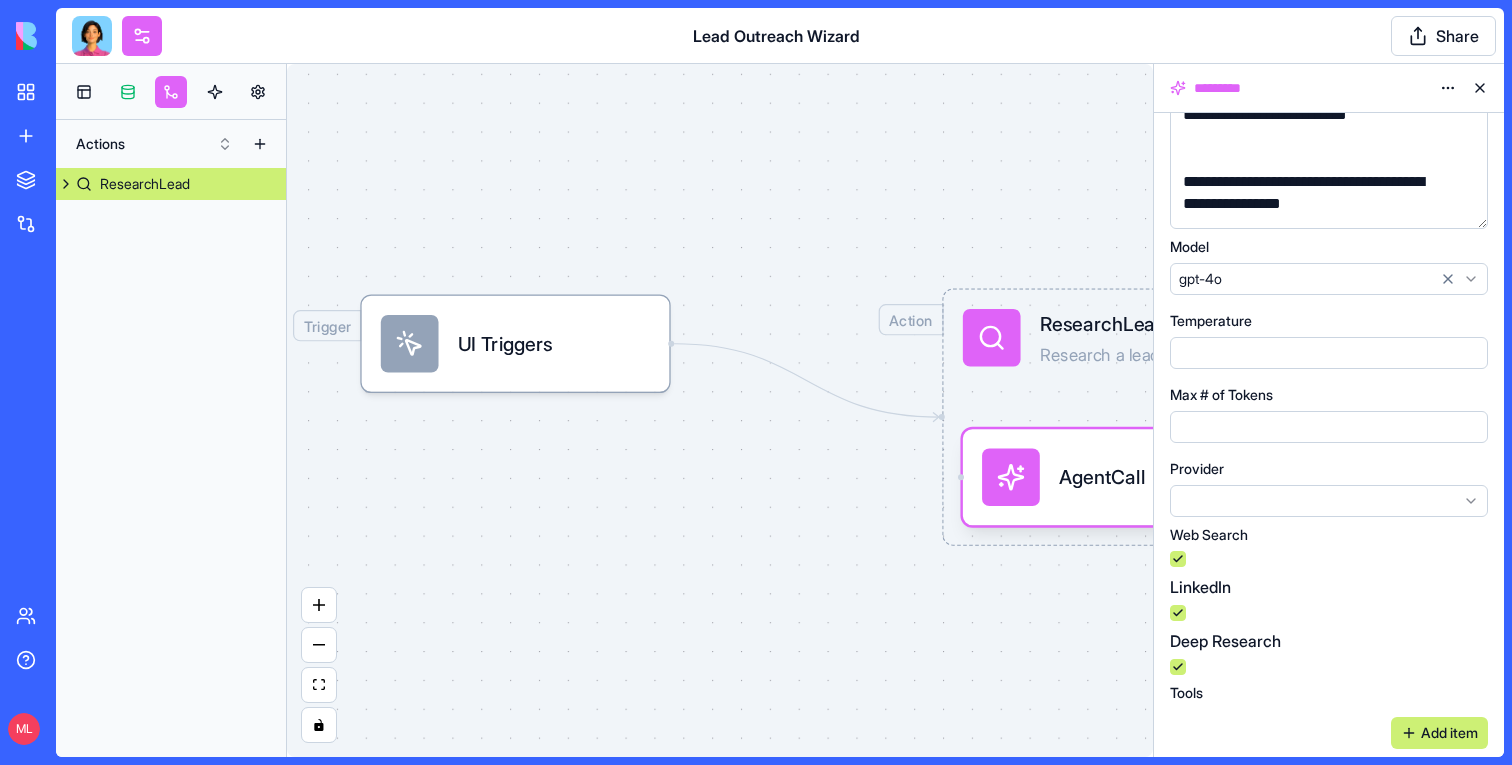 click at bounding box center (128, 92) 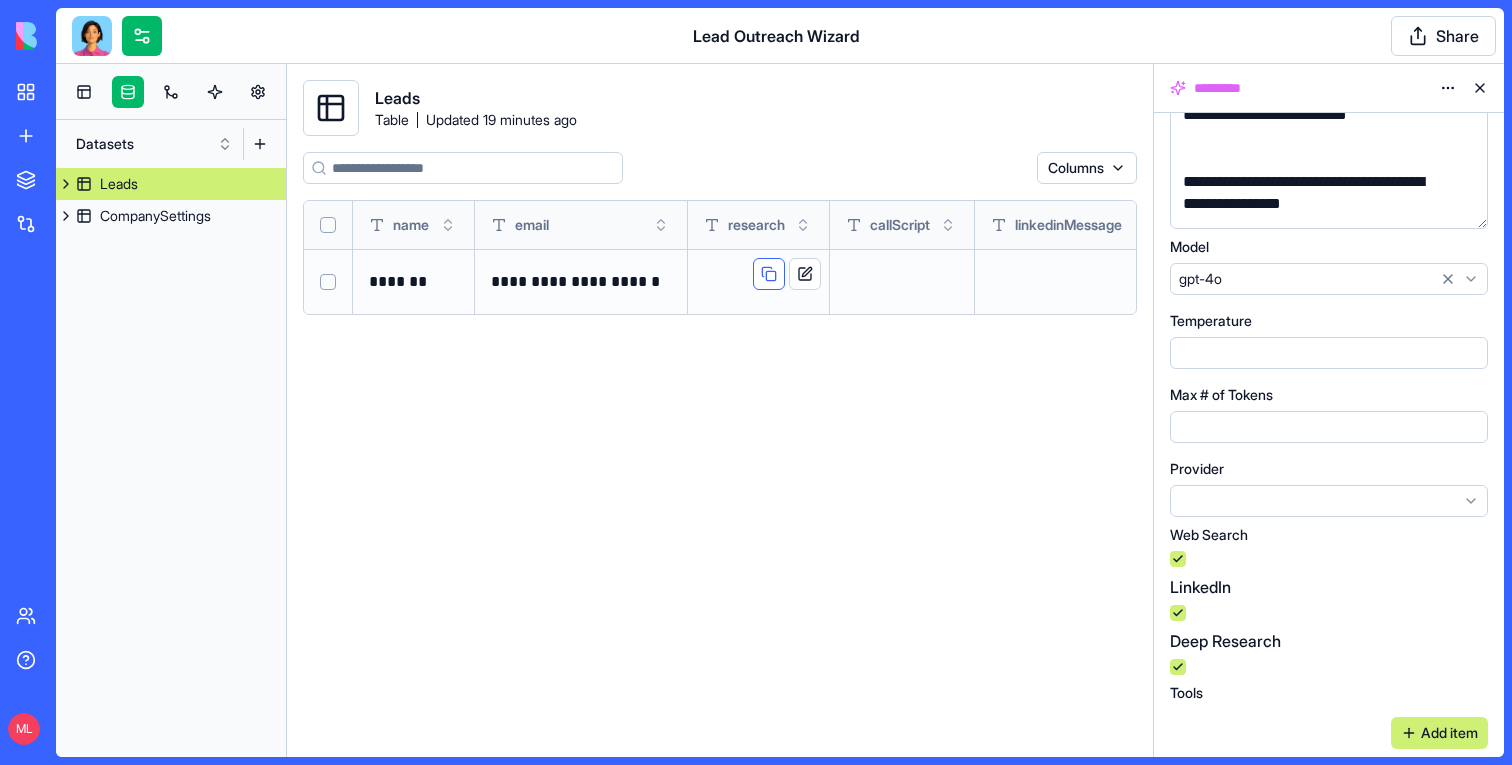 scroll, scrollTop: 0, scrollLeft: 266, axis: horizontal 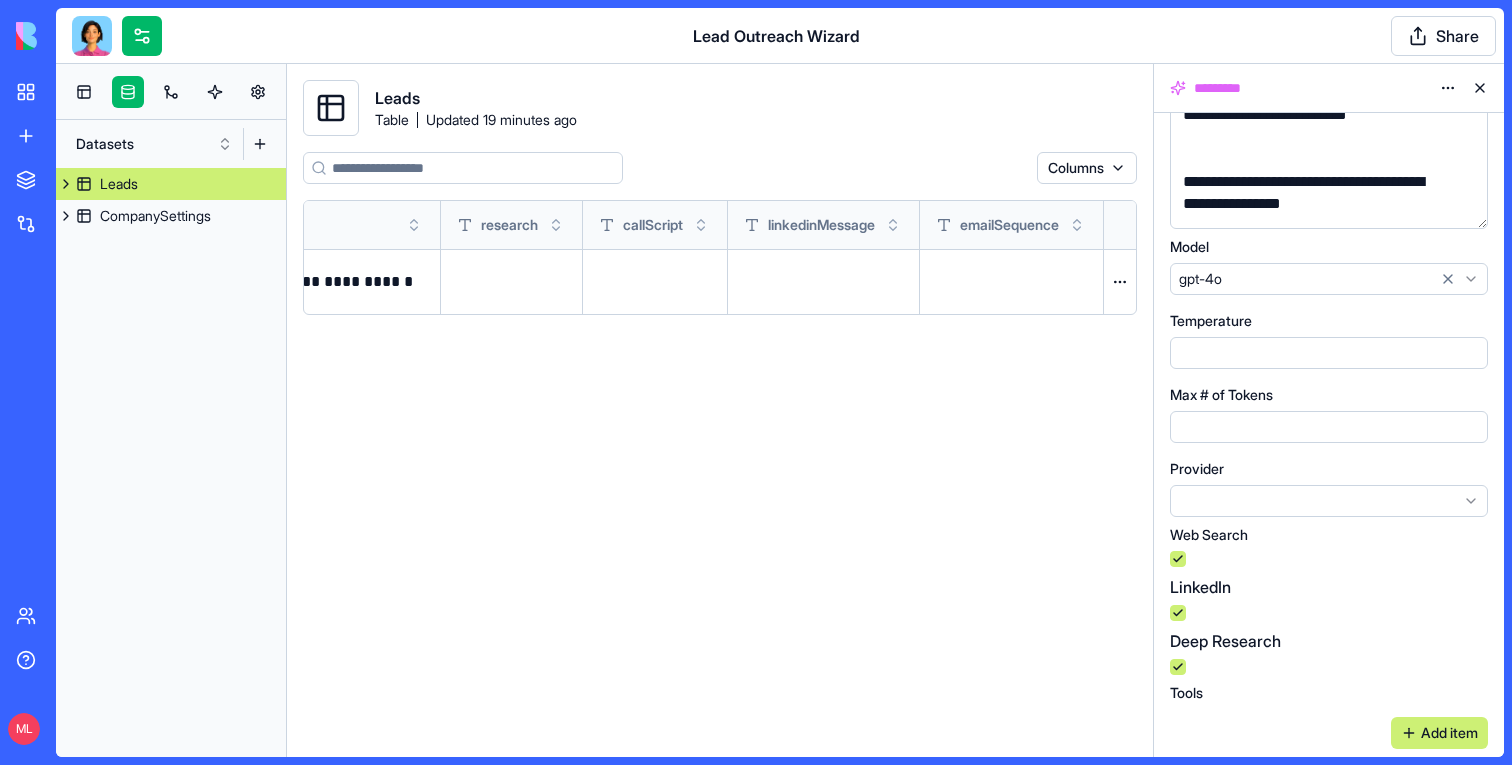 click on "research" at bounding box center [509, 225] 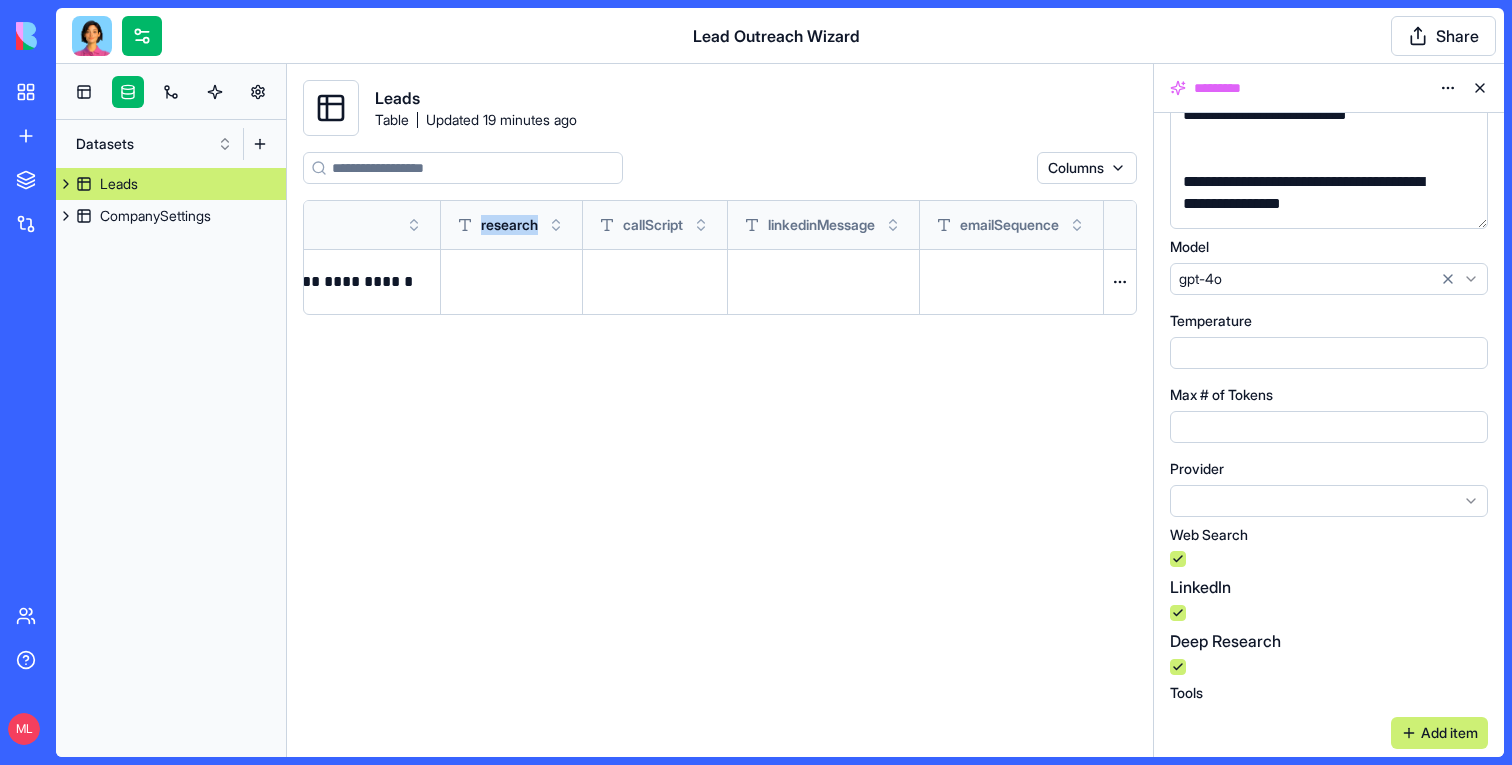click on "research" at bounding box center (509, 225) 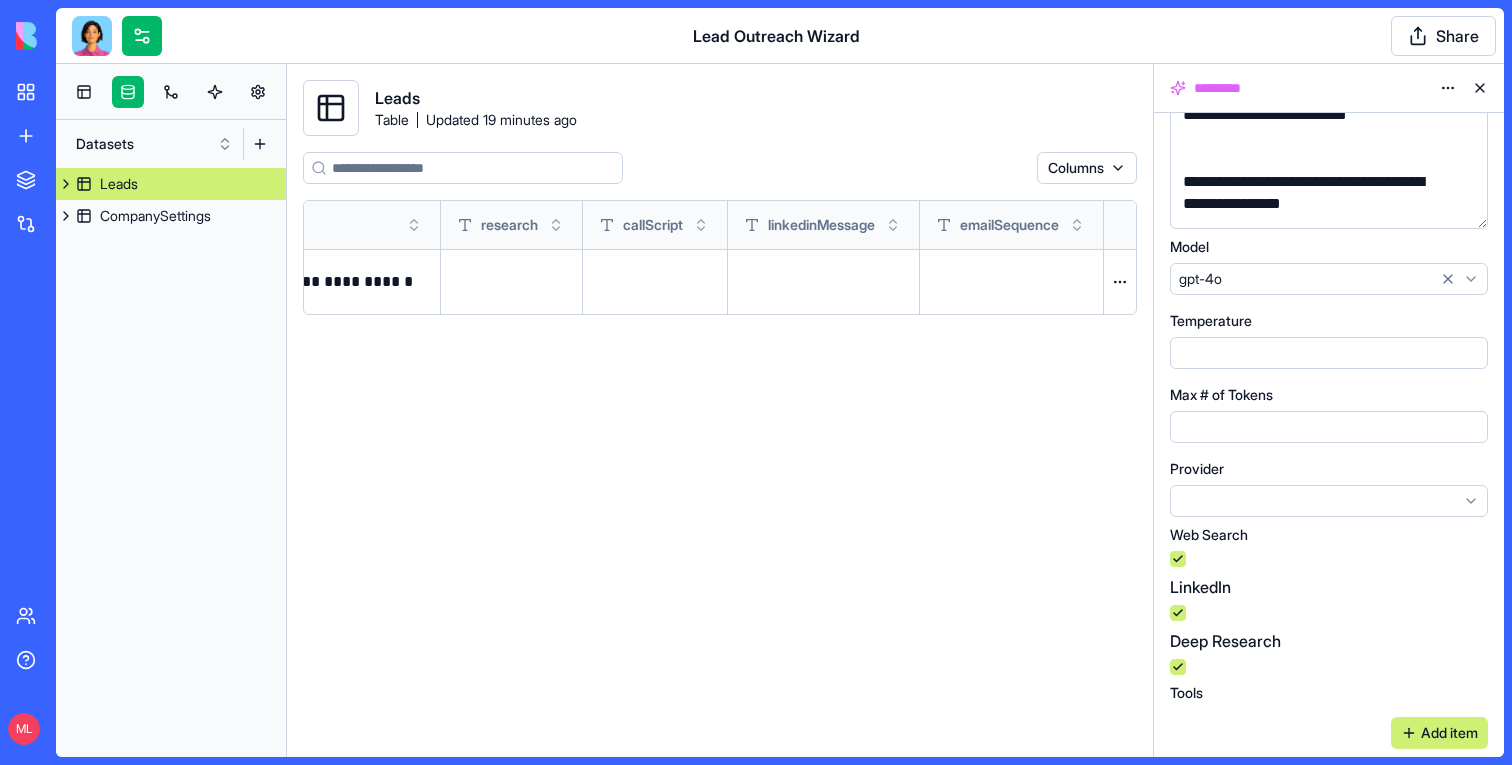 click on "**********" at bounding box center (720, 446) 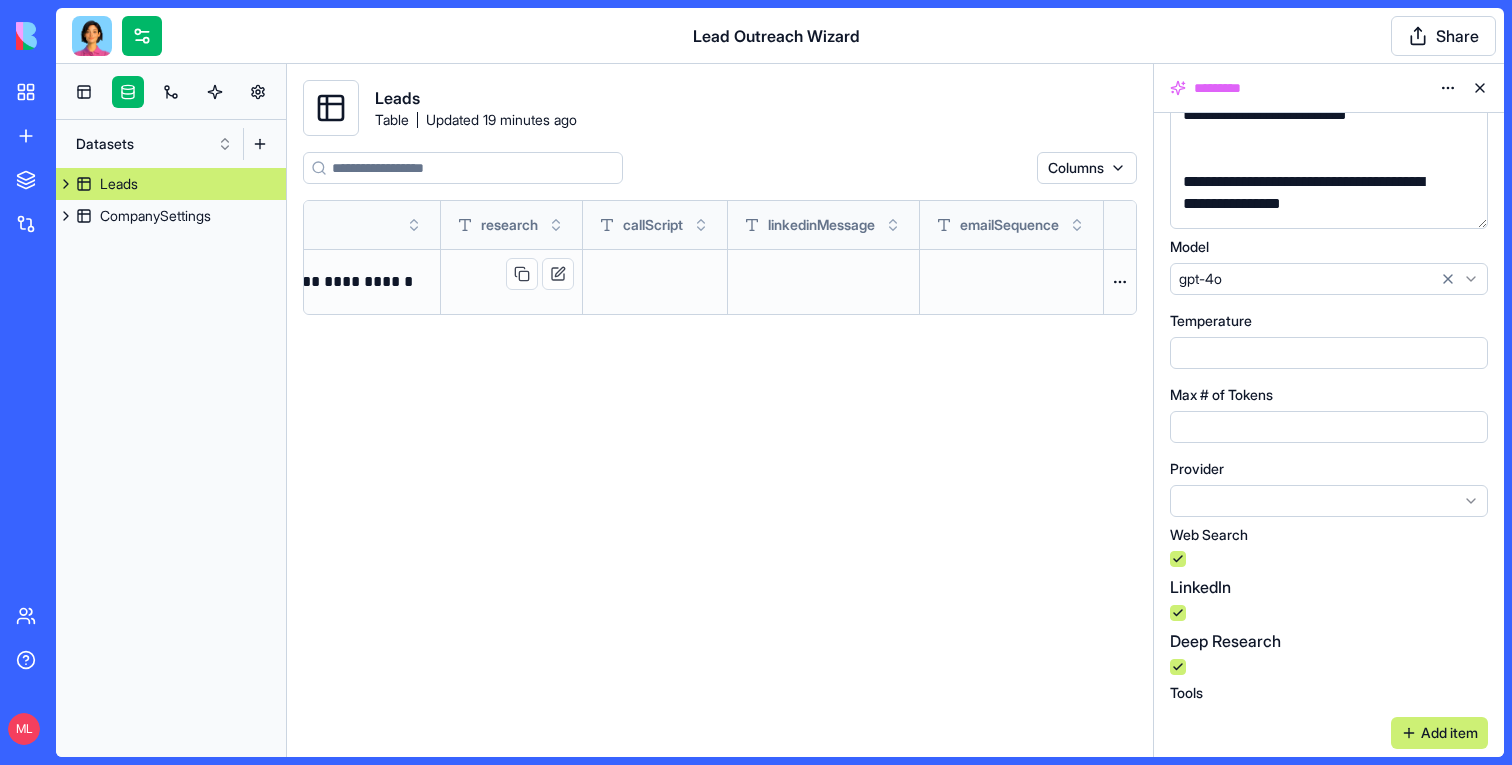scroll, scrollTop: 0, scrollLeft: 232, axis: horizontal 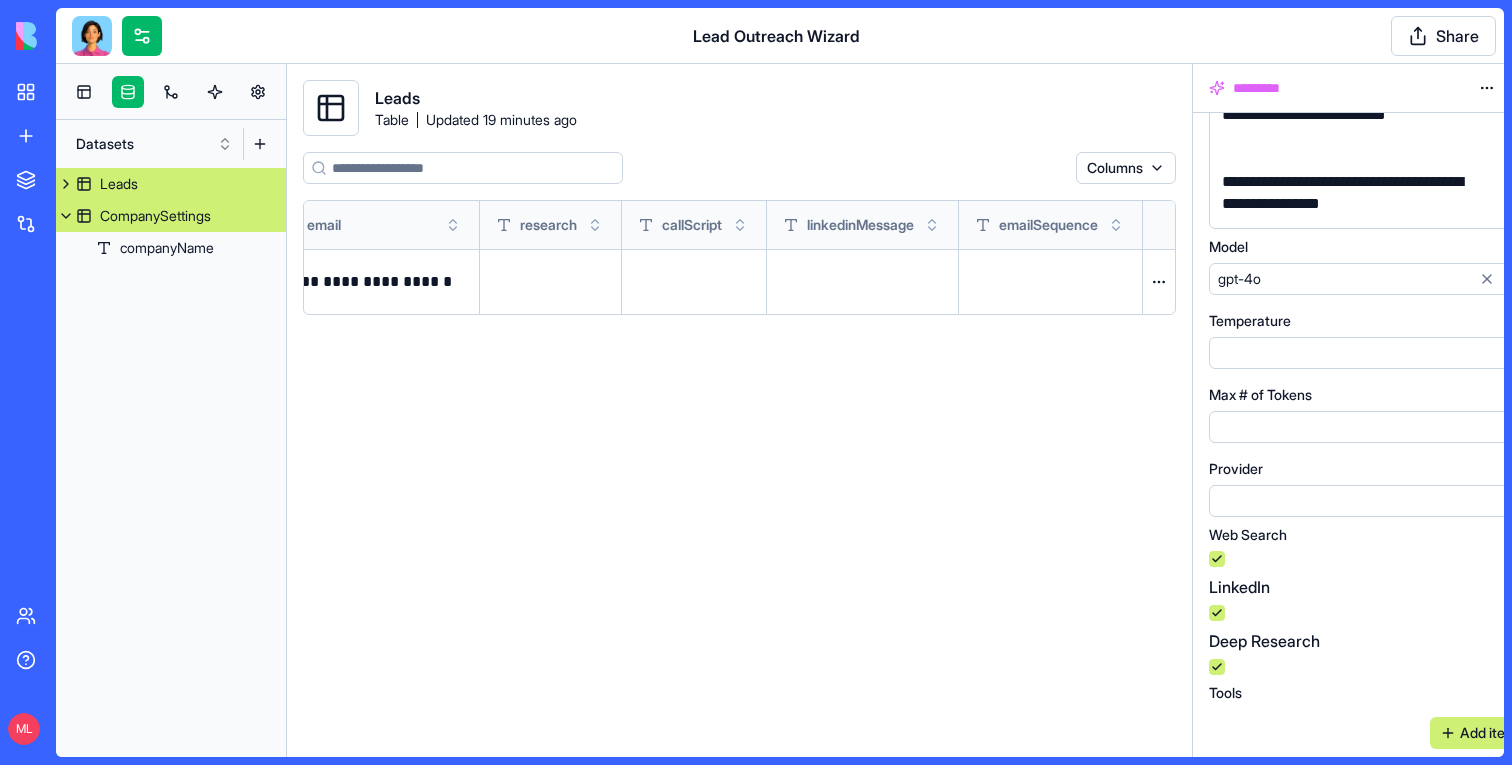 click on "CompanySettings" at bounding box center (171, 216) 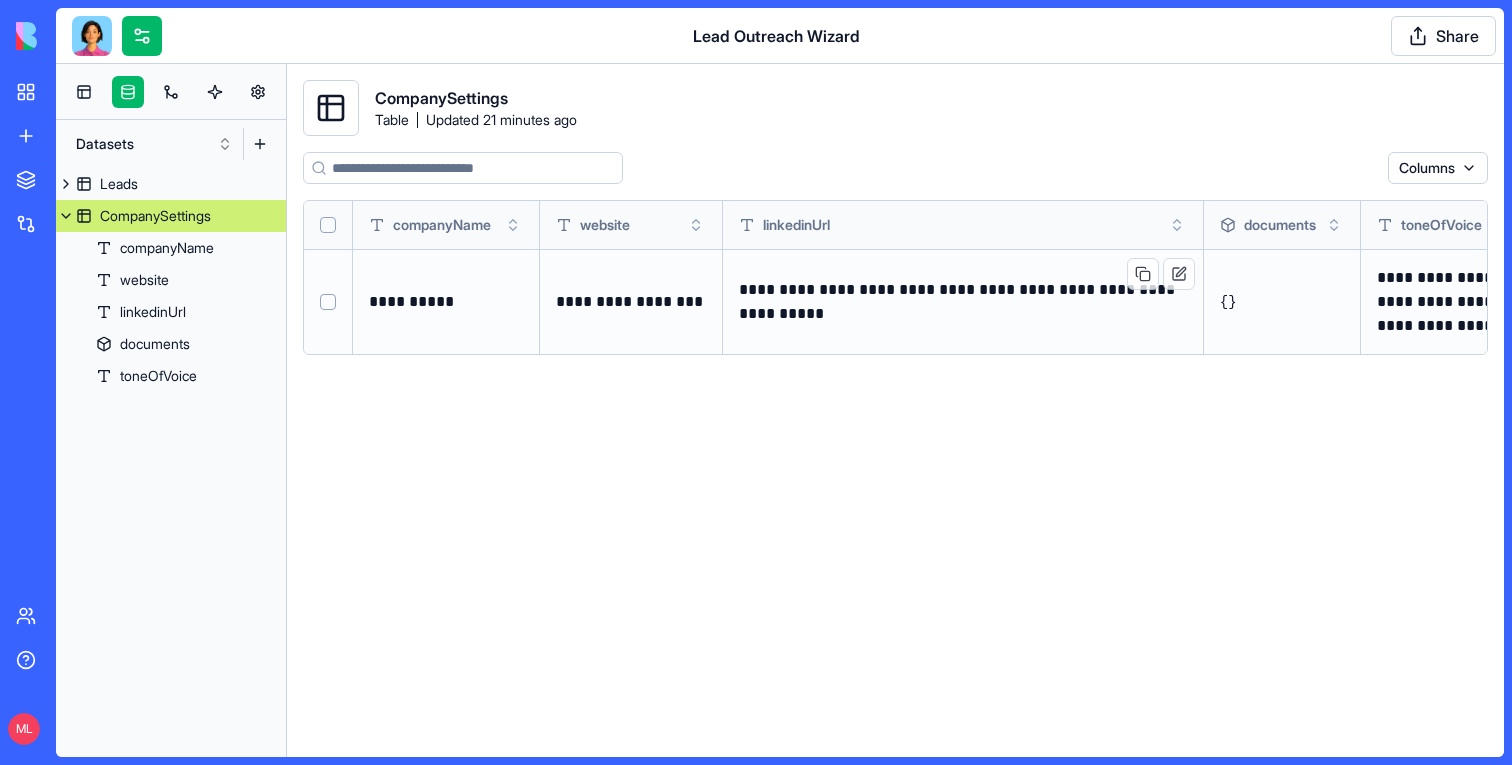 scroll, scrollTop: 0, scrollLeft: 79, axis: horizontal 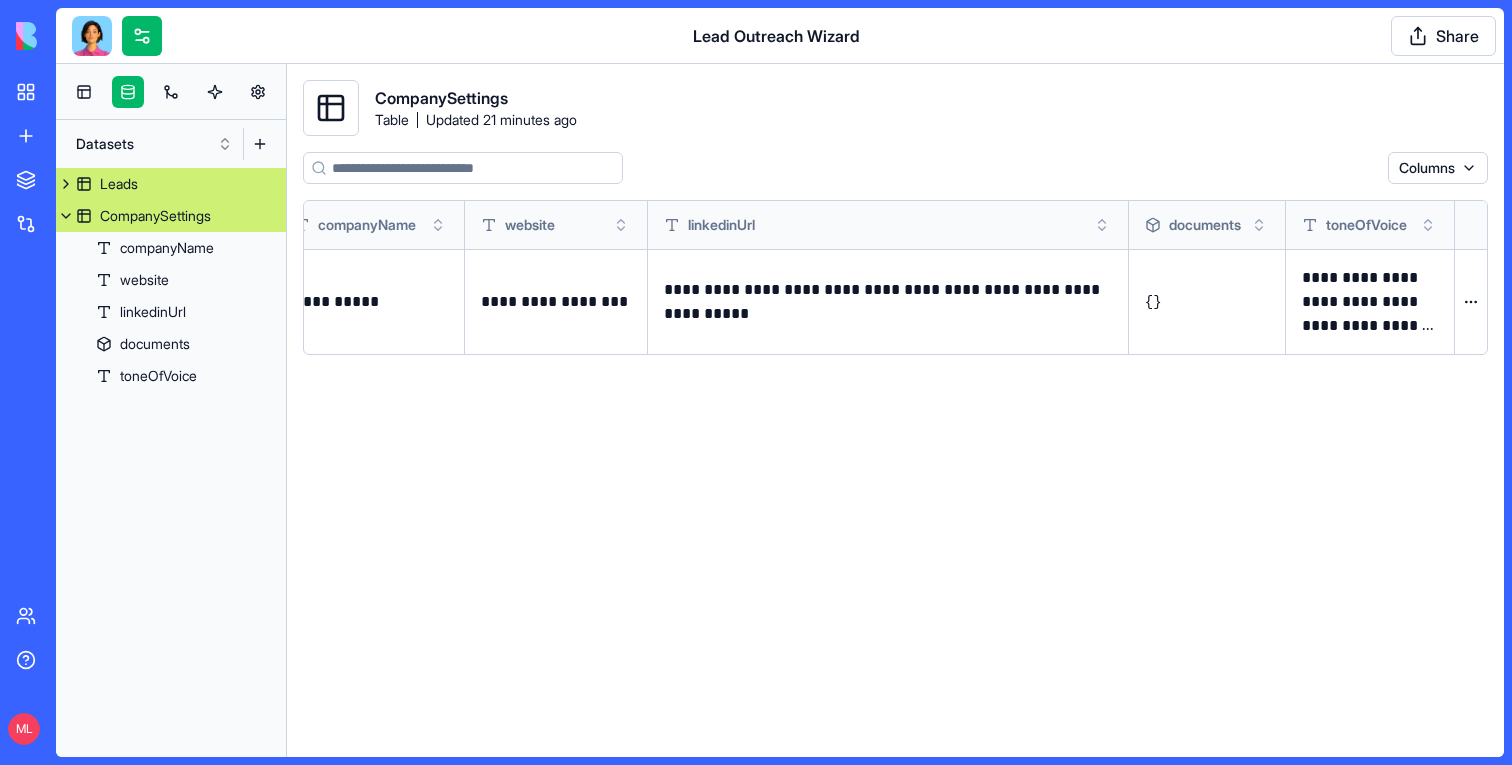click on "Leads" at bounding box center (171, 184) 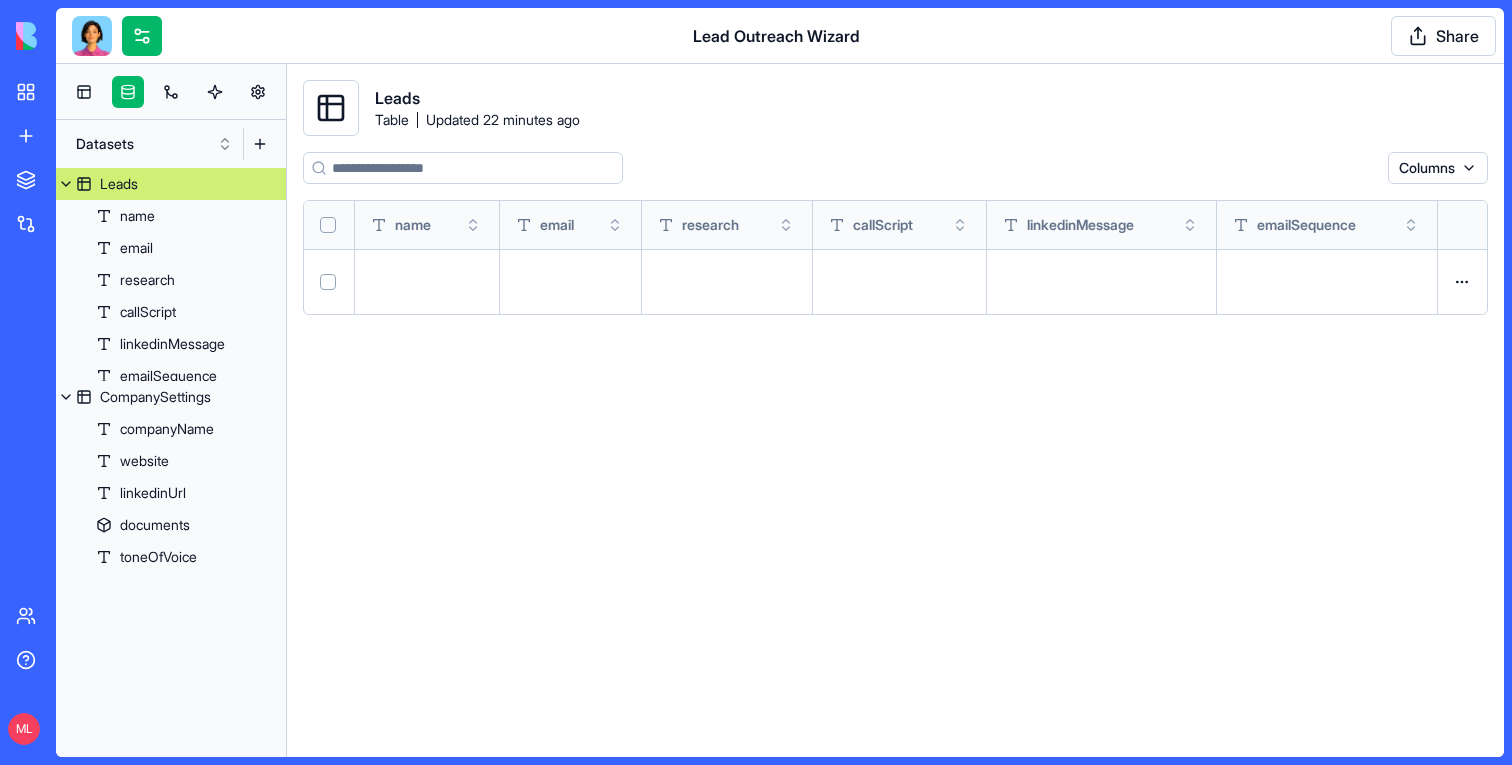 scroll, scrollTop: 0, scrollLeft: 0, axis: both 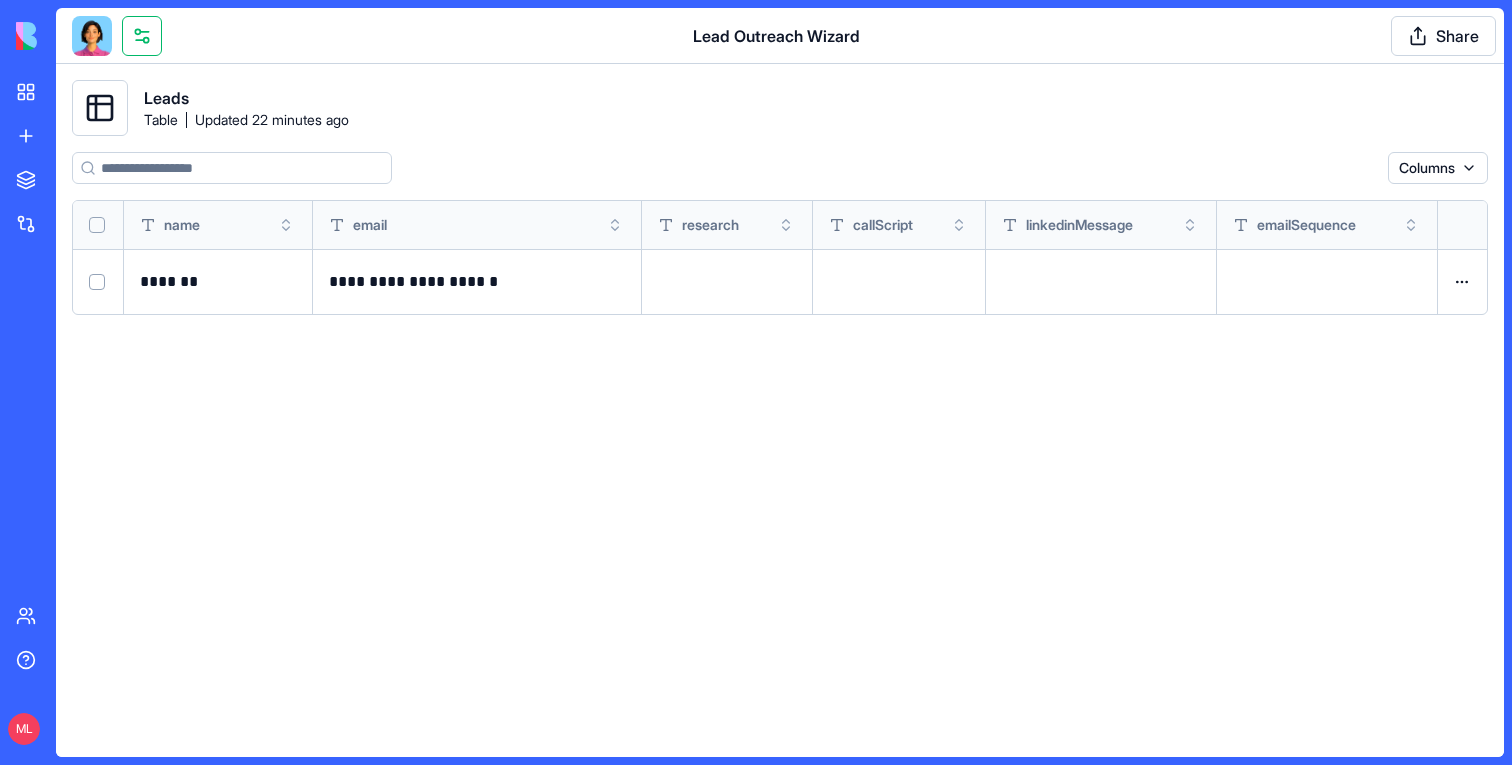 click at bounding box center (142, 36) 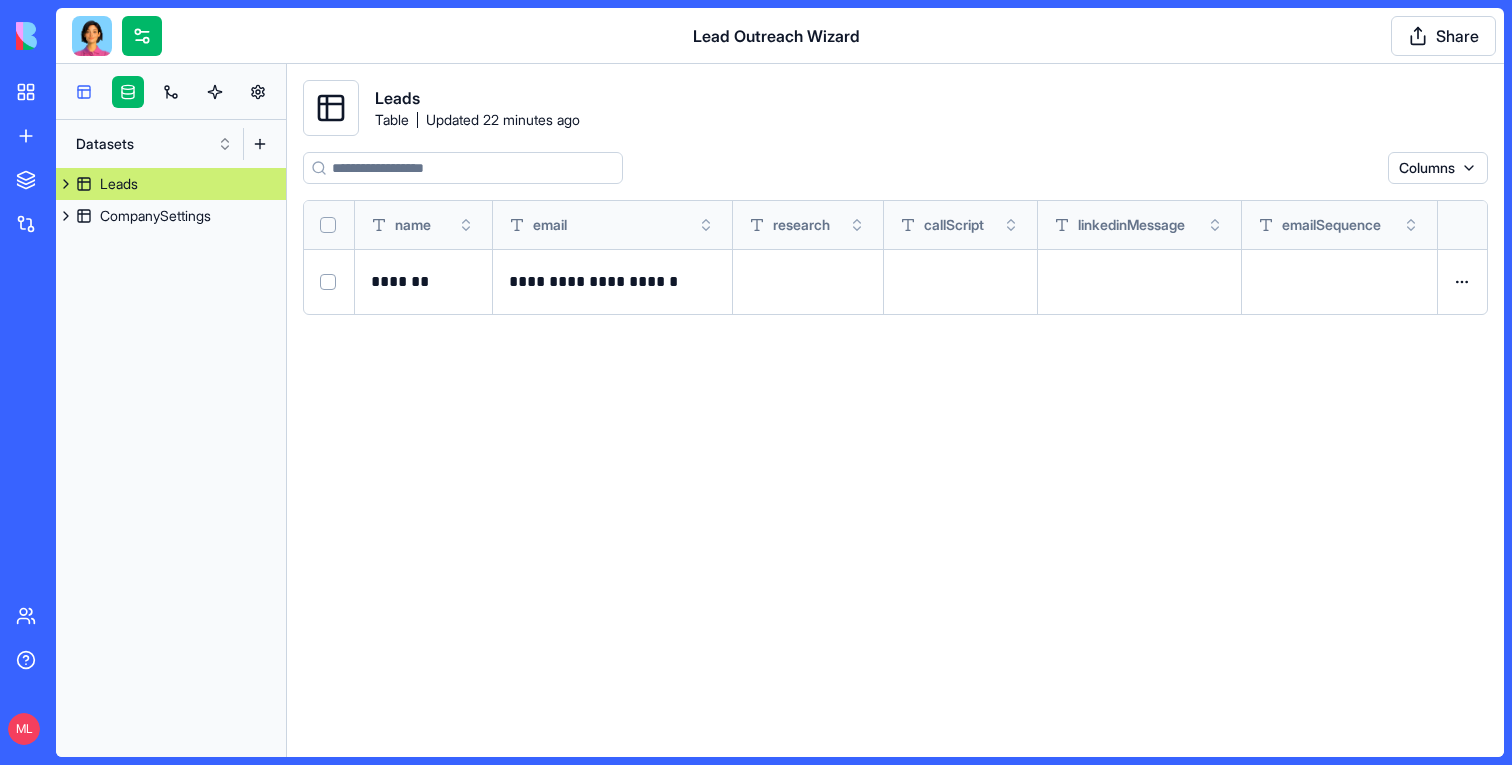 click at bounding box center (84, 92) 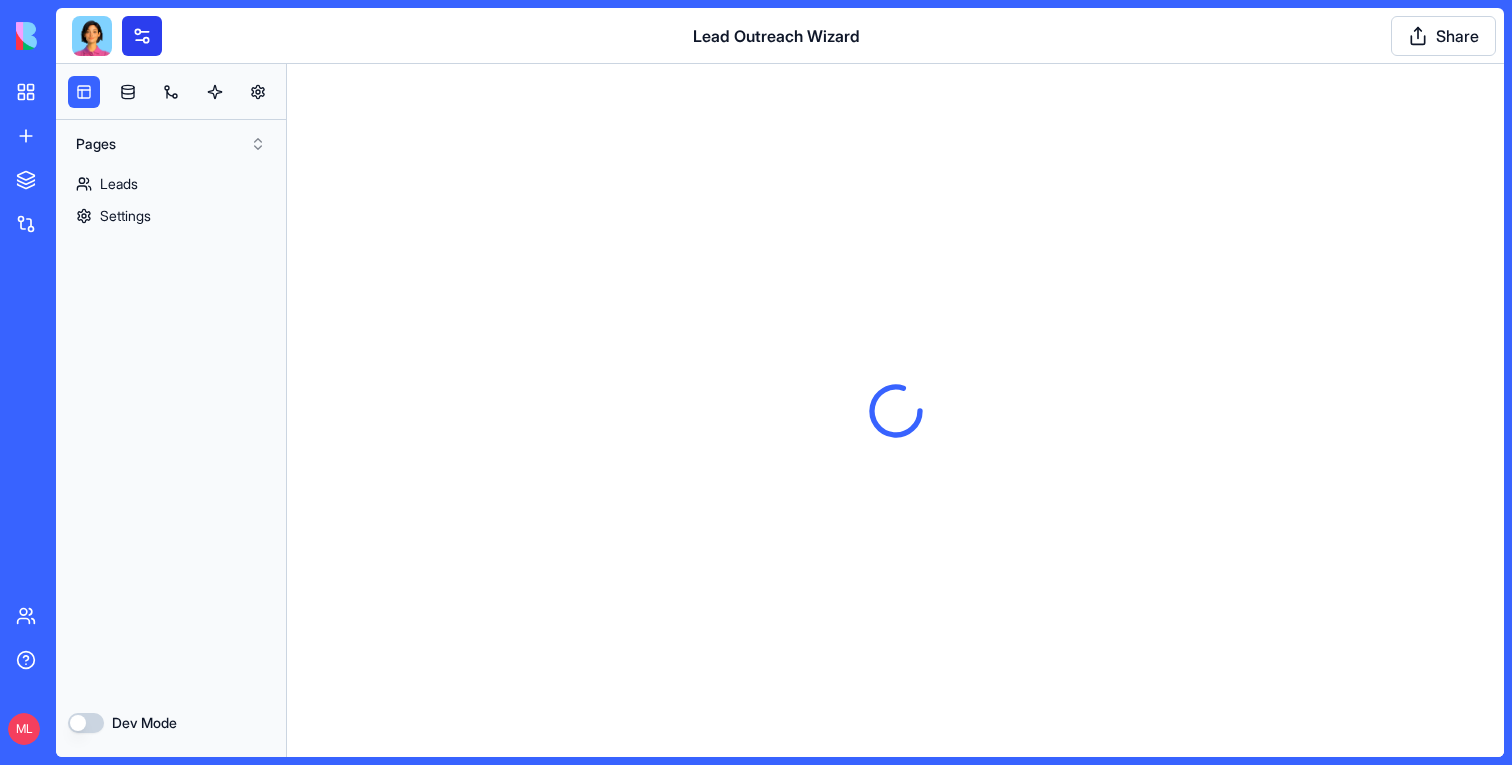 scroll, scrollTop: 0, scrollLeft: 0, axis: both 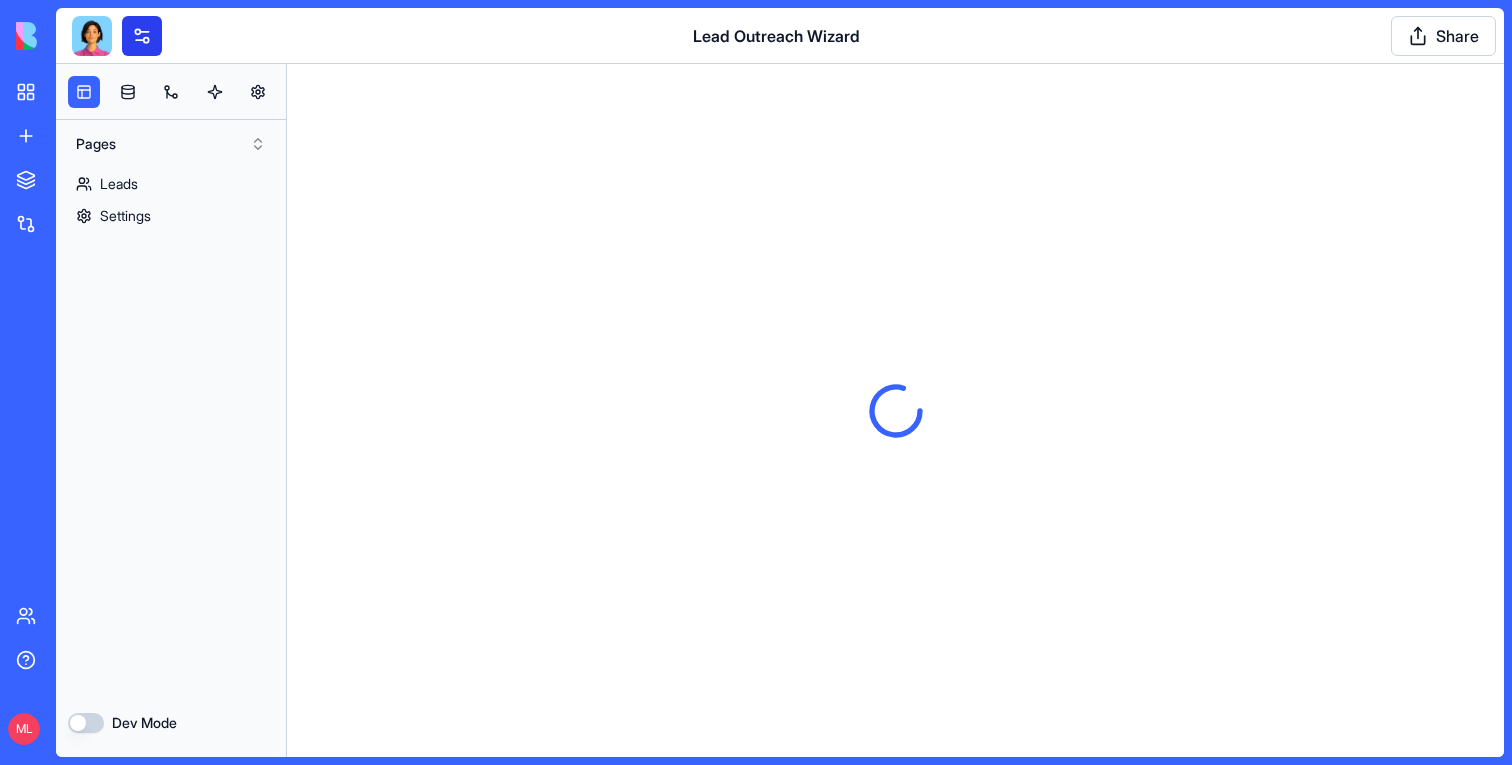 click at bounding box center (142, 36) 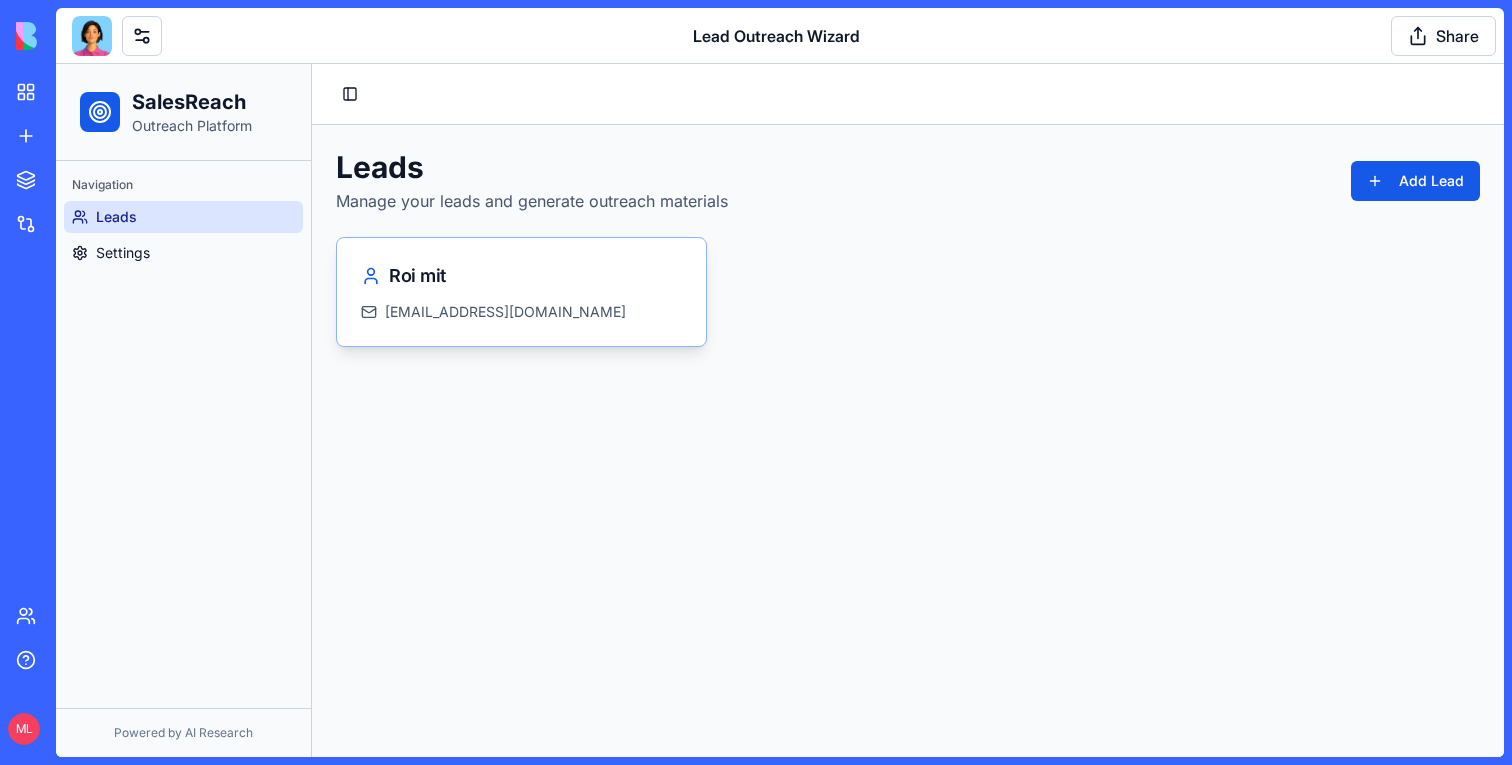 click on "[EMAIL_ADDRESS][DOMAIN_NAME]" at bounding box center [505, 312] 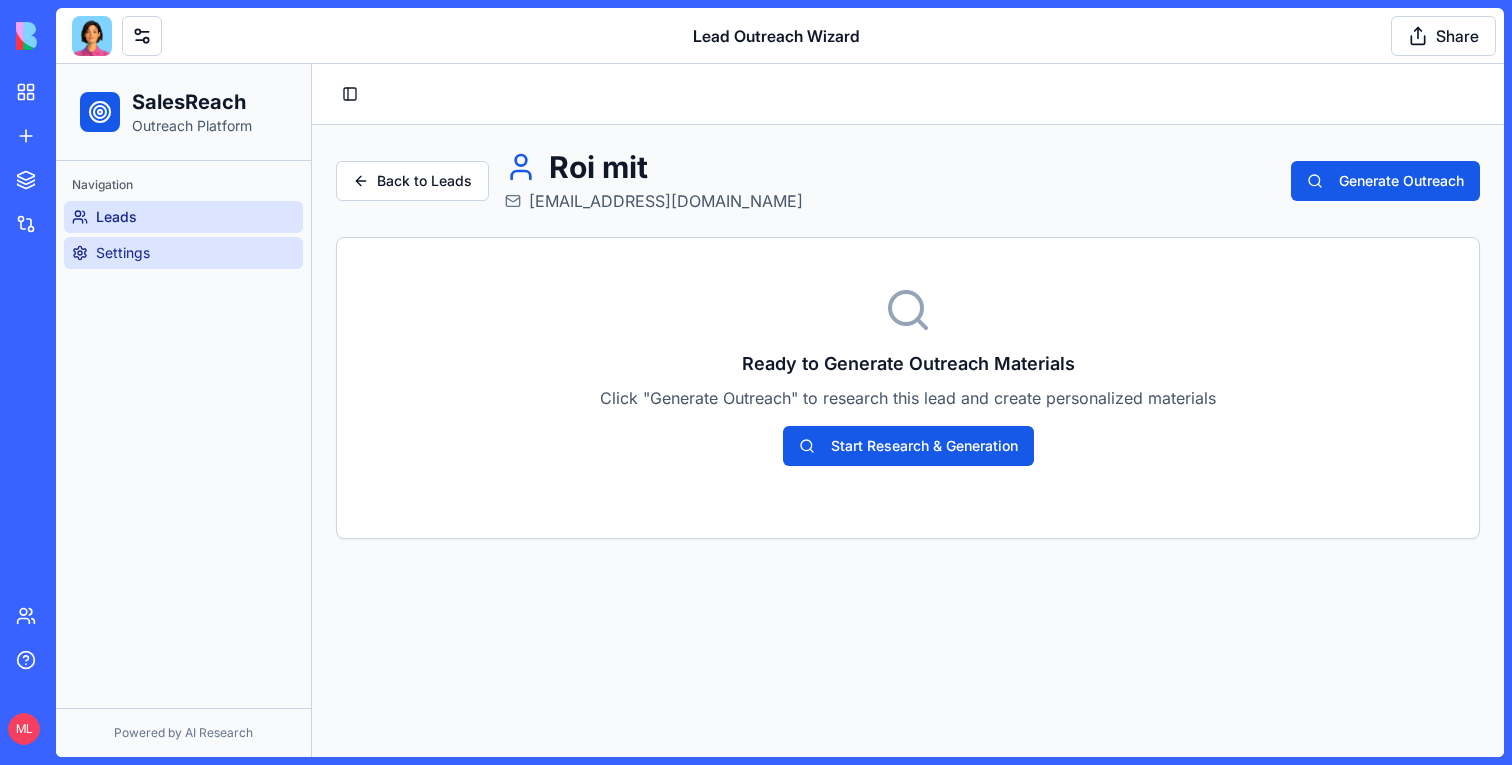 click on "Settings" at bounding box center (183, 253) 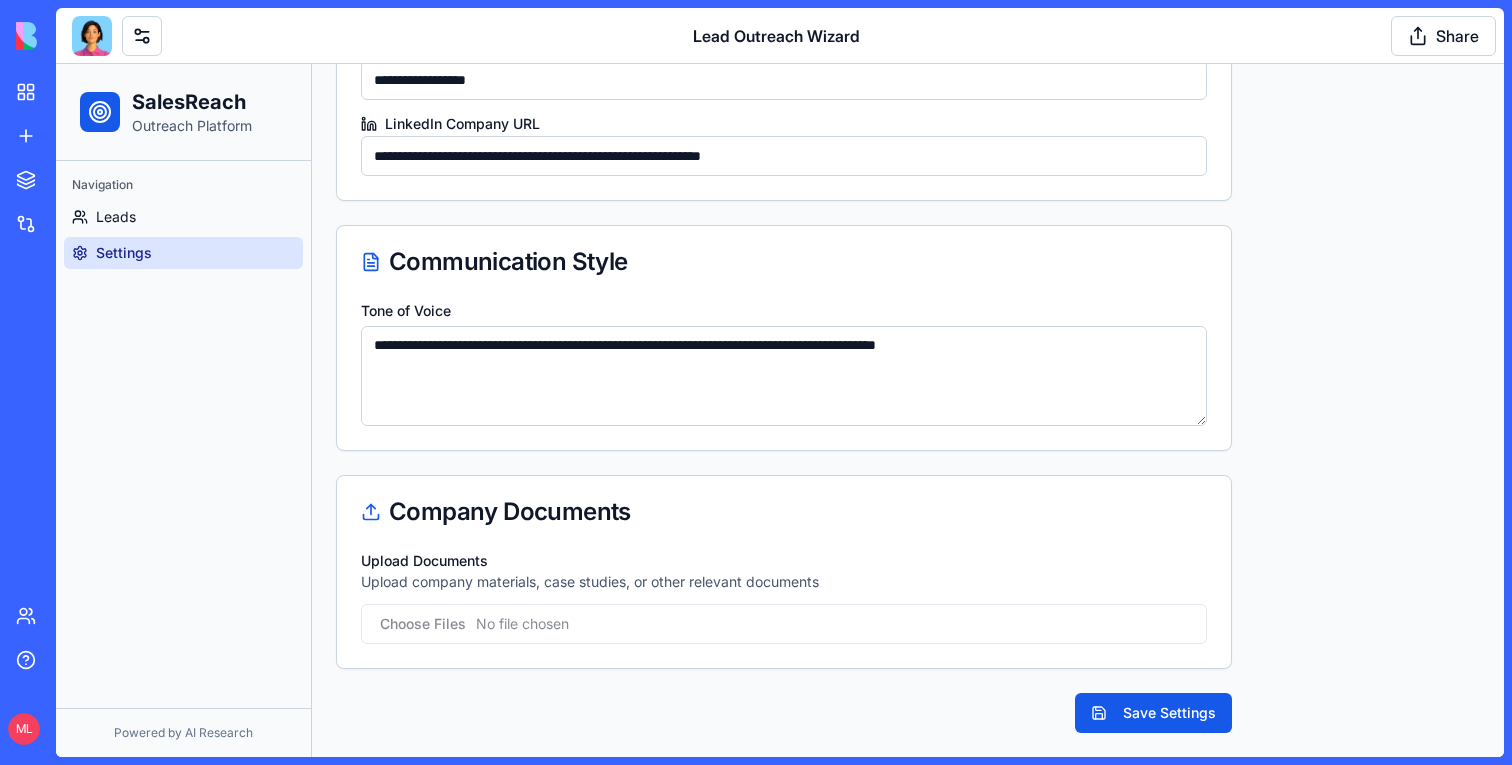scroll, scrollTop: 0, scrollLeft: 0, axis: both 